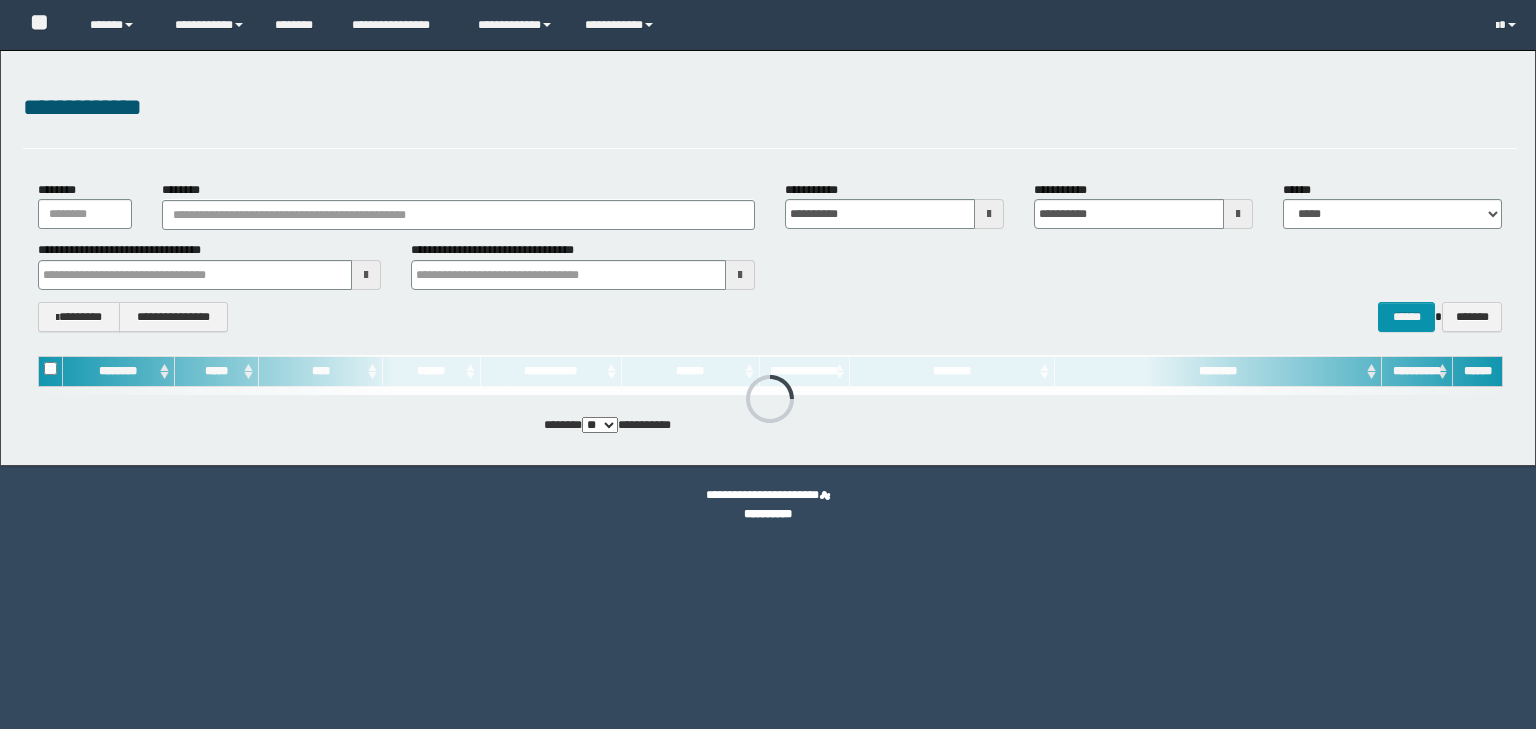 scroll, scrollTop: 0, scrollLeft: 0, axis: both 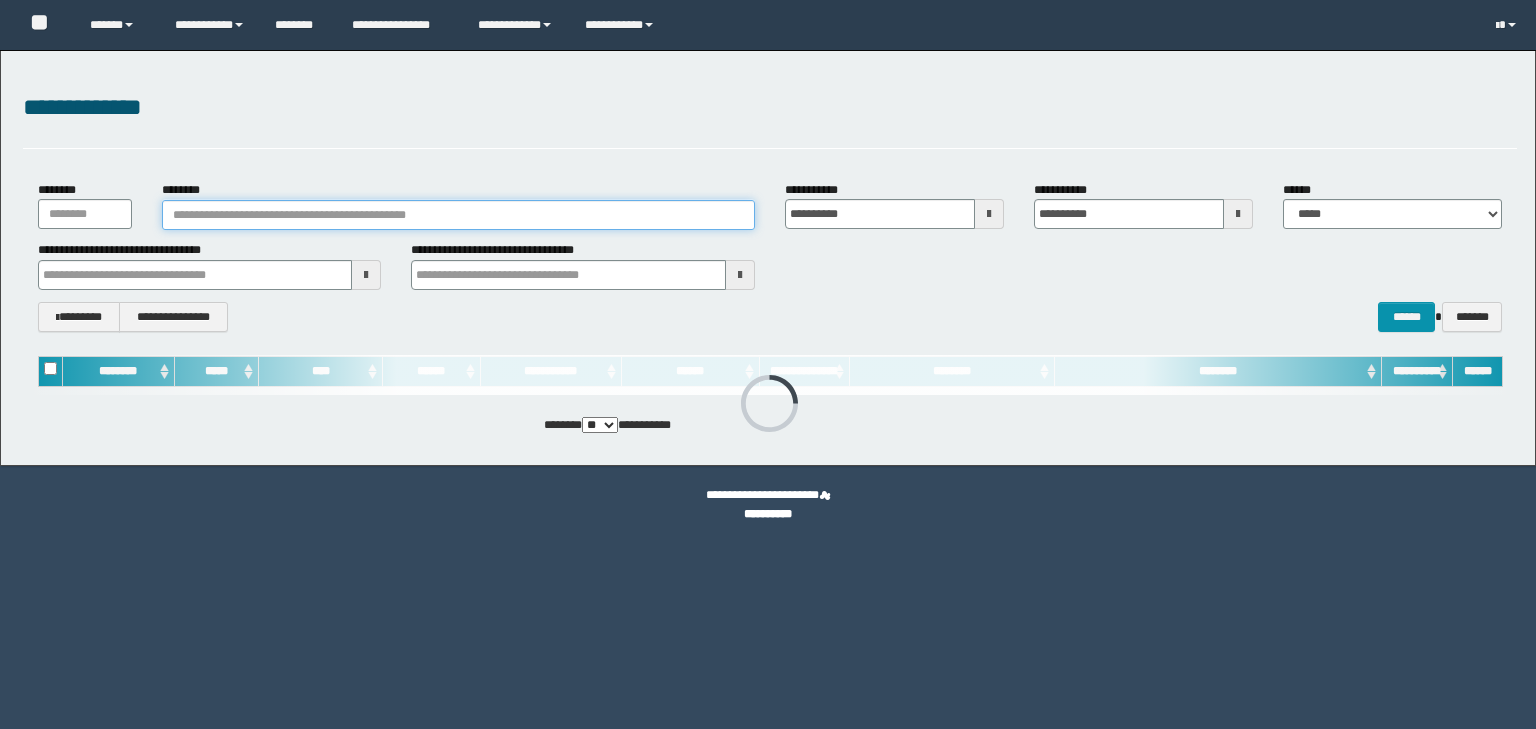 click on "********" at bounding box center [458, 215] 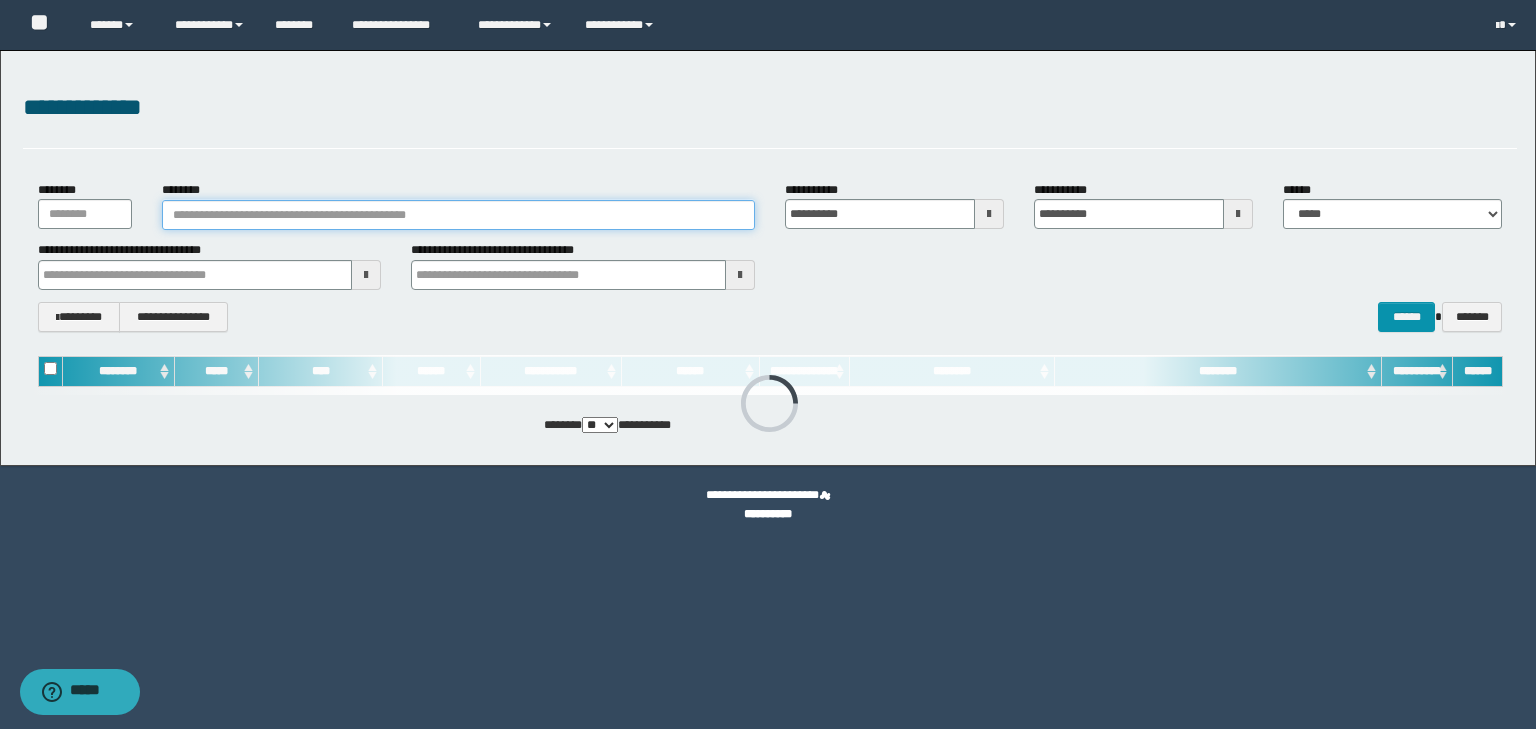 paste on "**********" 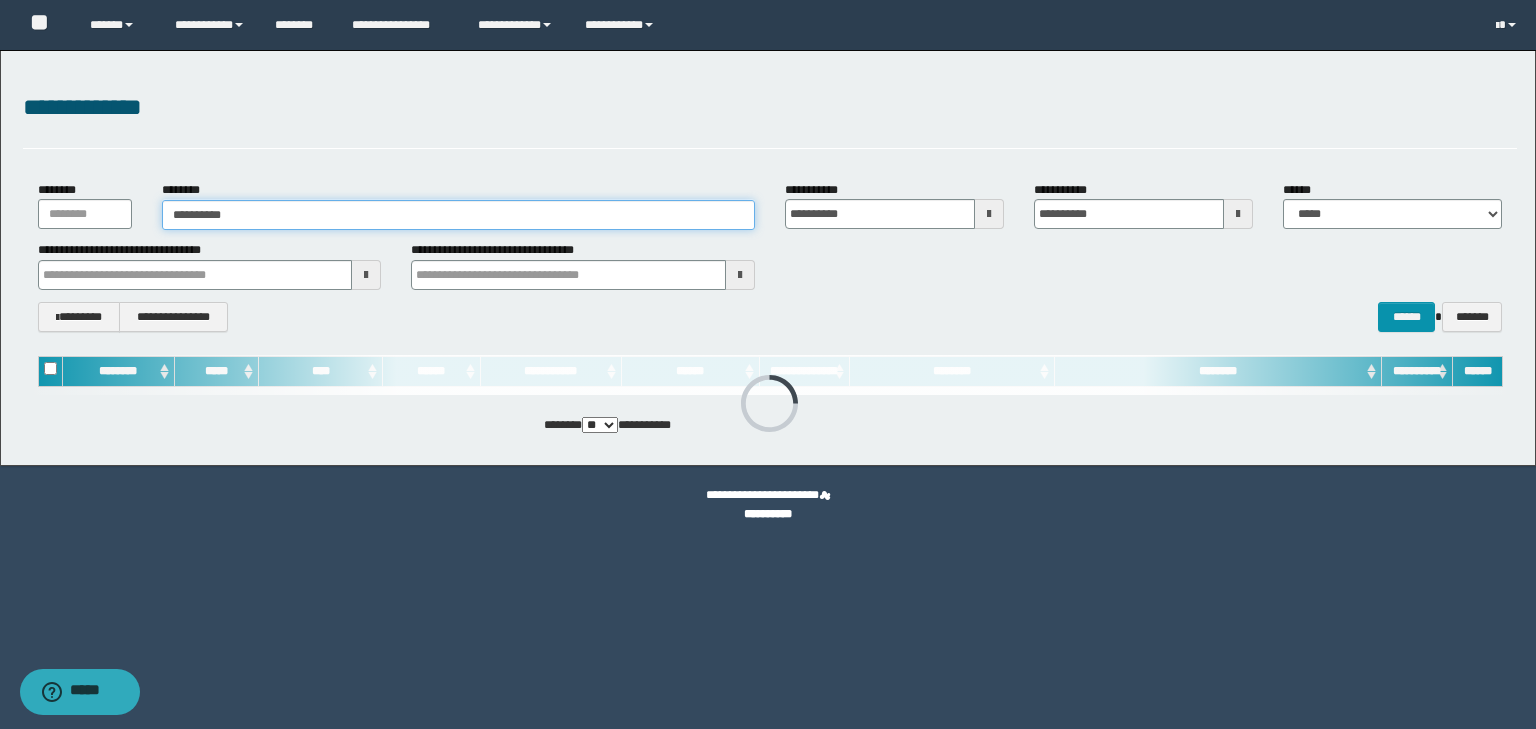 type on "**********" 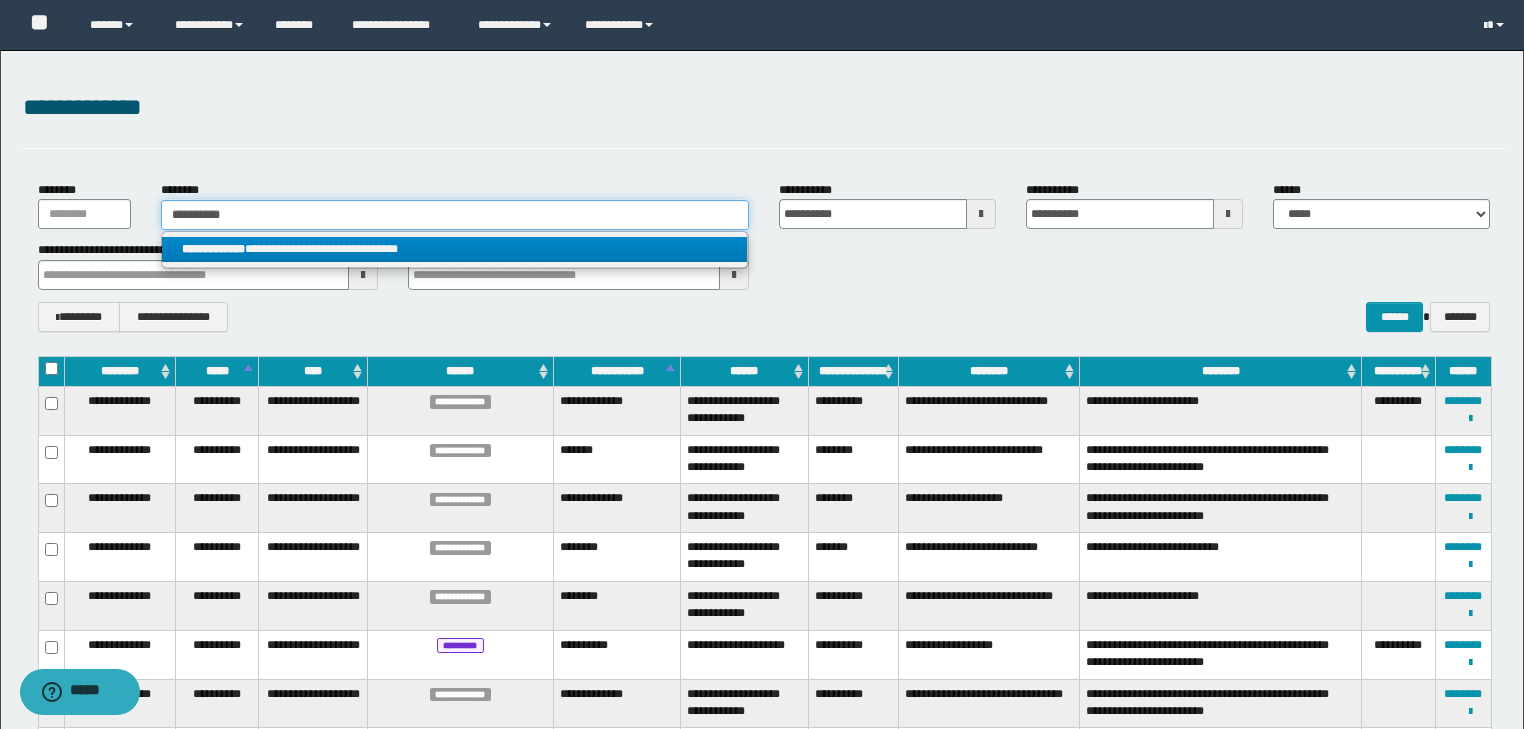 type on "**********" 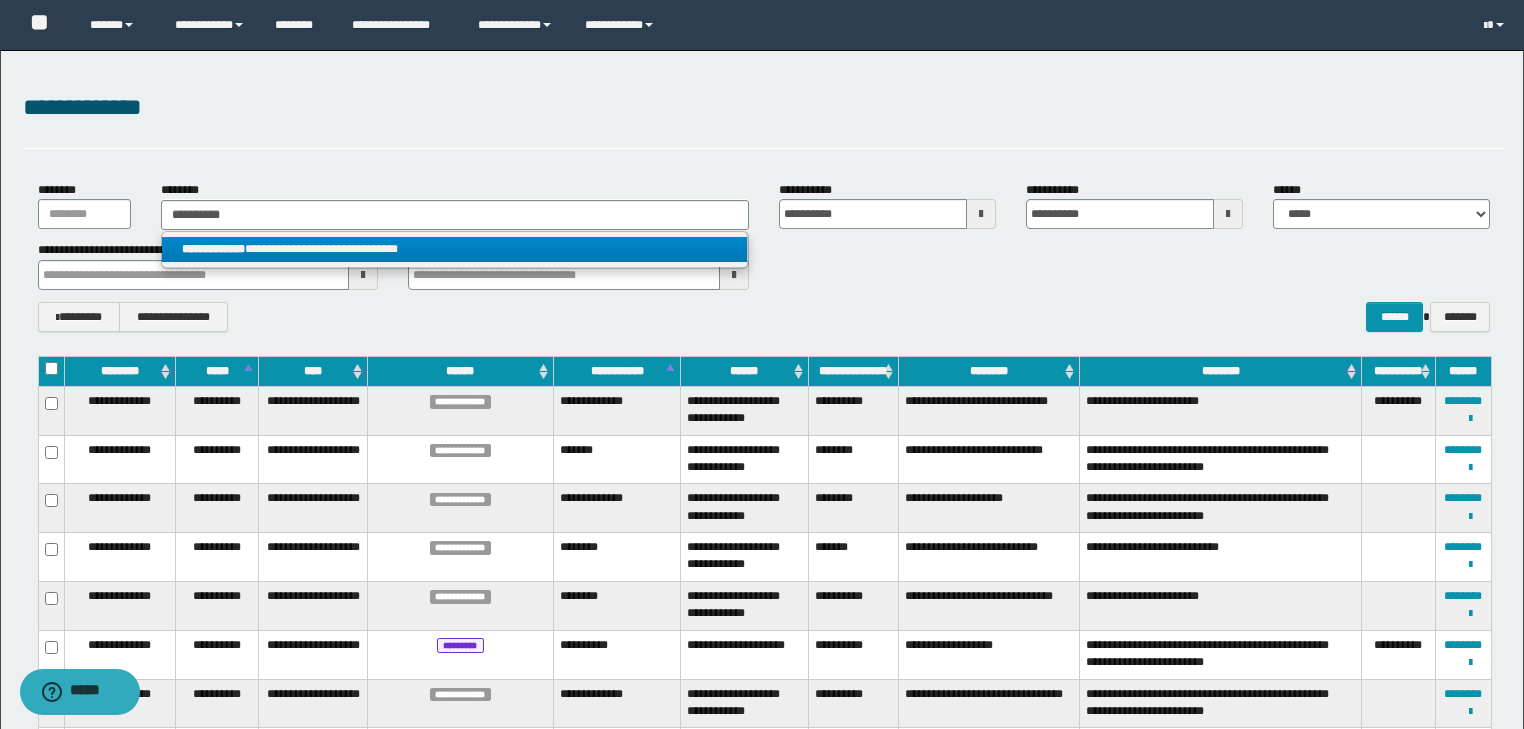 click on "**********" at bounding box center [454, 249] 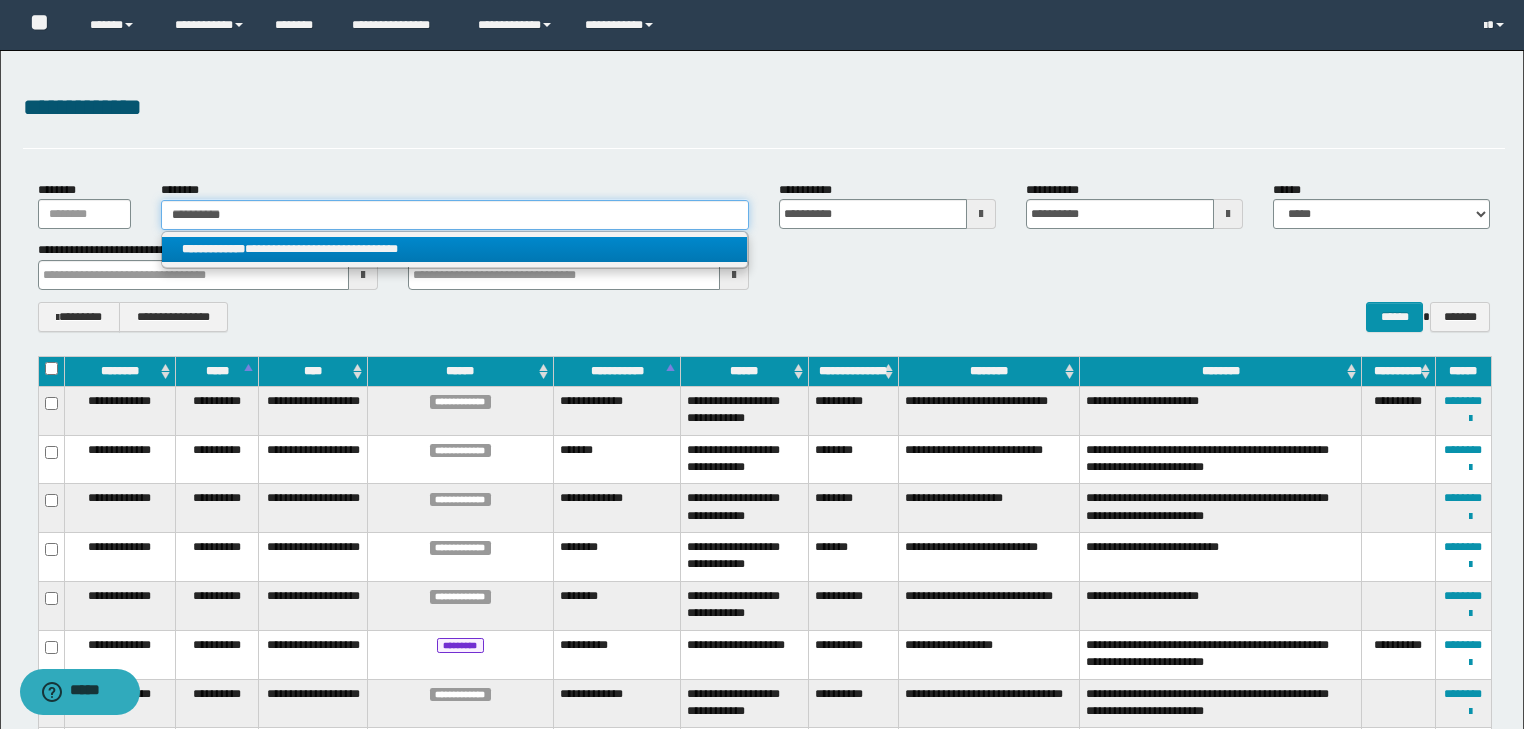 type 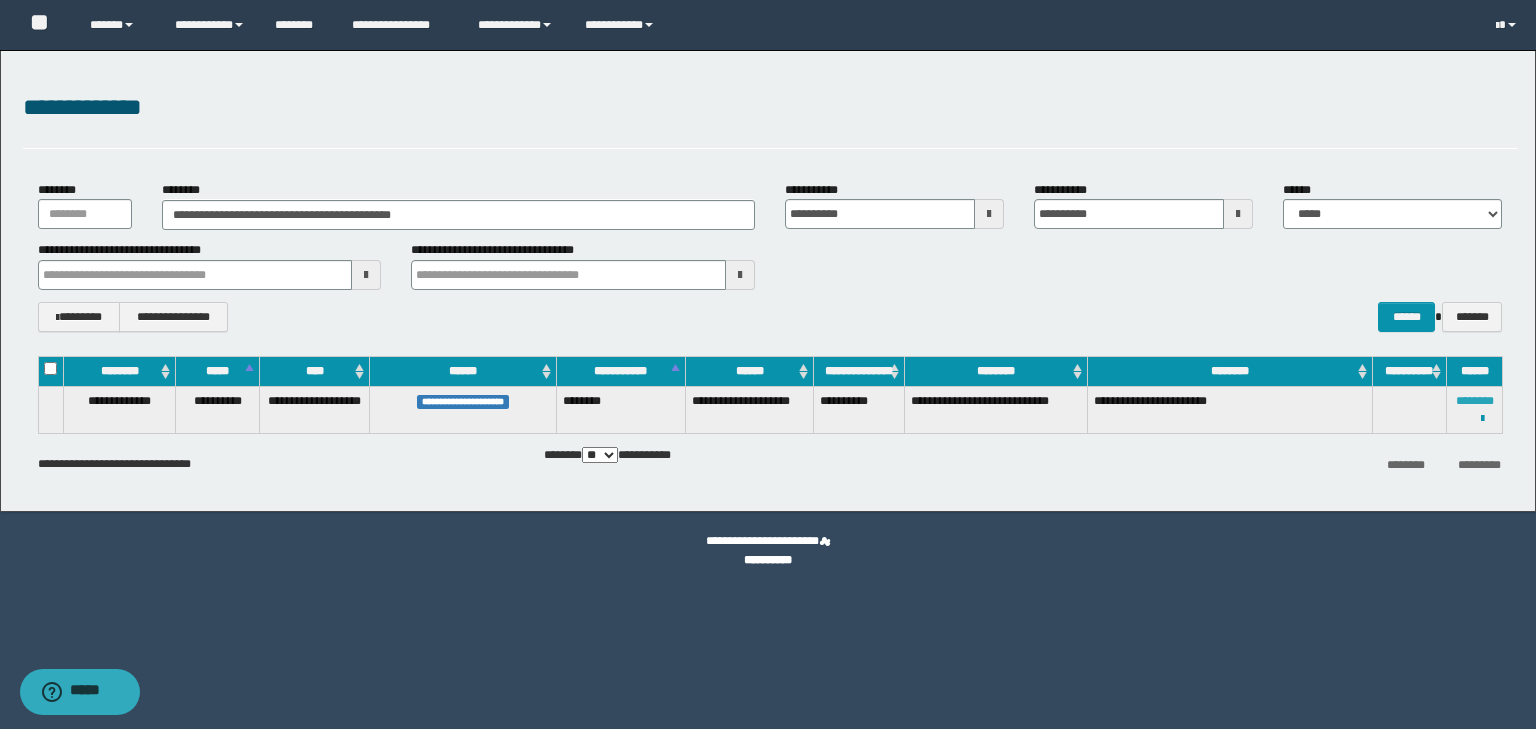 click on "********" at bounding box center [1475, 401] 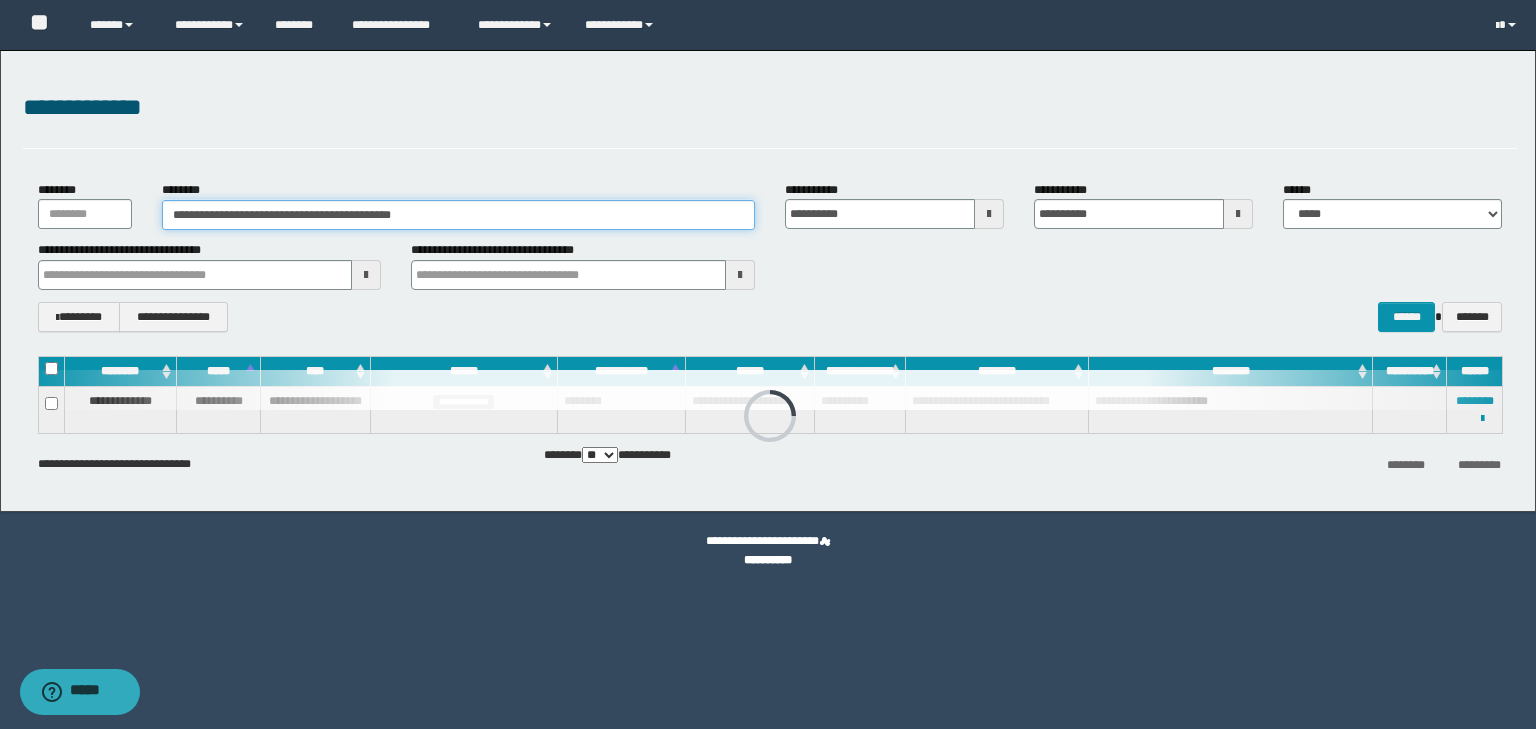 click on "**********" at bounding box center [458, 215] 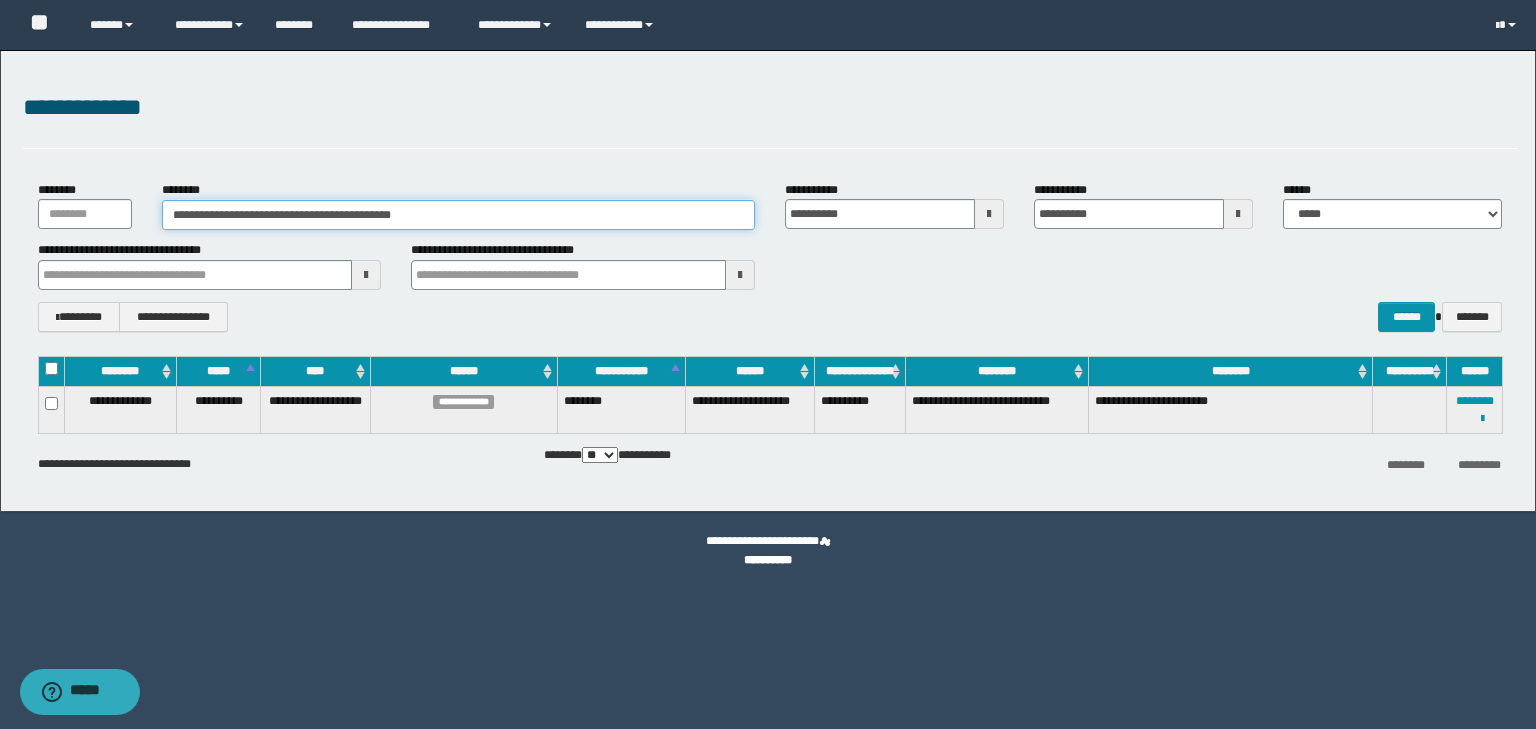 drag, startPoint x: 472, startPoint y: 223, endPoint x: 0, endPoint y: 162, distance: 475.9254 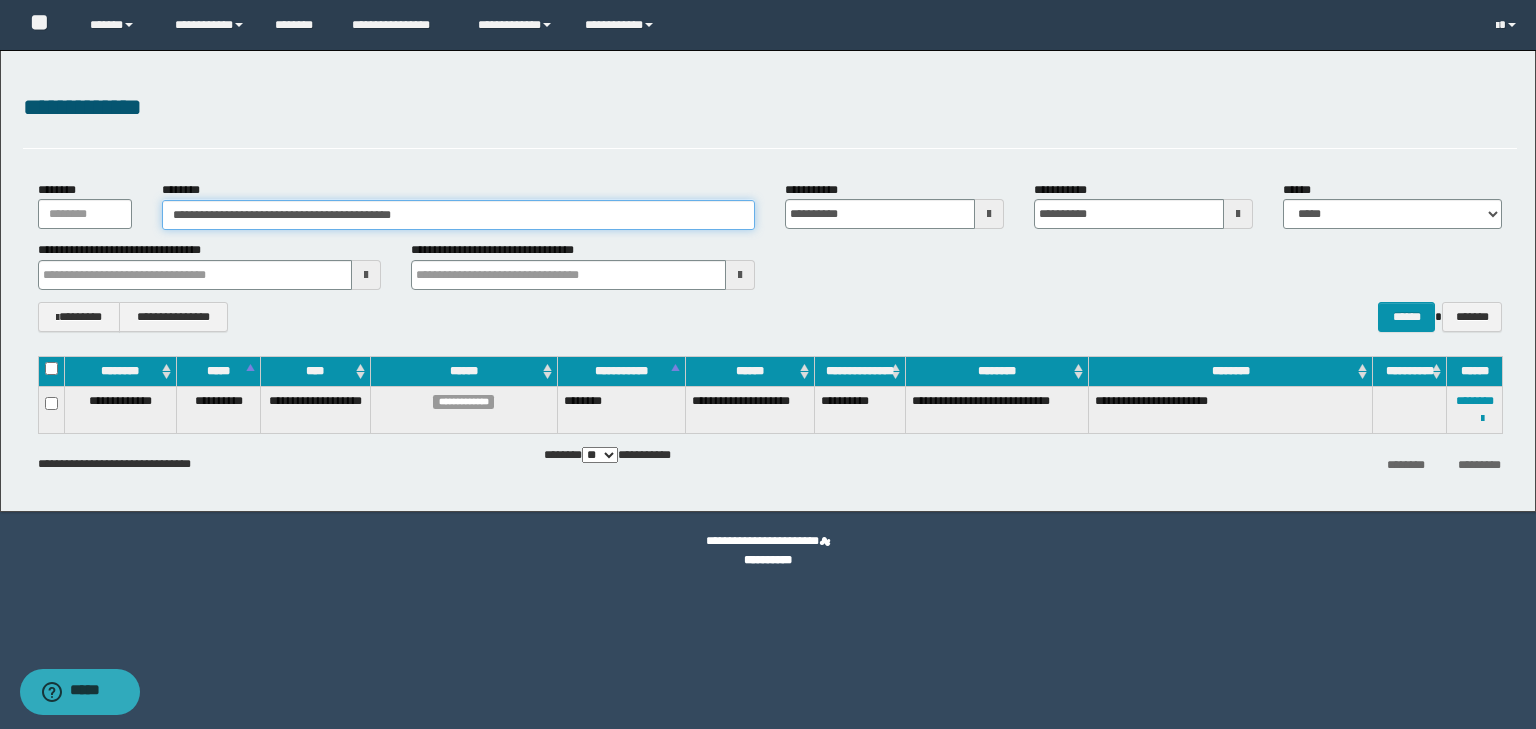 paste 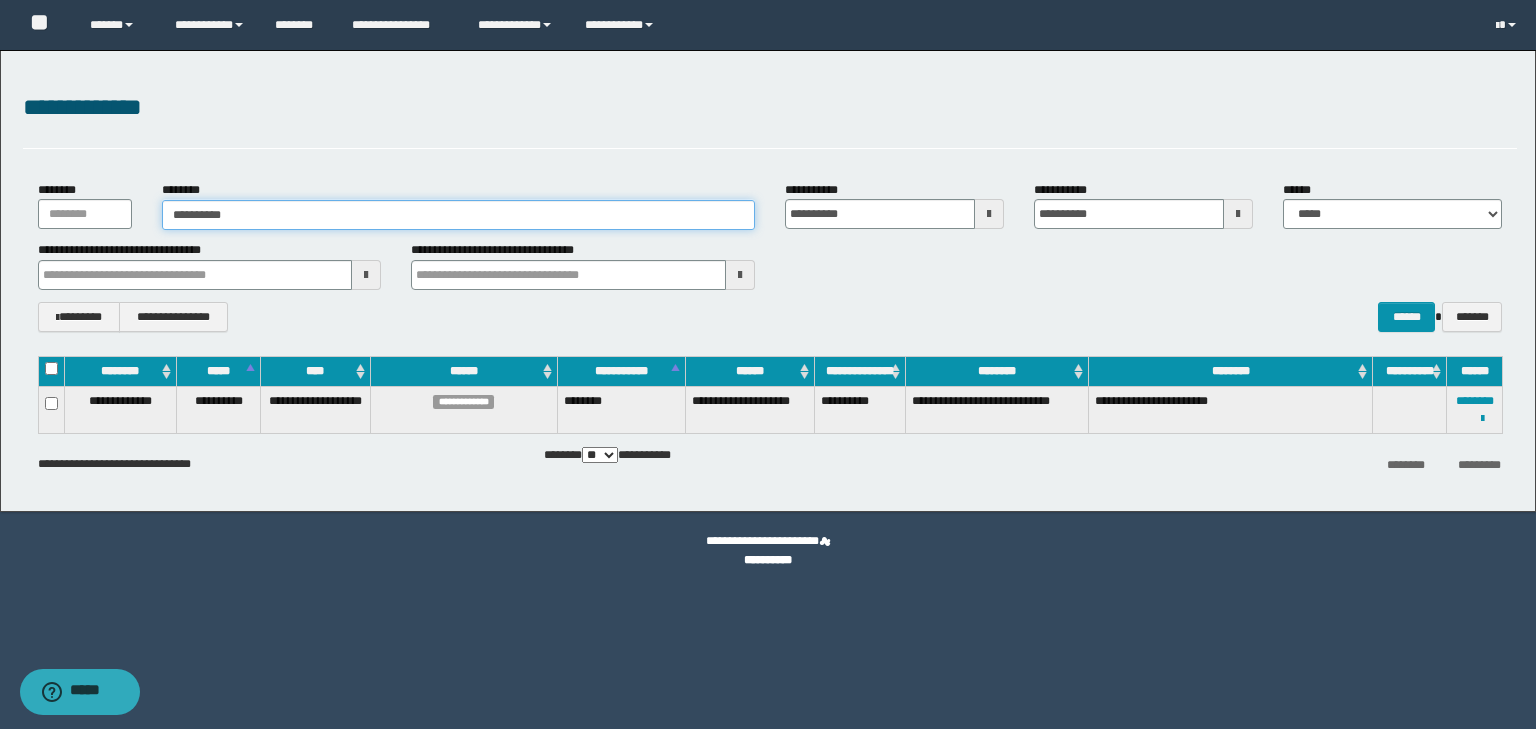 type on "**********" 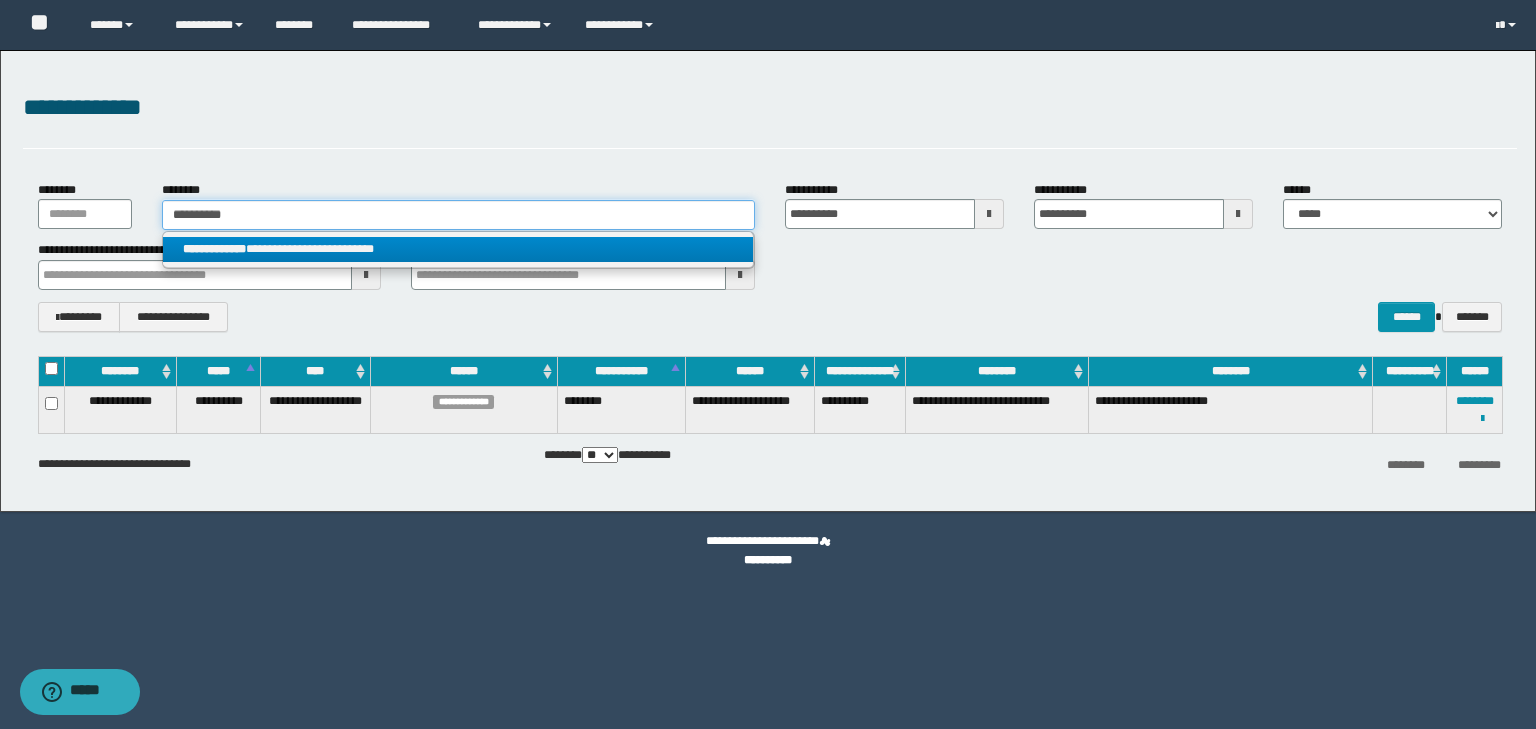 type on "**********" 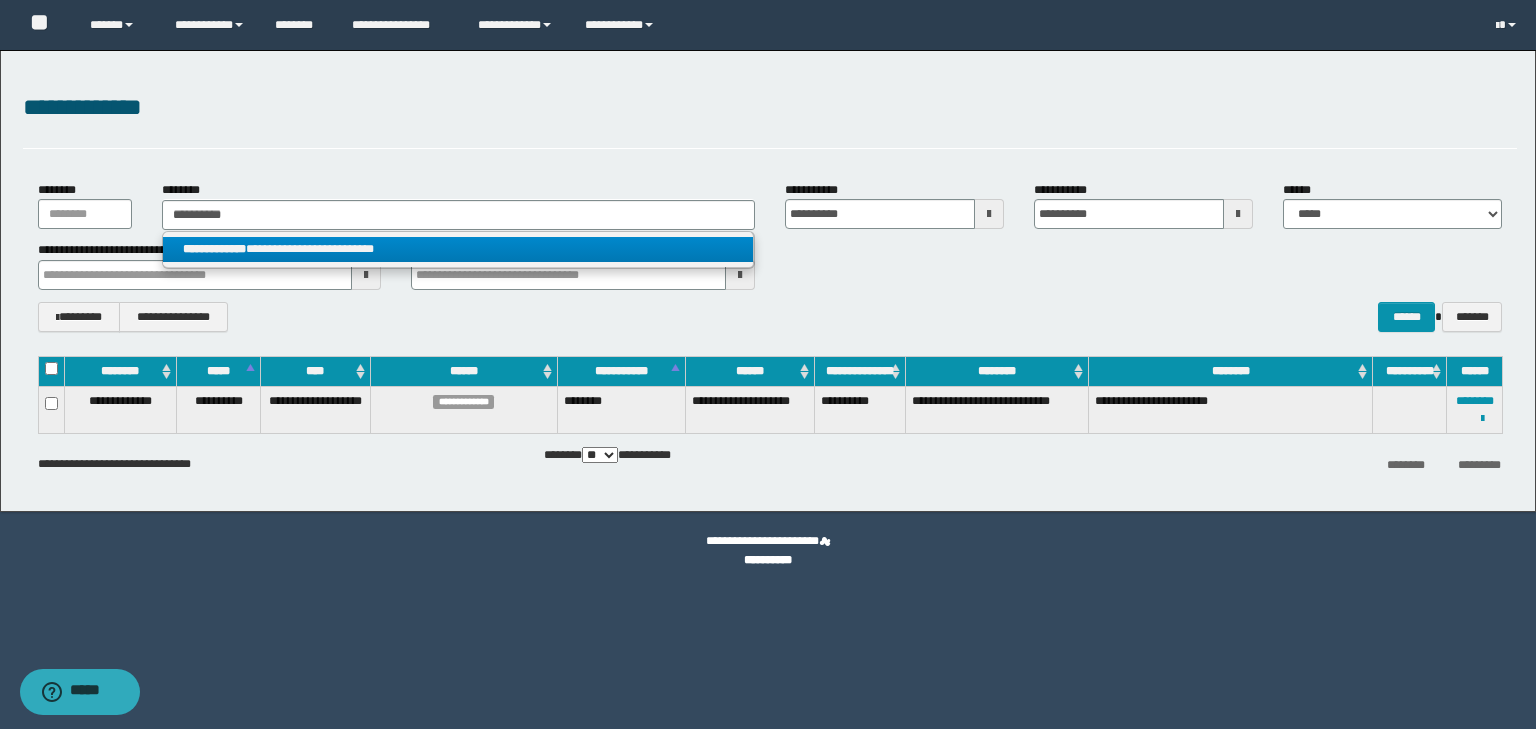 click on "**********" at bounding box center [458, 249] 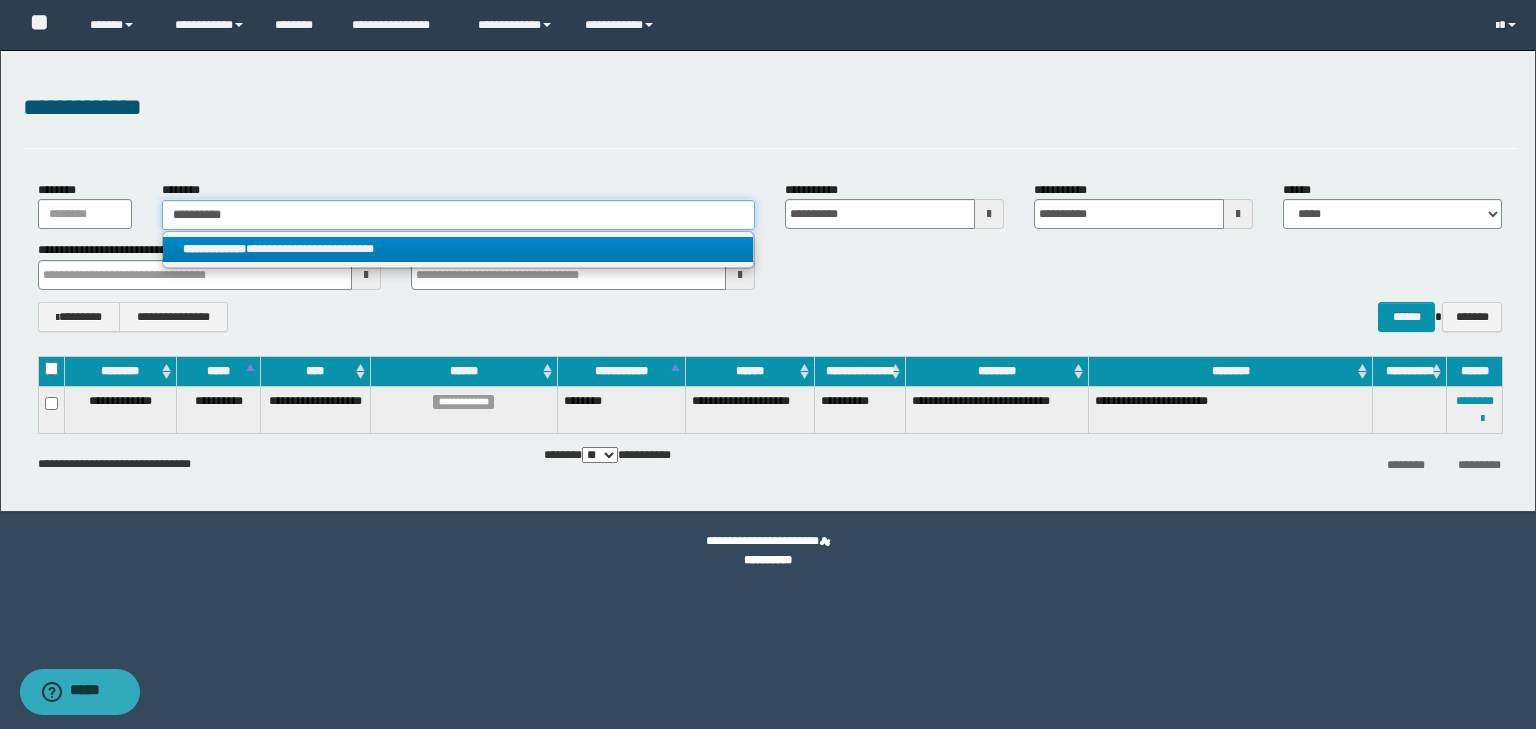 type 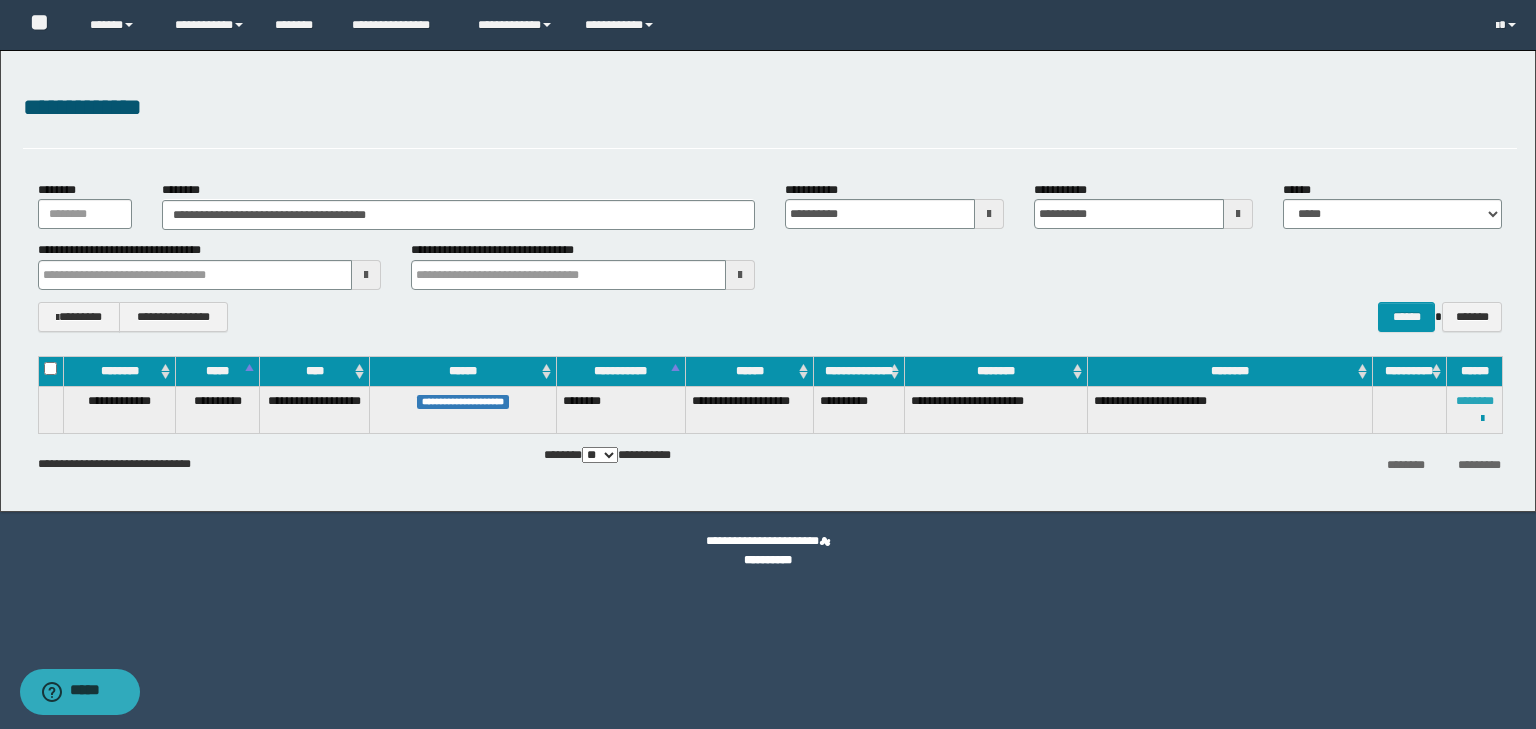 click on "********" at bounding box center (1475, 401) 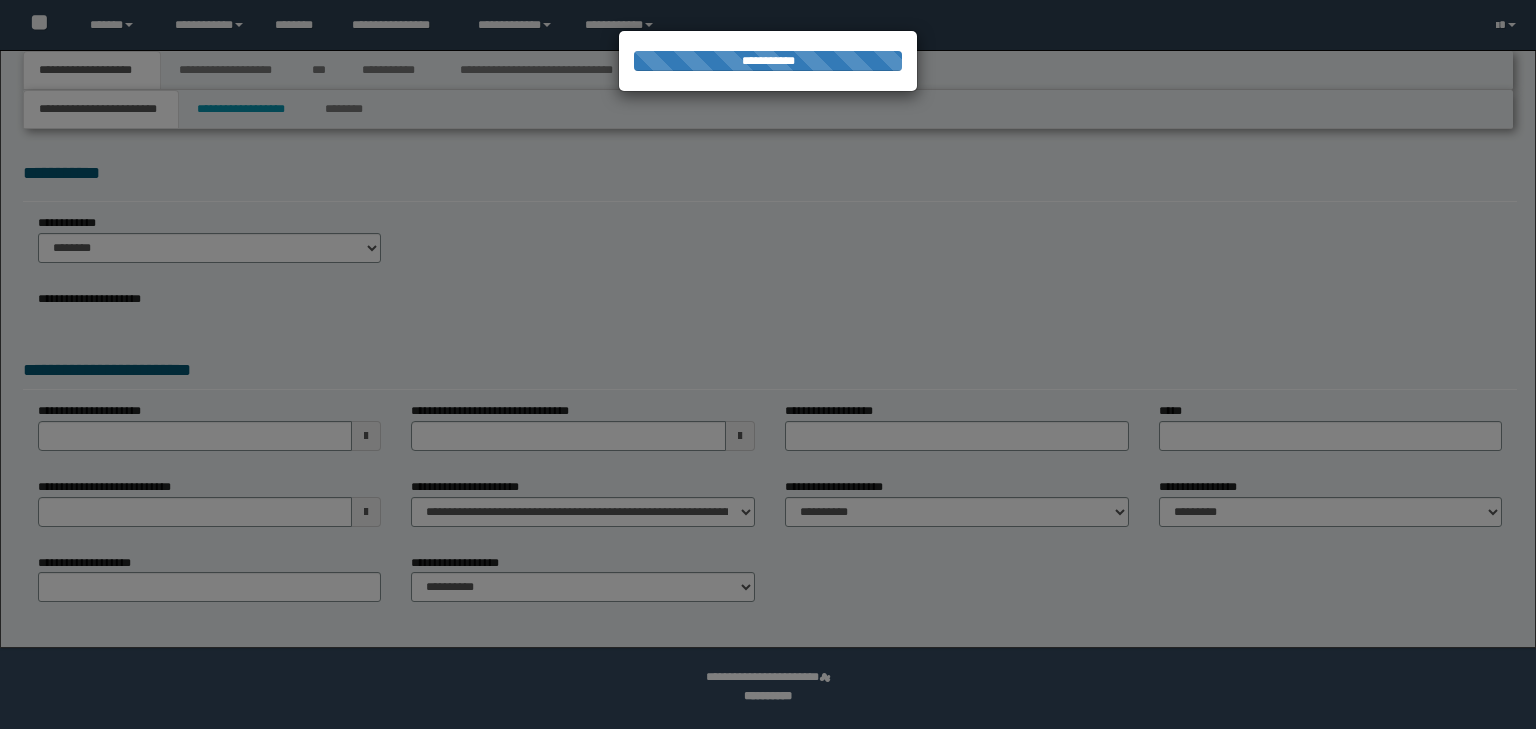 scroll, scrollTop: 0, scrollLeft: 0, axis: both 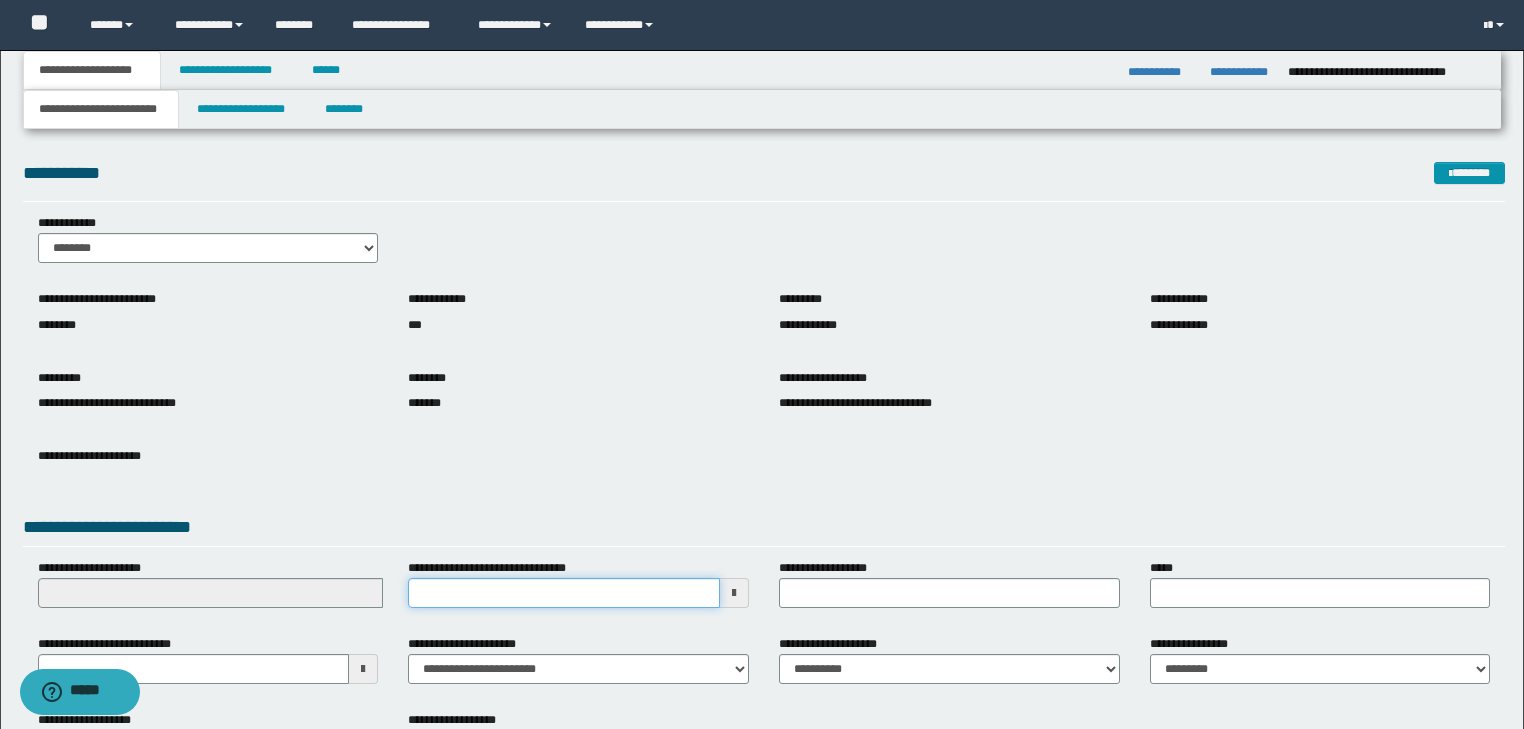 click on "**********" at bounding box center (564, 593) 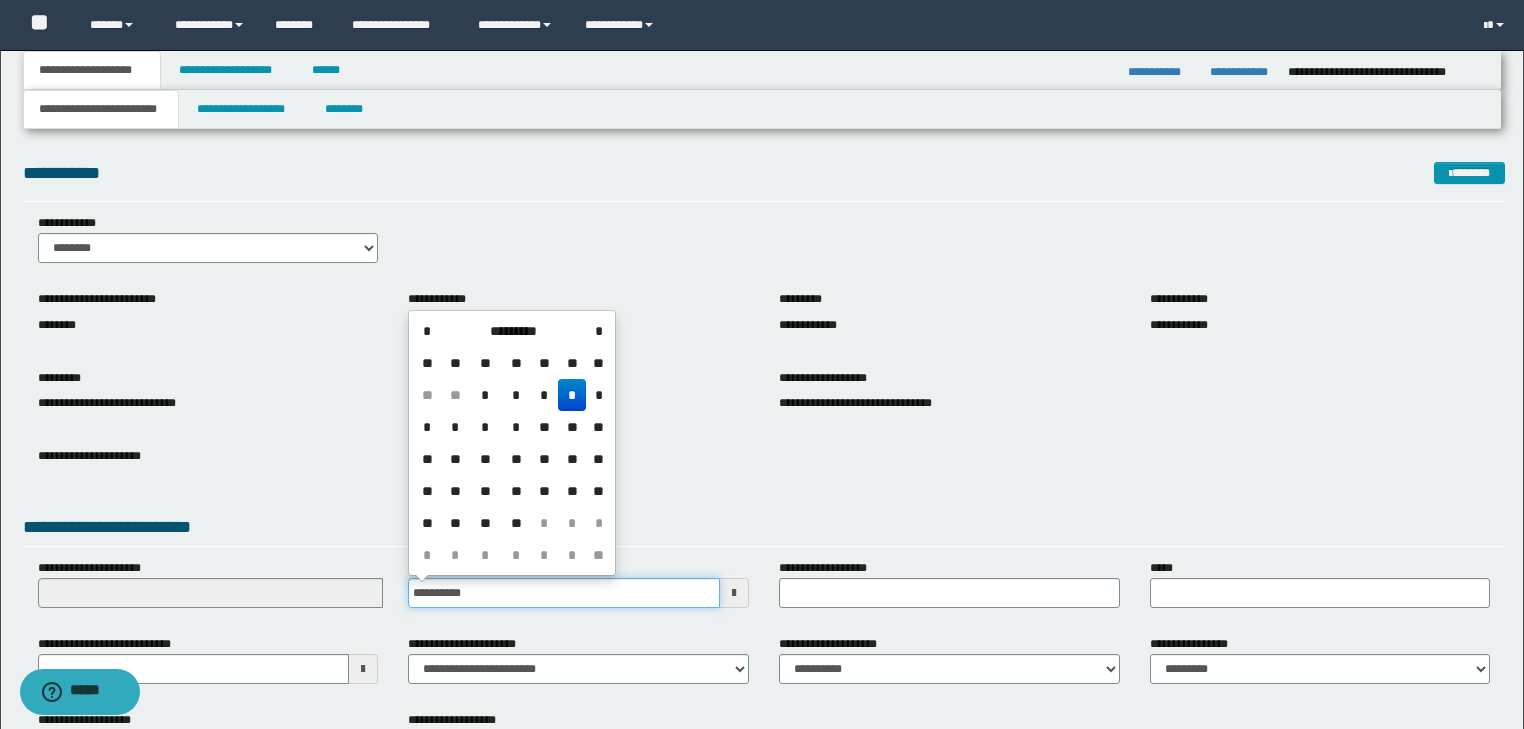 type on "**********" 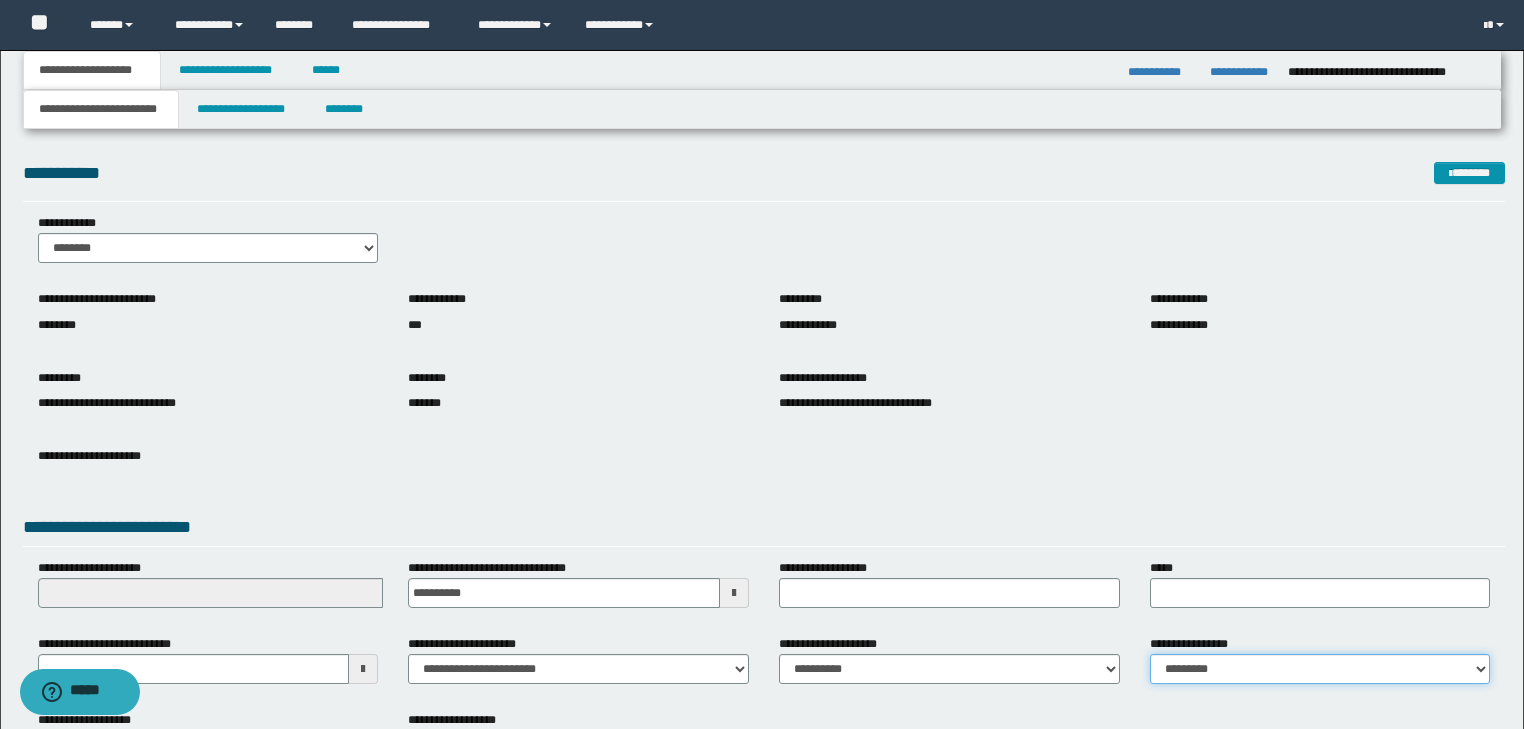 click on "**********" at bounding box center (1320, 669) 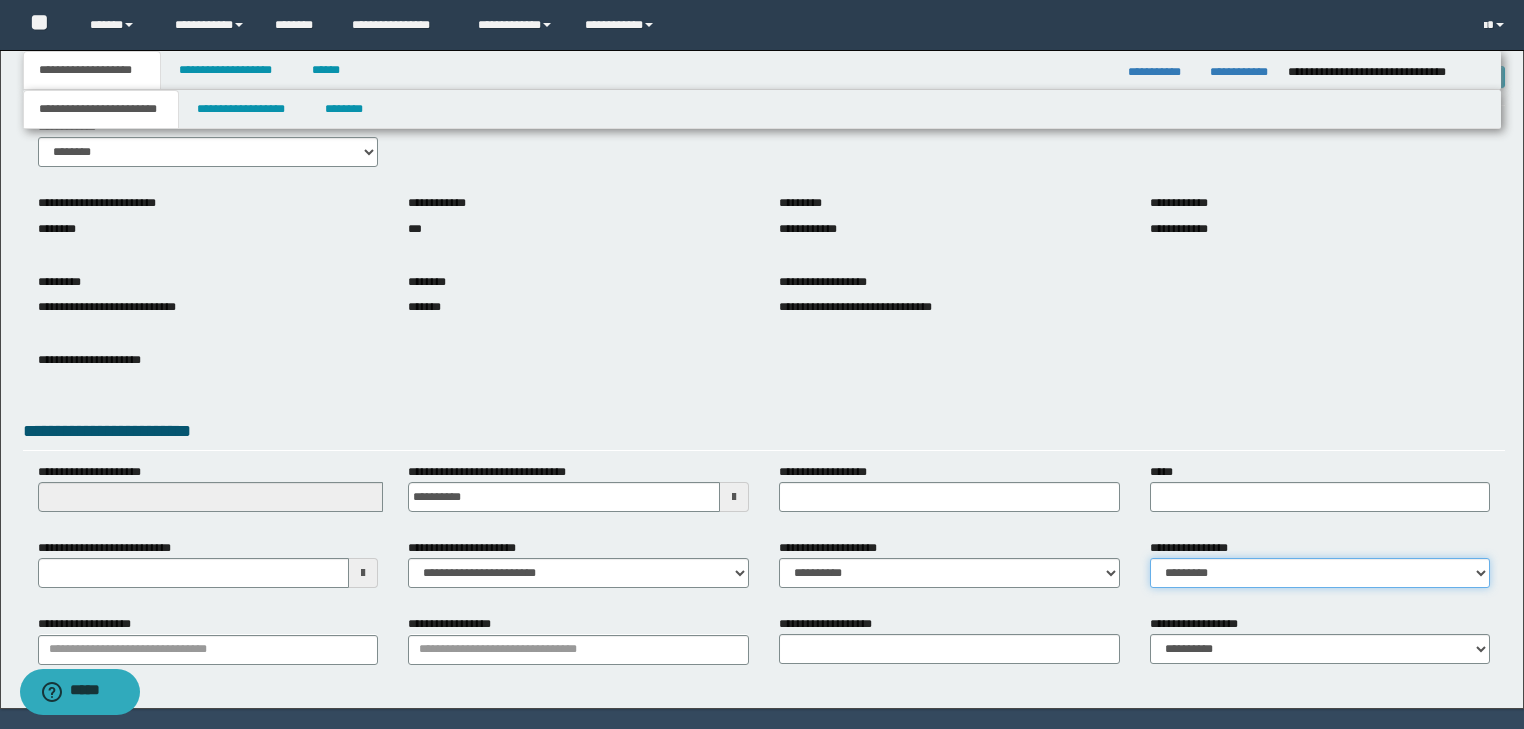 scroll, scrollTop: 154, scrollLeft: 0, axis: vertical 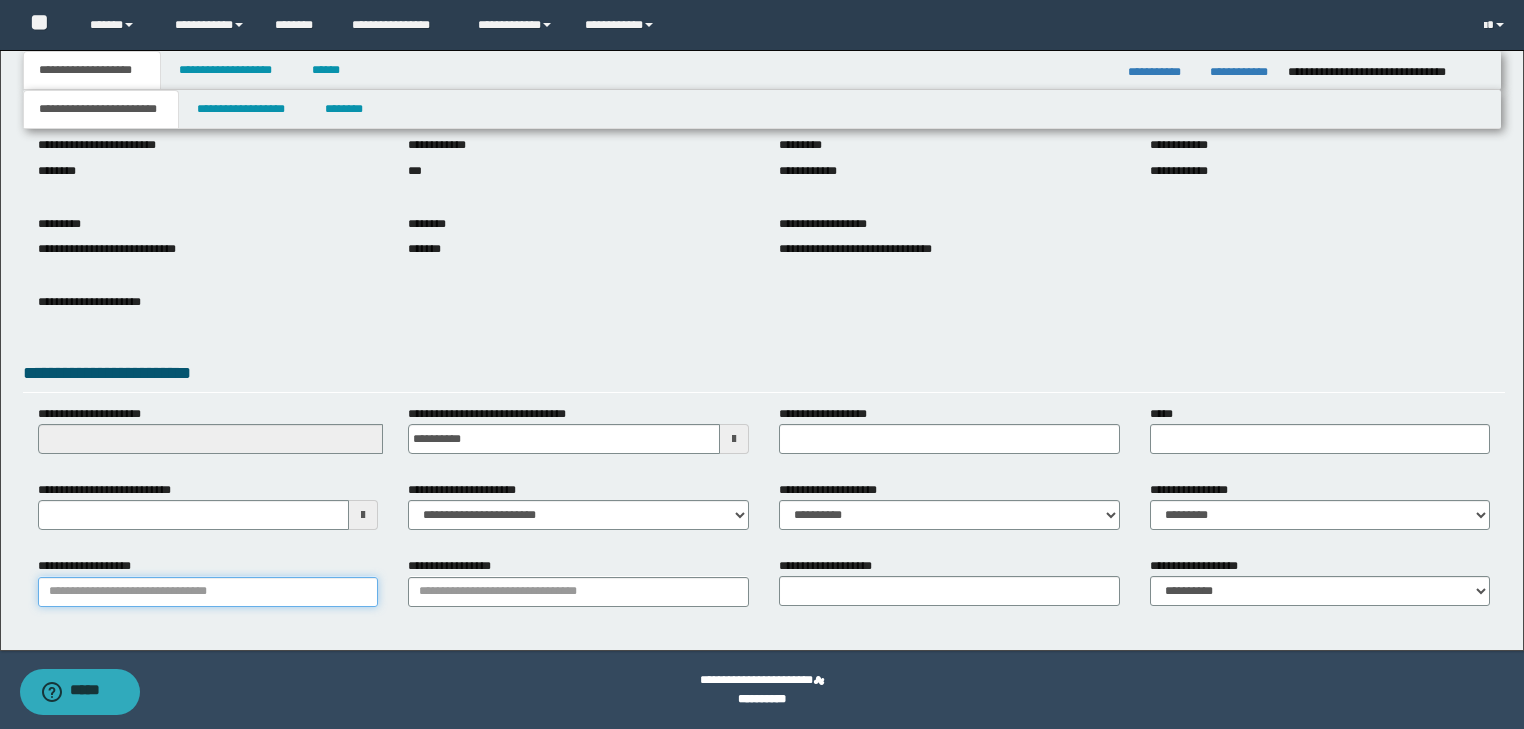 click on "**********" at bounding box center [208, 592] 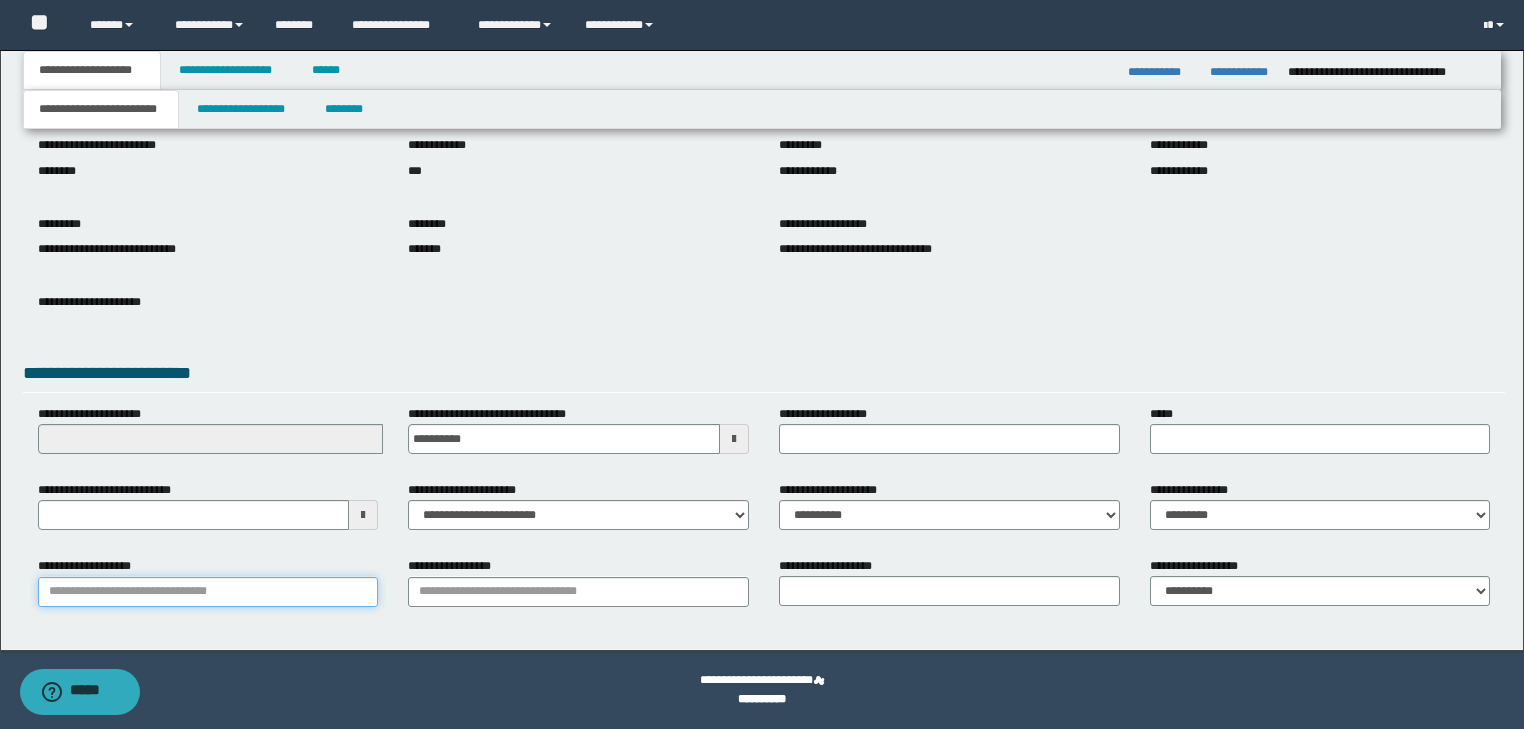 click on "**********" at bounding box center (208, 592) 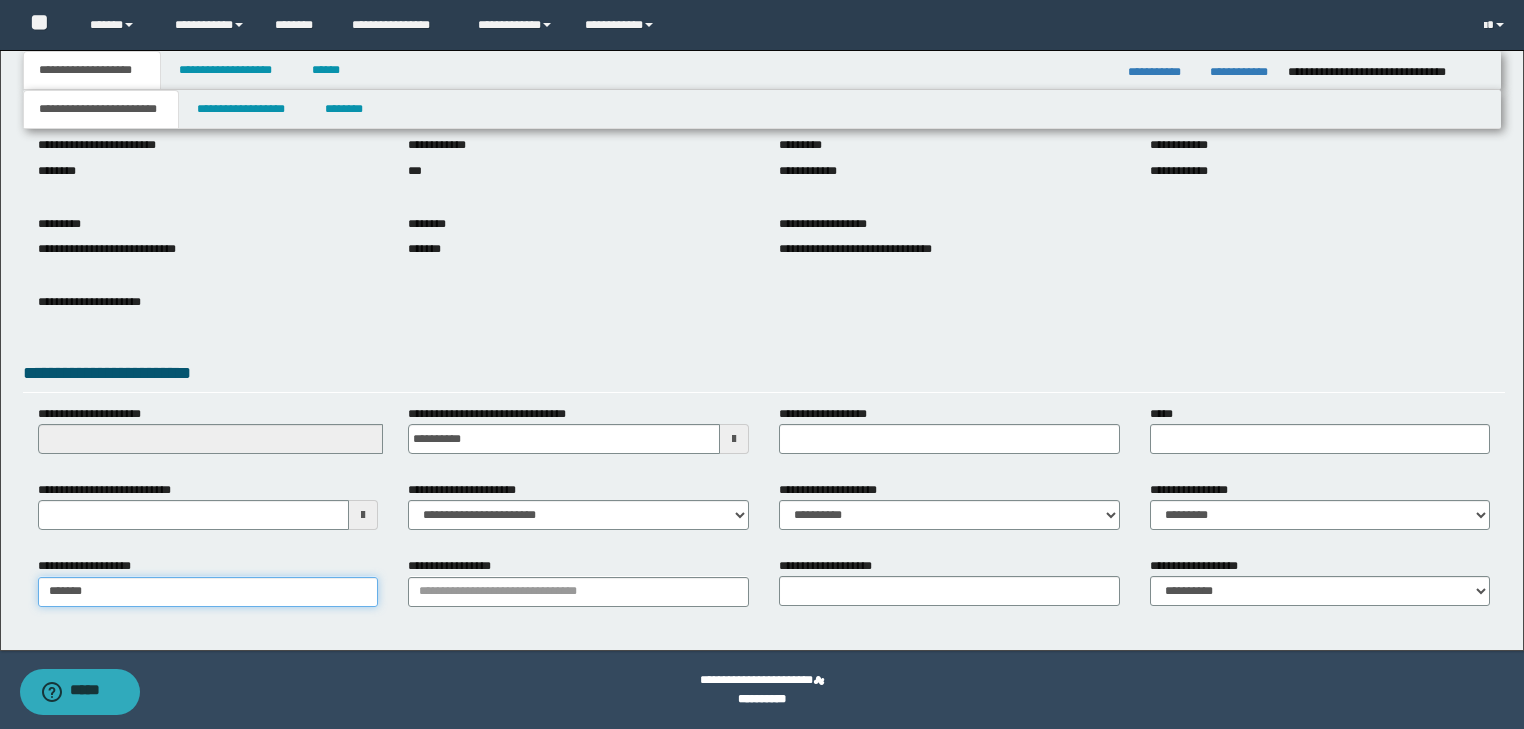 type on "********" 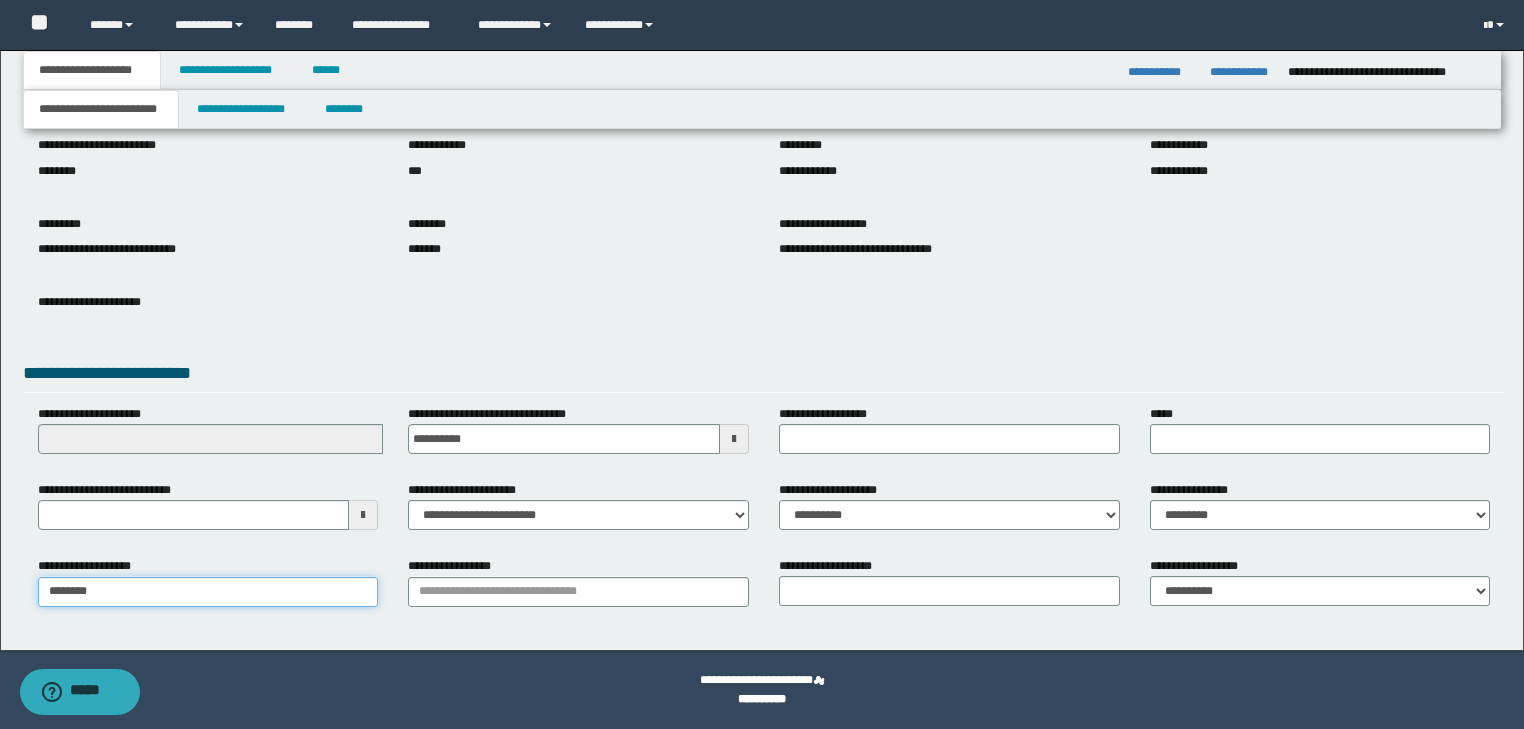 type on "********" 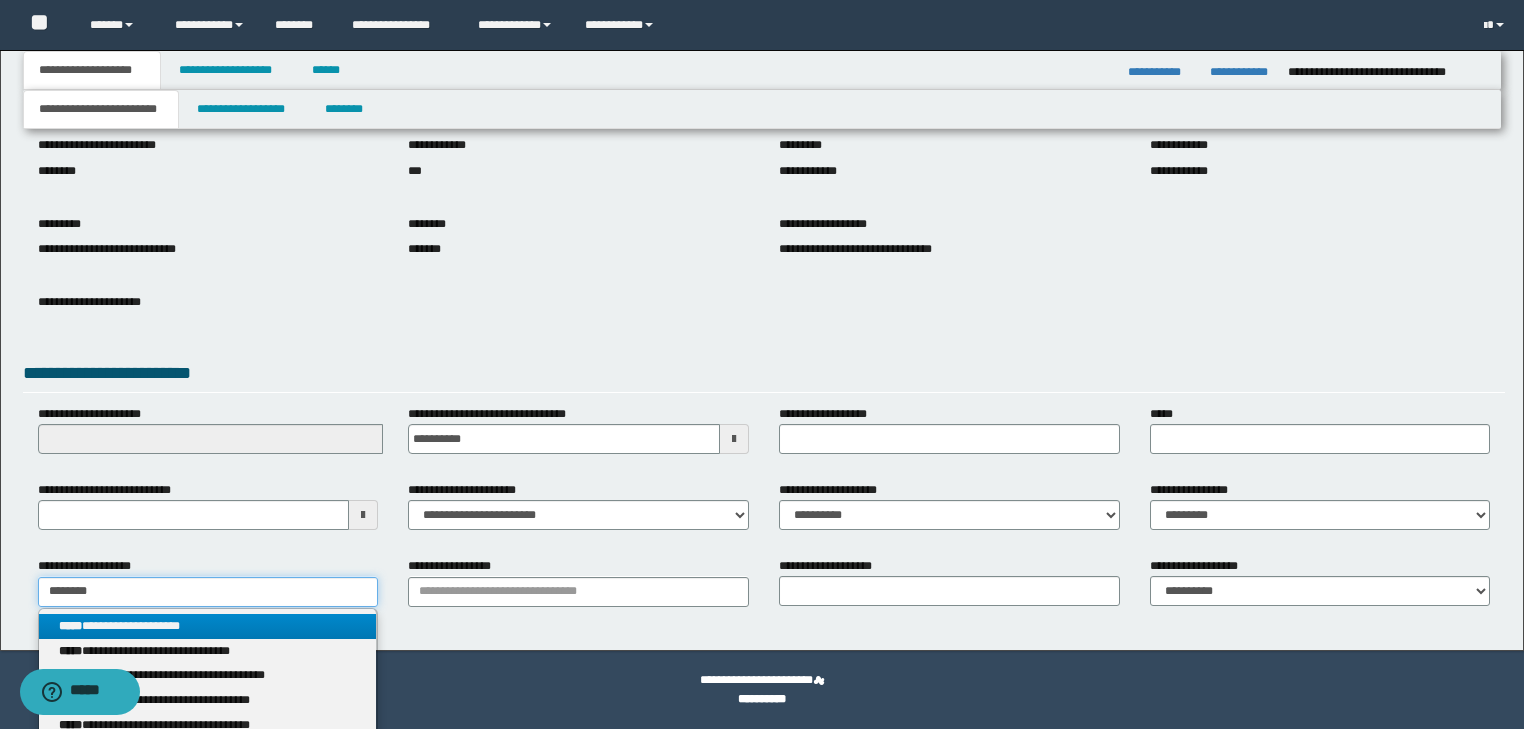 type on "********" 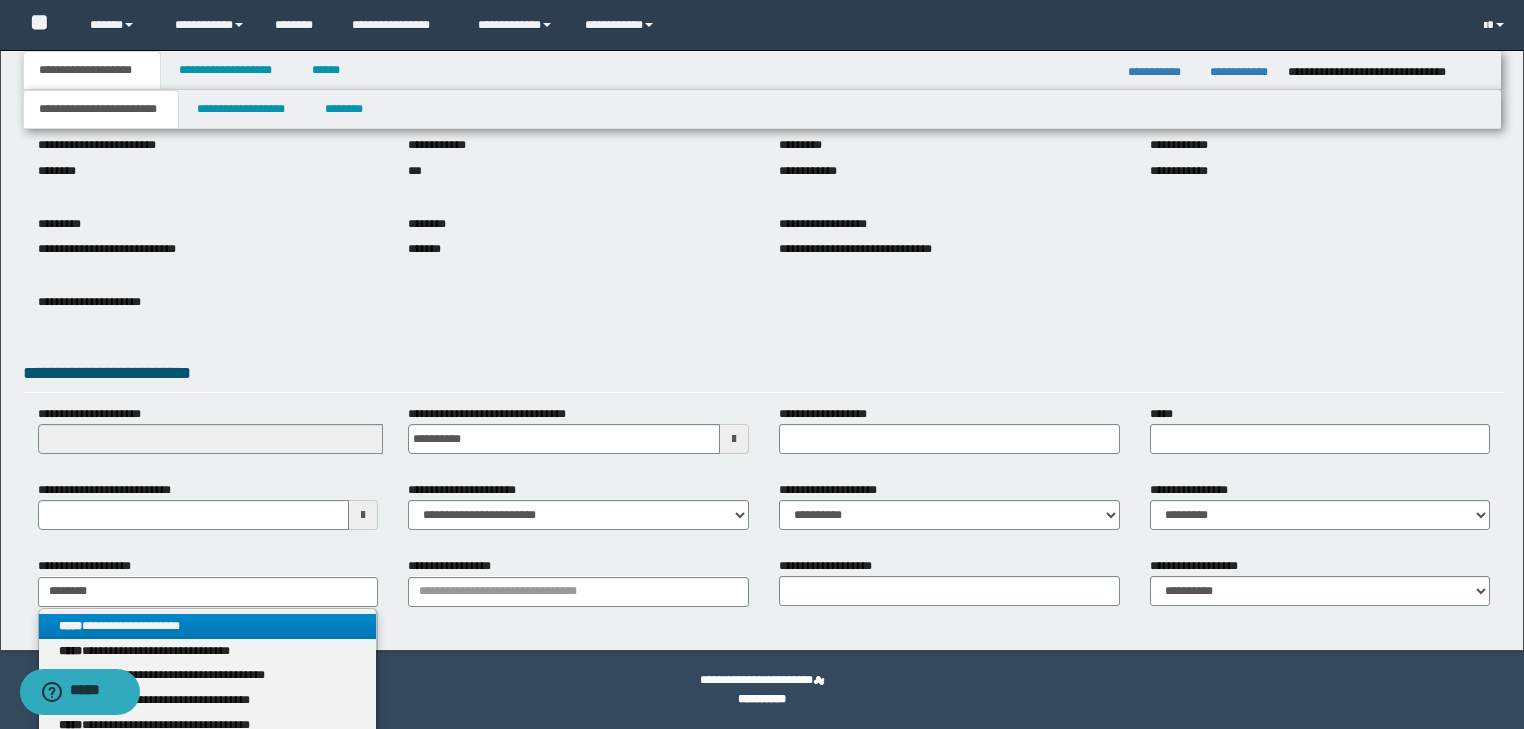 click on "**********" at bounding box center (208, 626) 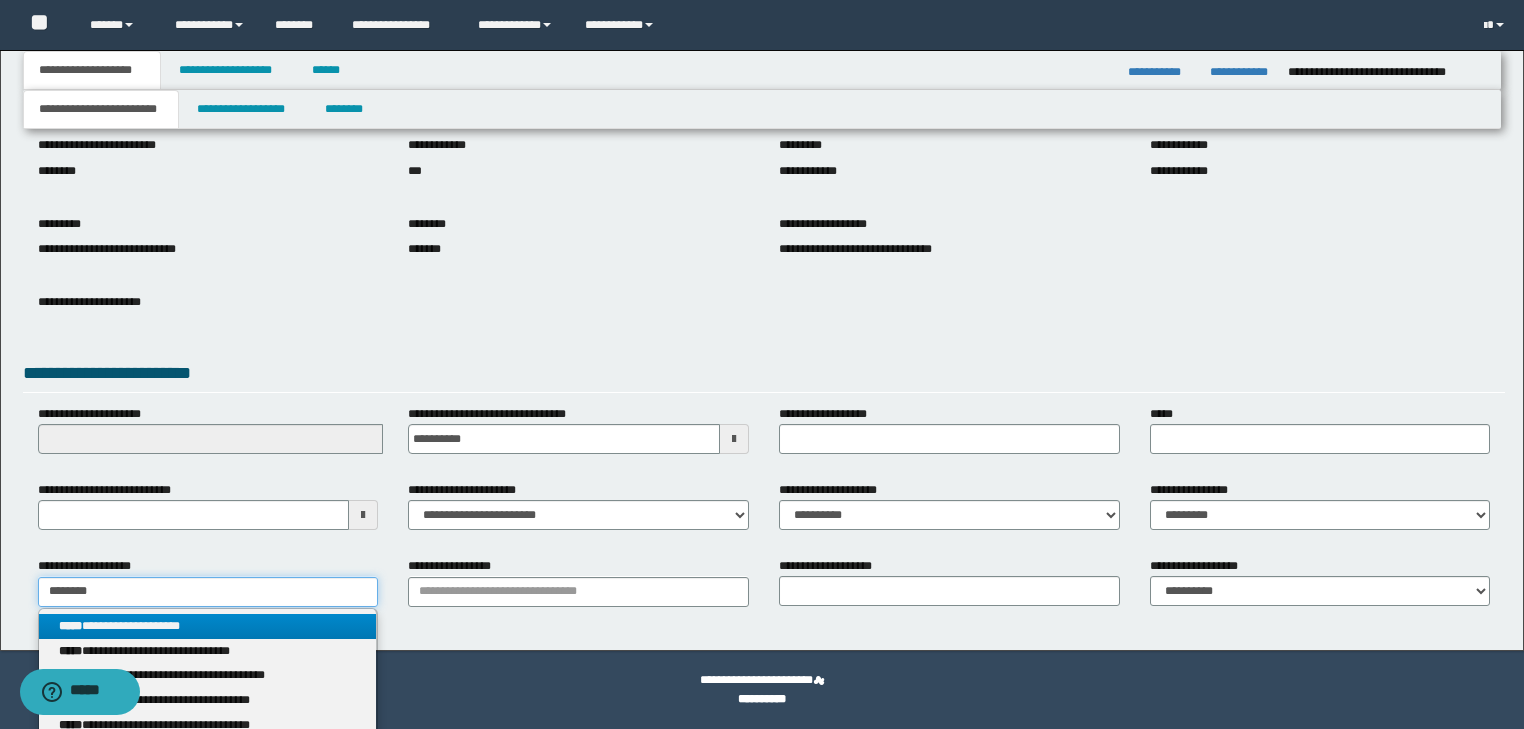 type 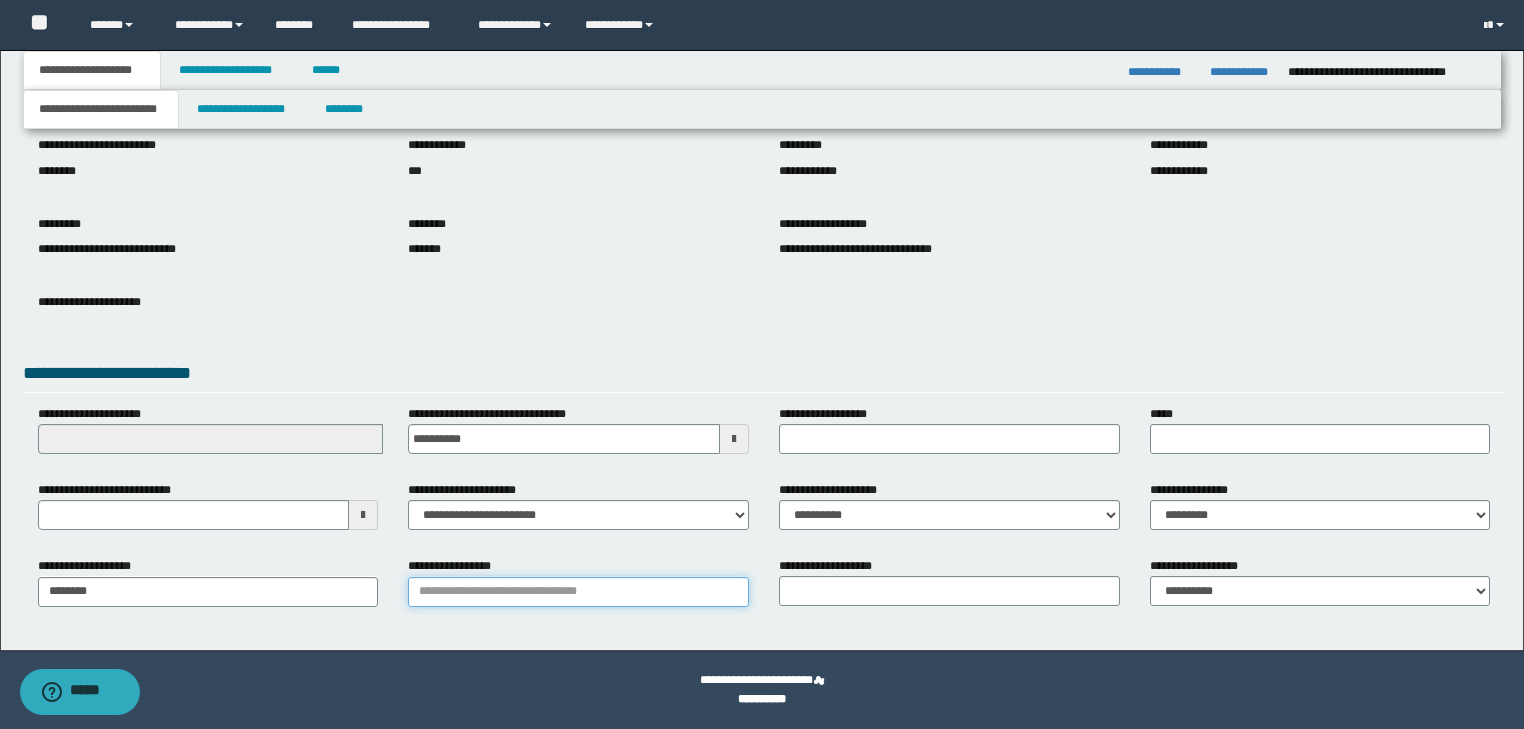 click on "**********" at bounding box center (578, 592) 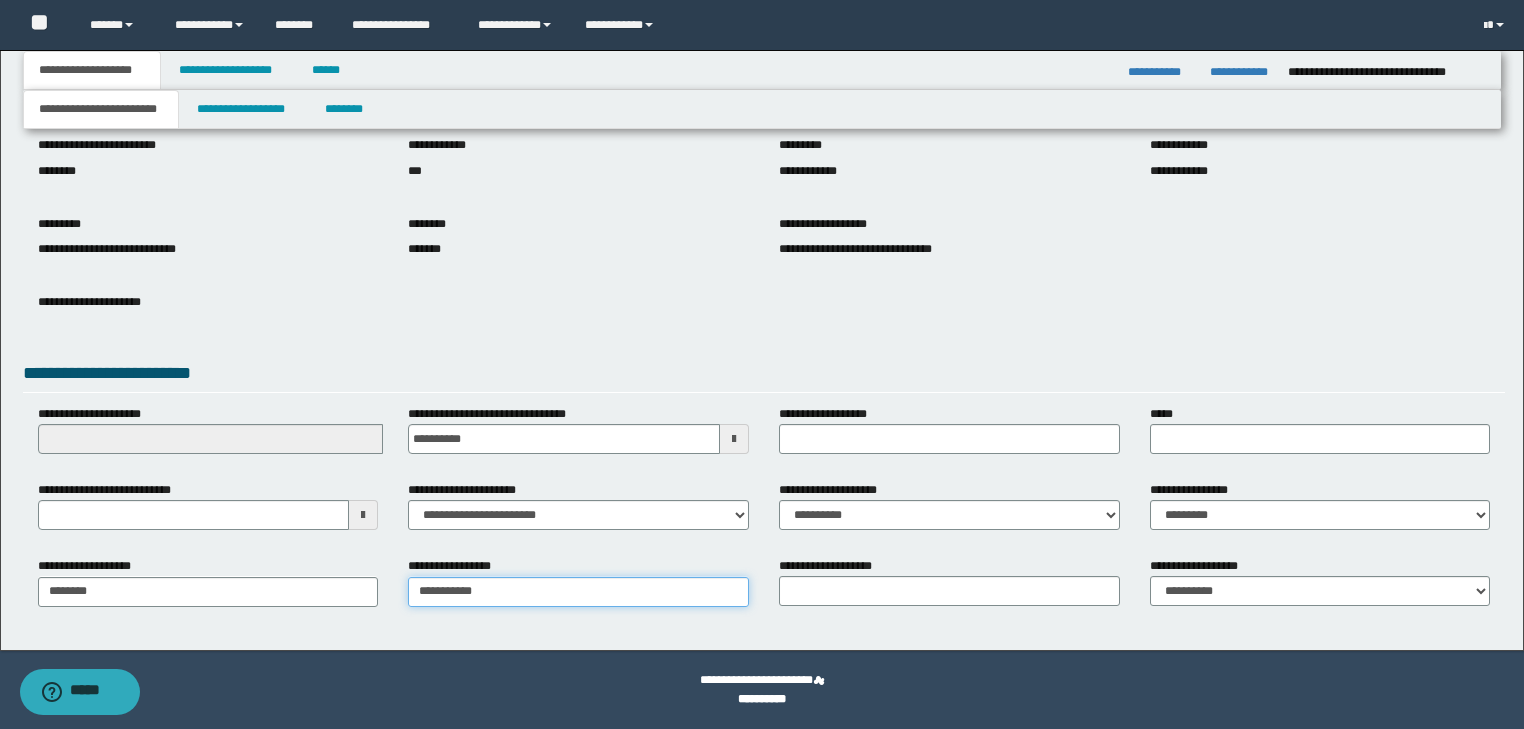 type on "**********" 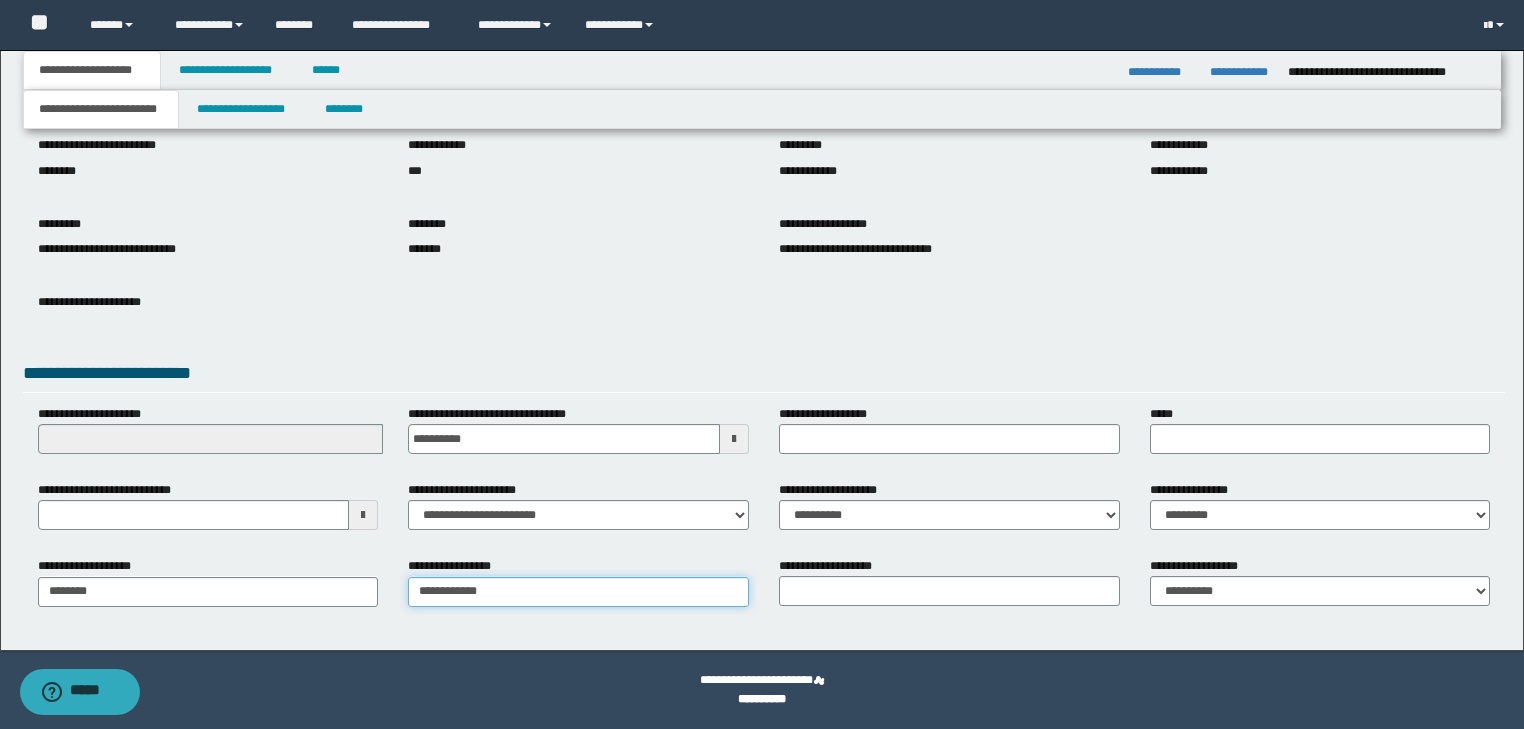 type on "**********" 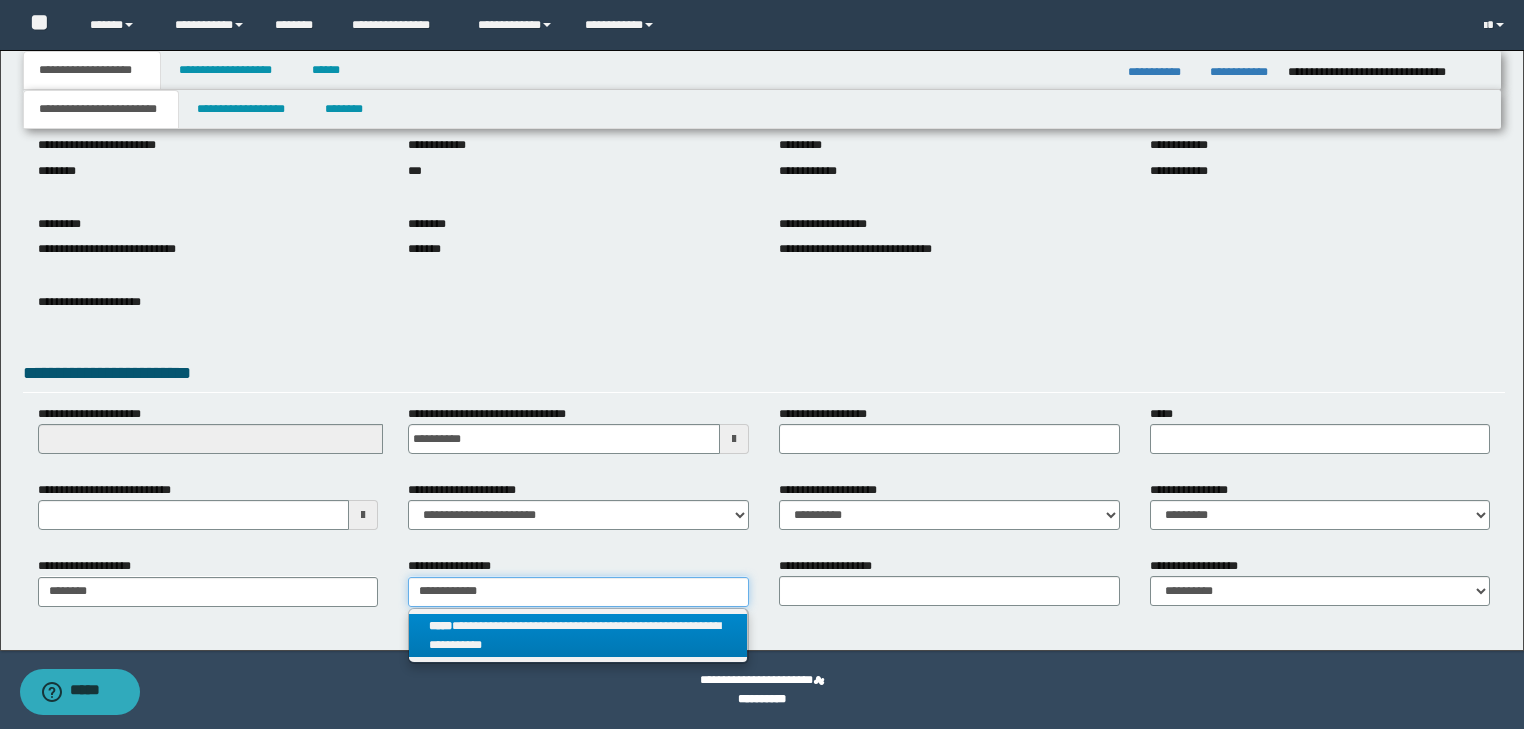 type on "**********" 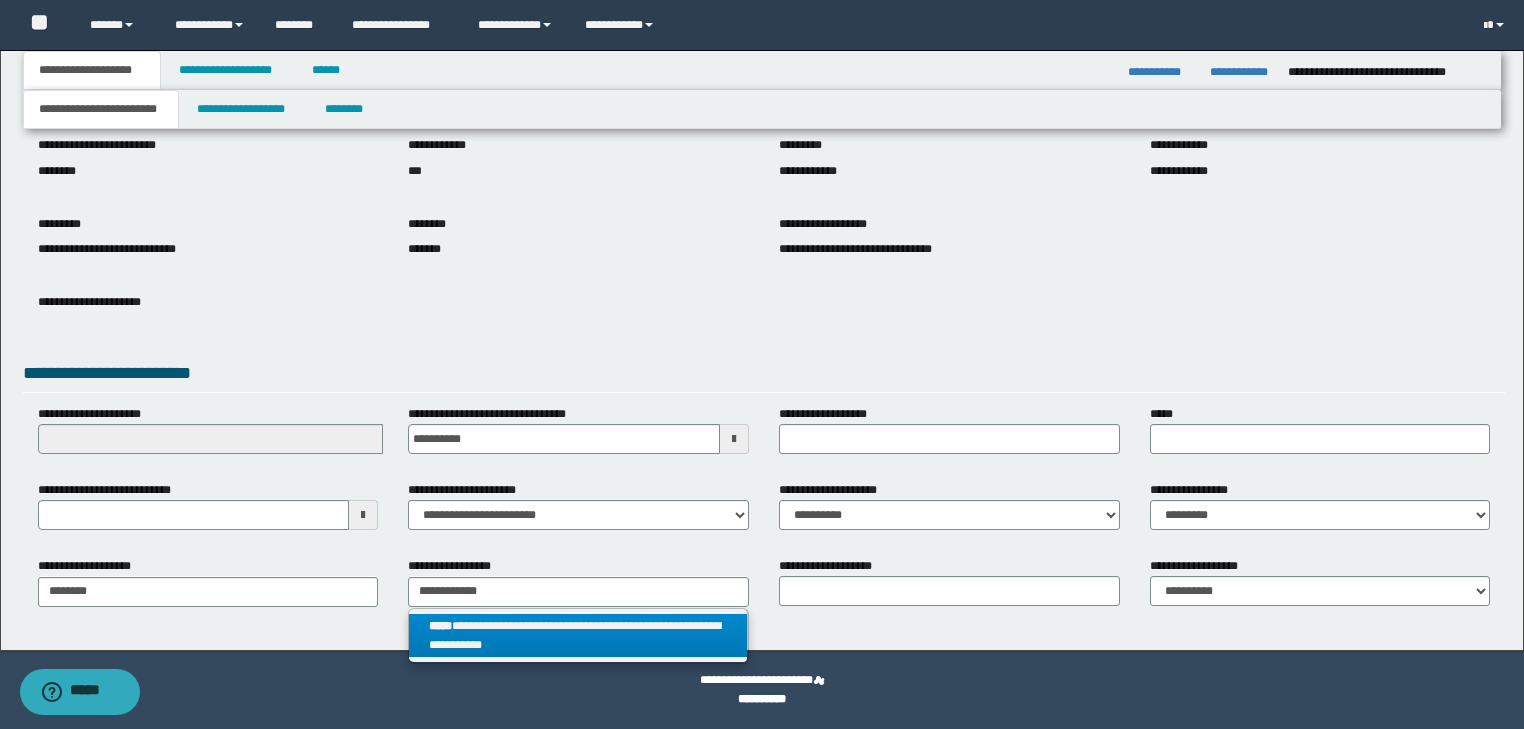 click on "**********" at bounding box center (578, 636) 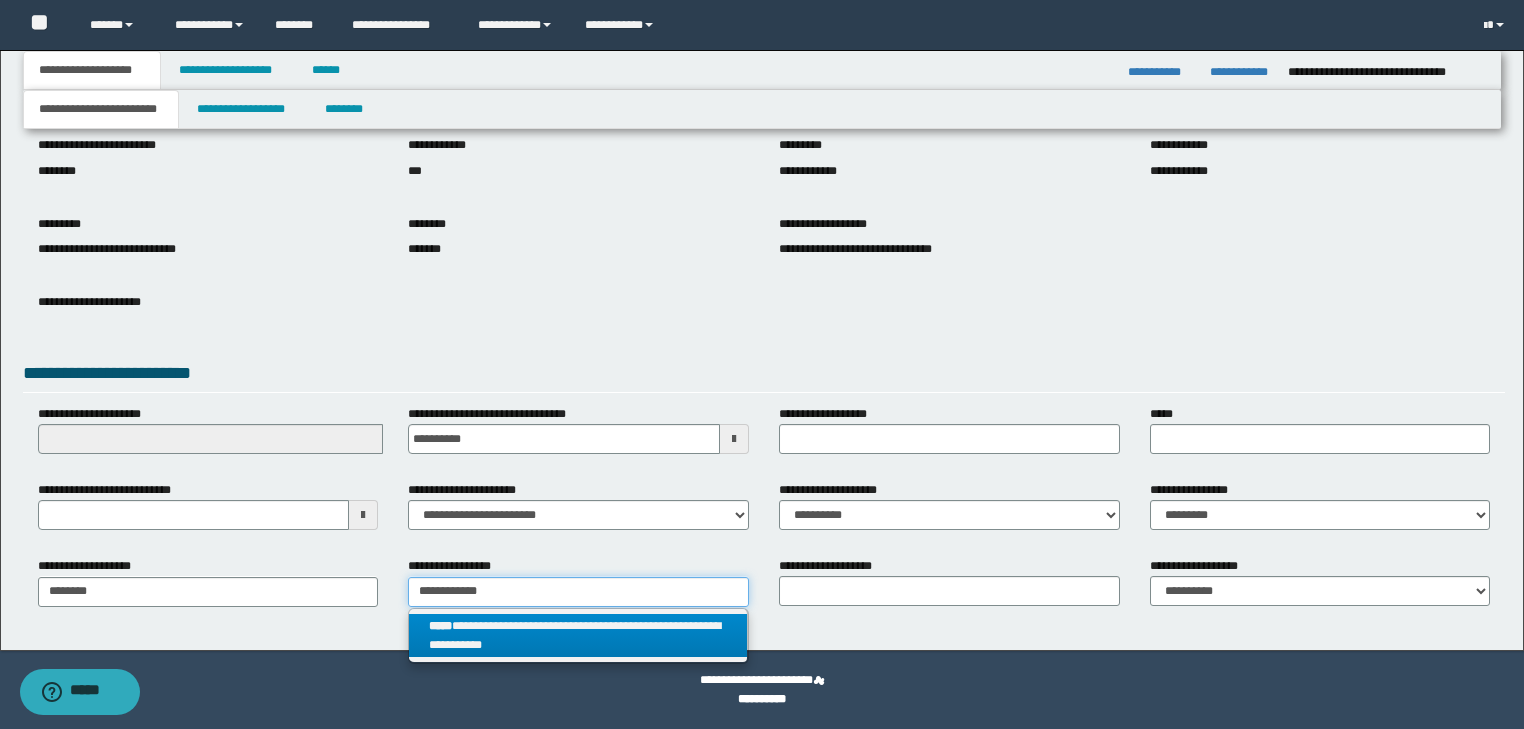 type 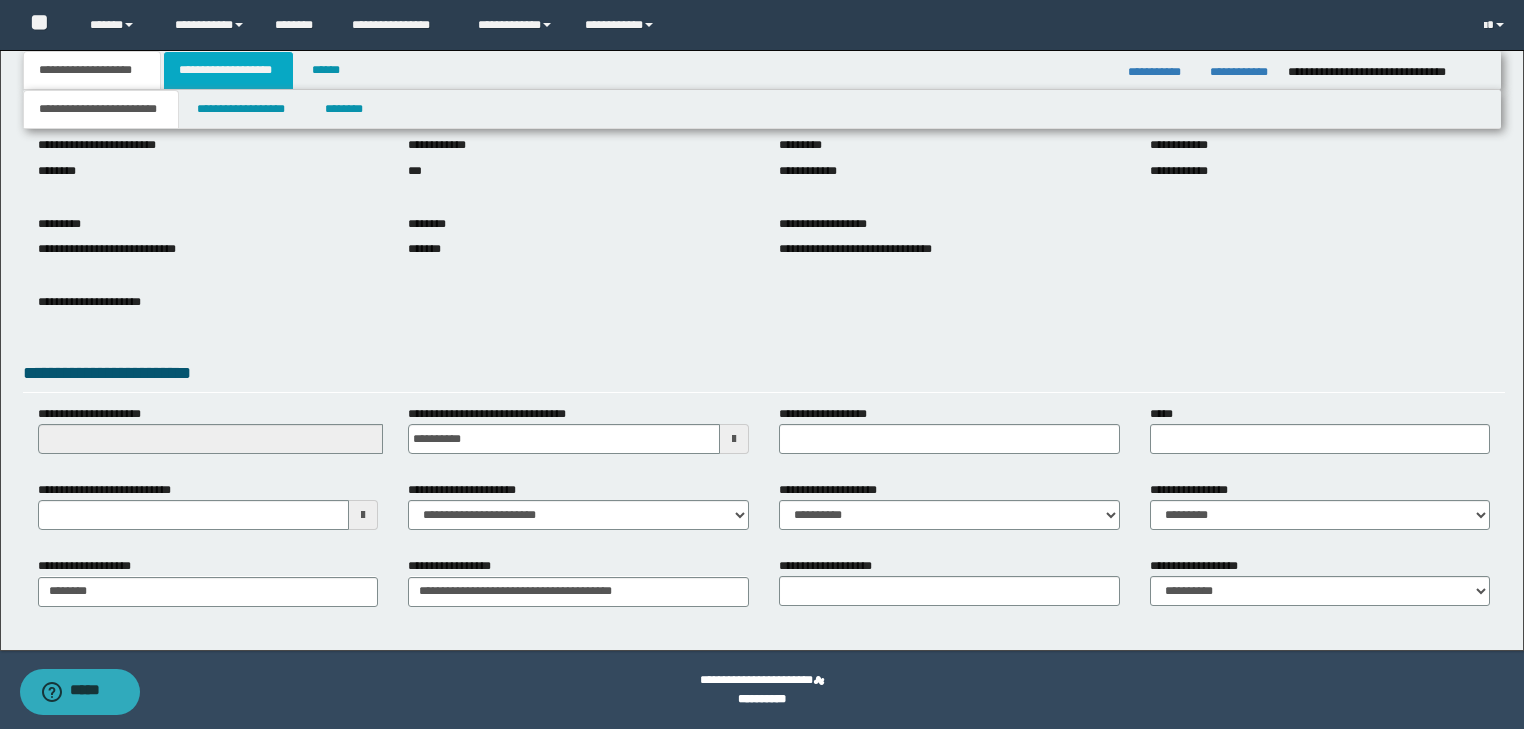 click on "**********" at bounding box center [228, 70] 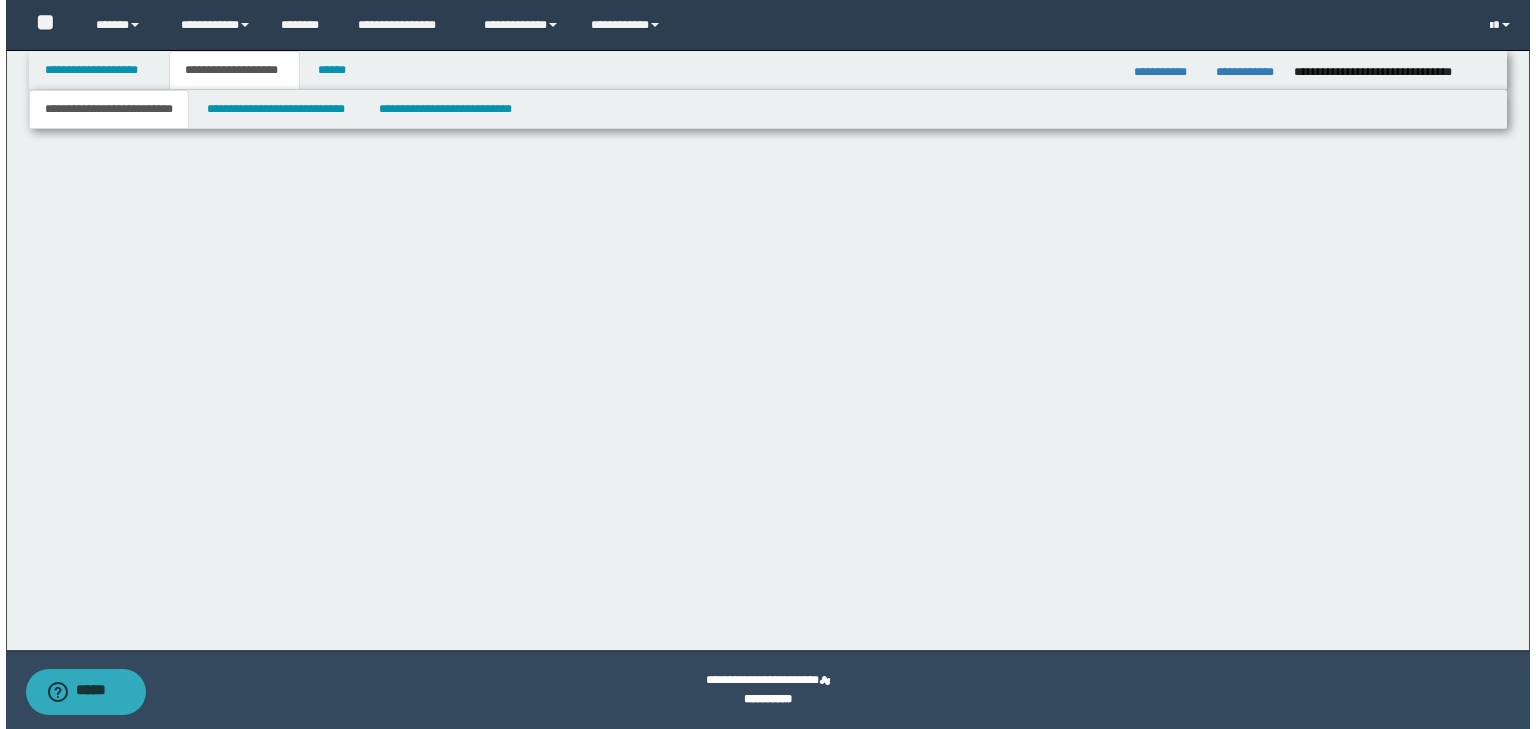 scroll, scrollTop: 0, scrollLeft: 0, axis: both 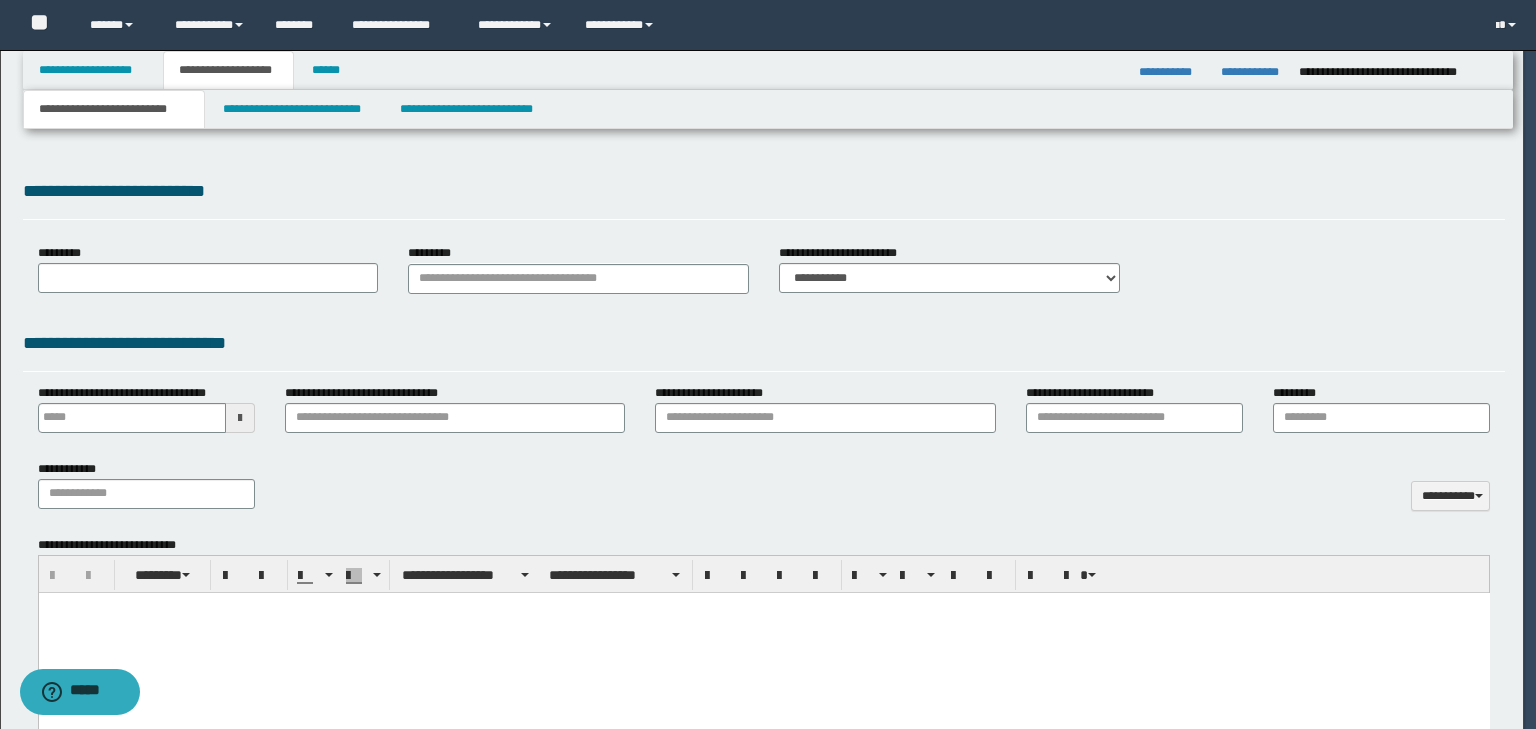type 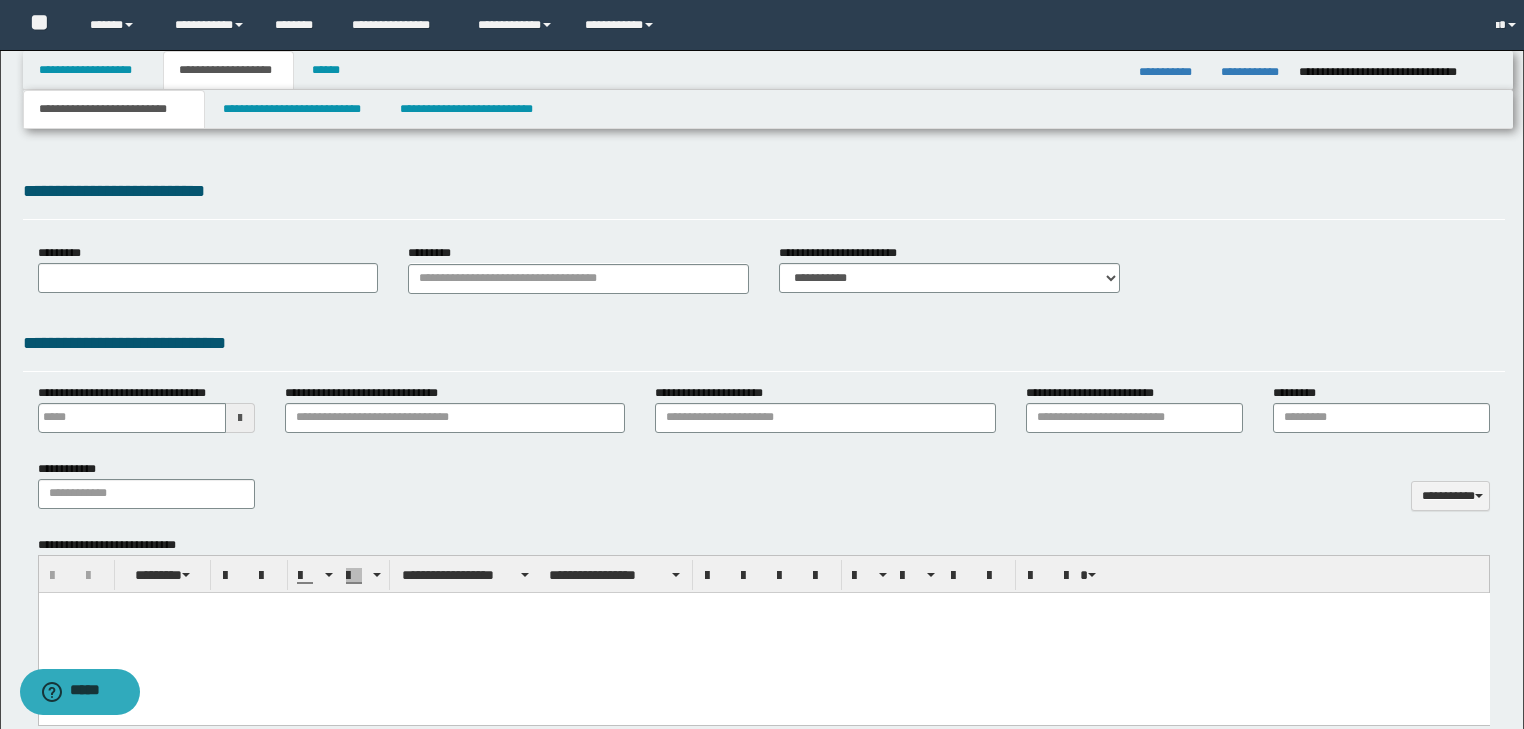 select on "*" 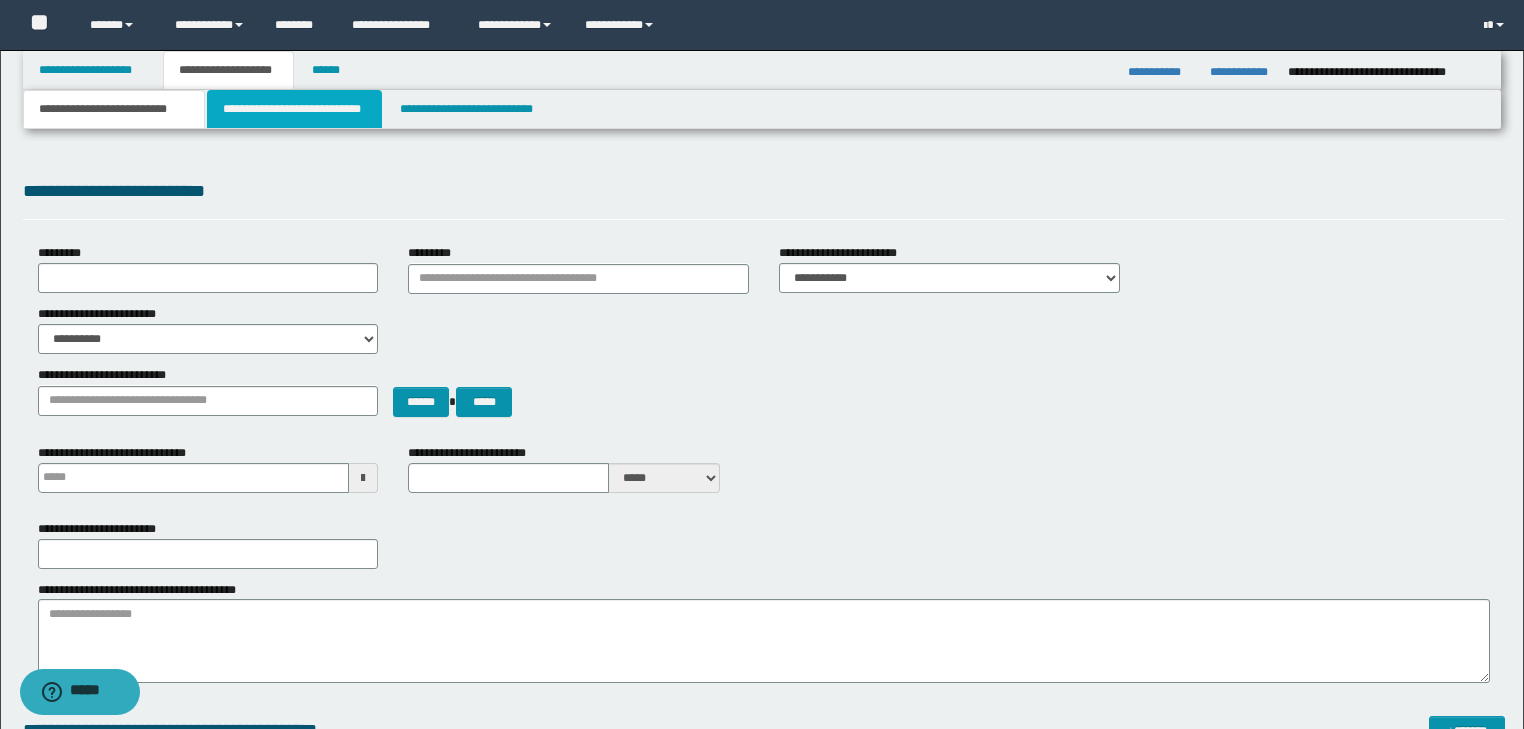click on "**********" at bounding box center (294, 109) 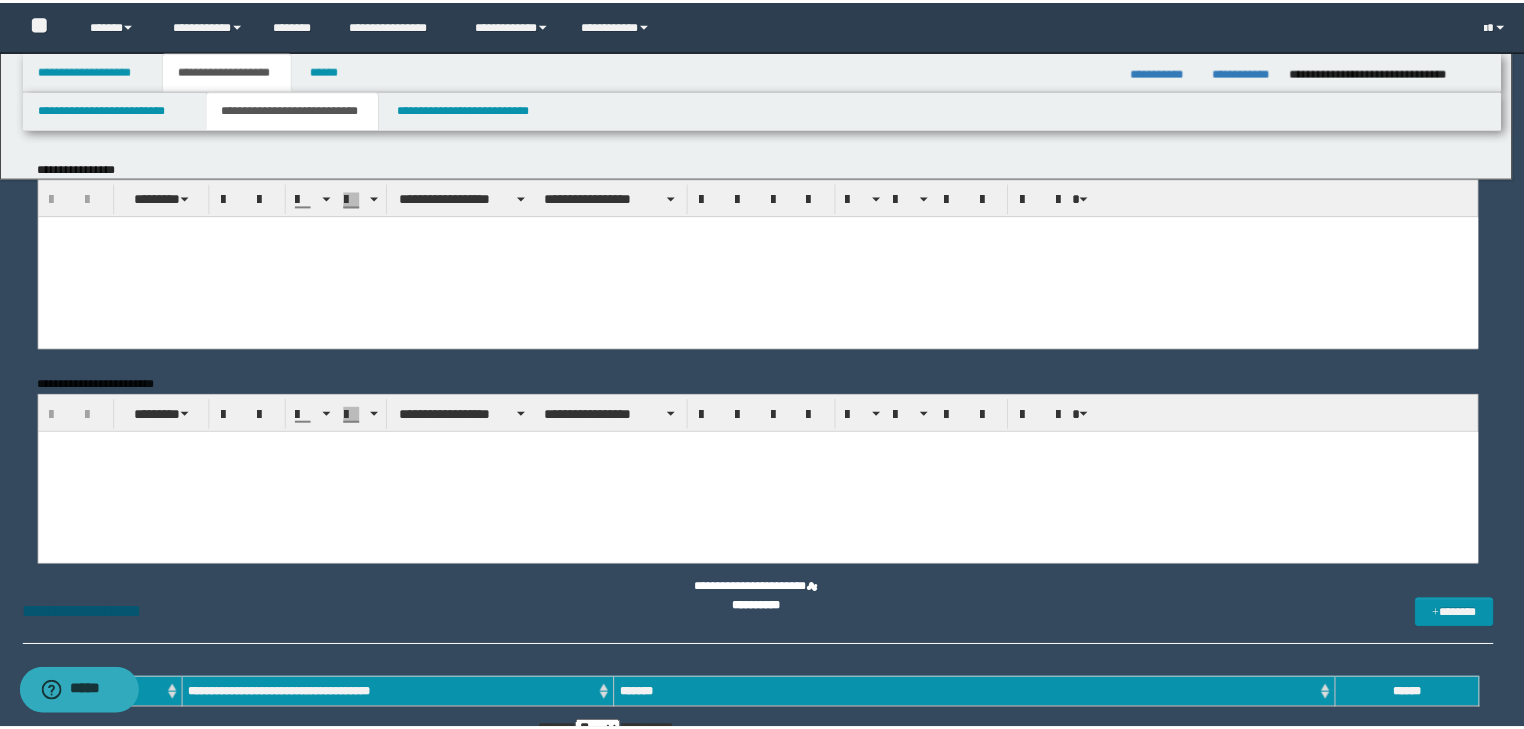 scroll, scrollTop: 0, scrollLeft: 0, axis: both 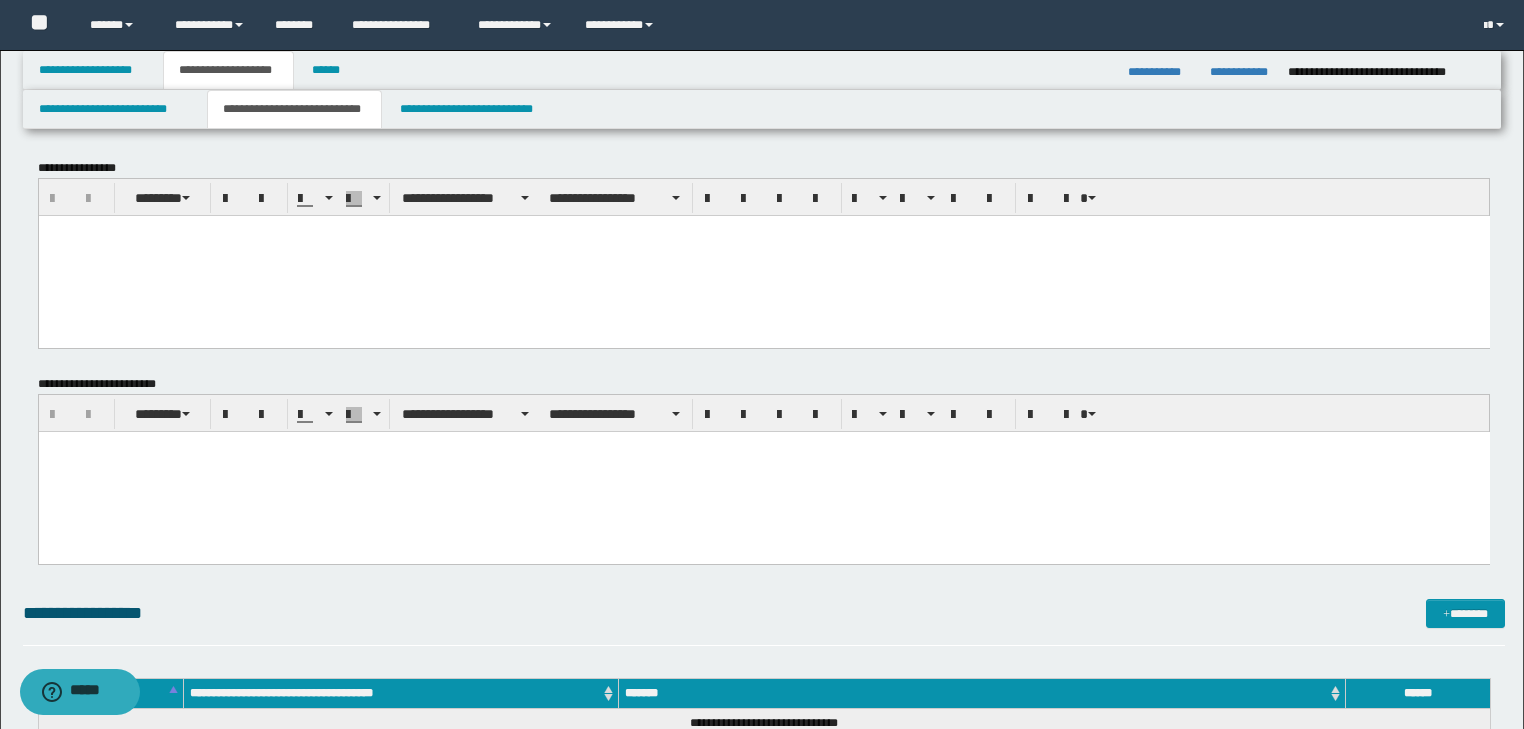 click at bounding box center [763, 230] 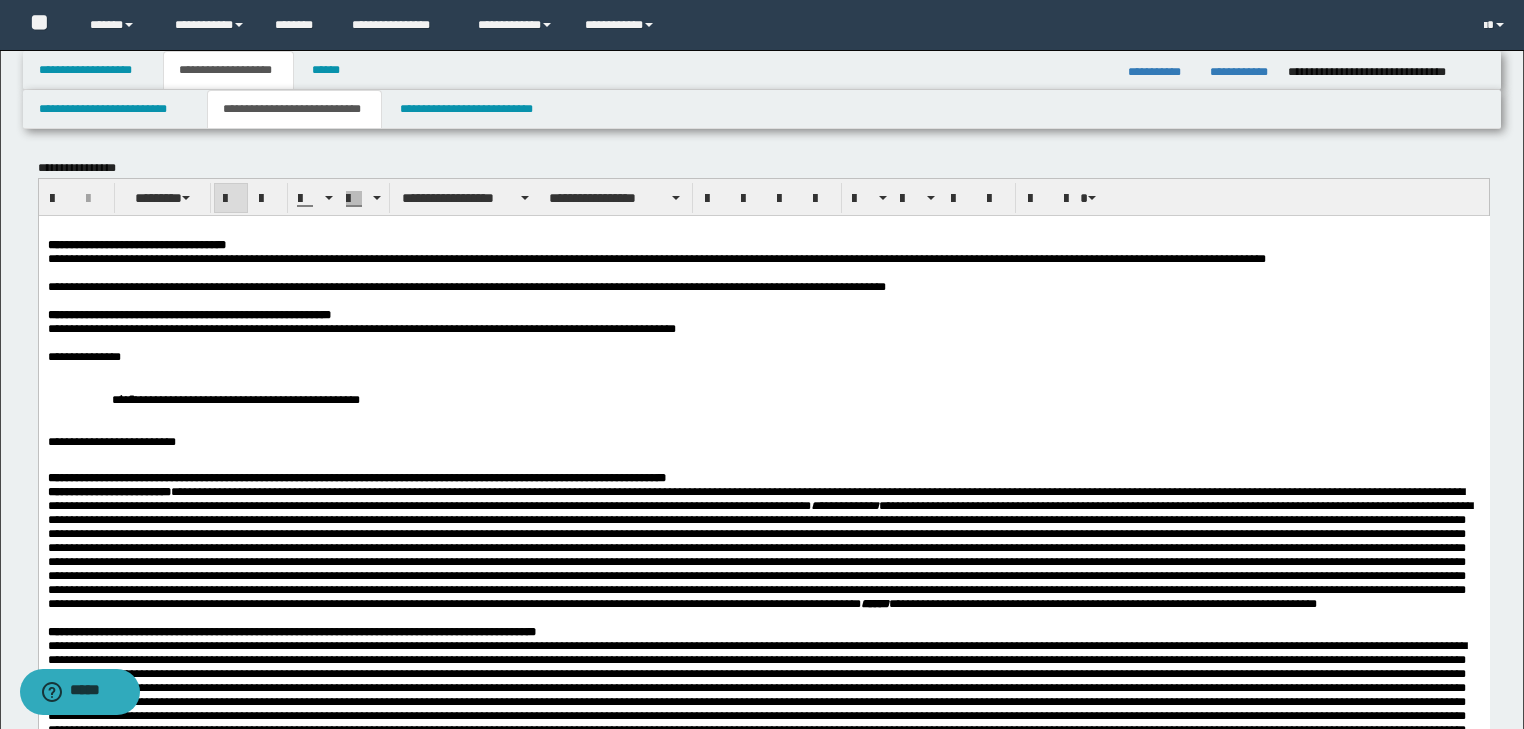 click on "**********" at bounding box center [763, 595] 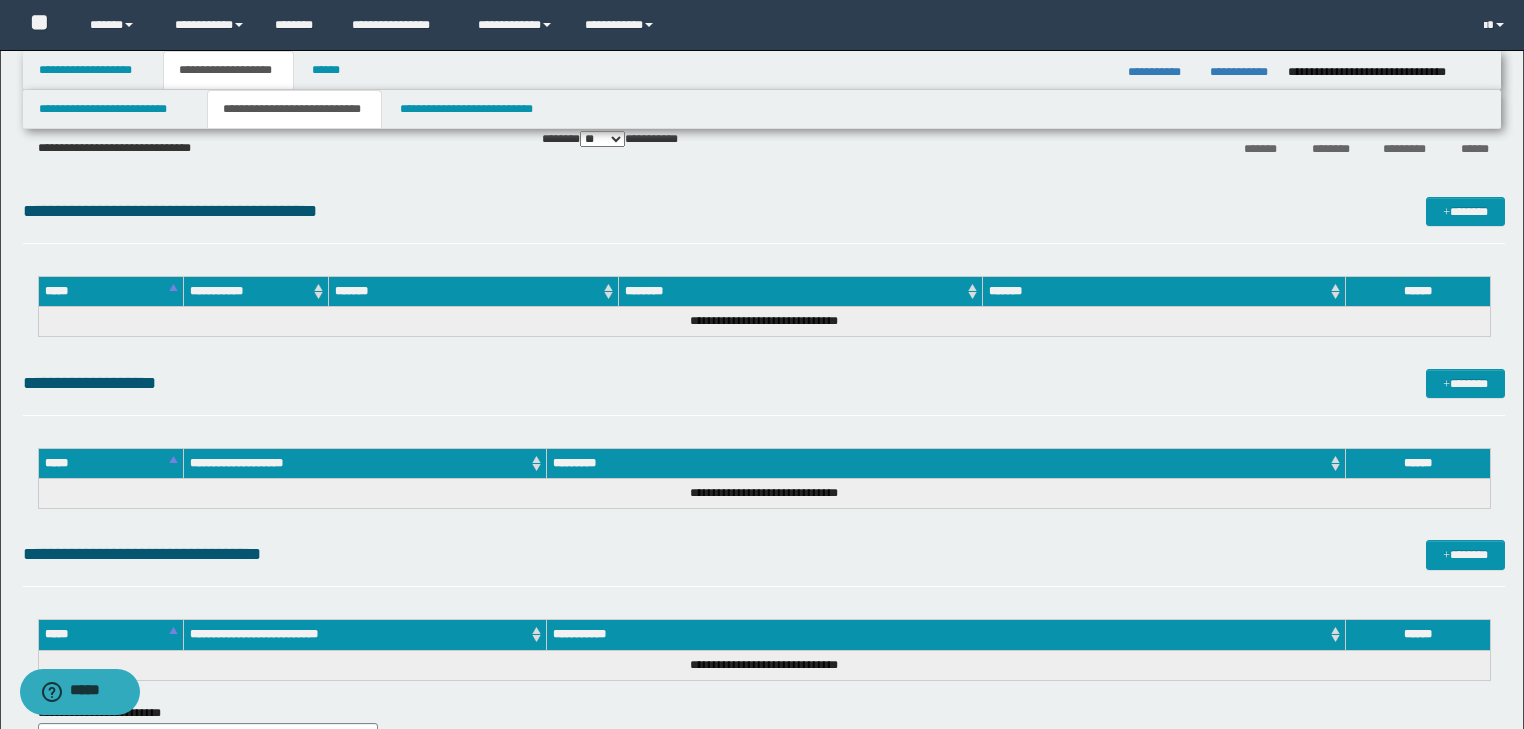 drag, startPoint x: 50, startPoint y: -1133, endPoint x: 603, endPoint y: 689, distance: 1904.0728 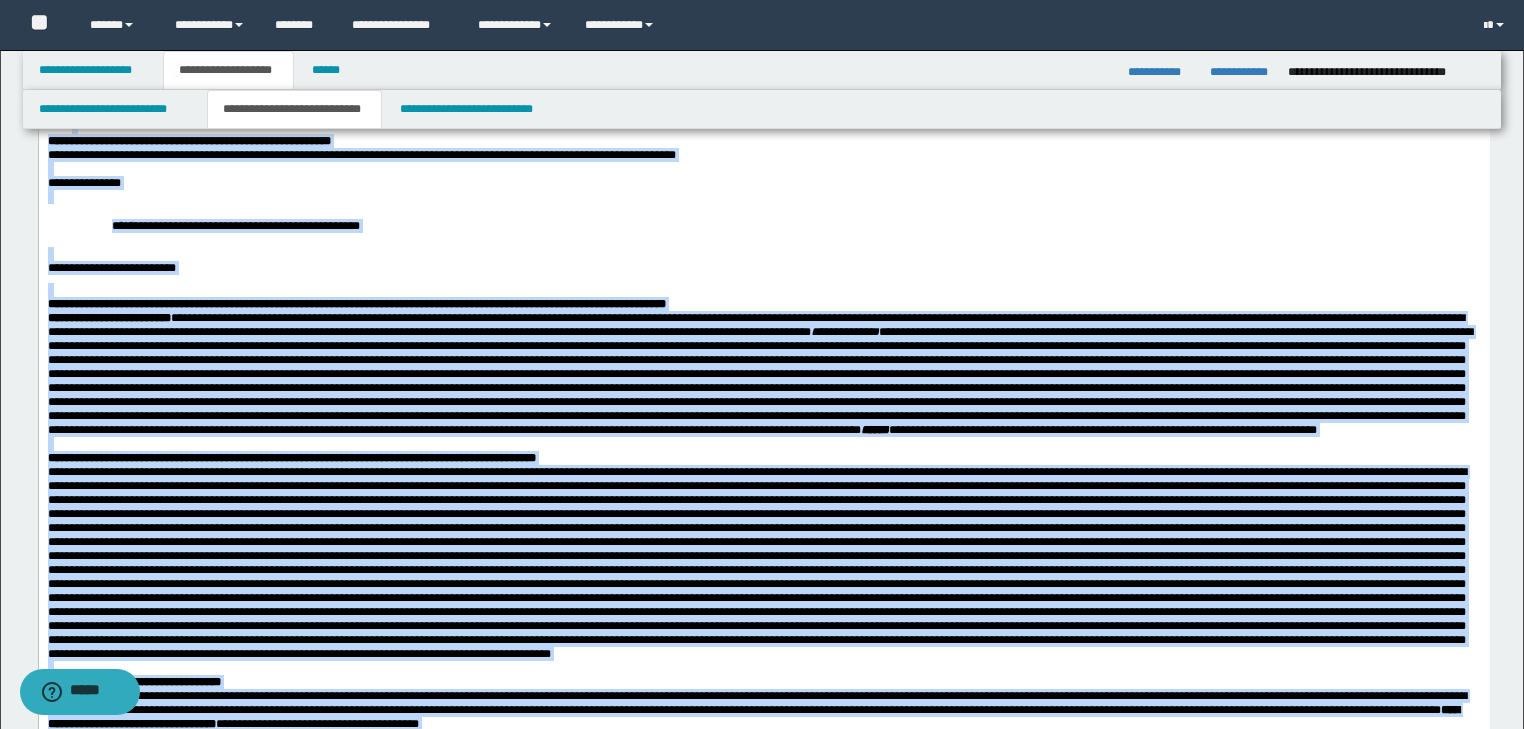 scroll, scrollTop: 0, scrollLeft: 0, axis: both 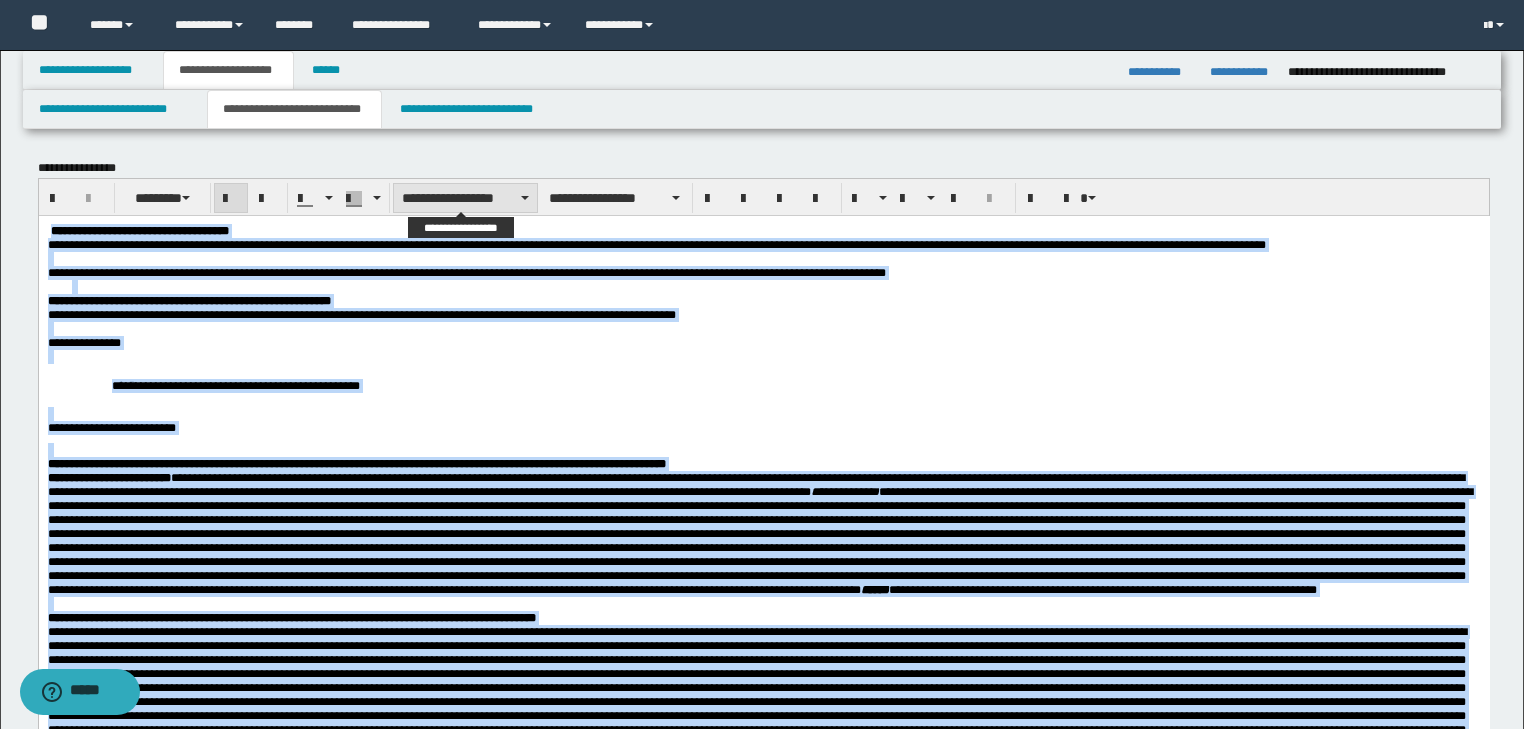 click on "**********" at bounding box center [465, 198] 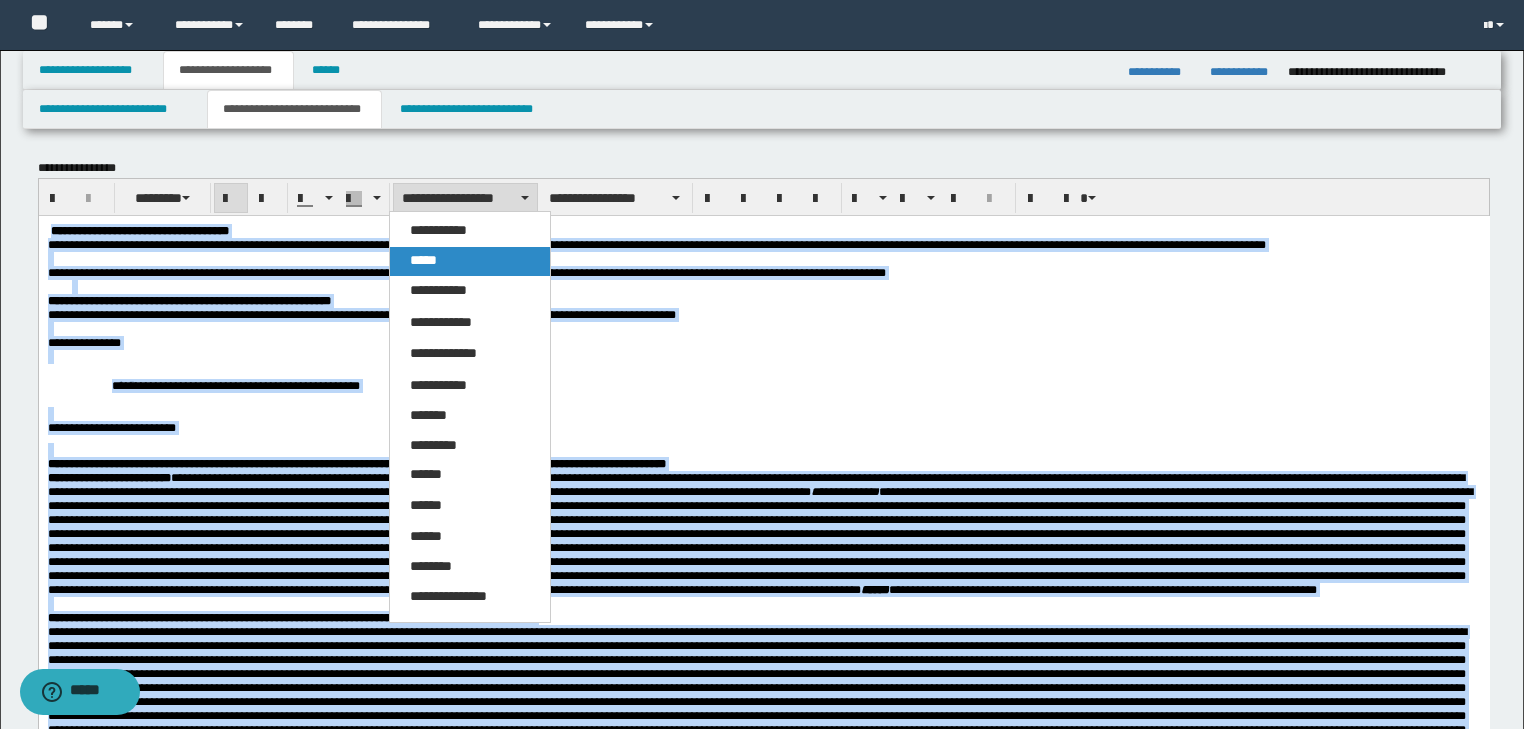 drag, startPoint x: 434, startPoint y: 253, endPoint x: 427, endPoint y: 0, distance: 253.09682 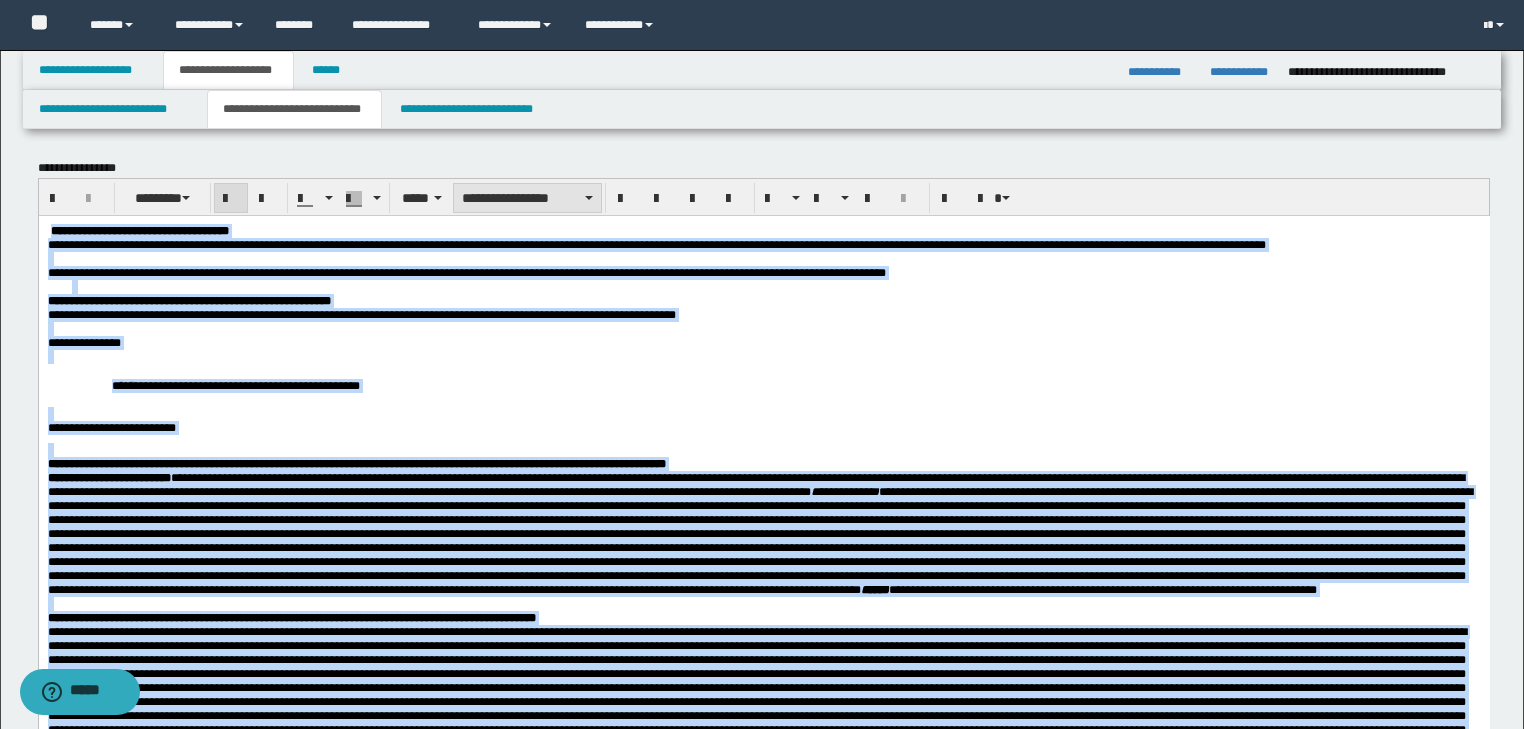 click on "**********" at bounding box center (527, 198) 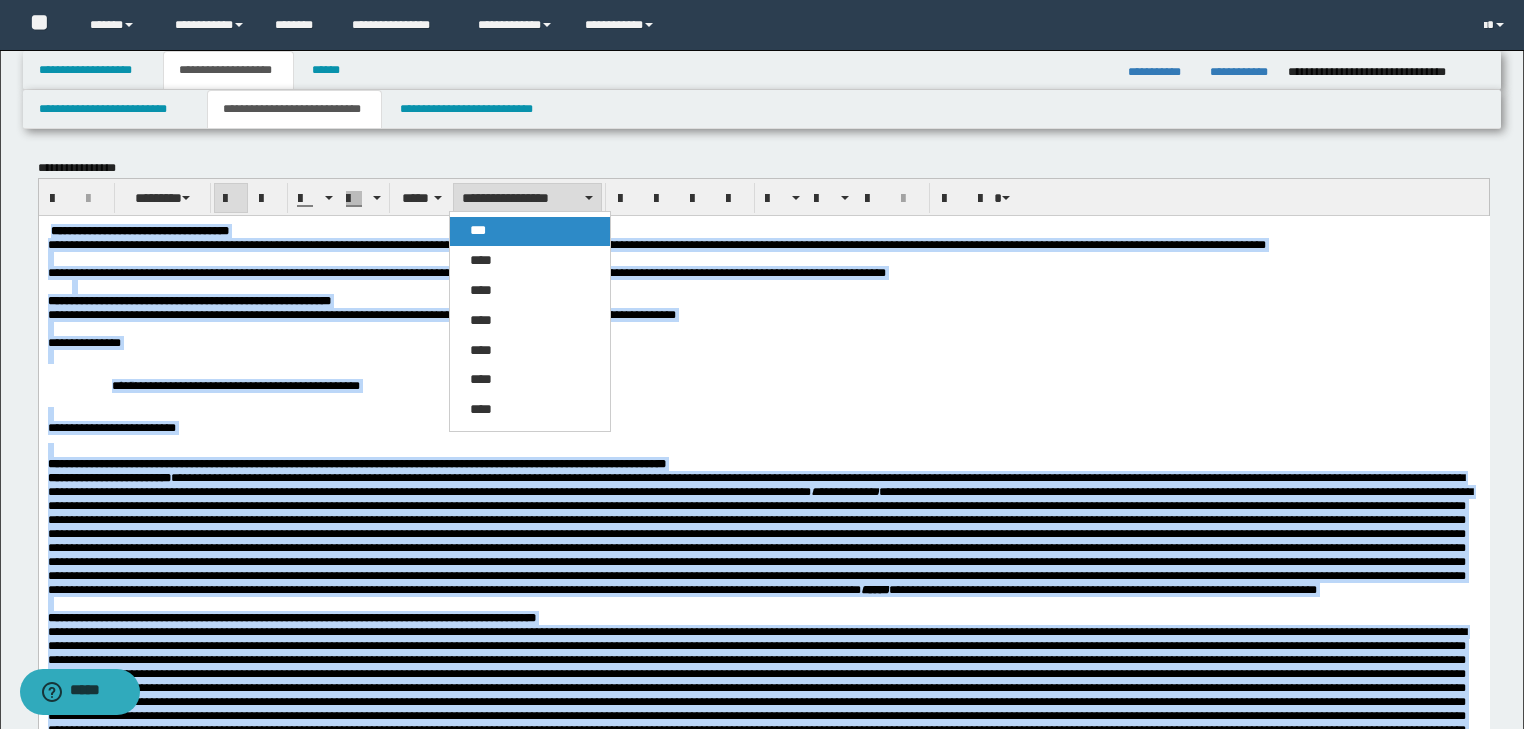 click on "***" at bounding box center [478, 230] 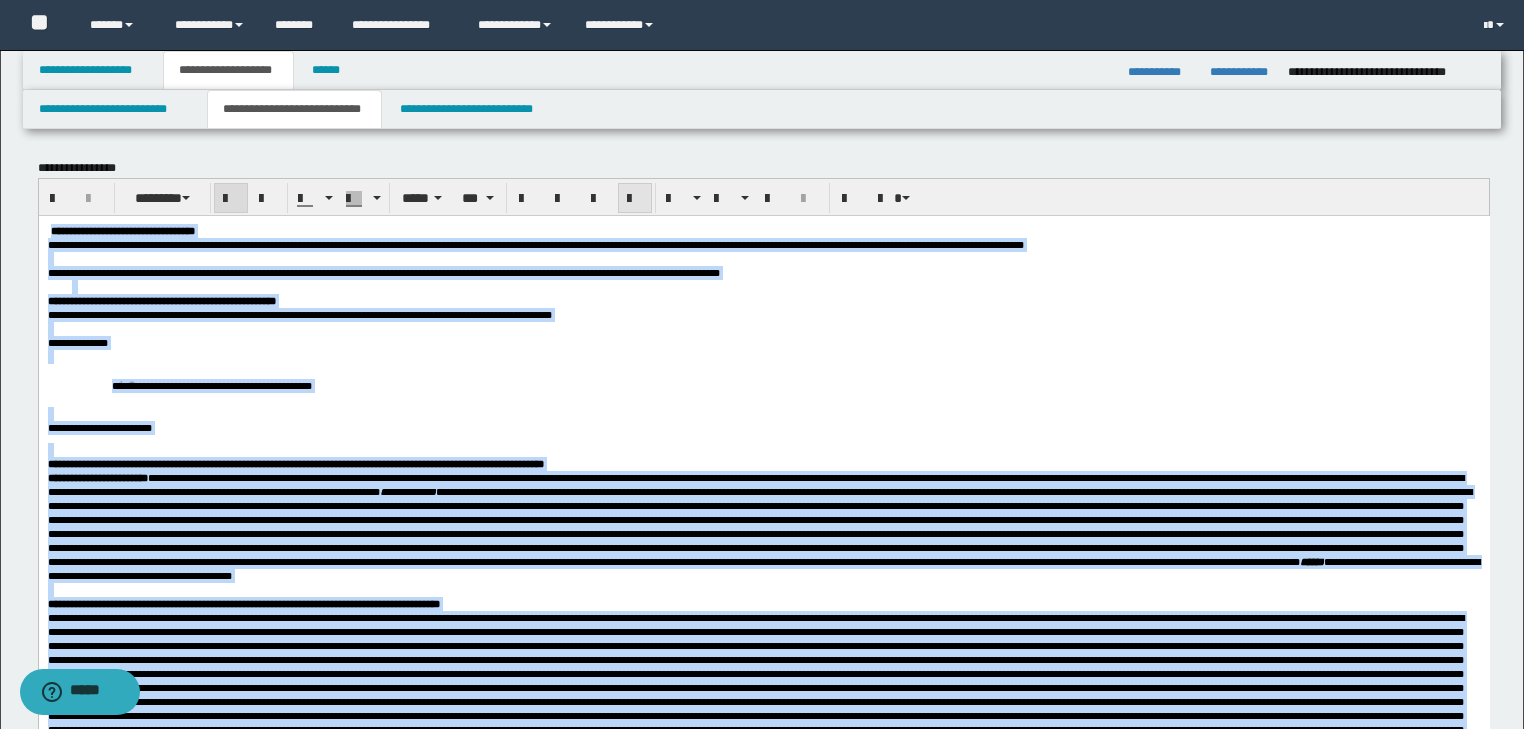click at bounding box center (635, 198) 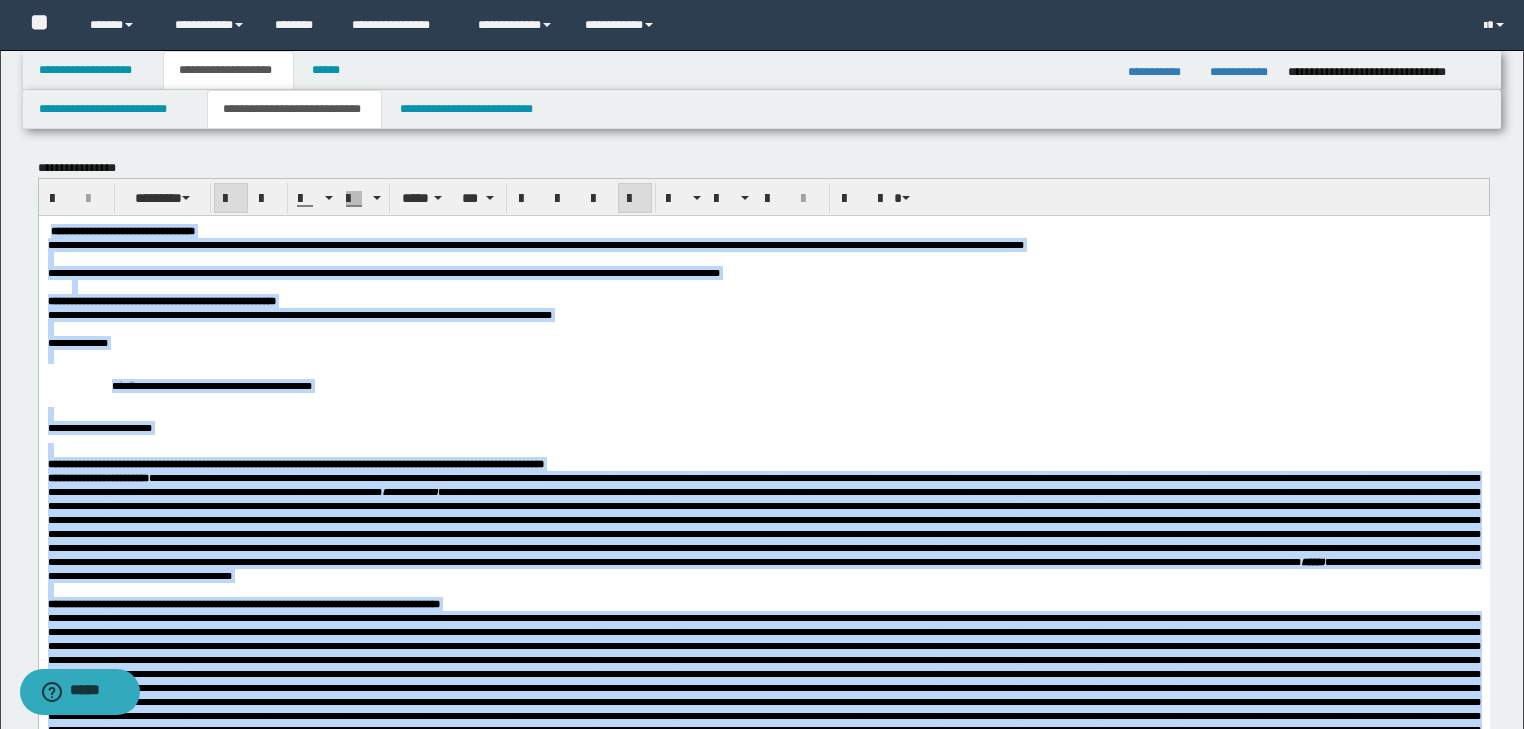 click on "**********" at bounding box center (763, 342) 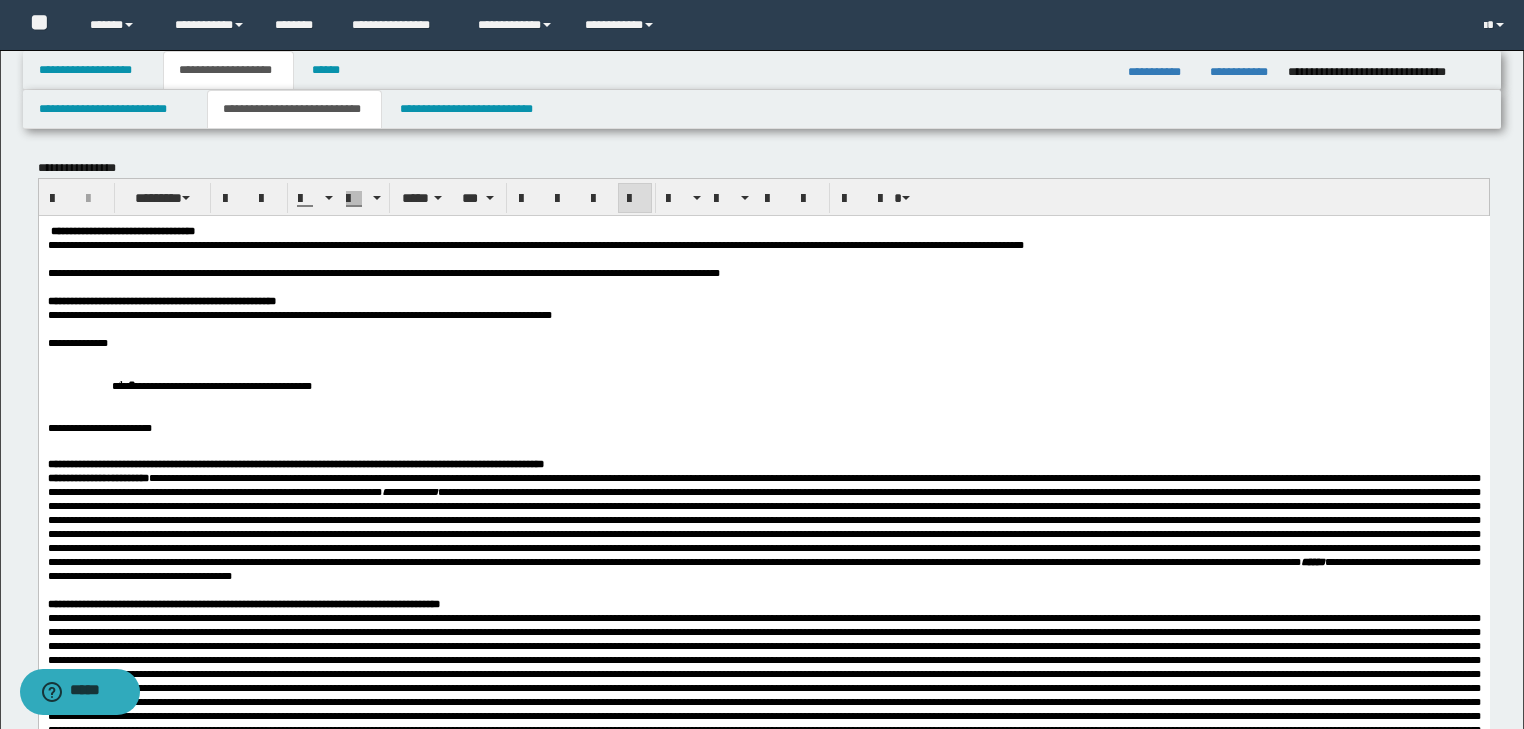 click at bounding box center (763, 328) 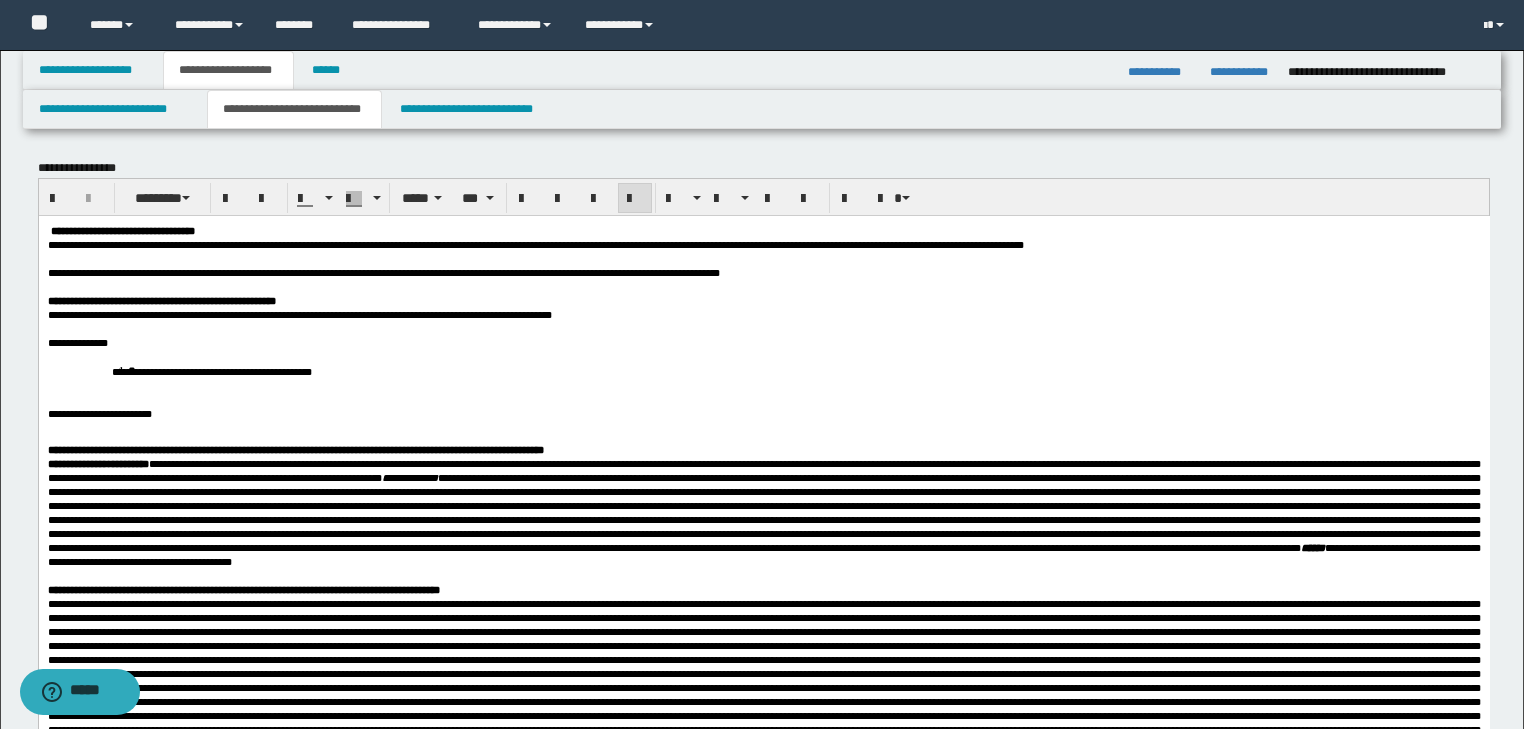 click on "**********" at bounding box center (763, 370) 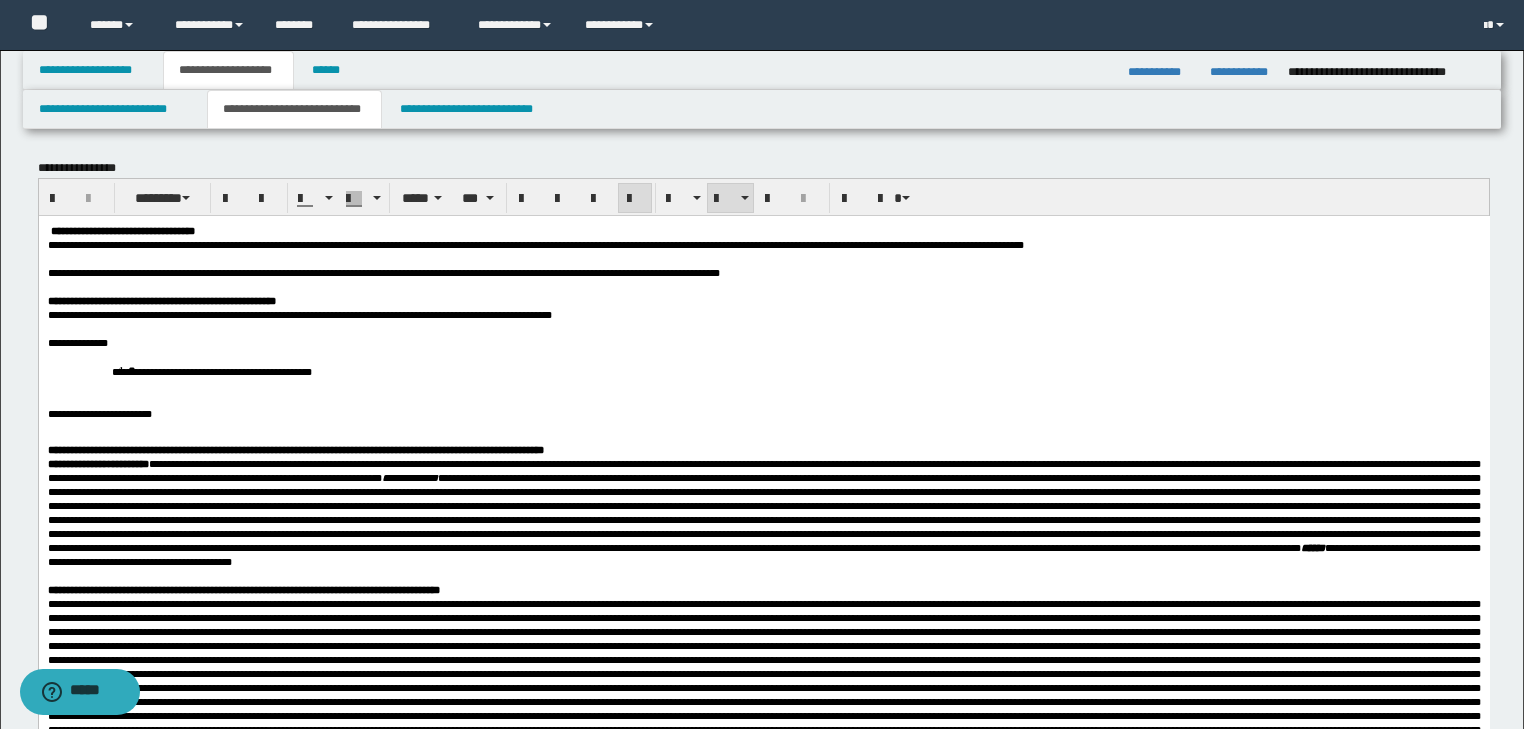 click on "**********" at bounding box center [807, 370] 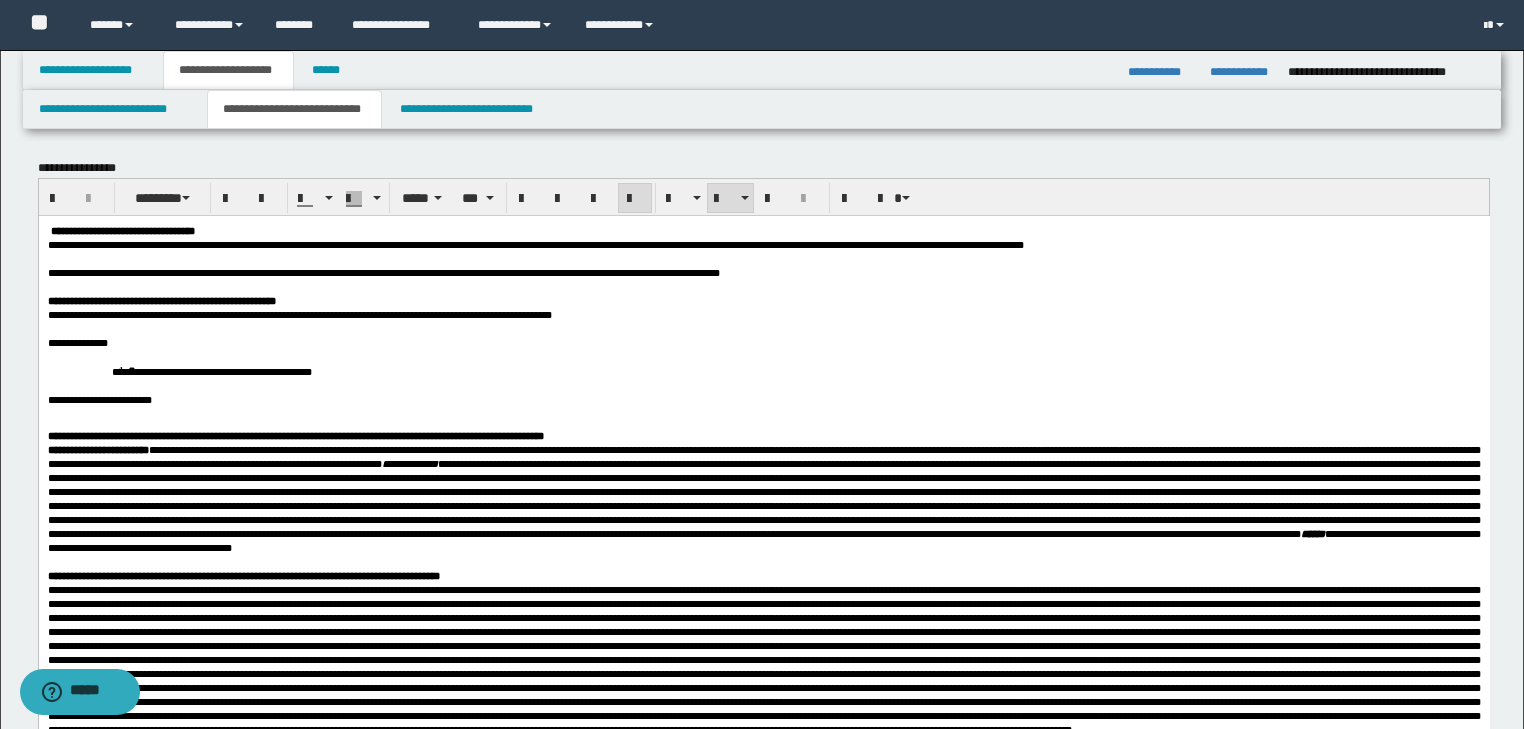 scroll, scrollTop: 400, scrollLeft: 0, axis: vertical 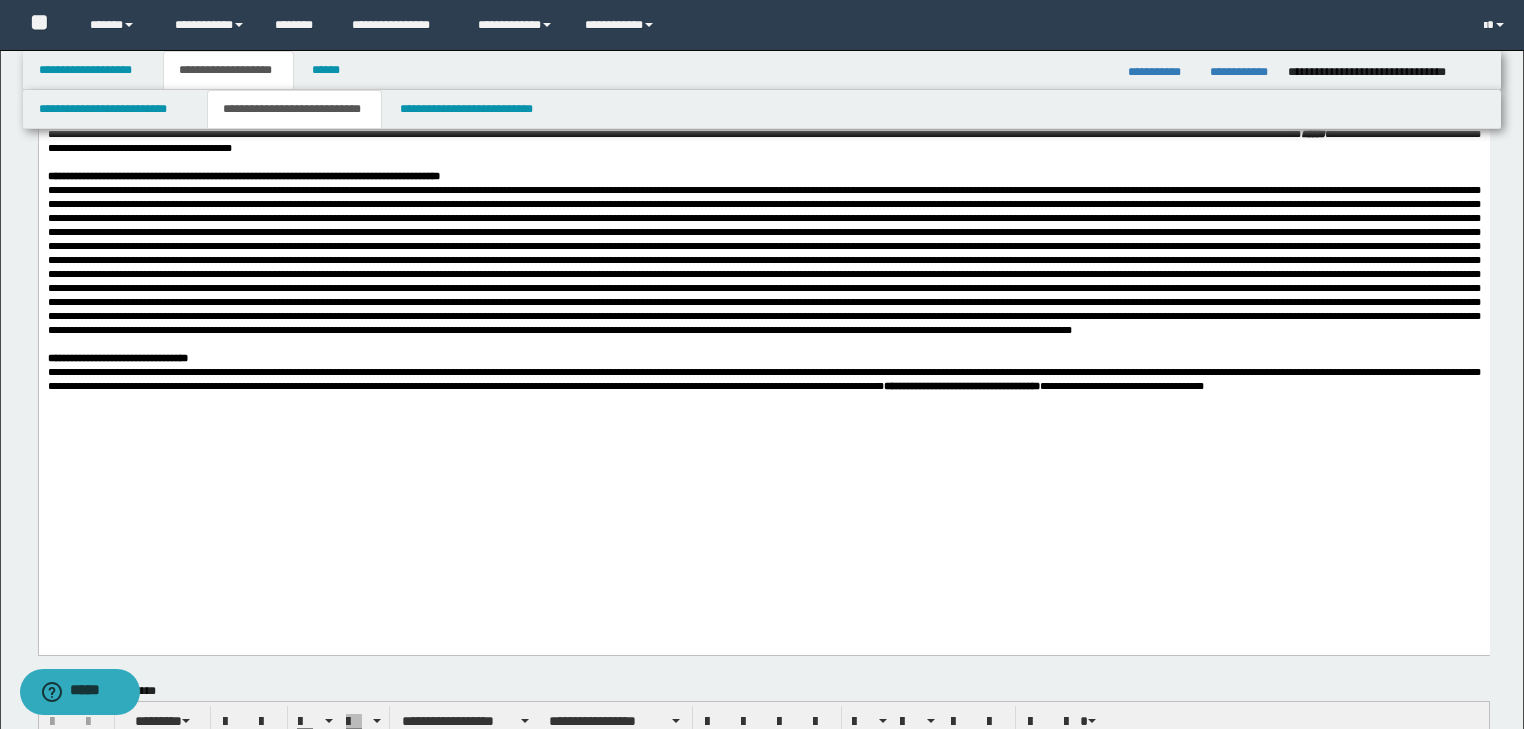 click on "**********" at bounding box center [763, 379] 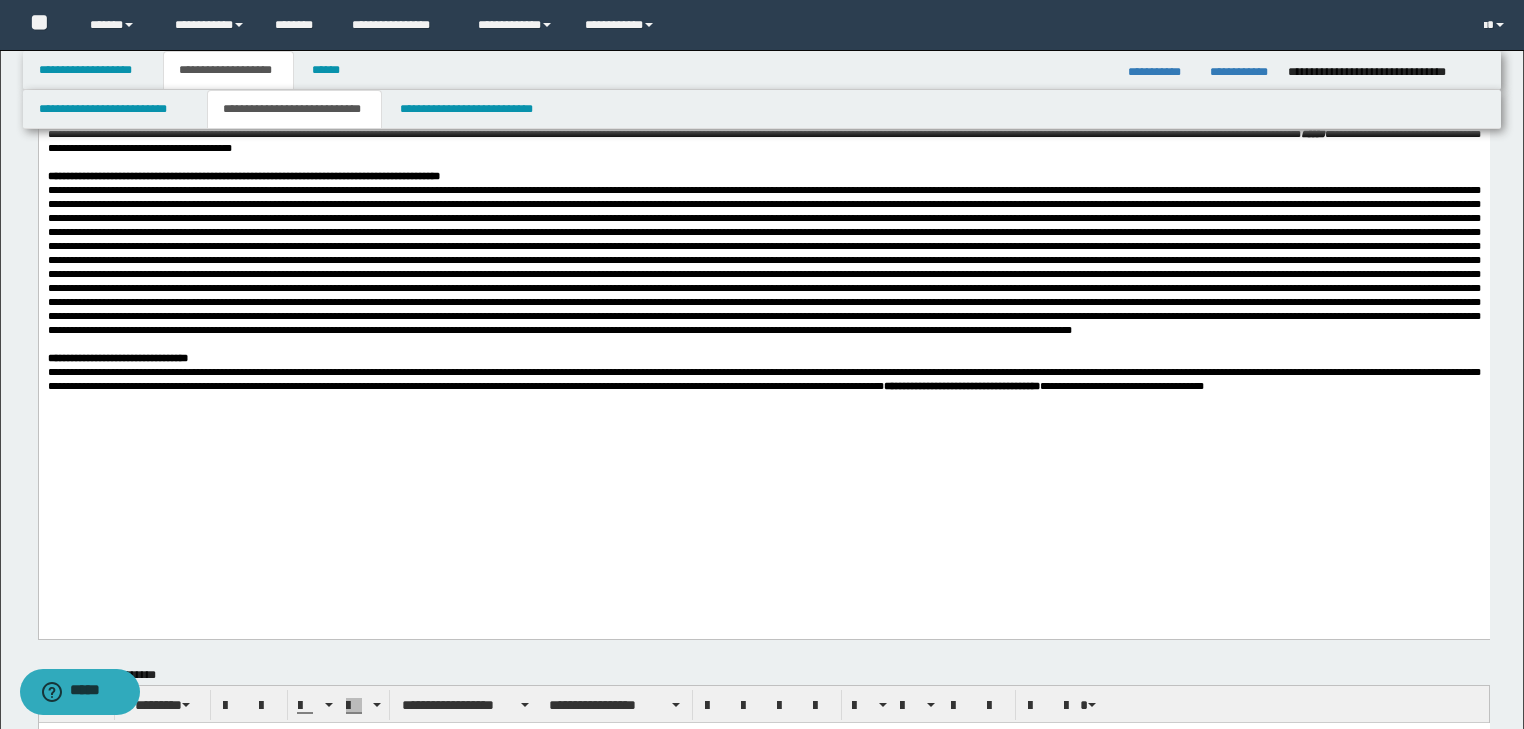 scroll, scrollTop: 800, scrollLeft: 0, axis: vertical 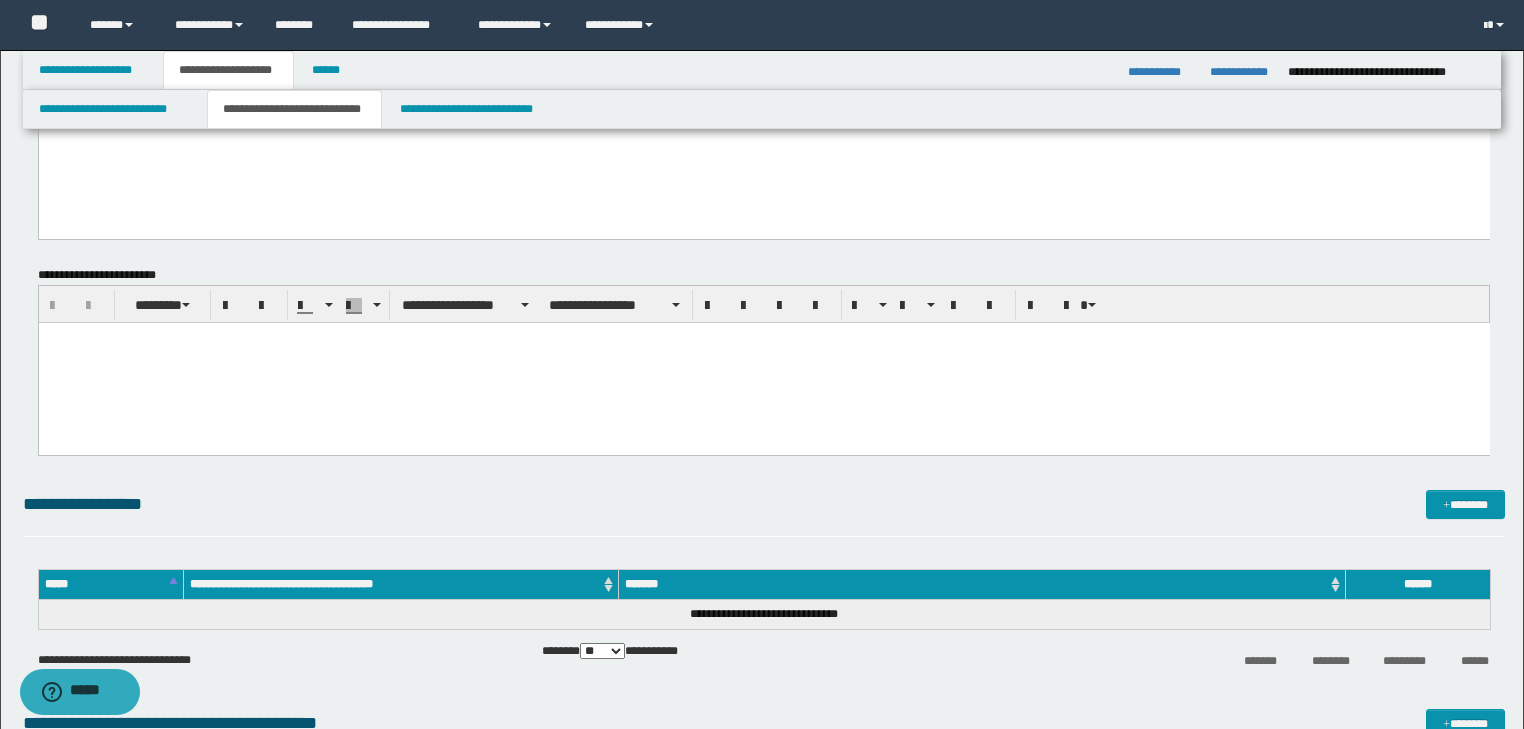 click at bounding box center [763, 337] 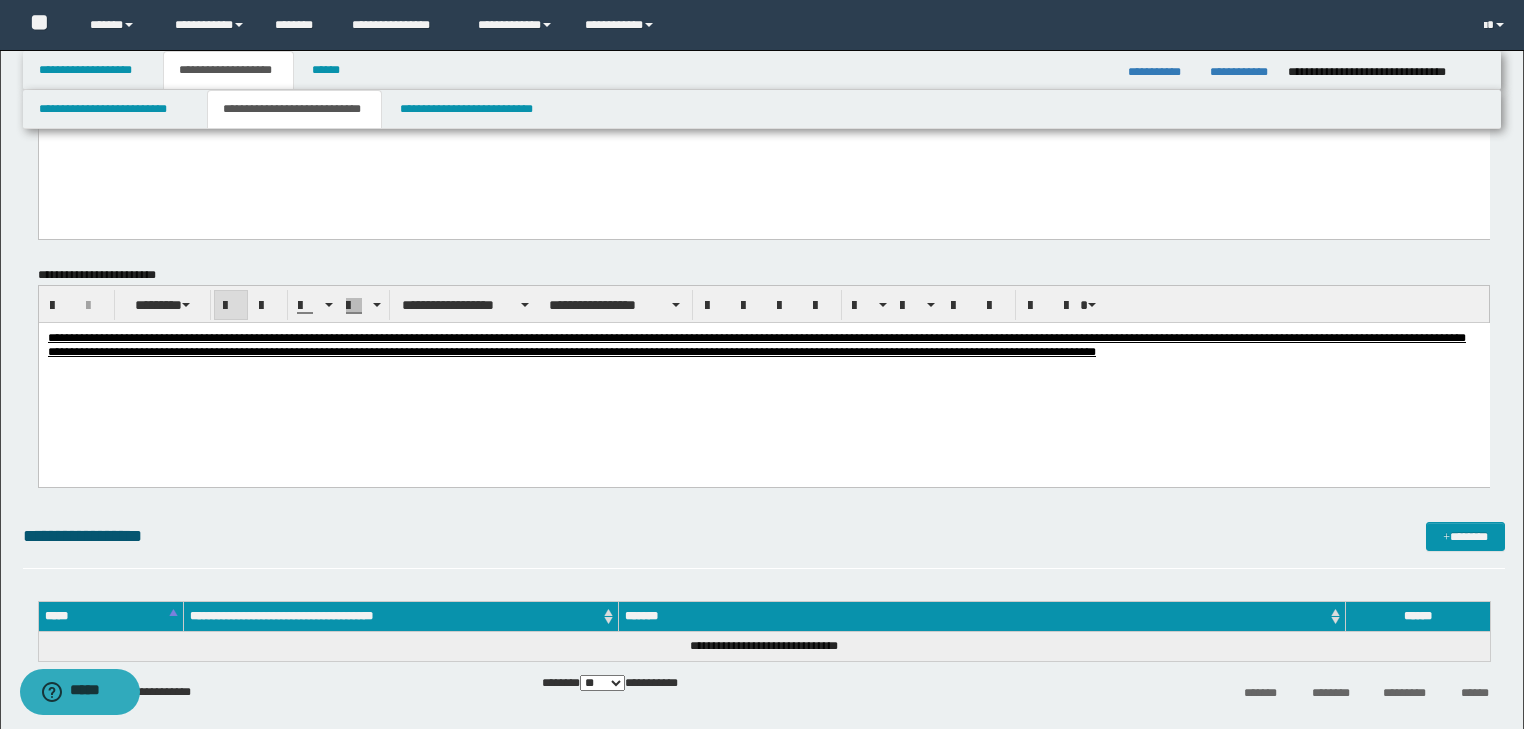 click on "**********" at bounding box center (763, 376) 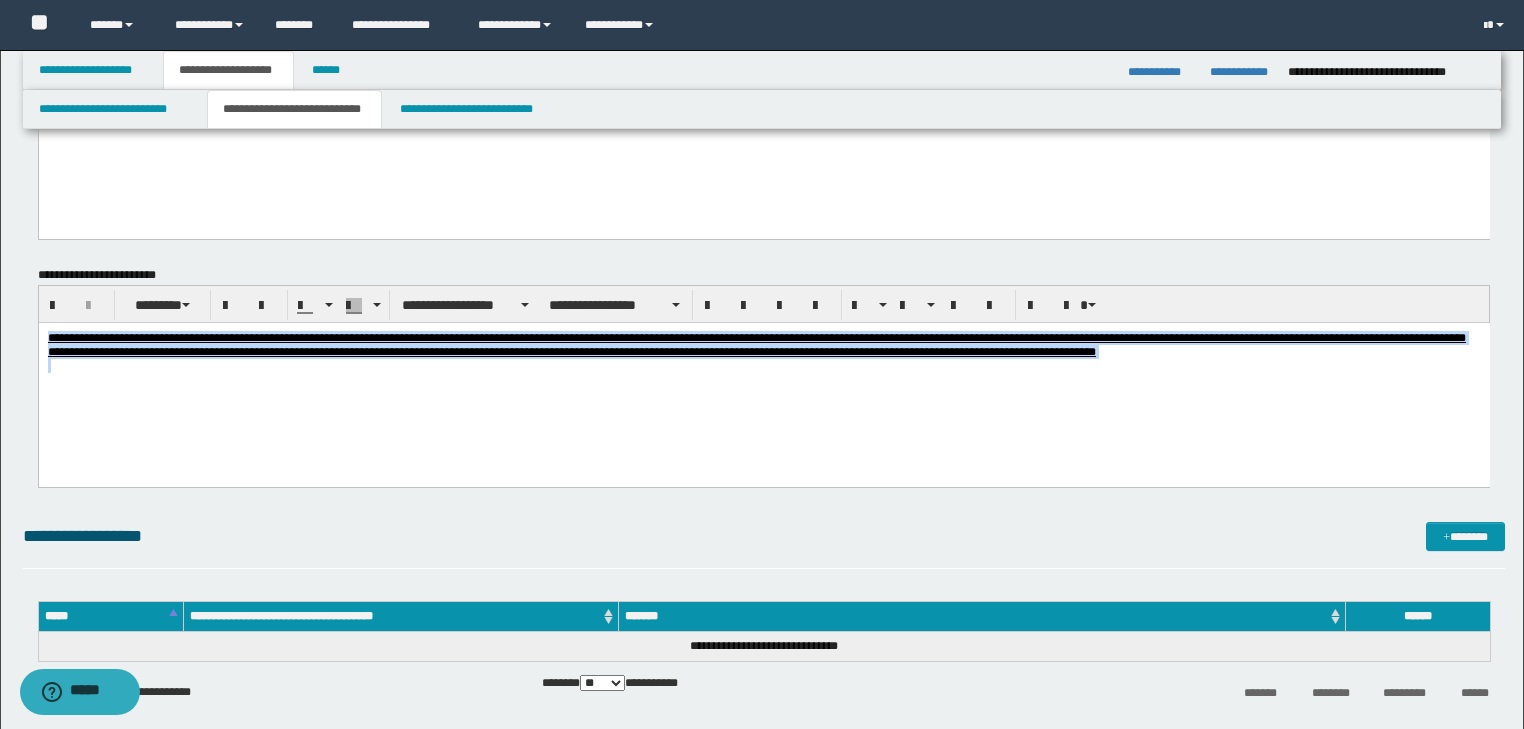drag, startPoint x: 47, startPoint y: 333, endPoint x: 1113, endPoint y: 382, distance: 1067.1256 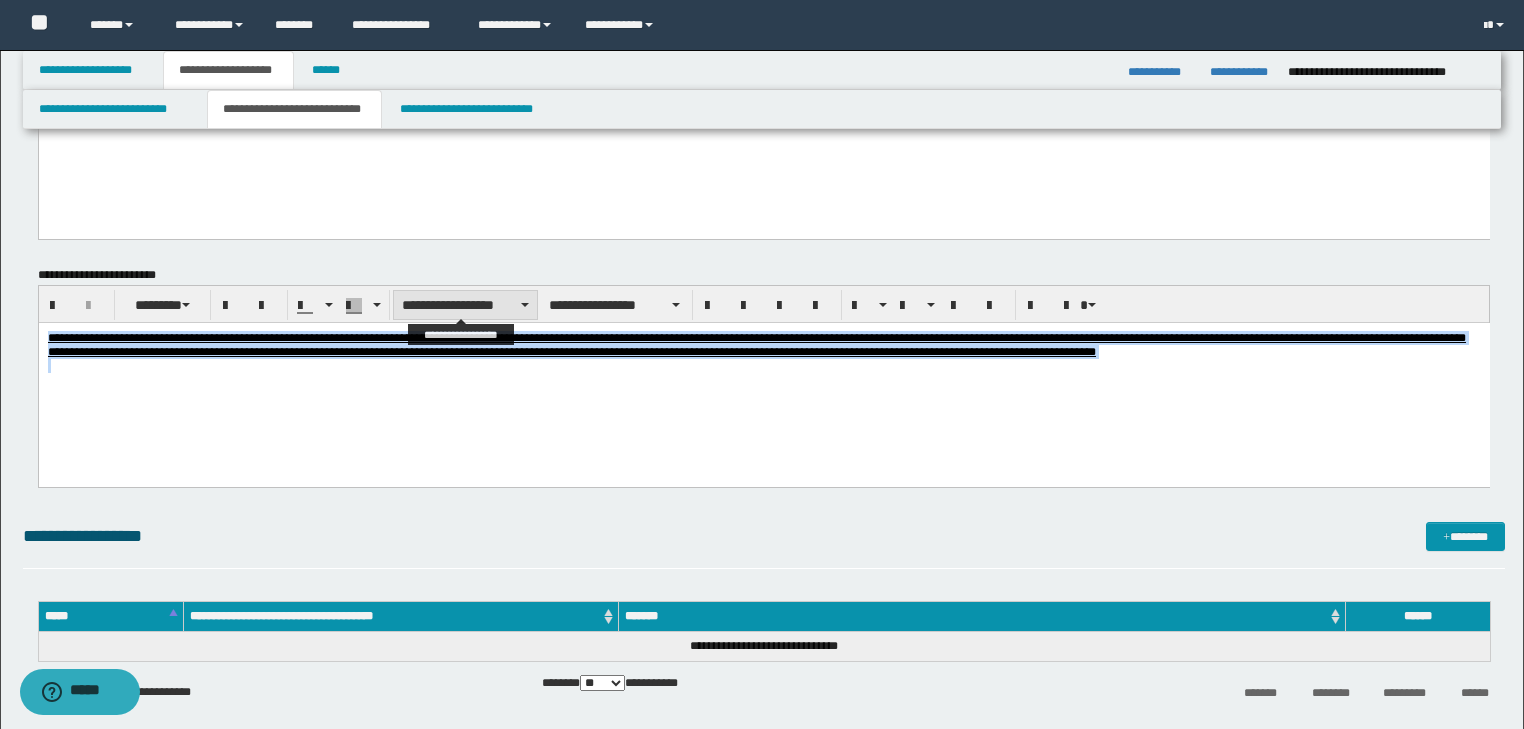 click on "**********" at bounding box center (465, 305) 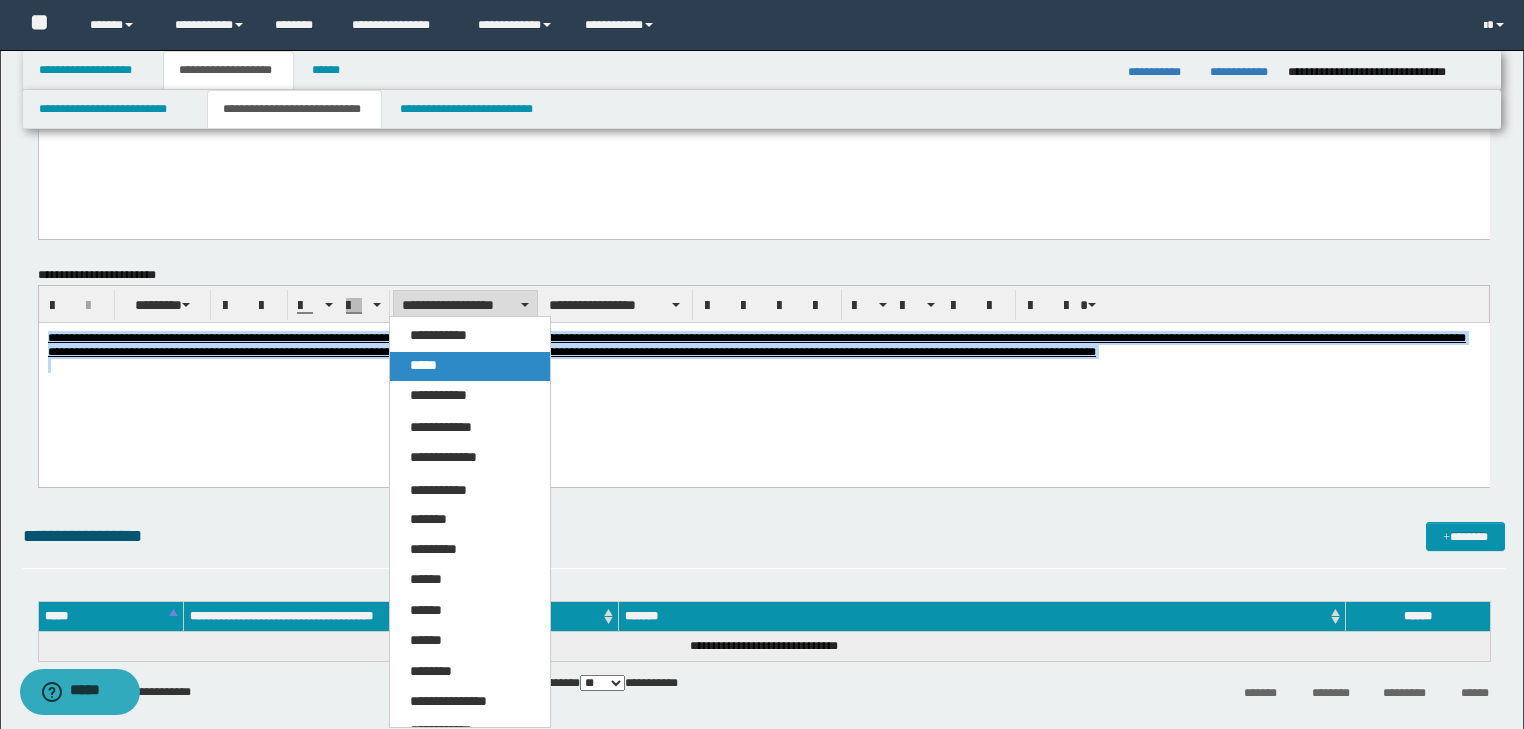 click on "*****" at bounding box center [470, 366] 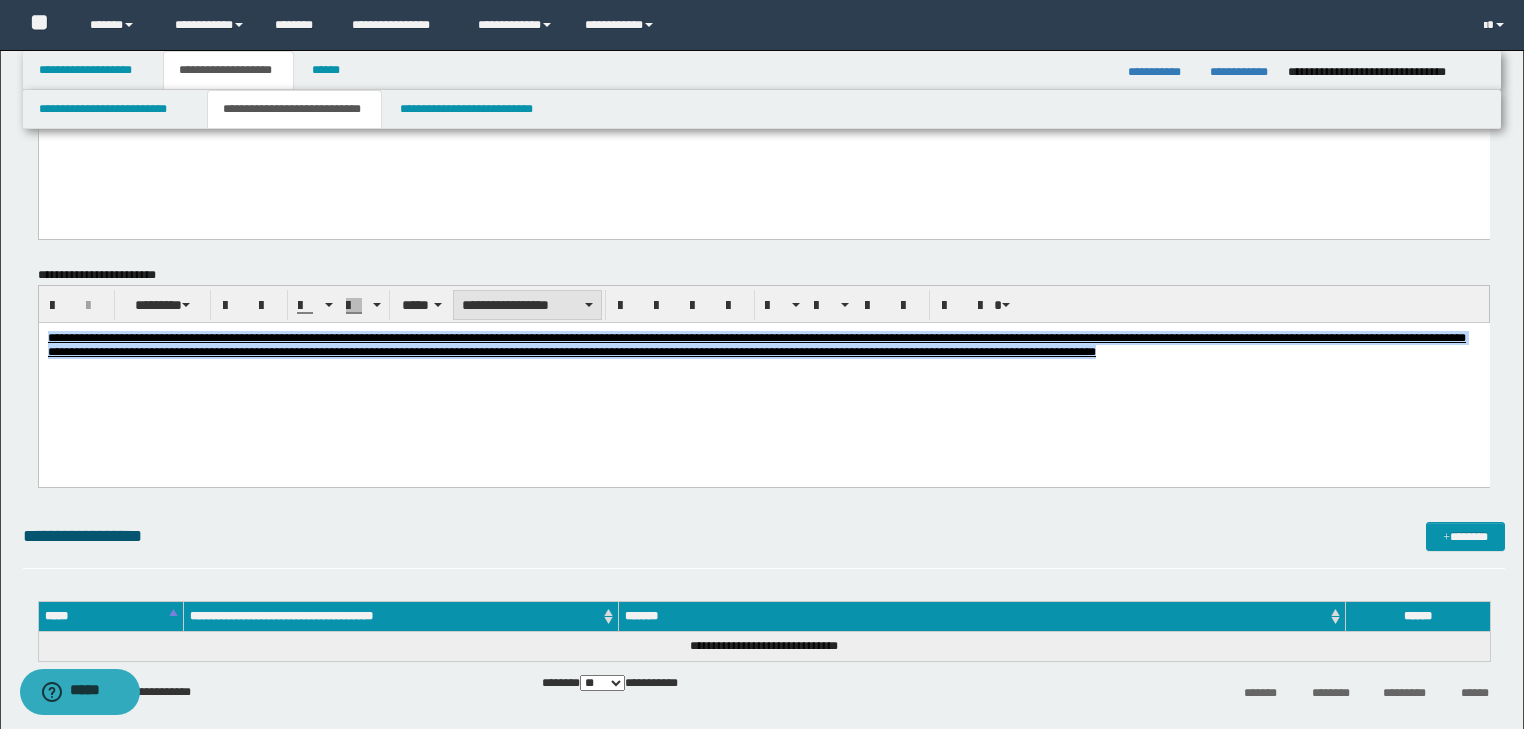 click on "**********" at bounding box center (527, 305) 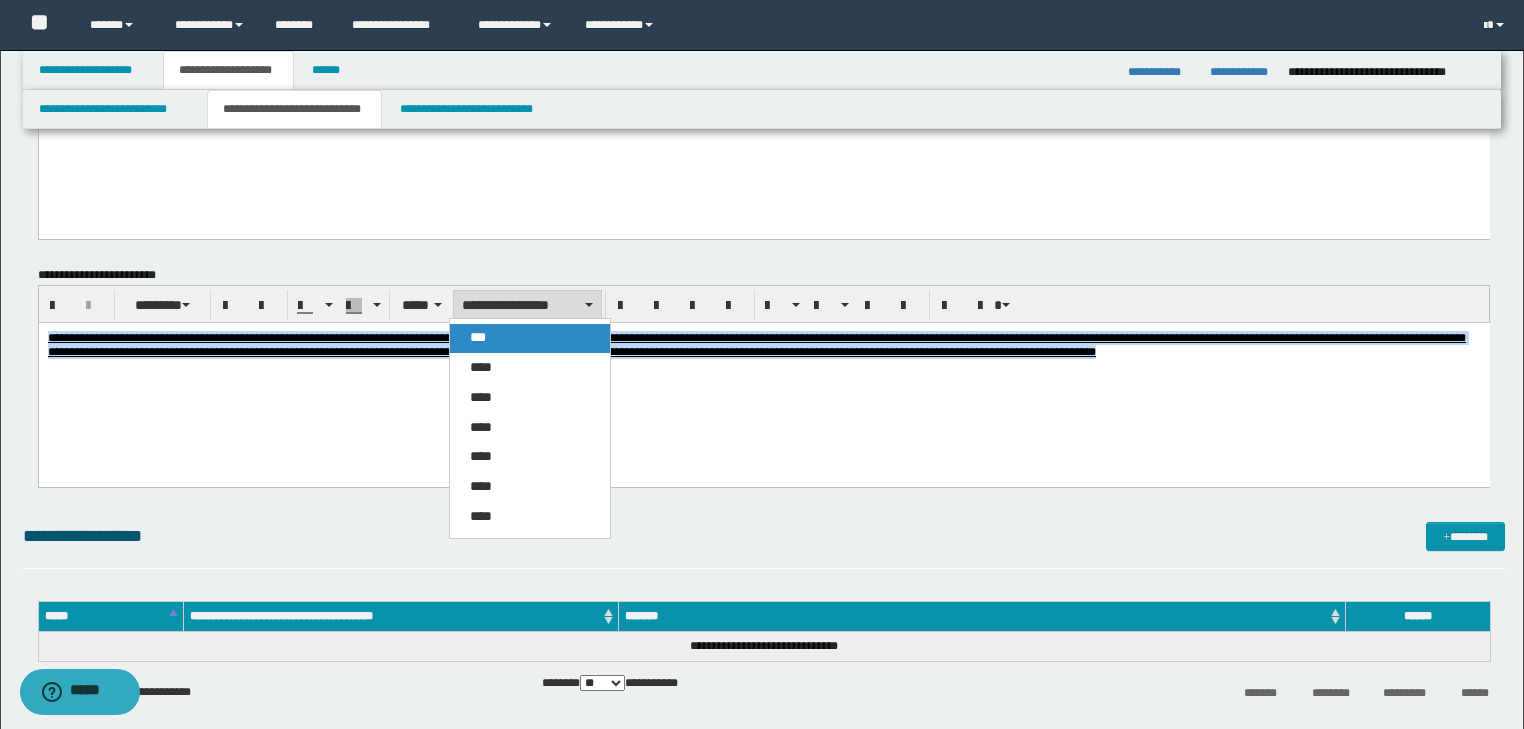 click on "***" at bounding box center [530, 338] 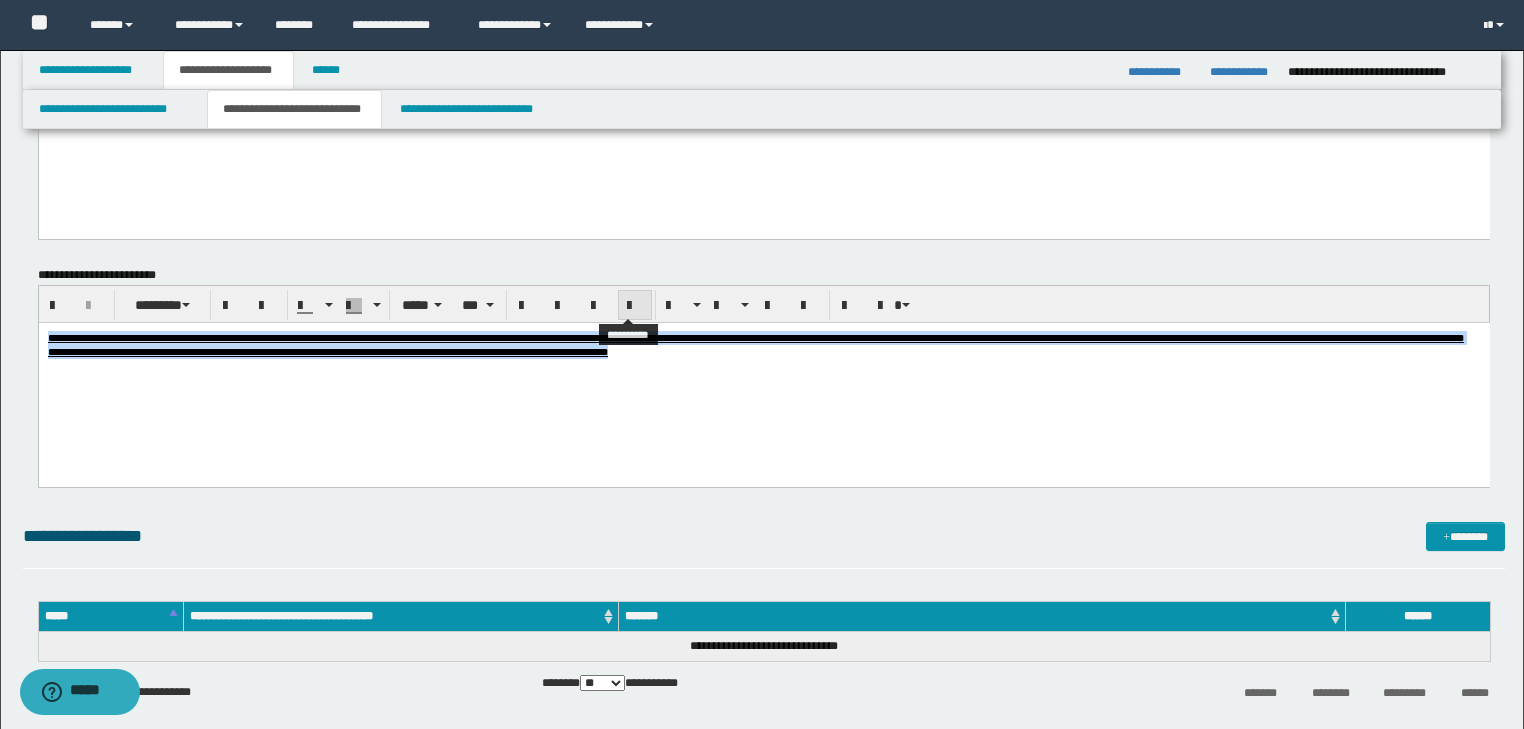 click at bounding box center (635, 306) 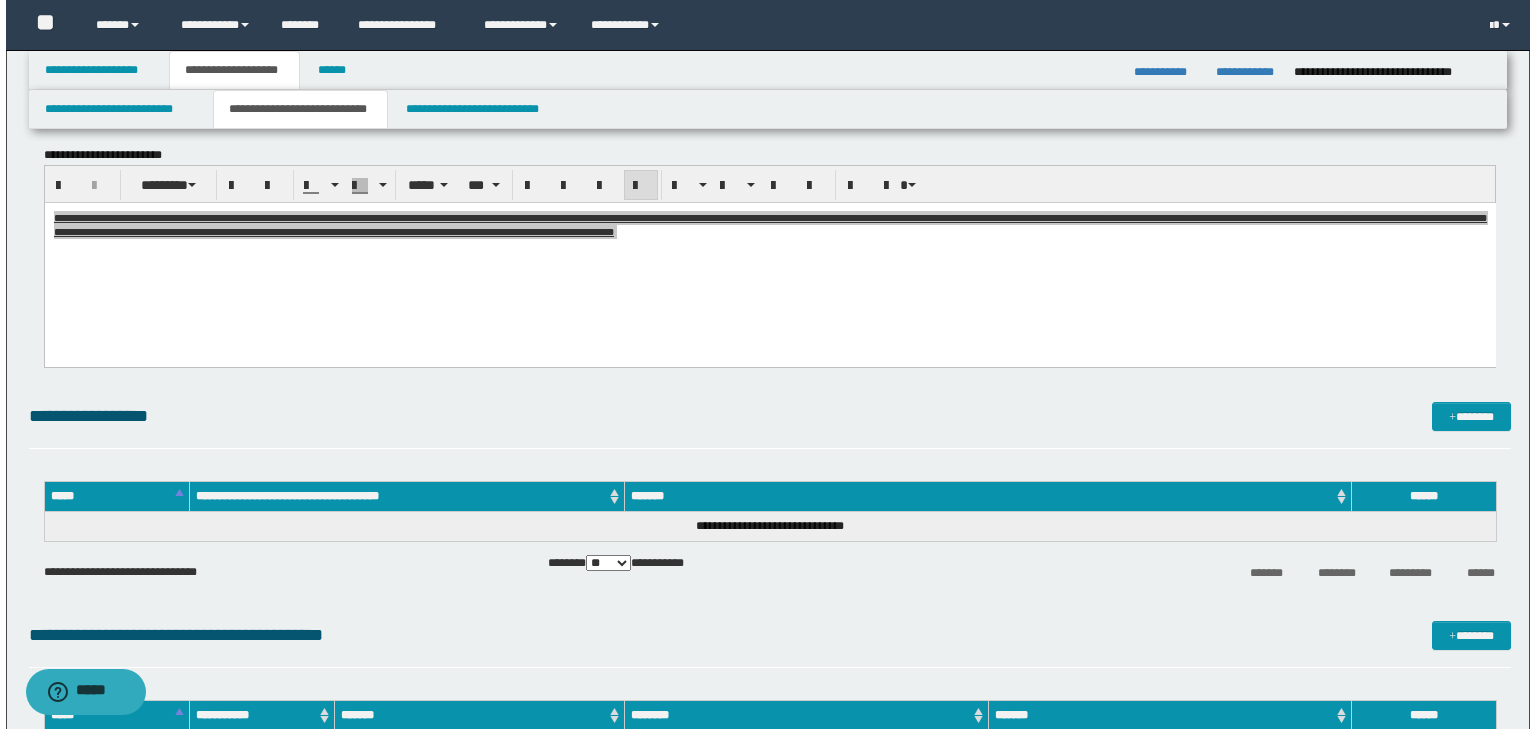 scroll, scrollTop: 1040, scrollLeft: 0, axis: vertical 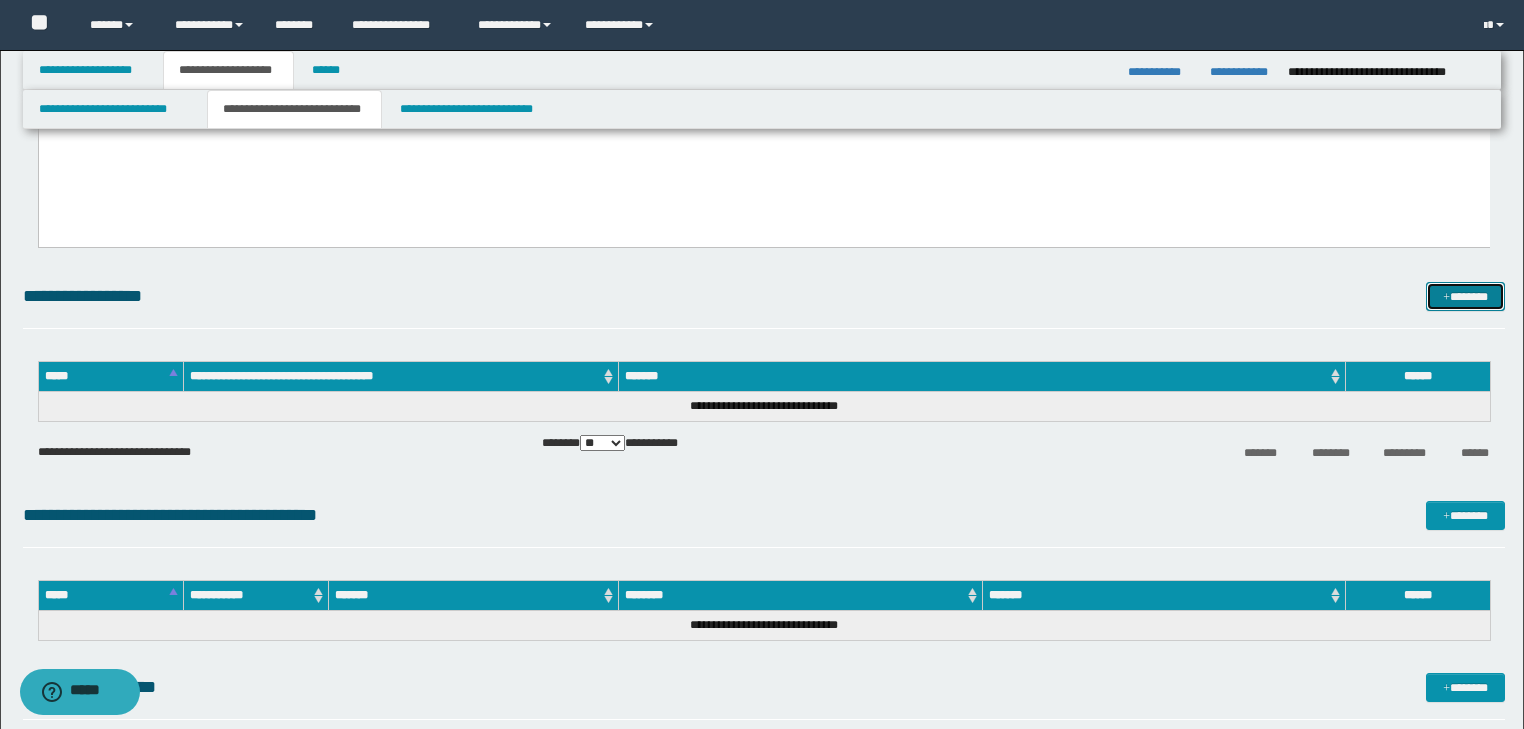 click at bounding box center [1446, 298] 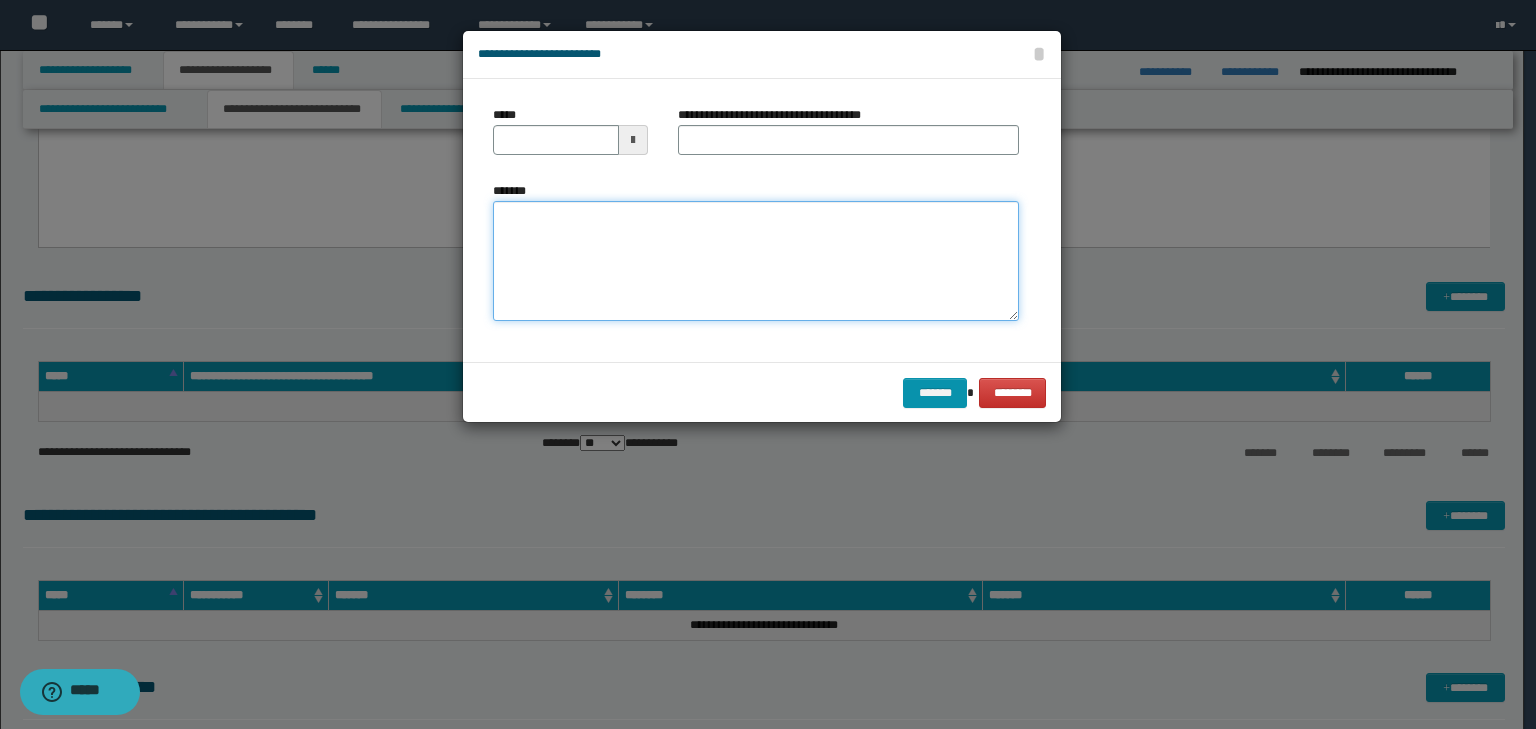 click on "*******" at bounding box center [756, 261] 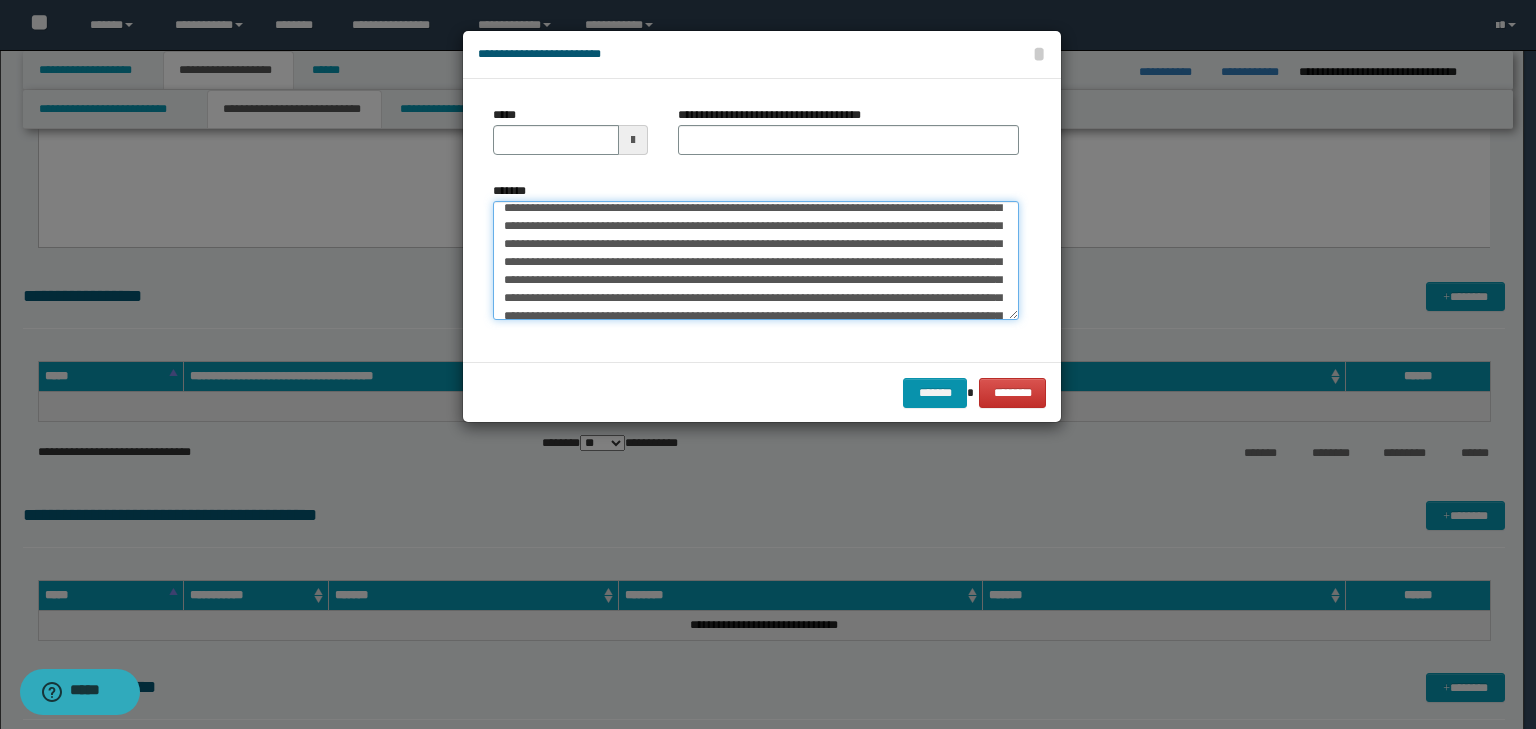 scroll, scrollTop: 0, scrollLeft: 0, axis: both 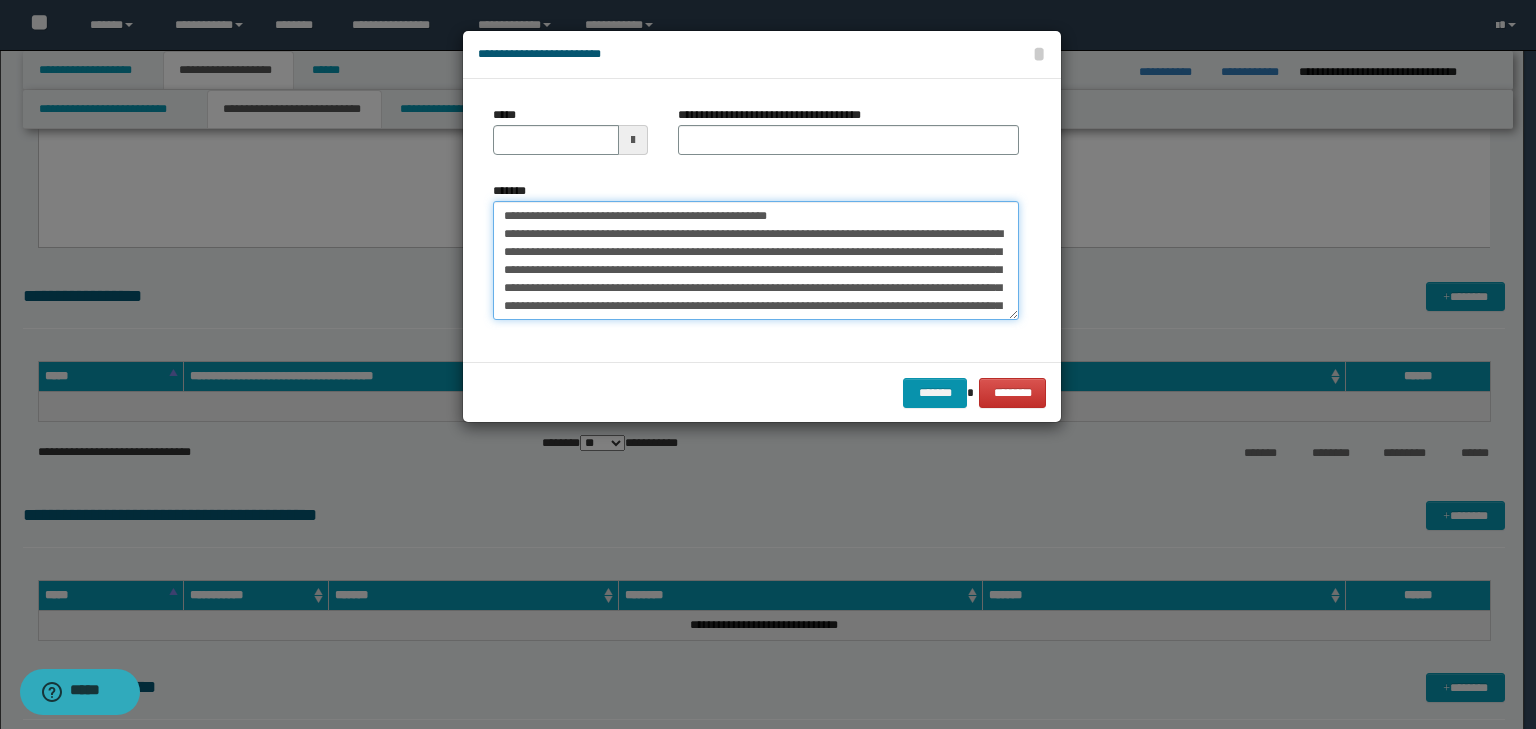 drag, startPoint x: 568, startPoint y: 216, endPoint x: 436, endPoint y: 195, distance: 133.66002 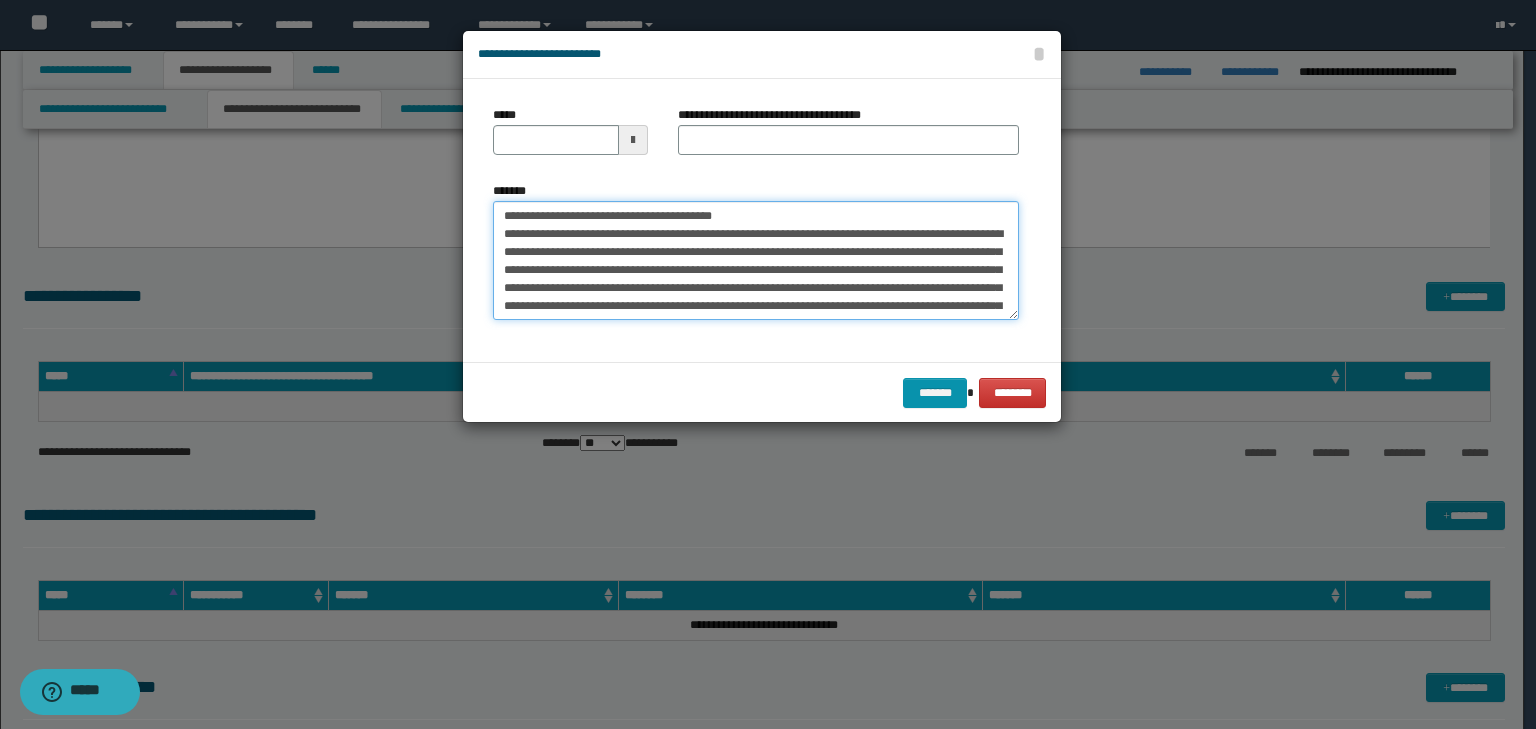 type 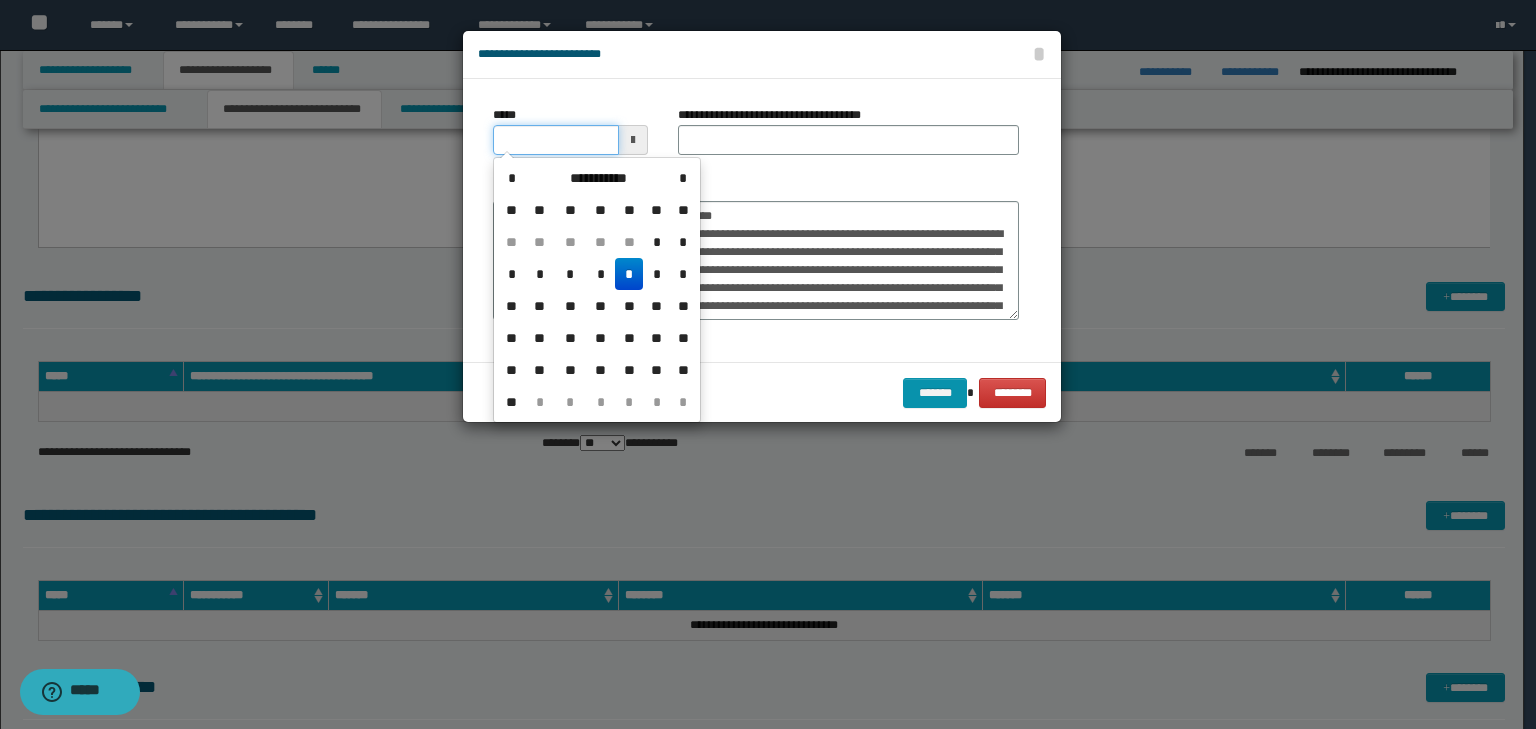 click on "**********" at bounding box center [762, -676] 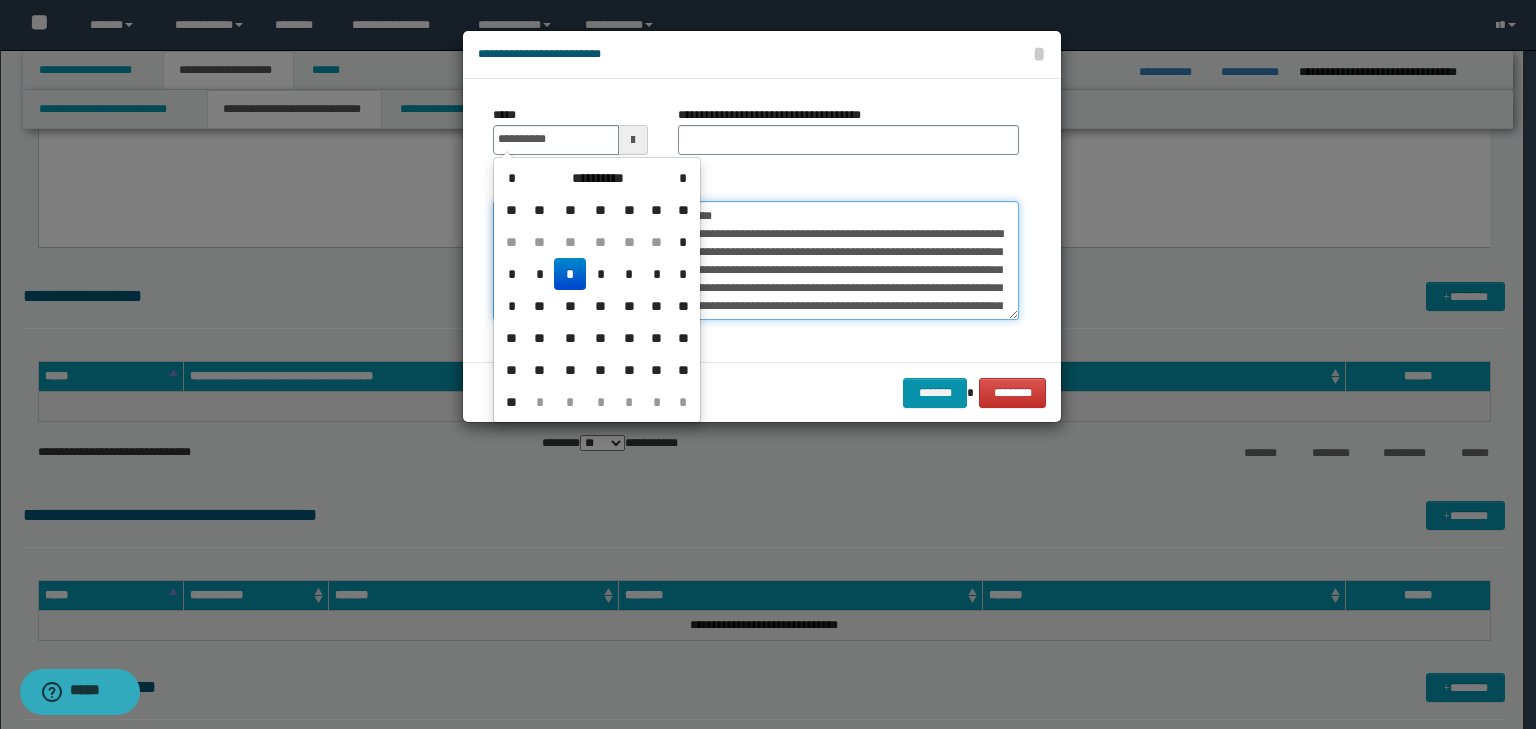 type on "**********" 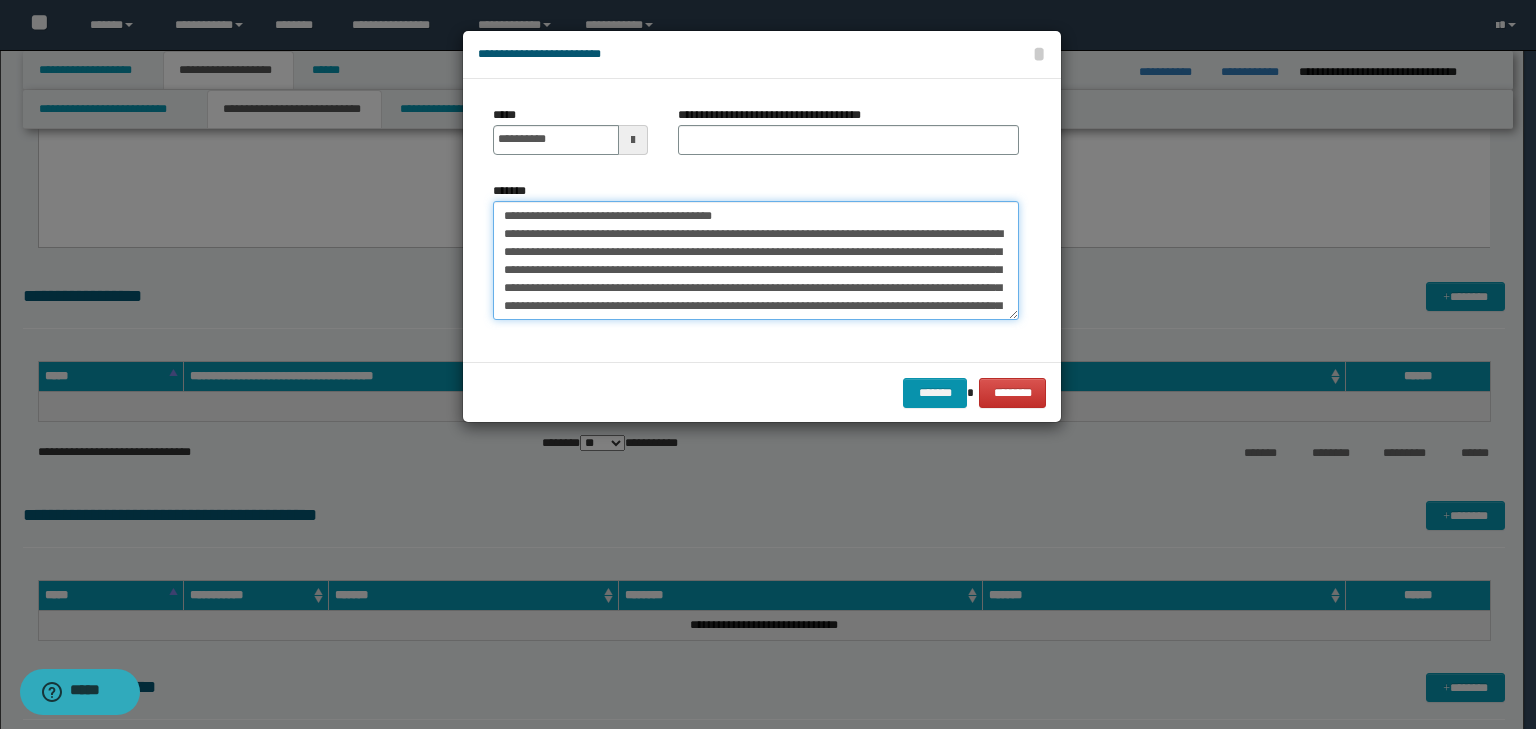 drag, startPoint x: 787, startPoint y: 216, endPoint x: 198, endPoint y: 176, distance: 590.3567 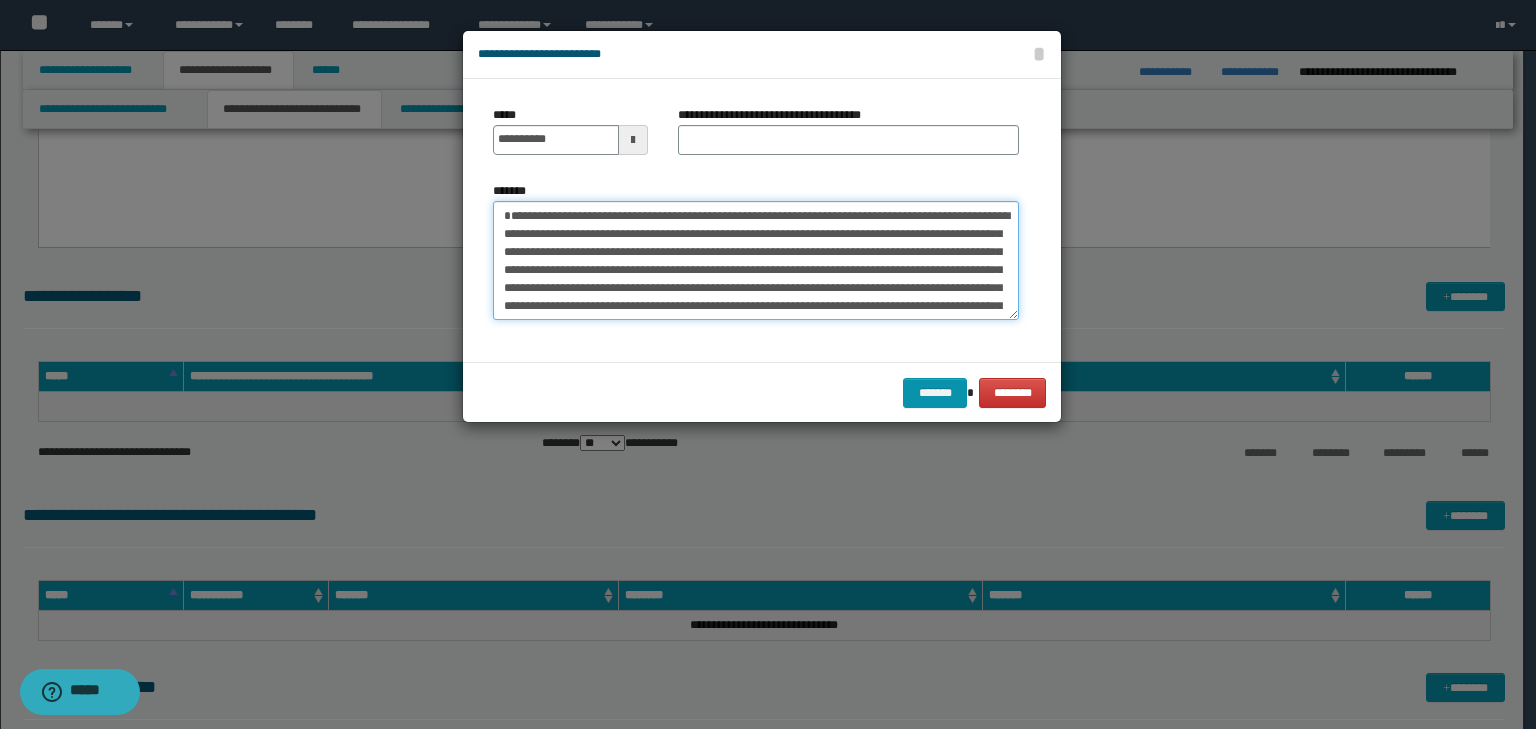 type on "**********" 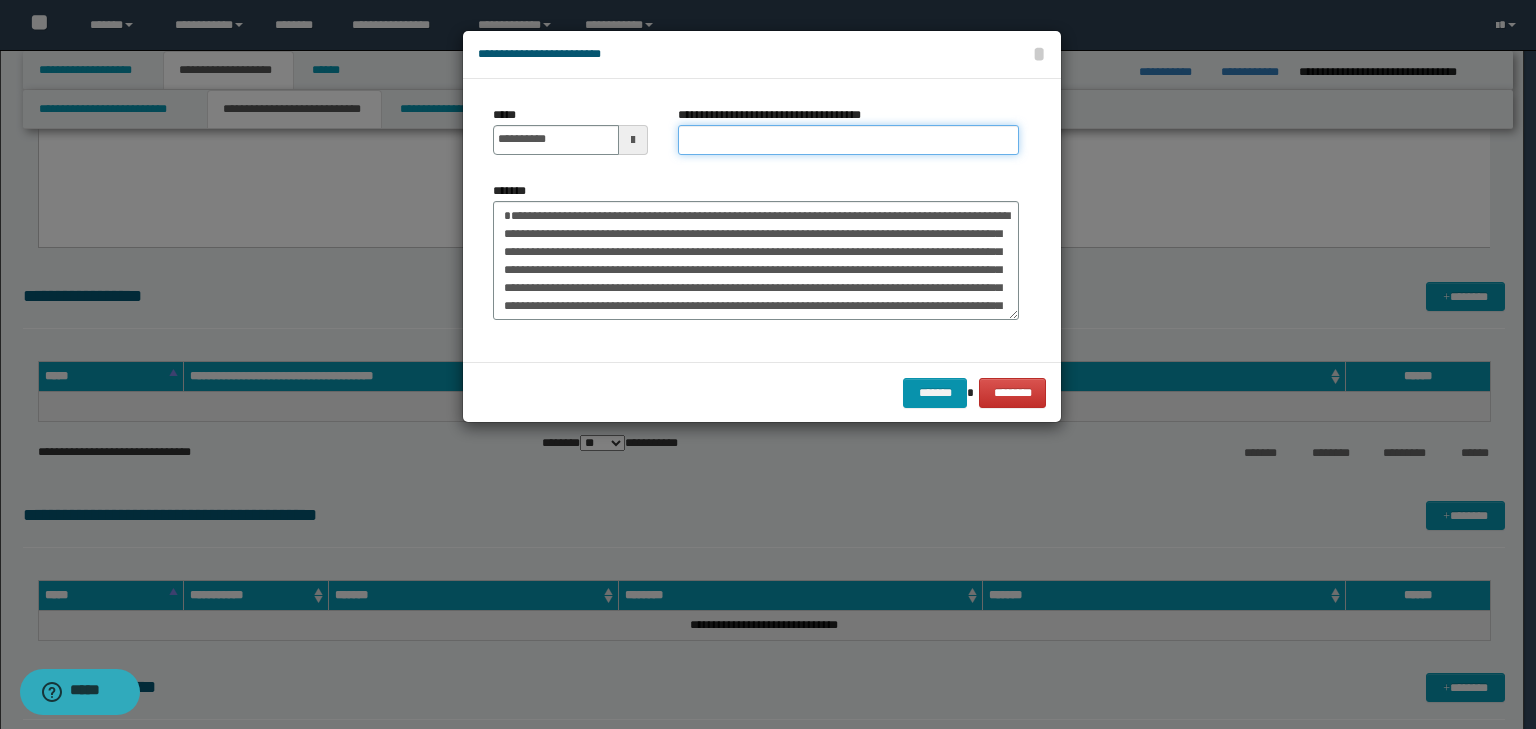 click on "**********" at bounding box center (848, 140) 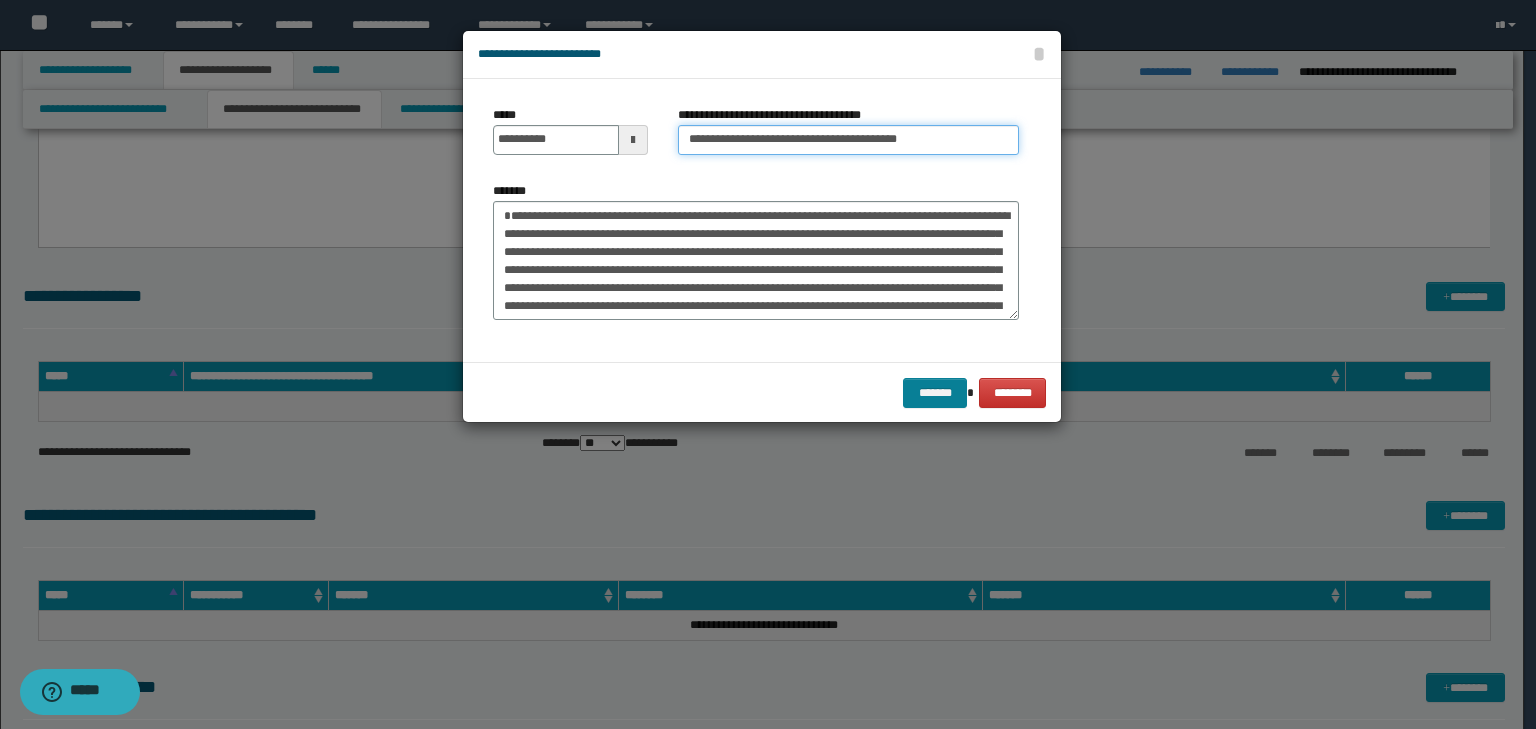 type on "**********" 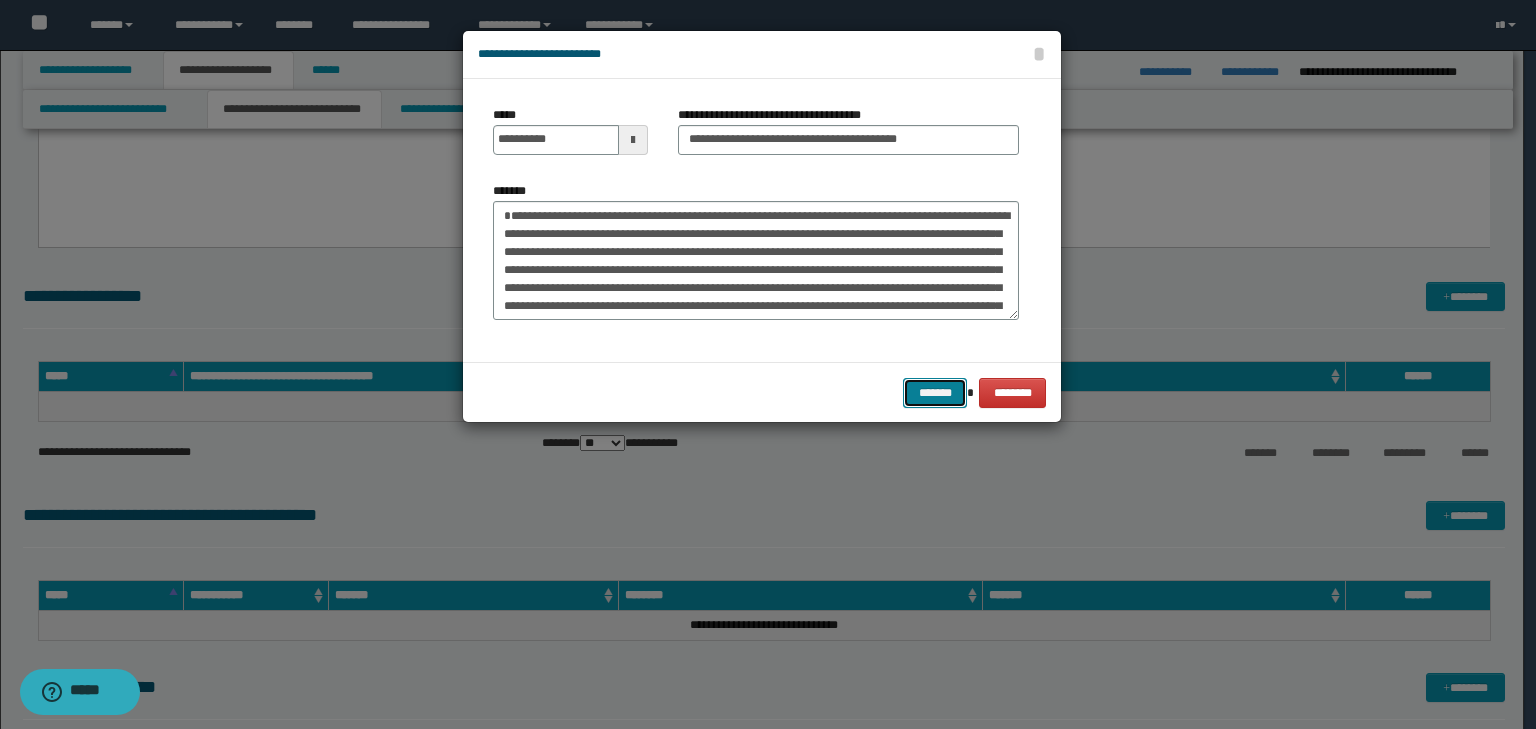 click on "*******" at bounding box center [935, 393] 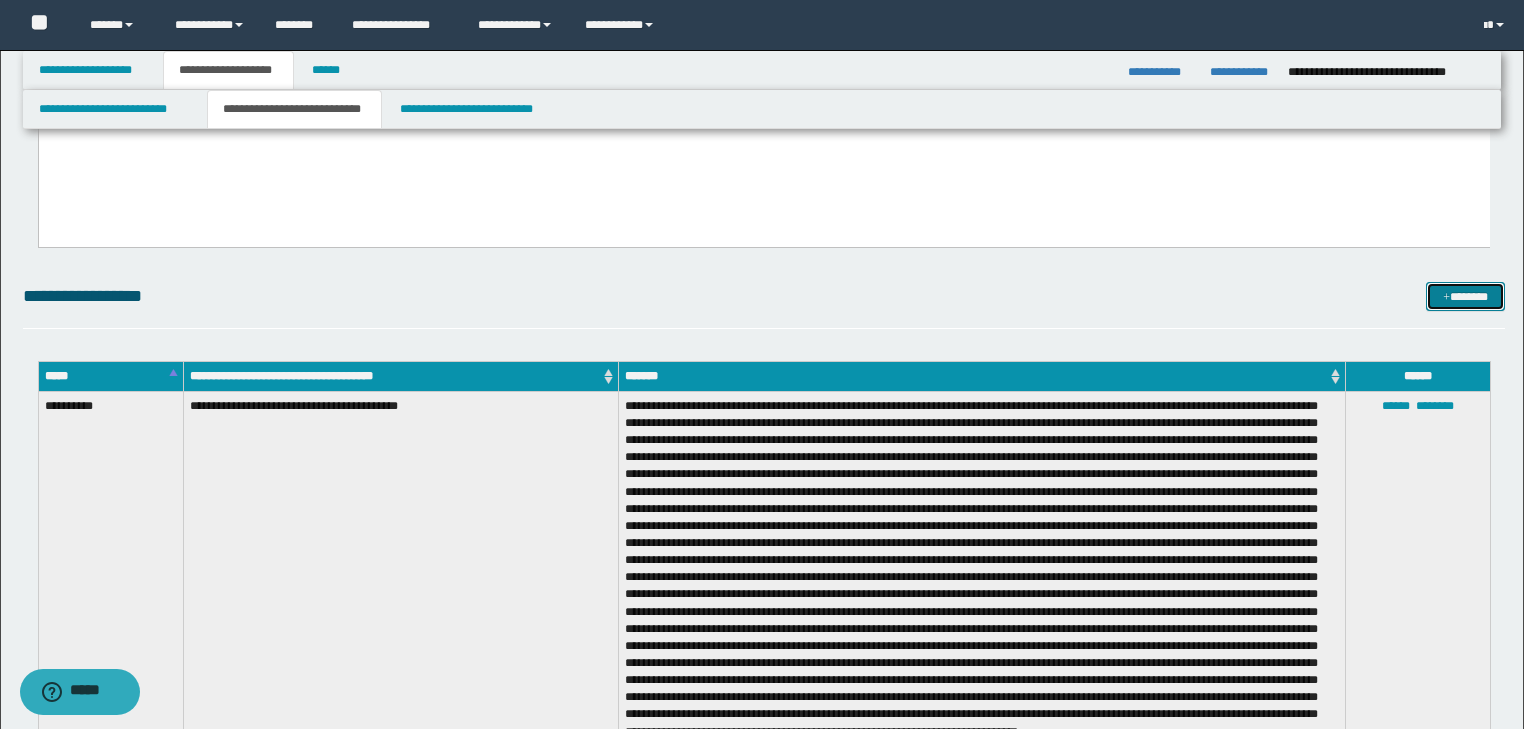 click on "*******" at bounding box center [1465, 297] 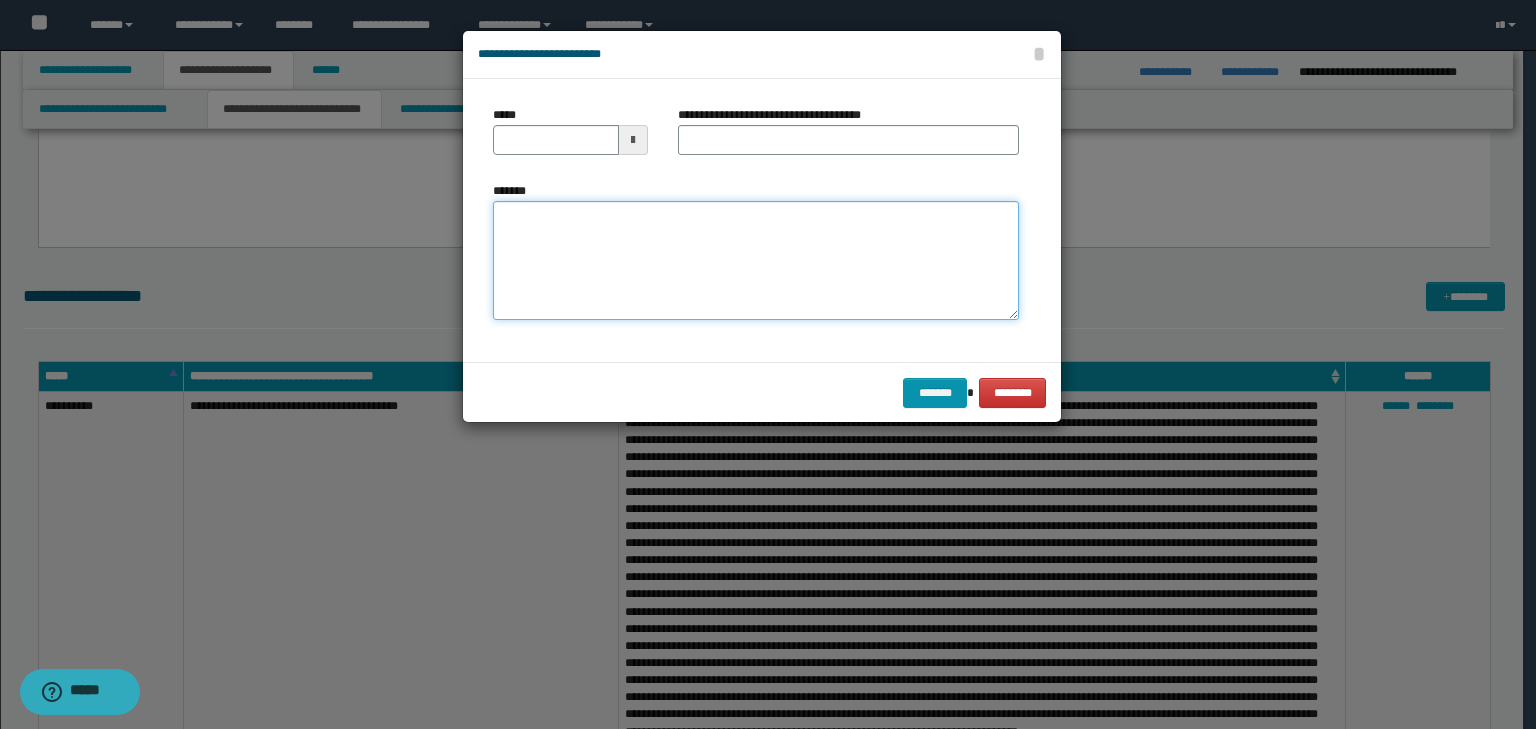 click on "*******" at bounding box center [756, 261] 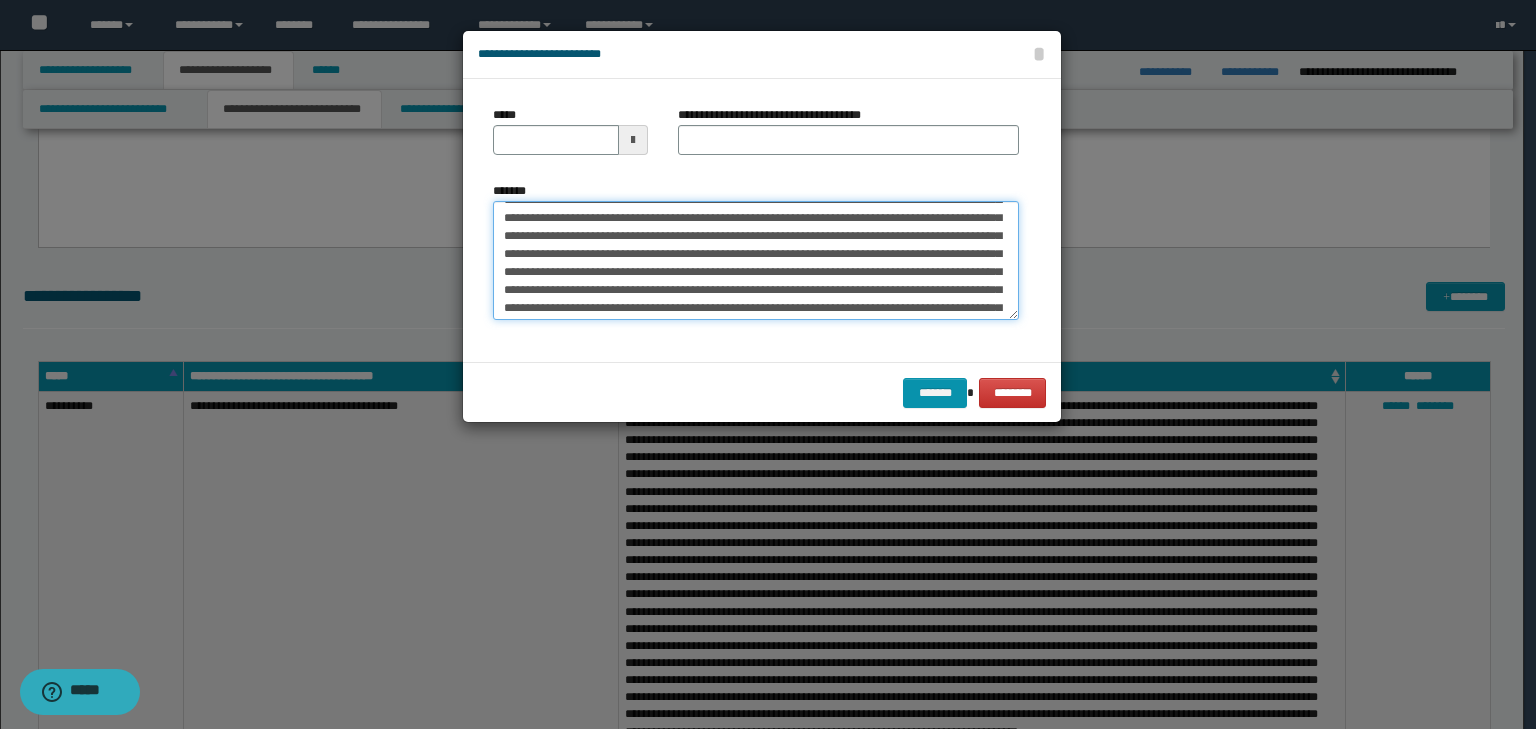scroll, scrollTop: 0, scrollLeft: 0, axis: both 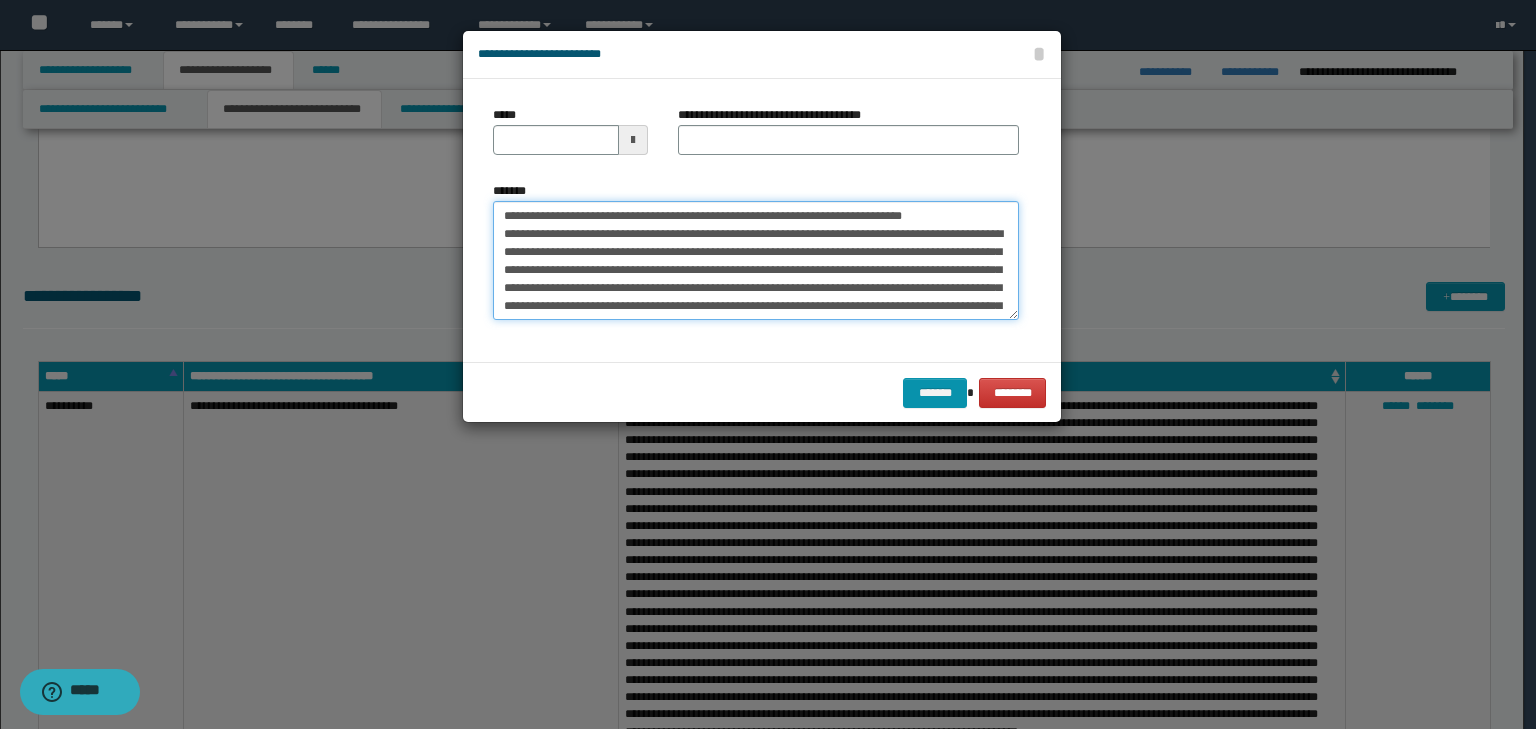 drag, startPoint x: 564, startPoint y: 216, endPoint x: 408, endPoint y: 184, distance: 159.24823 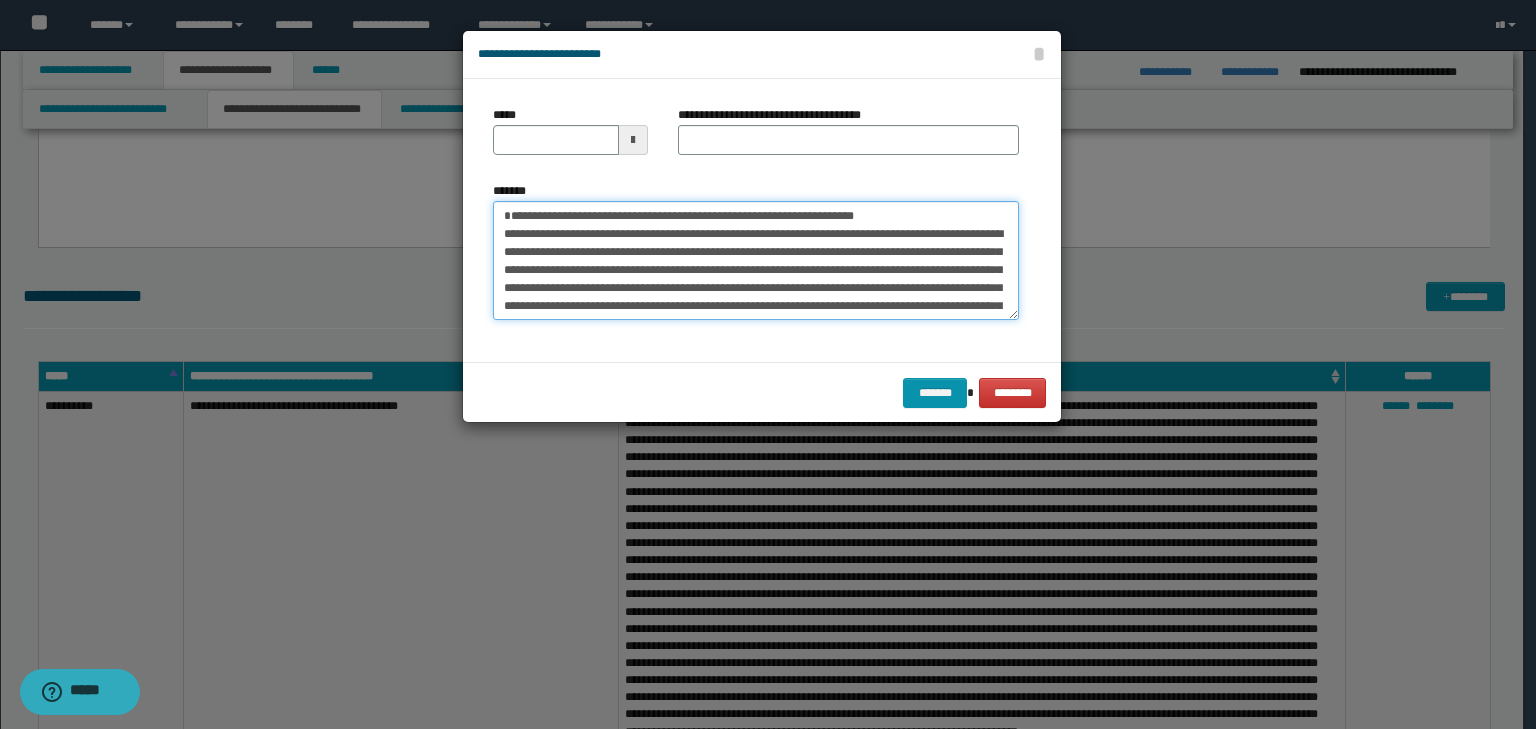 type 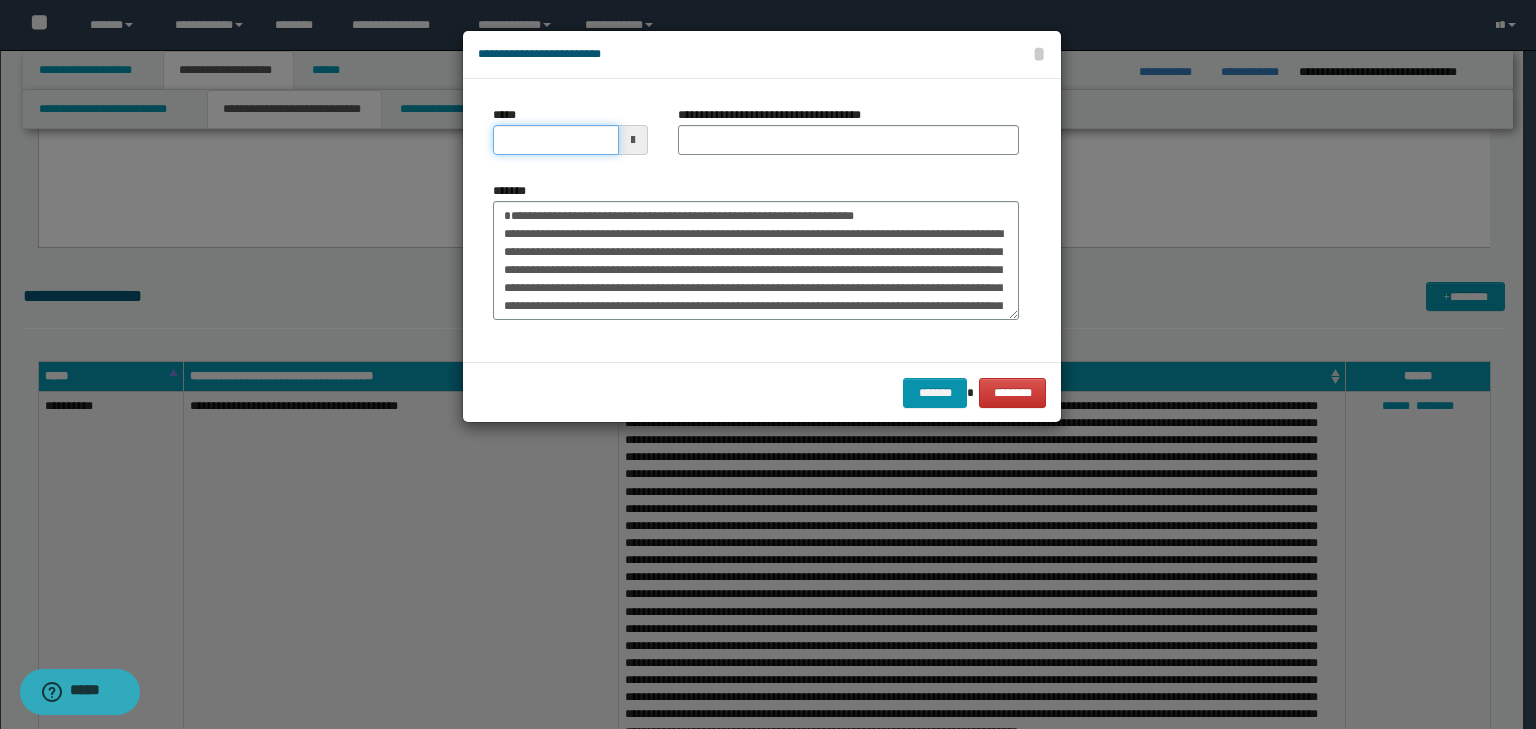 click on "*****" at bounding box center [556, 140] 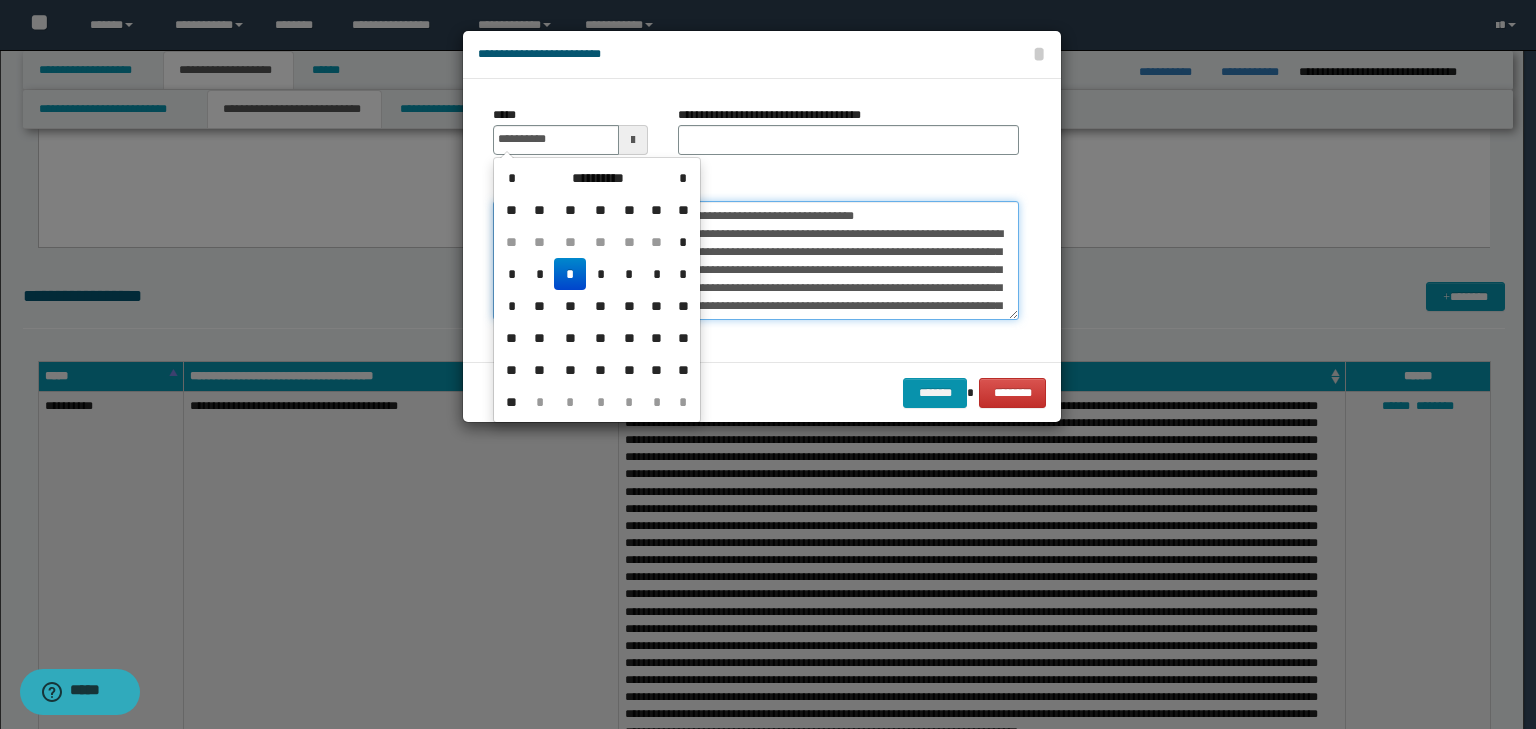 type on "**********" 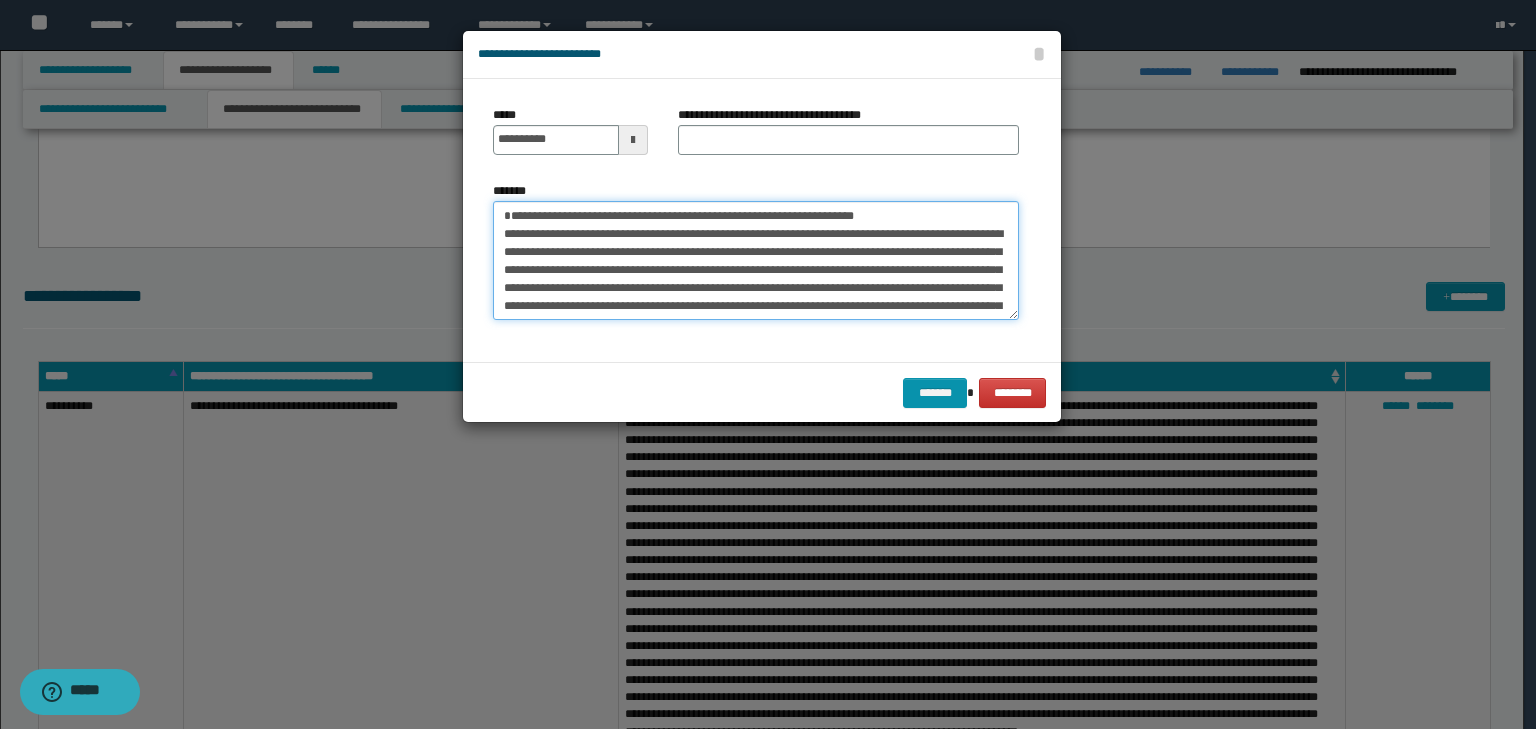 drag, startPoint x: 943, startPoint y: 211, endPoint x: 278, endPoint y: 169, distance: 666.325 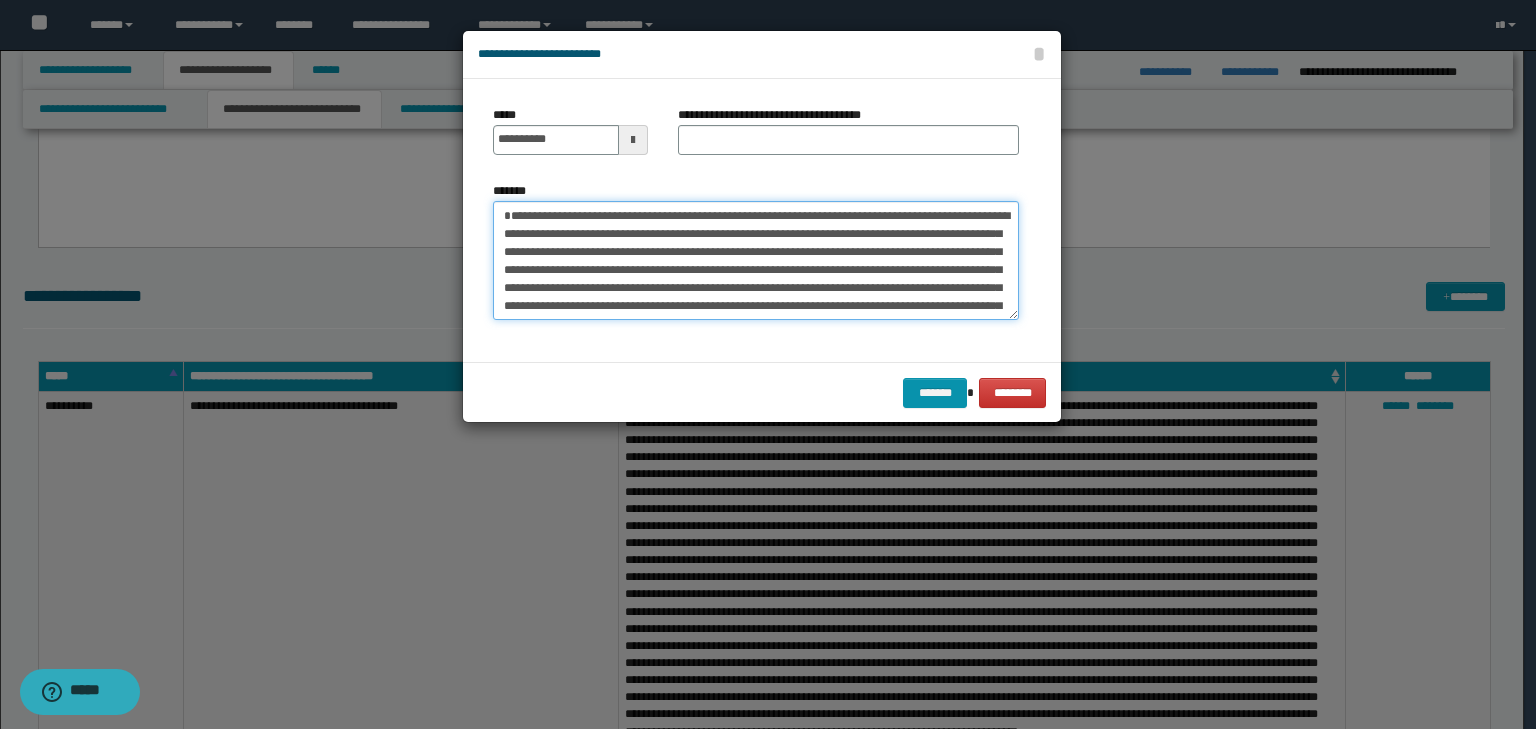 type on "**********" 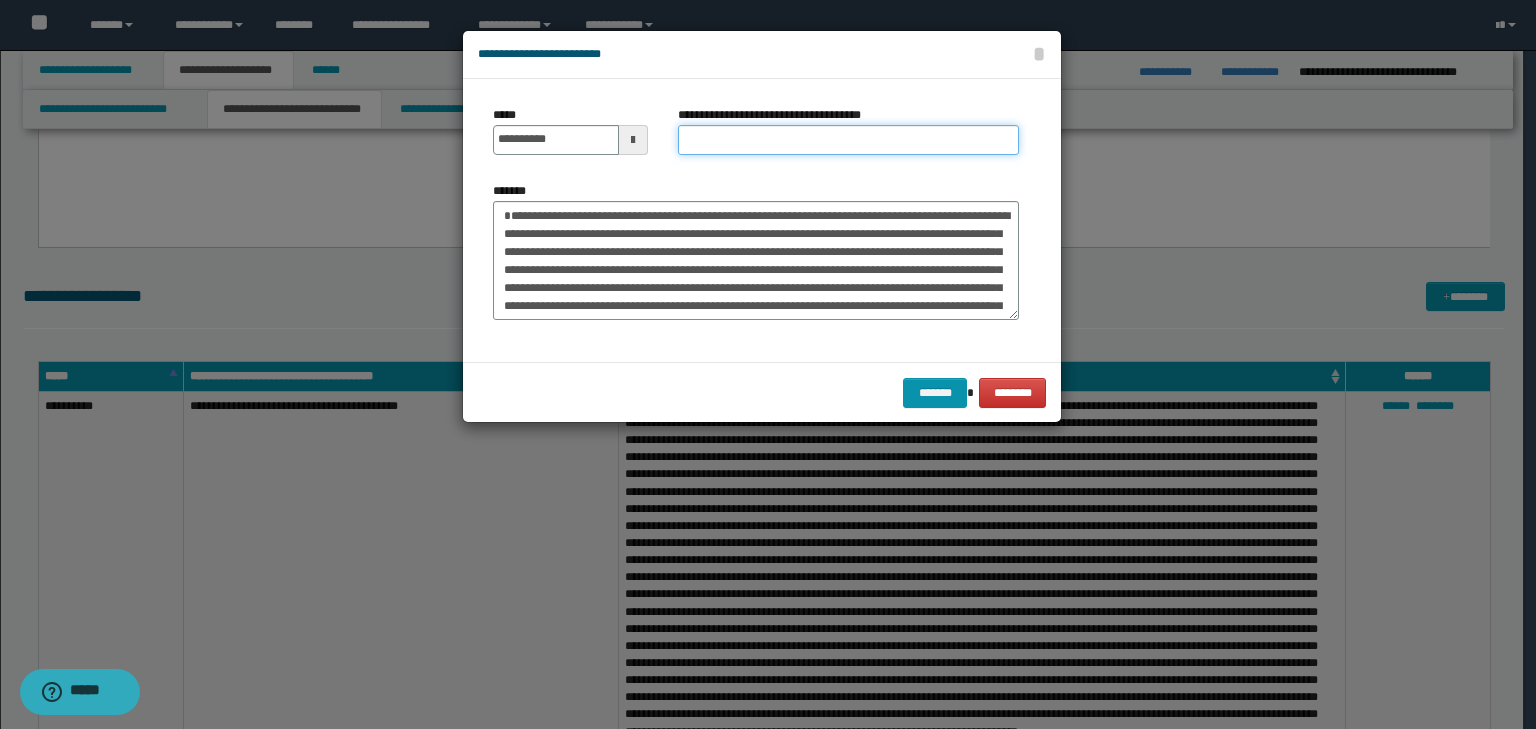 click on "**********" at bounding box center (848, 140) 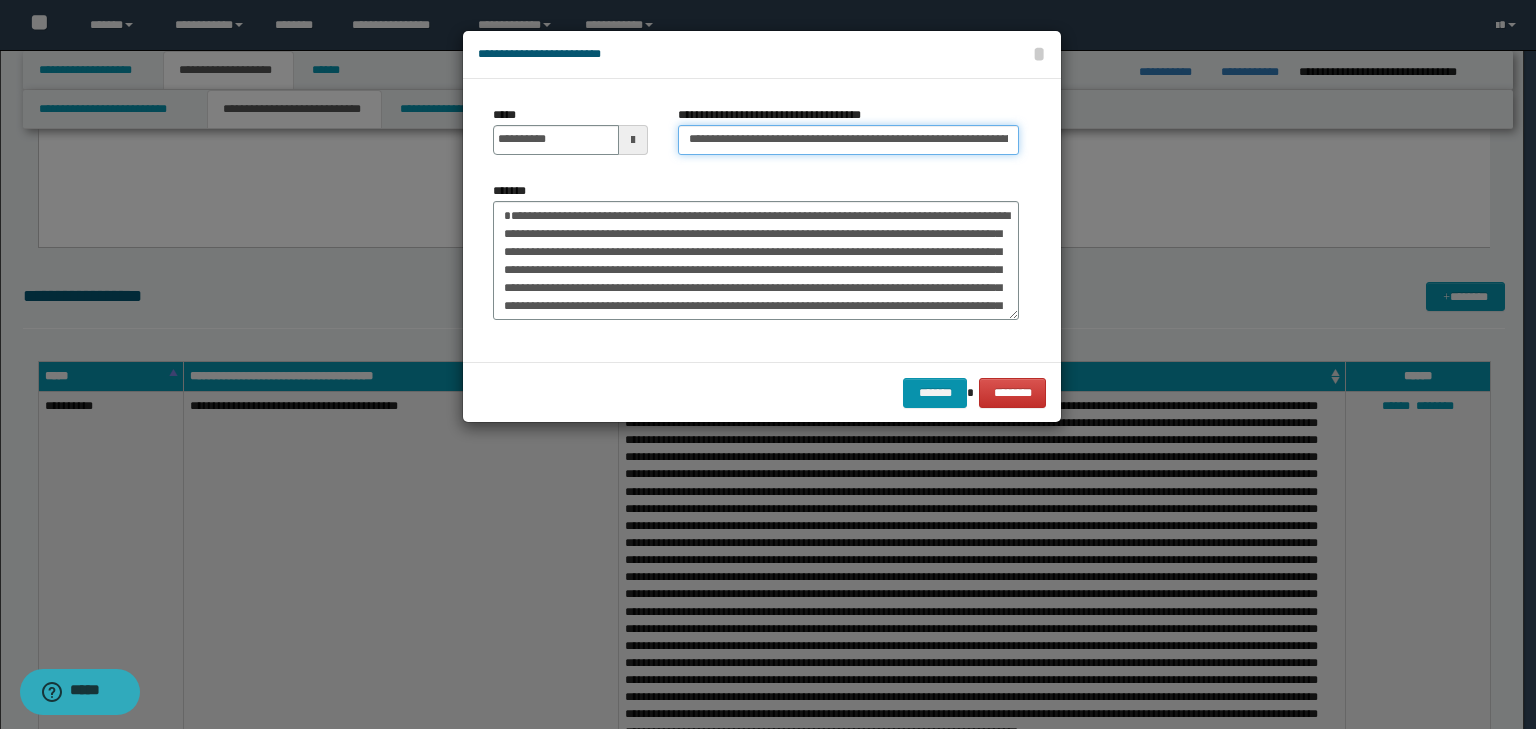 scroll, scrollTop: 0, scrollLeft: 108, axis: horizontal 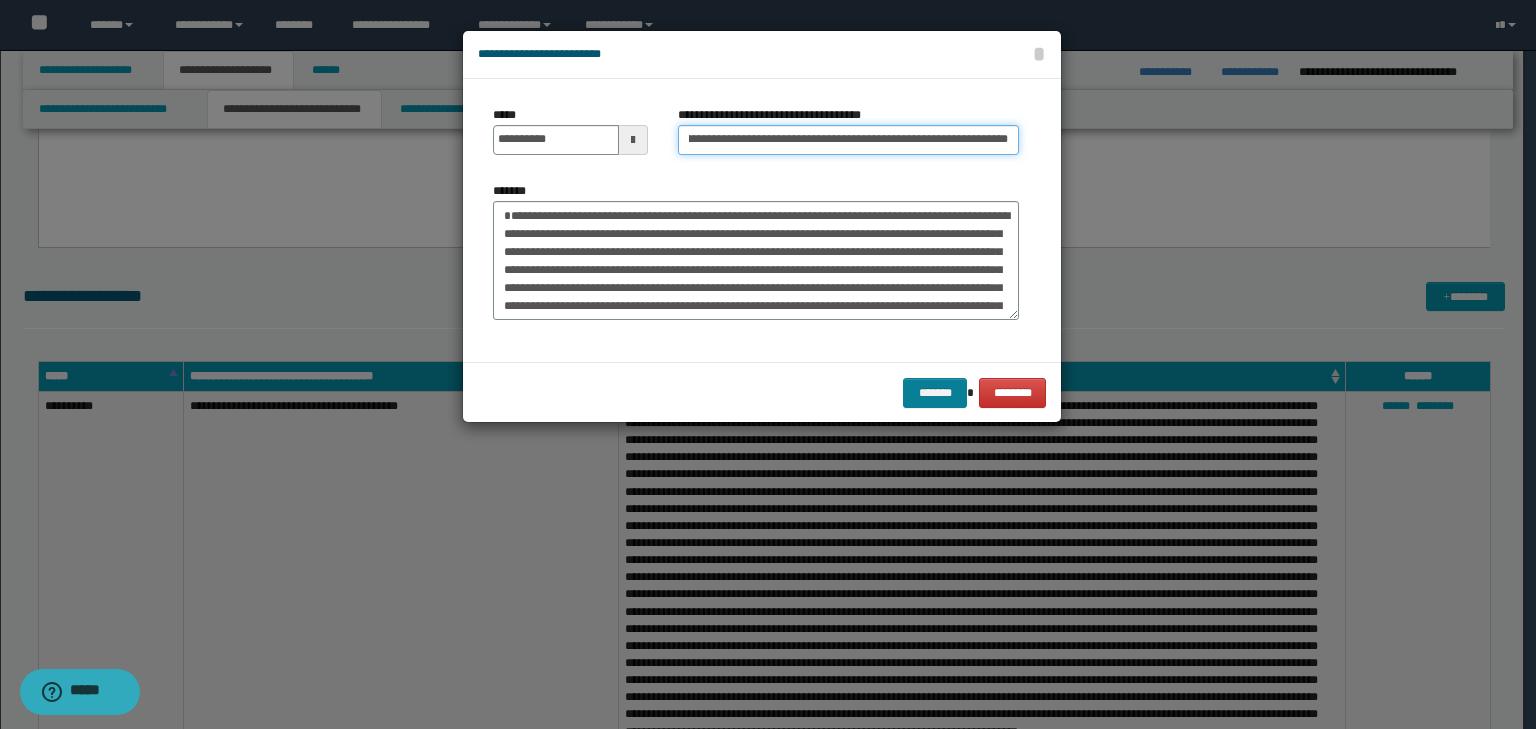 type on "**********" 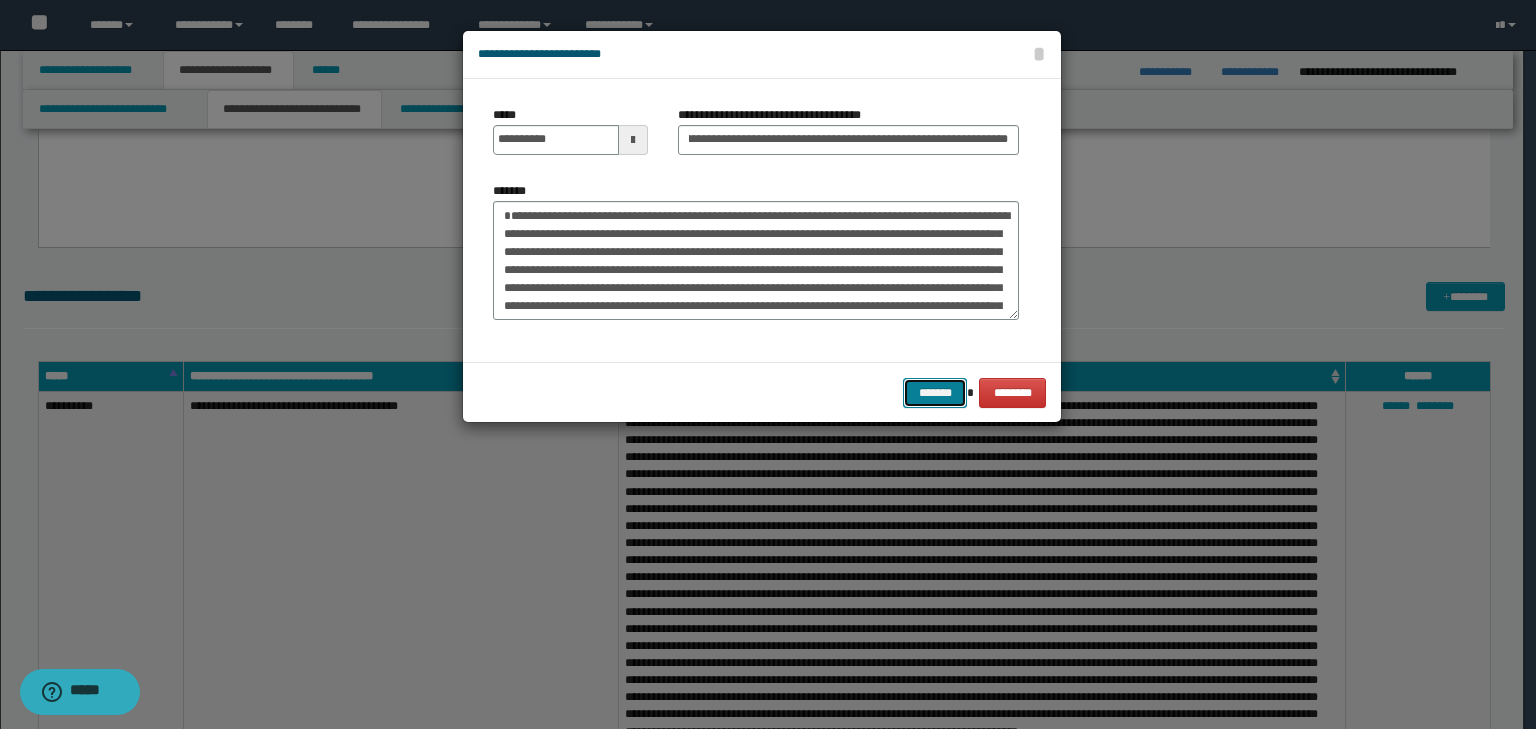 click on "*******" at bounding box center [935, 393] 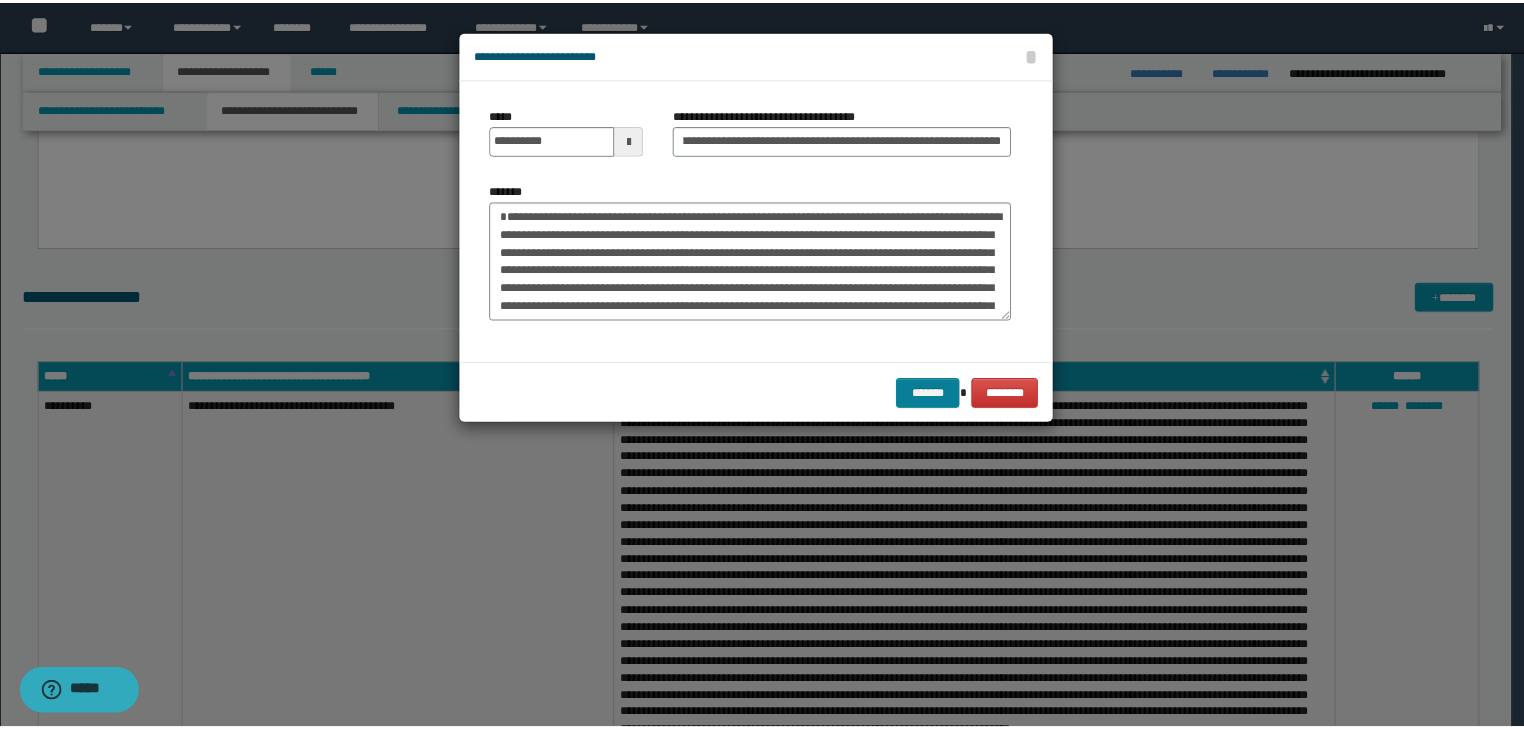 scroll, scrollTop: 0, scrollLeft: 0, axis: both 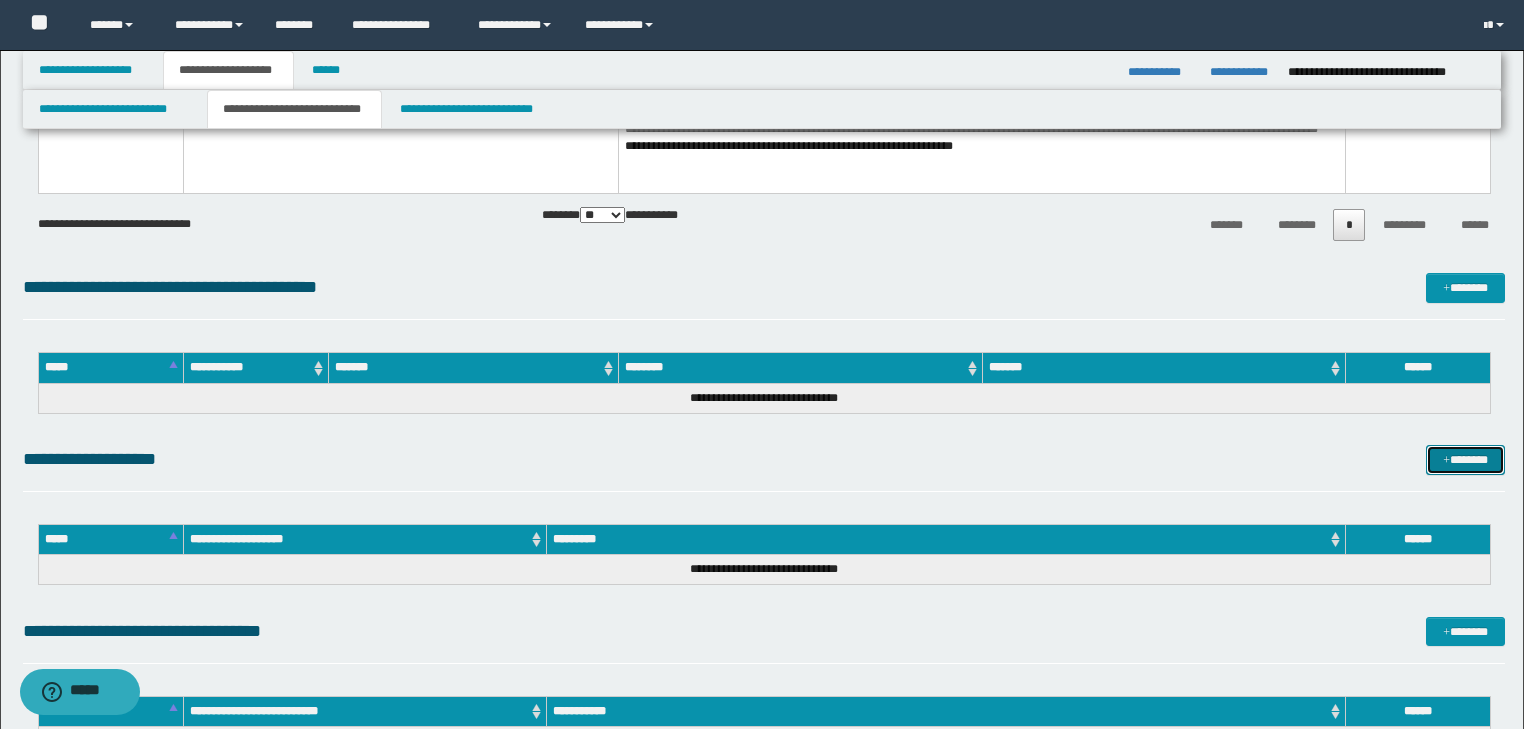 click on "*******" at bounding box center (1465, 460) 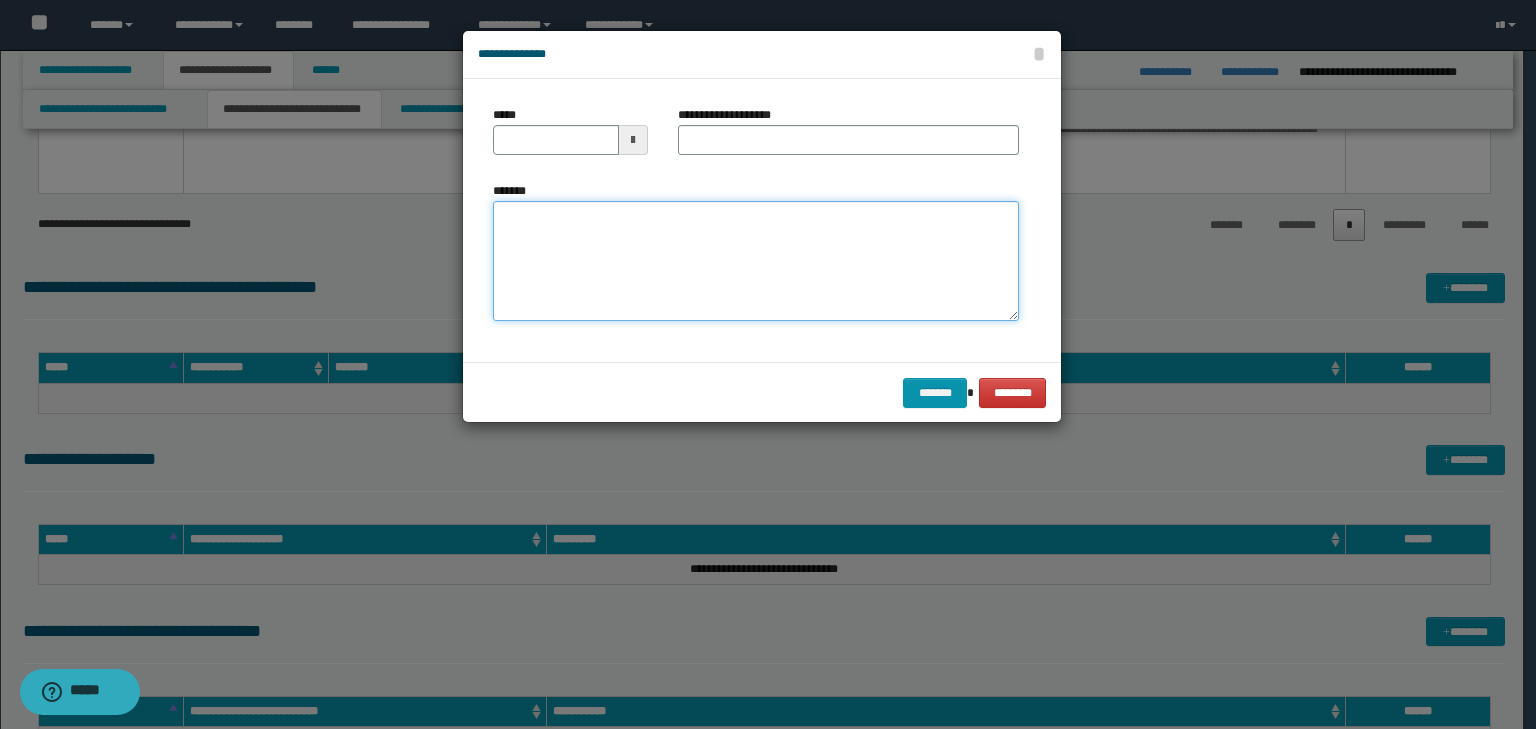 click on "*******" at bounding box center (756, 261) 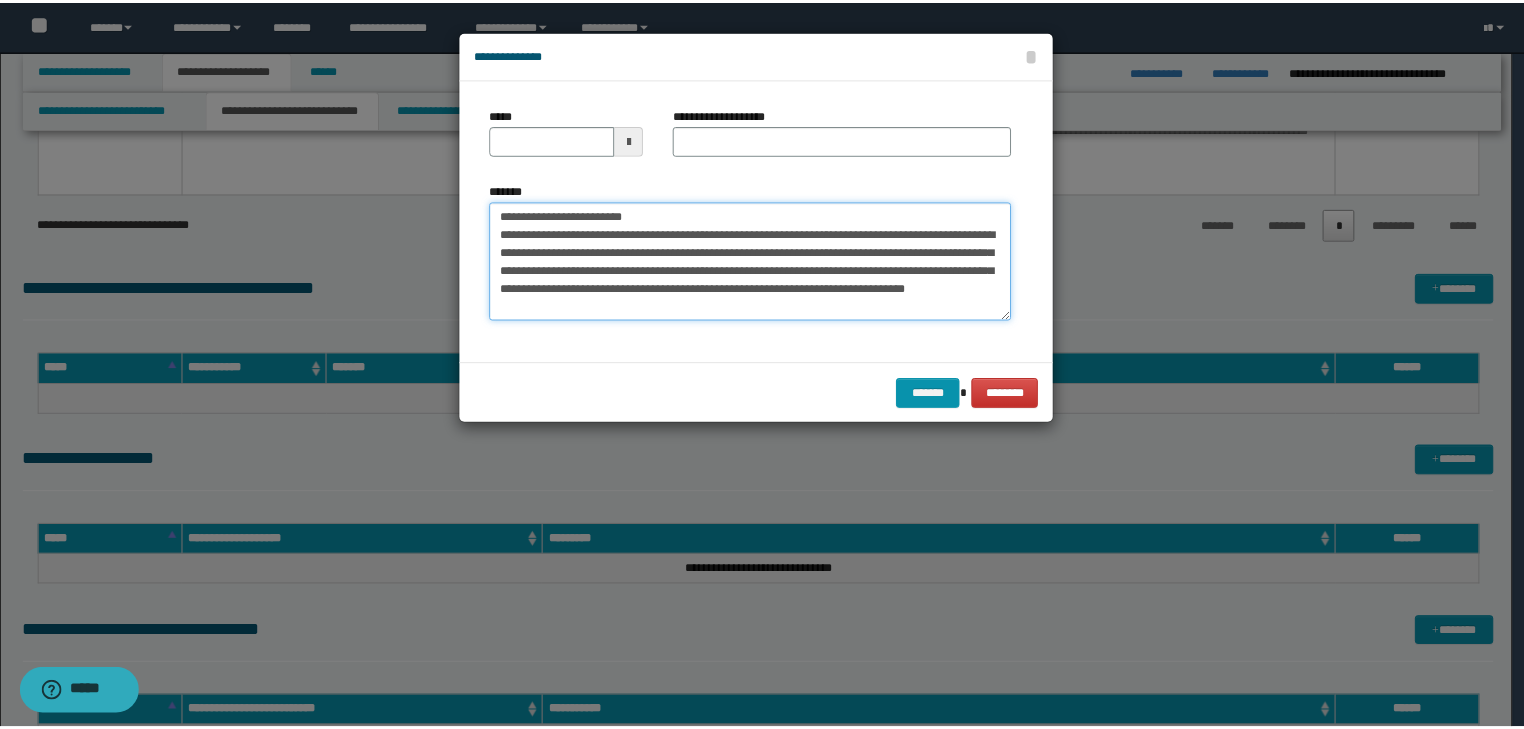 scroll, scrollTop: 0, scrollLeft: 0, axis: both 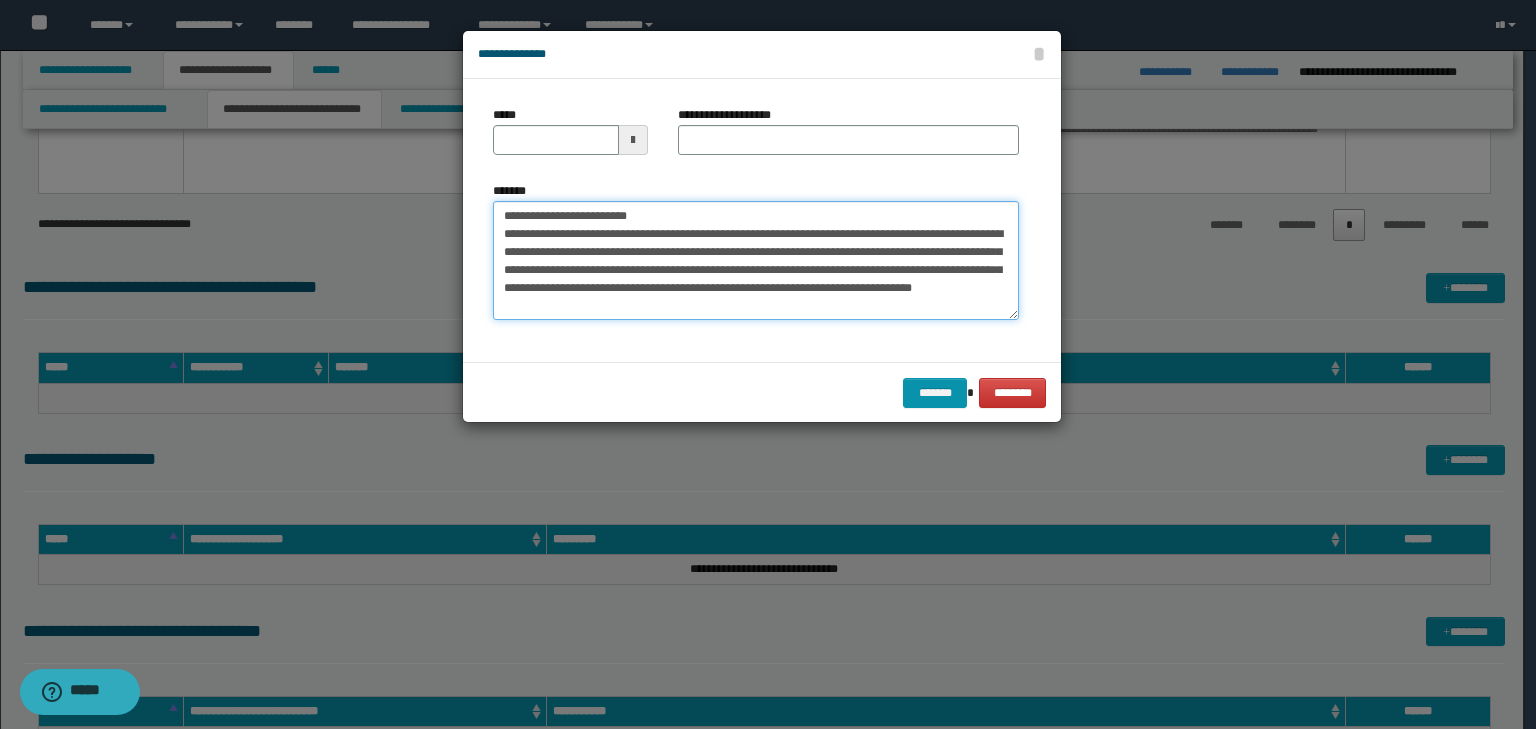 drag, startPoint x: 564, startPoint y: 211, endPoint x: 384, endPoint y: 183, distance: 182.16476 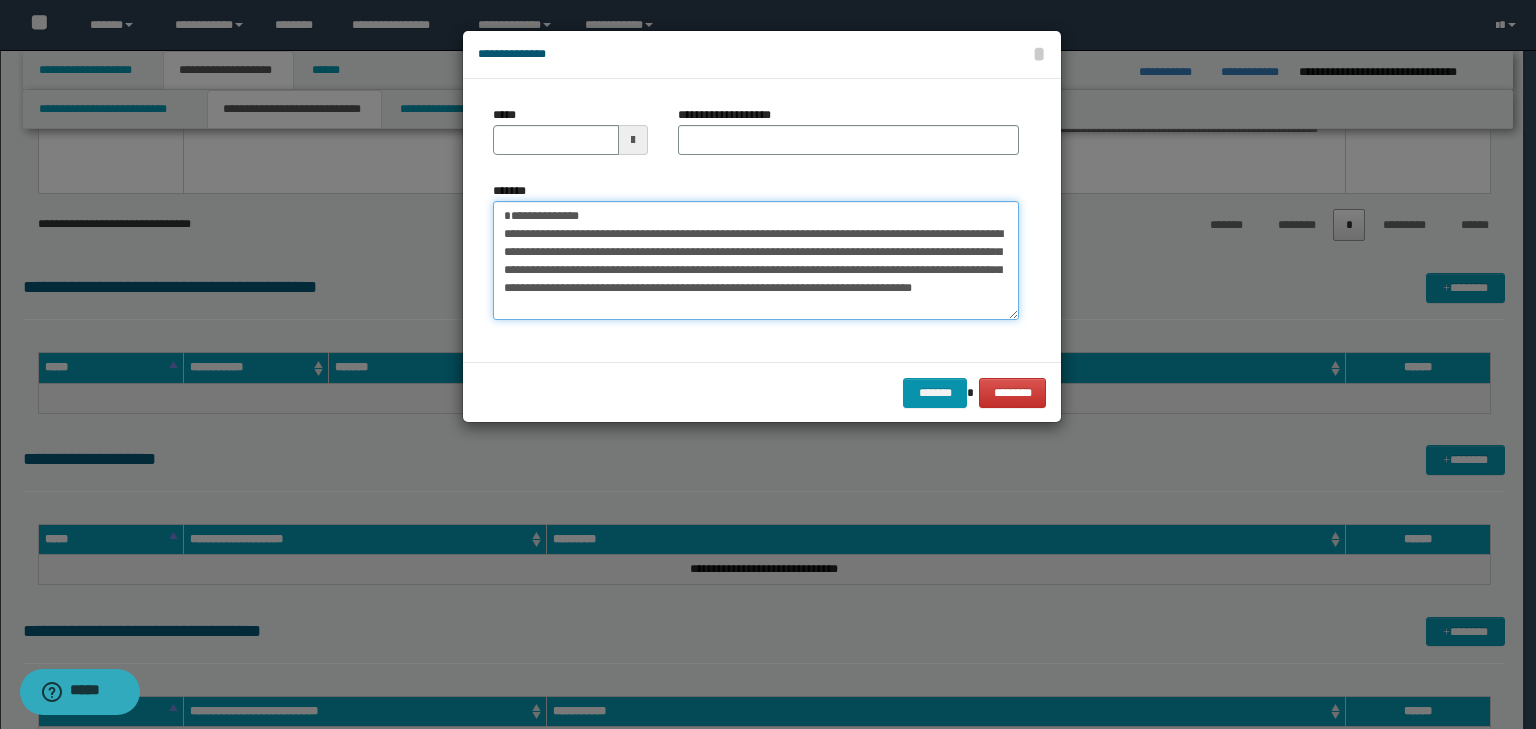 type 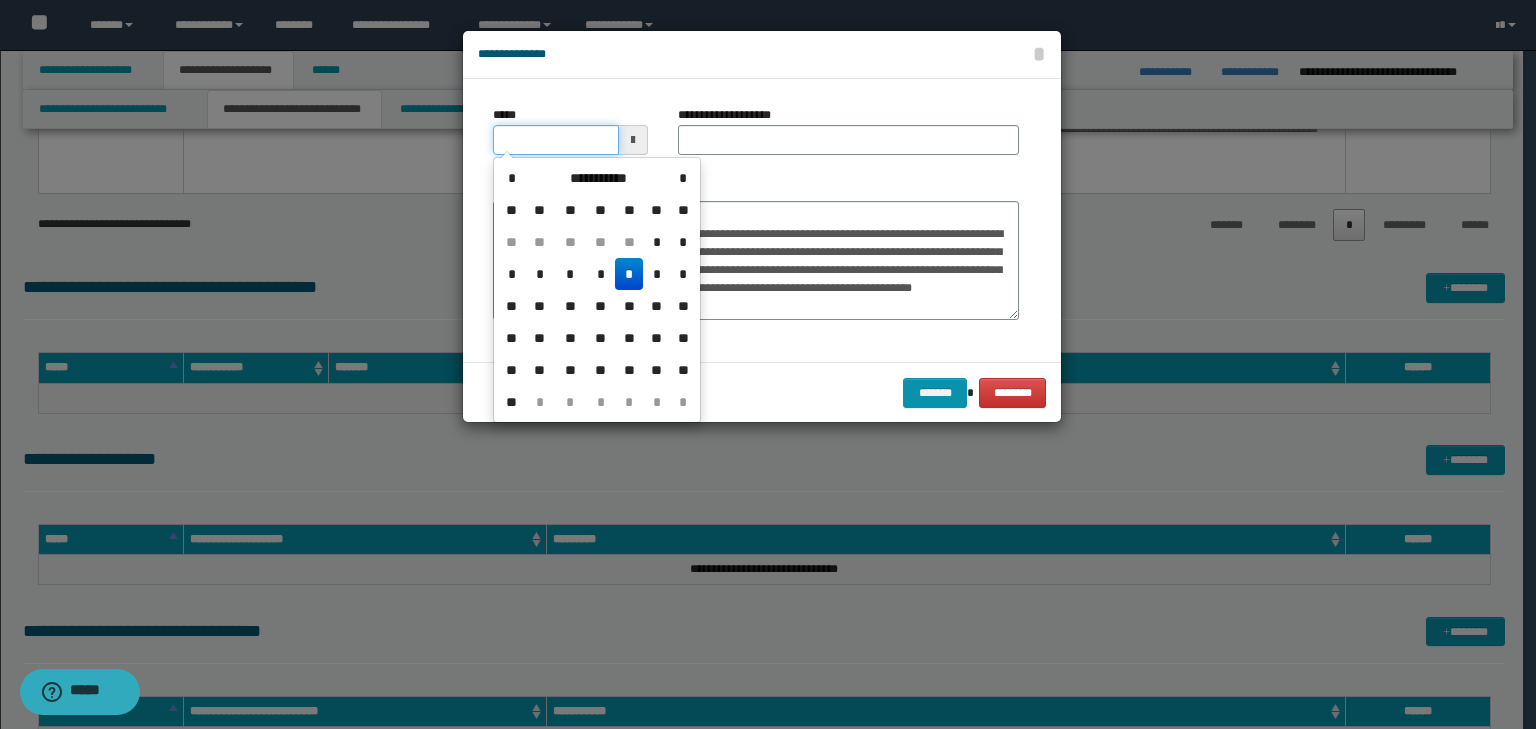 click on "*****" at bounding box center (556, 140) 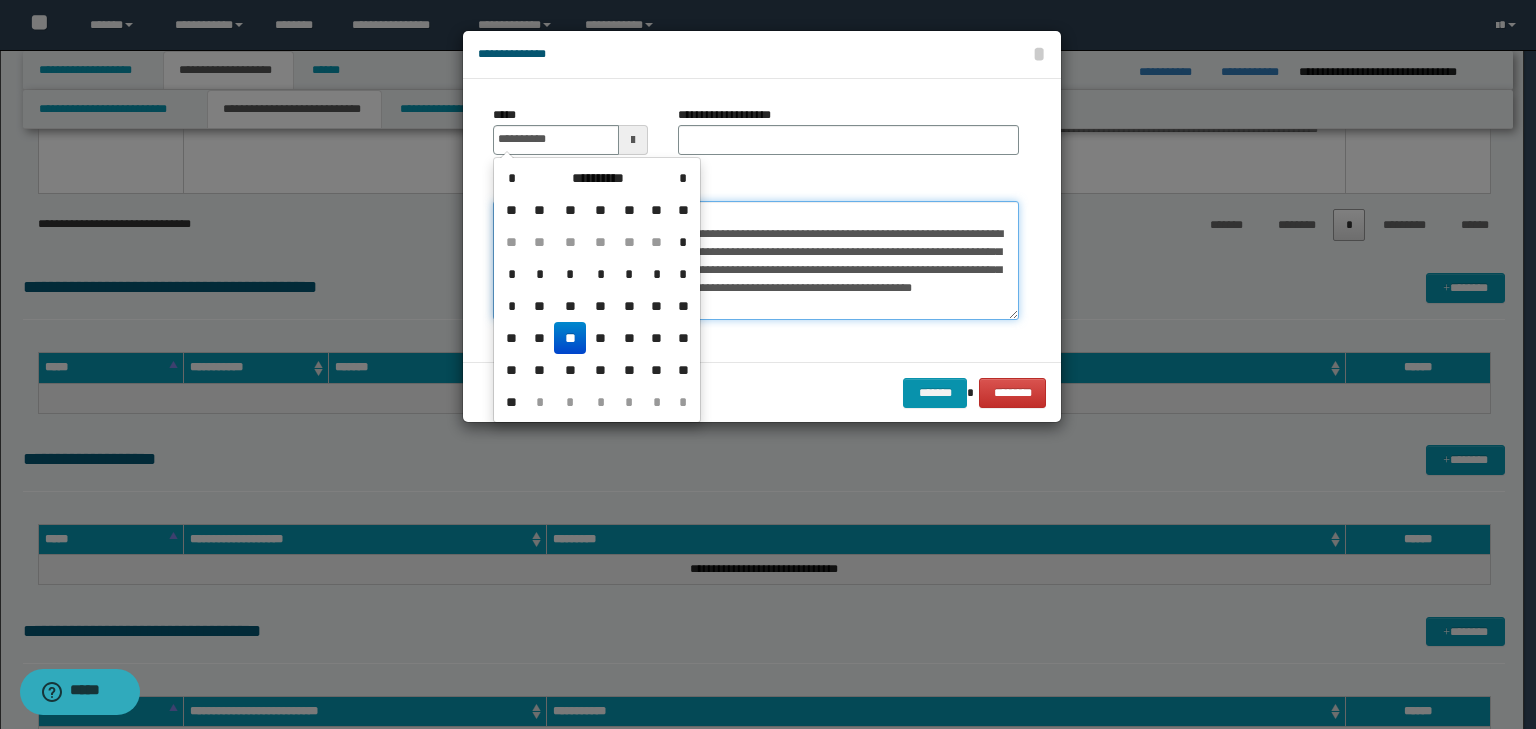 type on "**********" 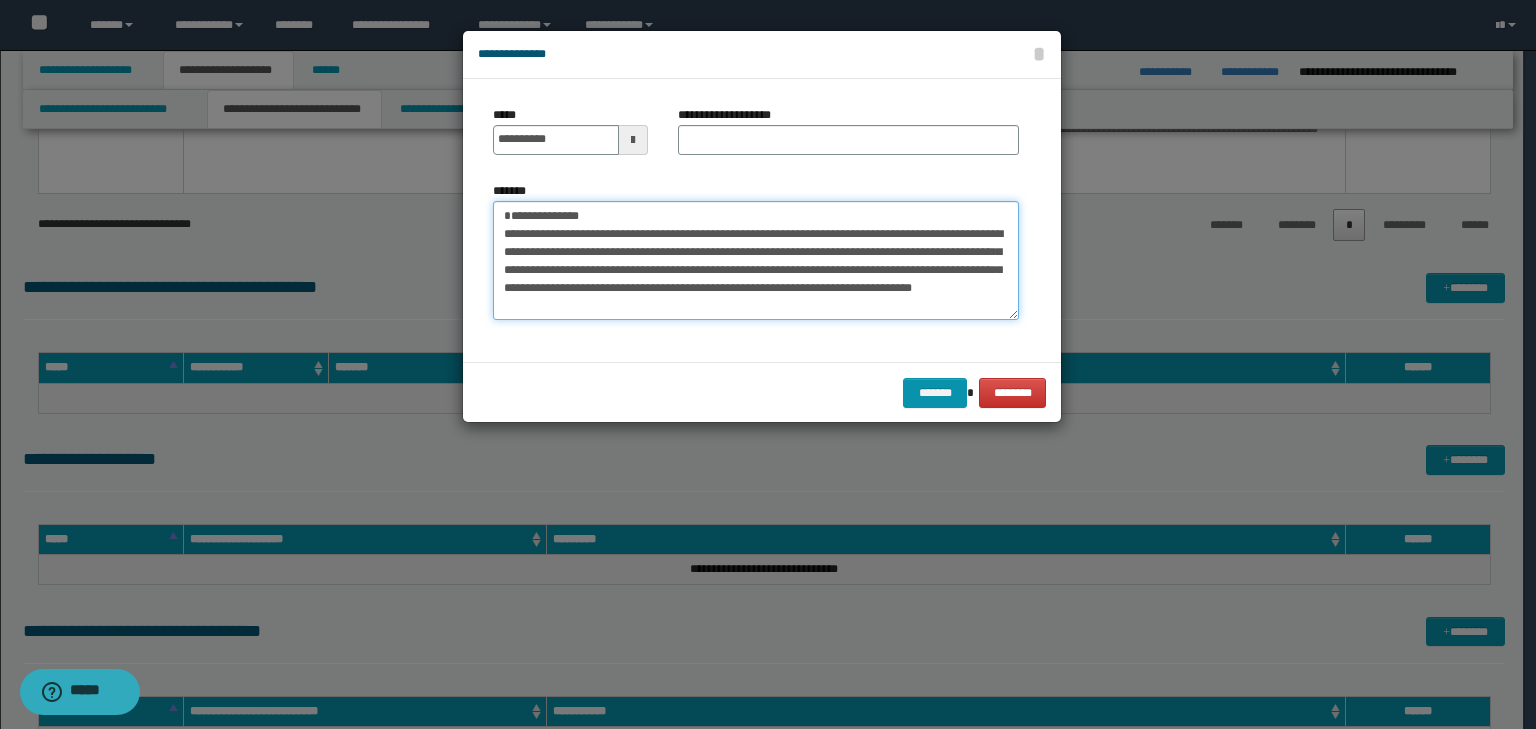 drag, startPoint x: 716, startPoint y: 211, endPoint x: 348, endPoint y: 179, distance: 369.38867 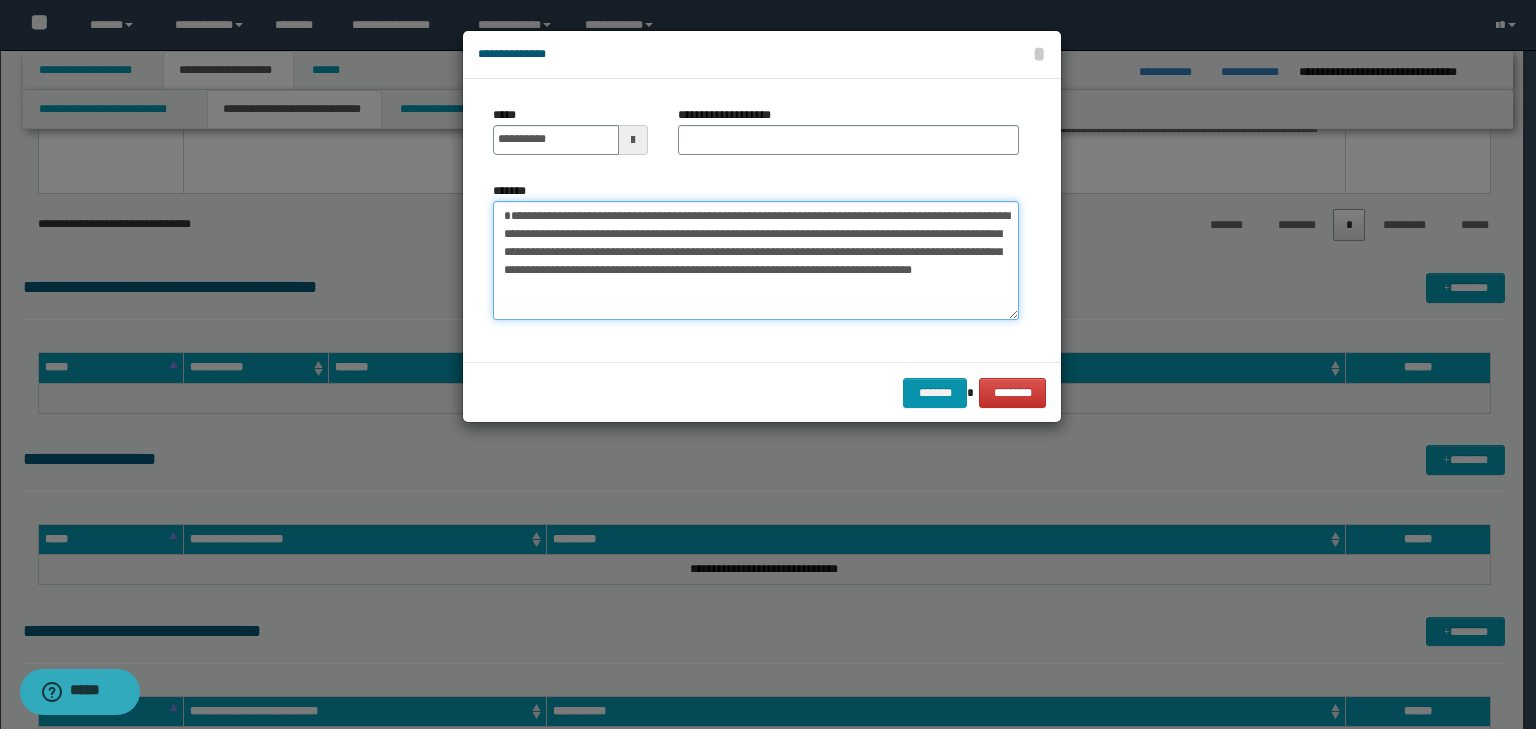 type on "**********" 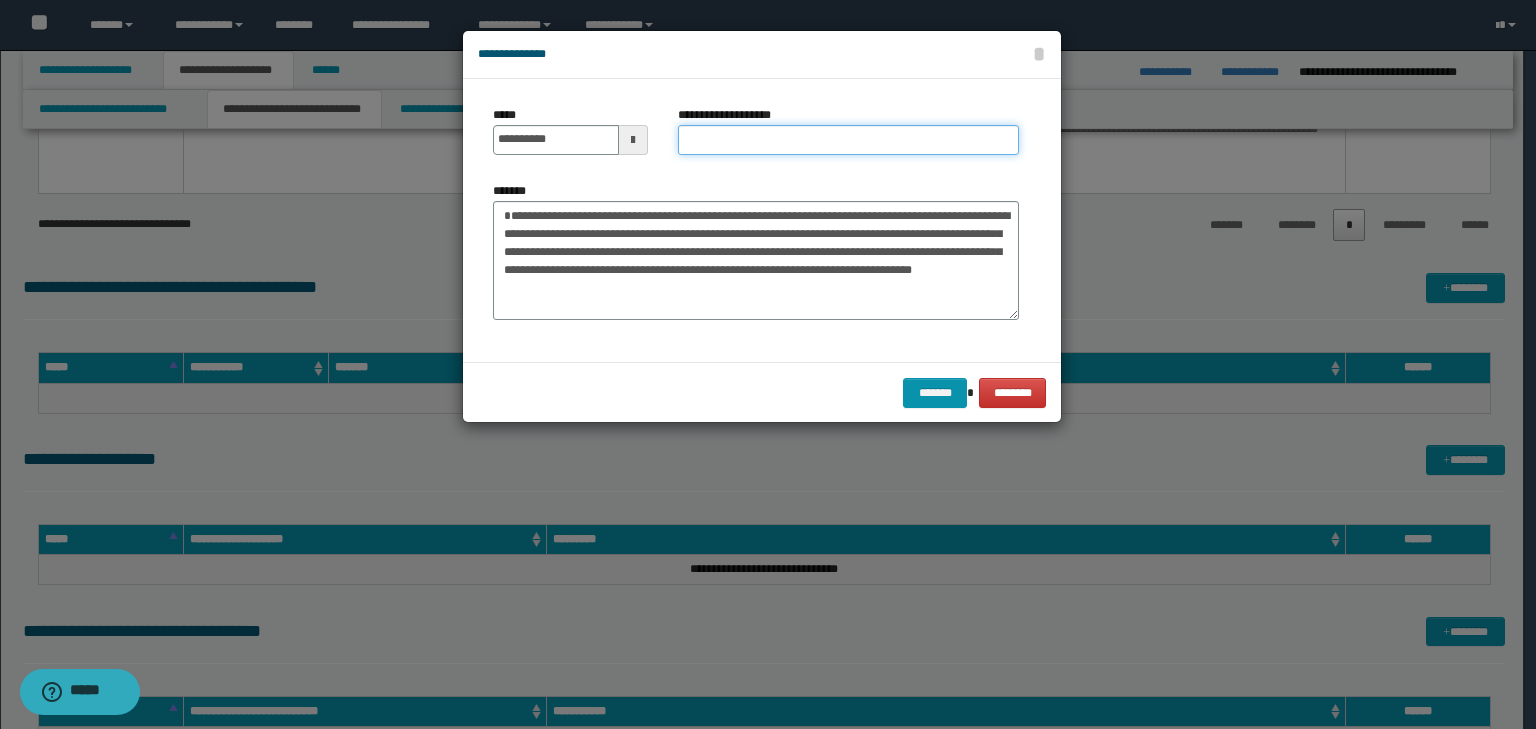 click on "**********" at bounding box center [848, 140] 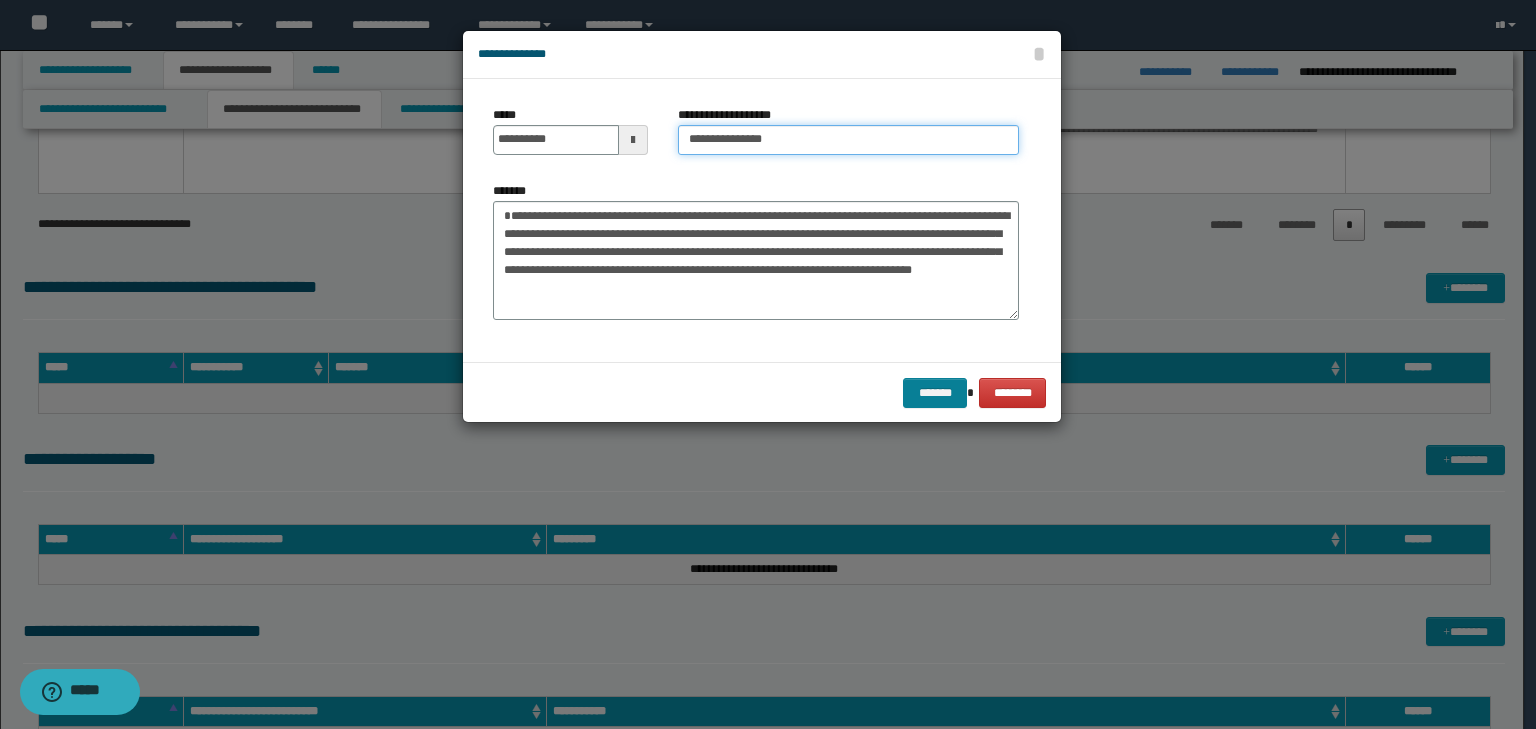 type on "**********" 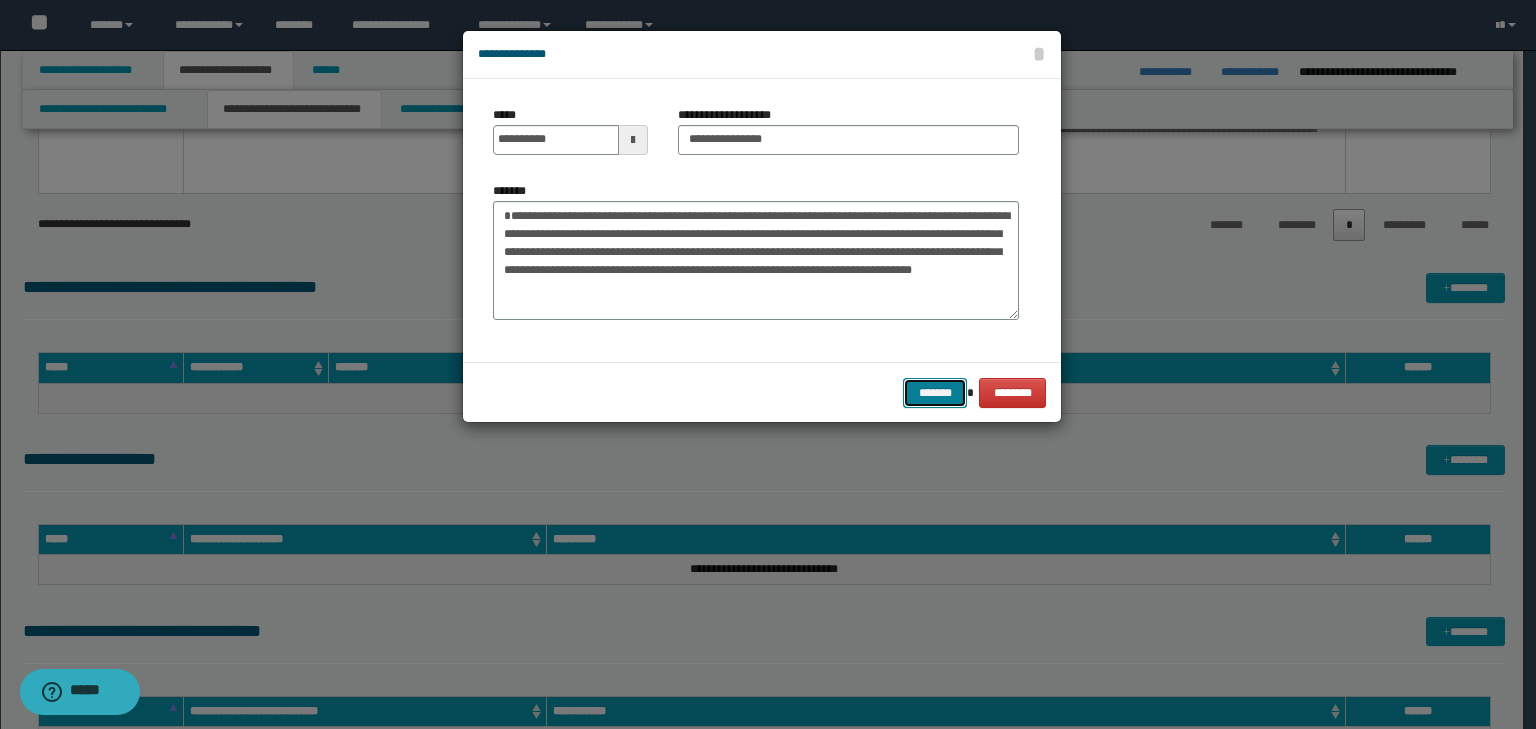 click on "*******" at bounding box center [935, 393] 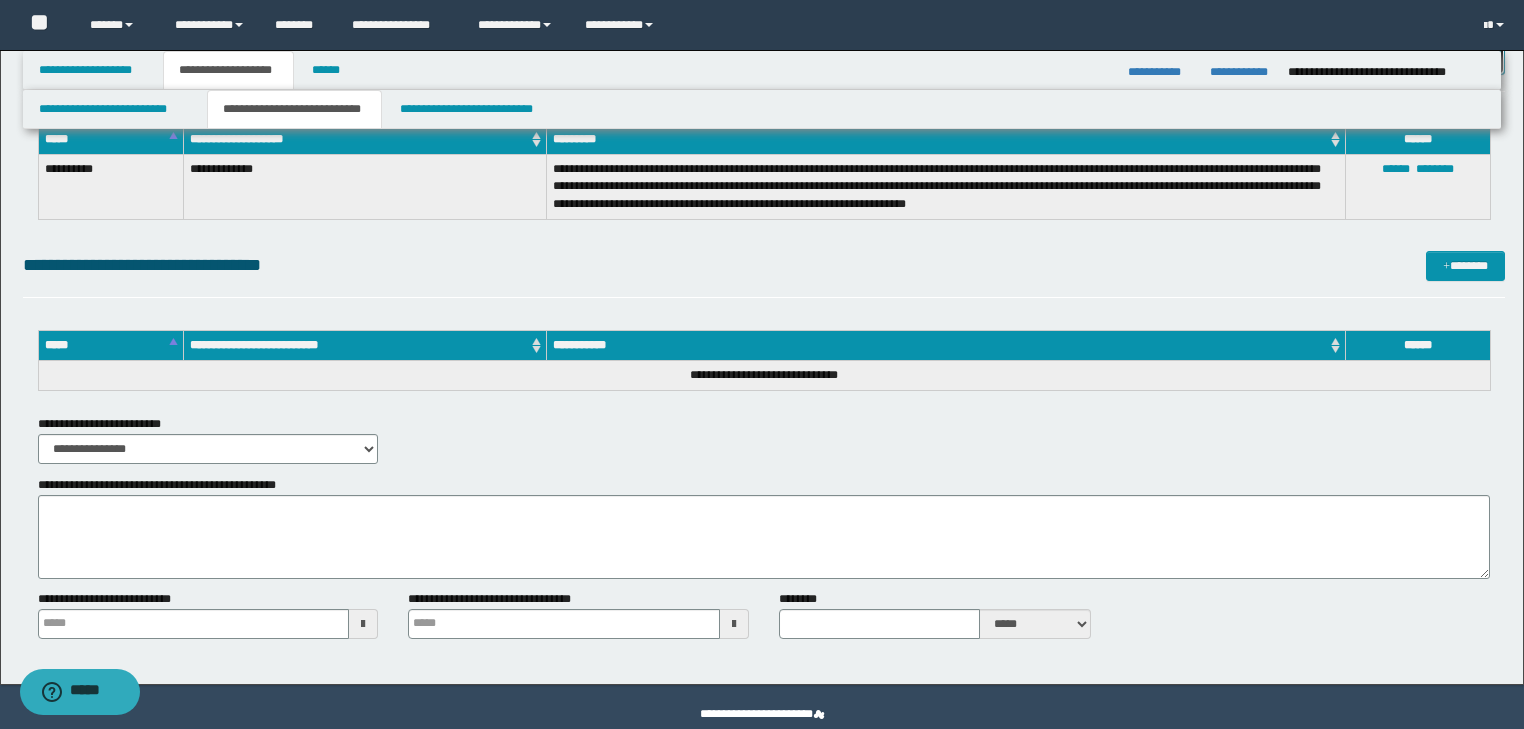scroll, scrollTop: 2400, scrollLeft: 0, axis: vertical 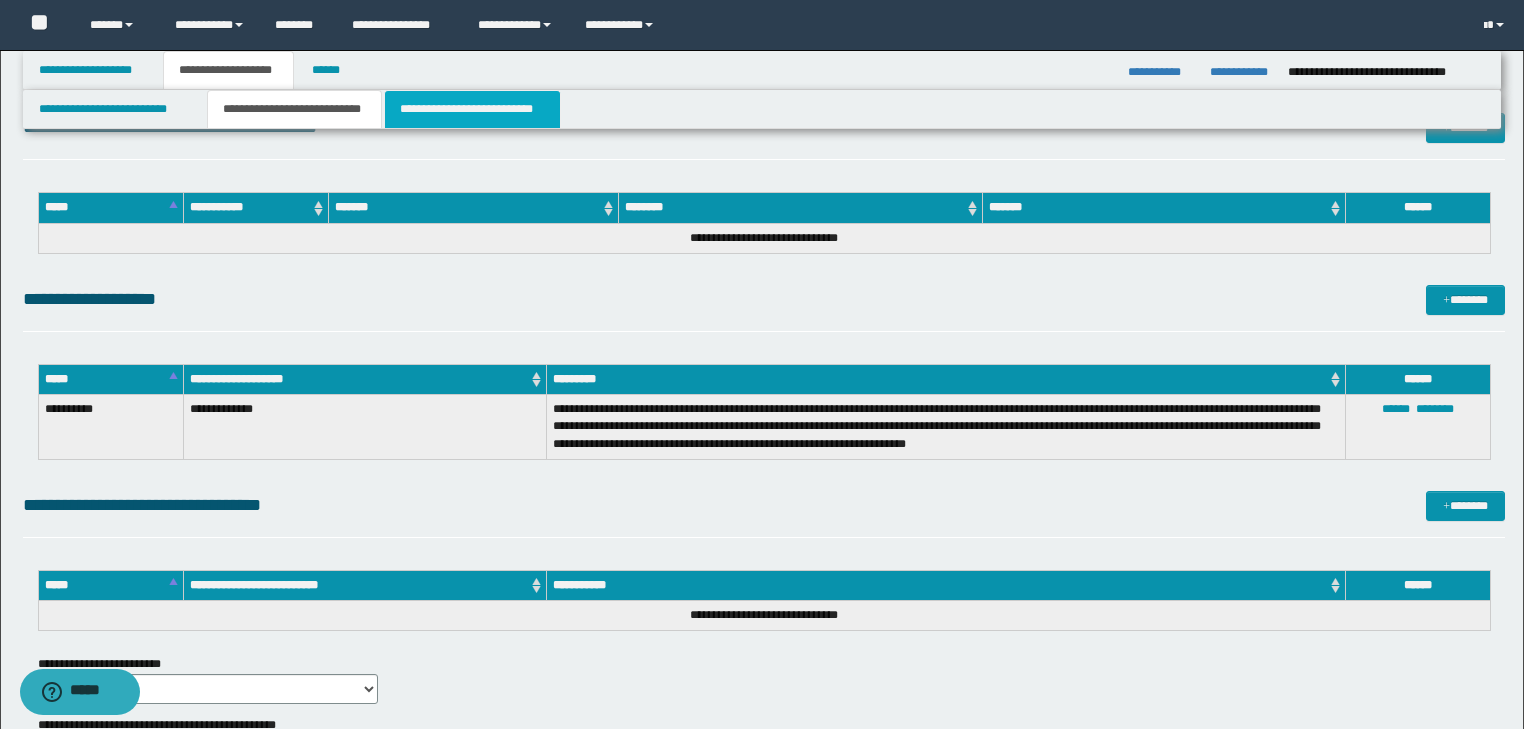 click on "**********" at bounding box center (472, 109) 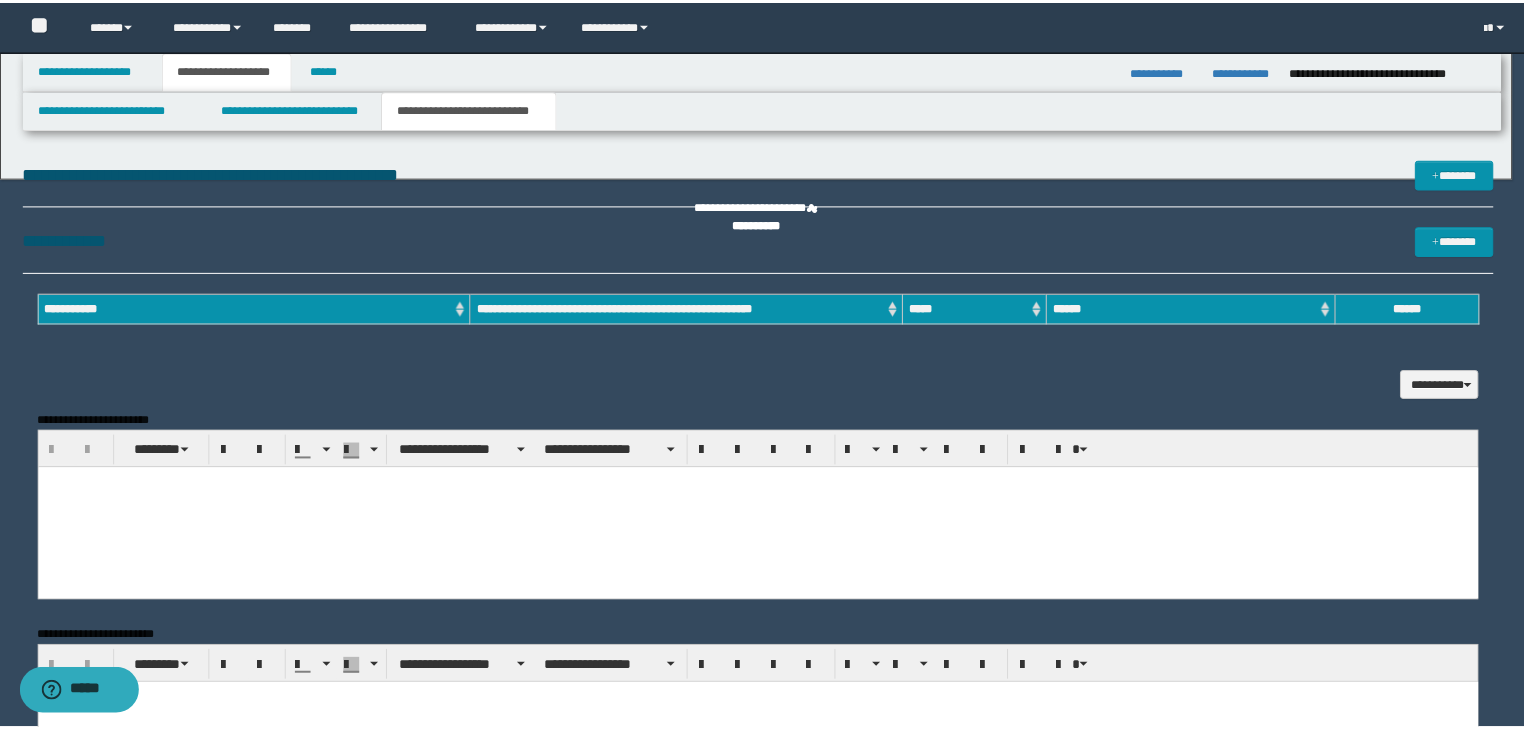 scroll, scrollTop: 0, scrollLeft: 0, axis: both 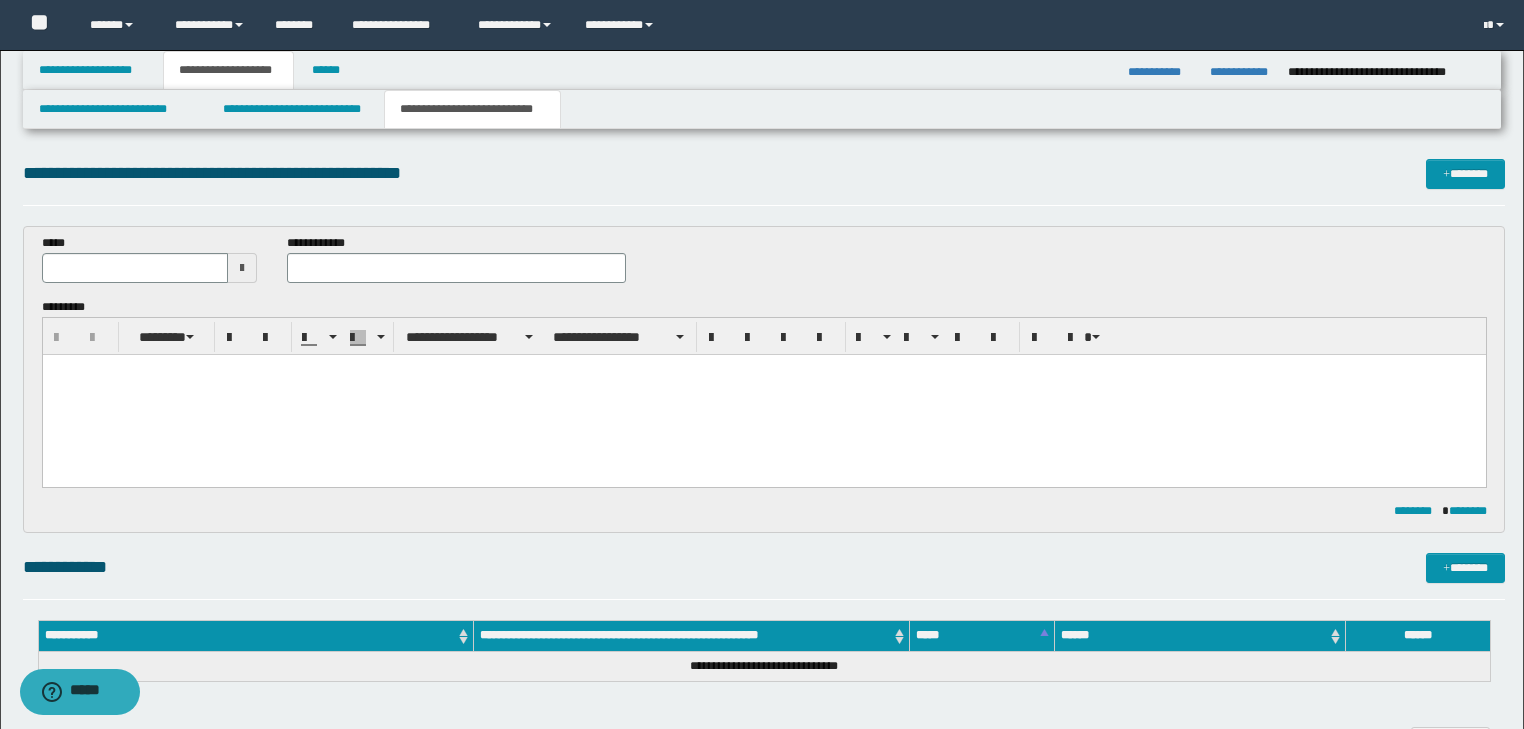 click at bounding box center (763, 369) 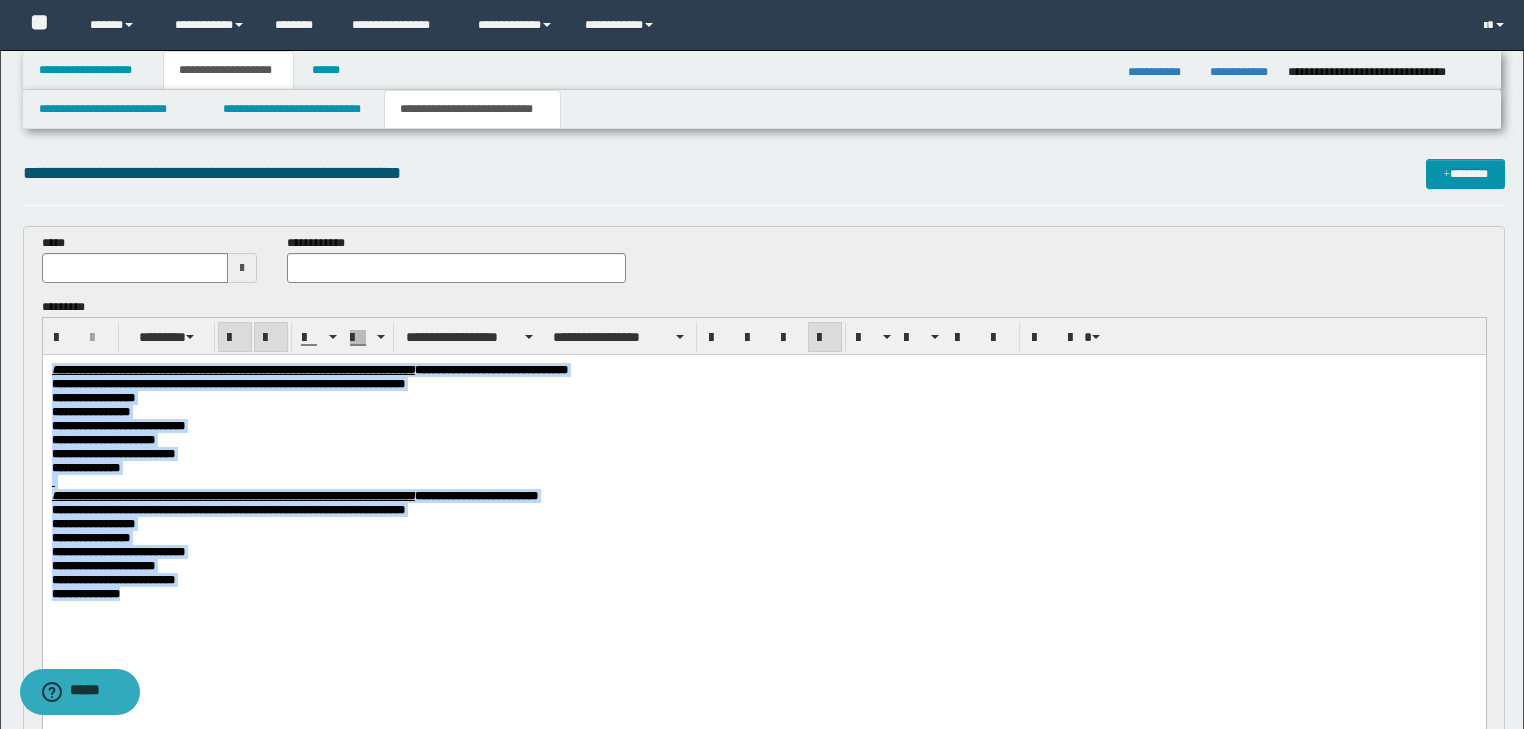 drag, startPoint x: 52, startPoint y: 371, endPoint x: 388, endPoint y: 610, distance: 412.33118 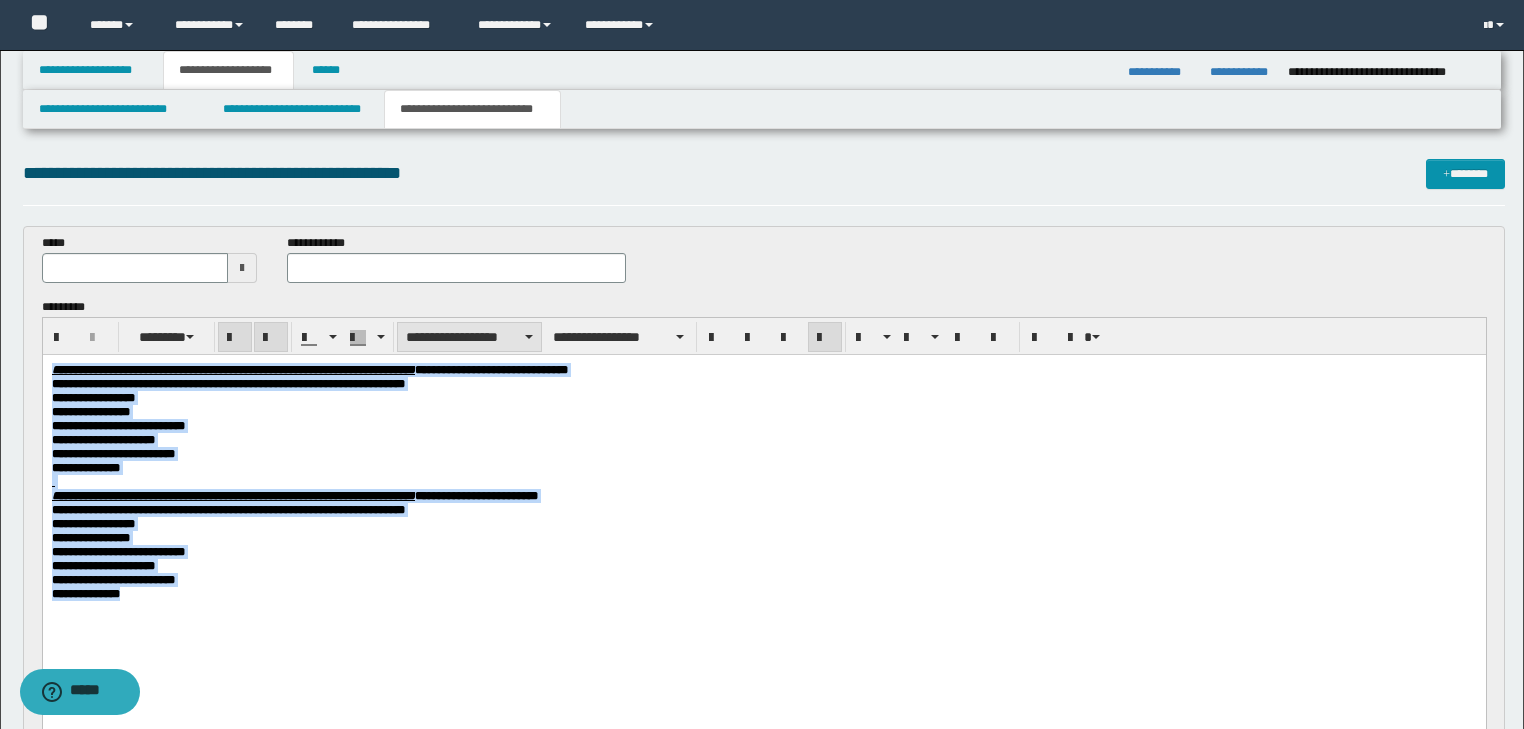 click on "**********" at bounding box center [469, 337] 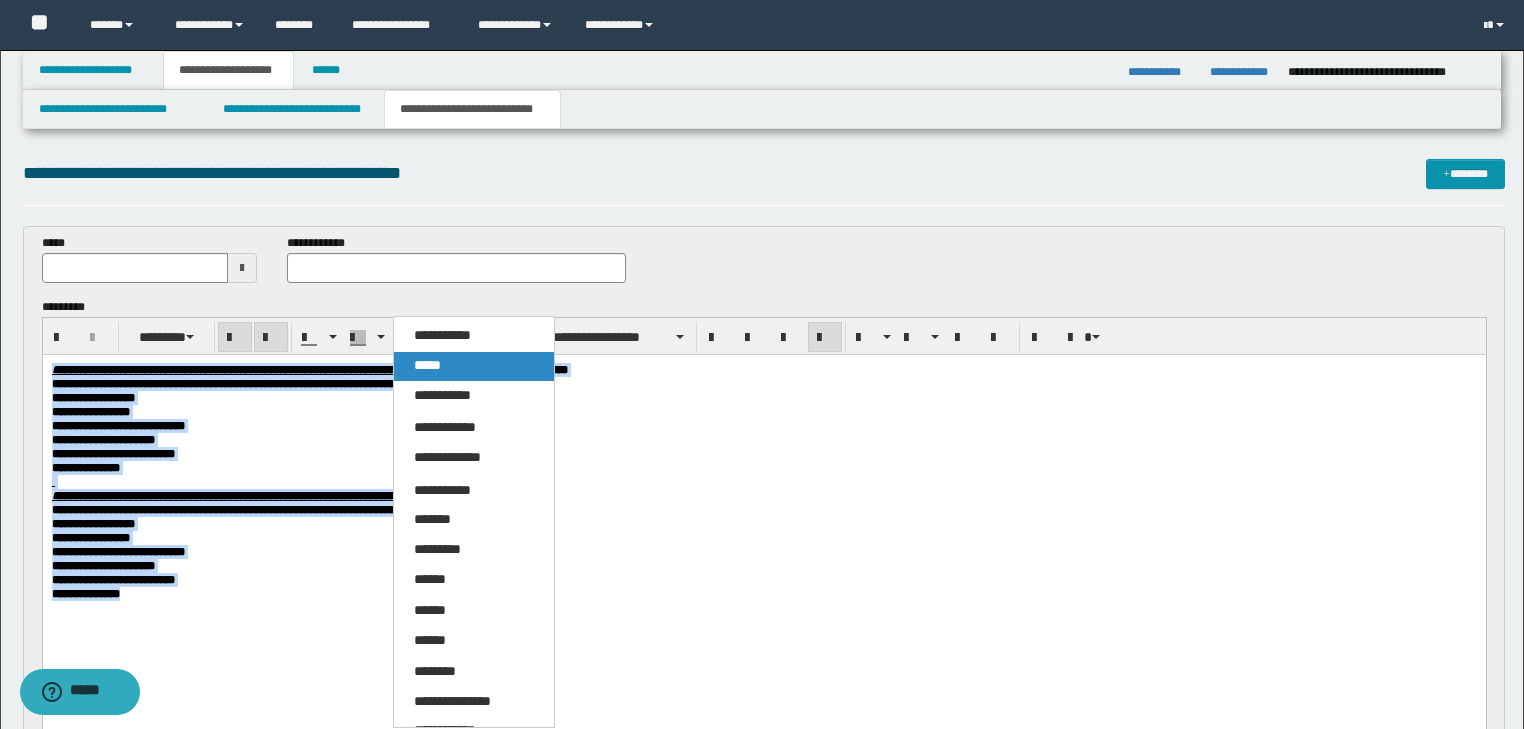 click on "*****" at bounding box center [474, 366] 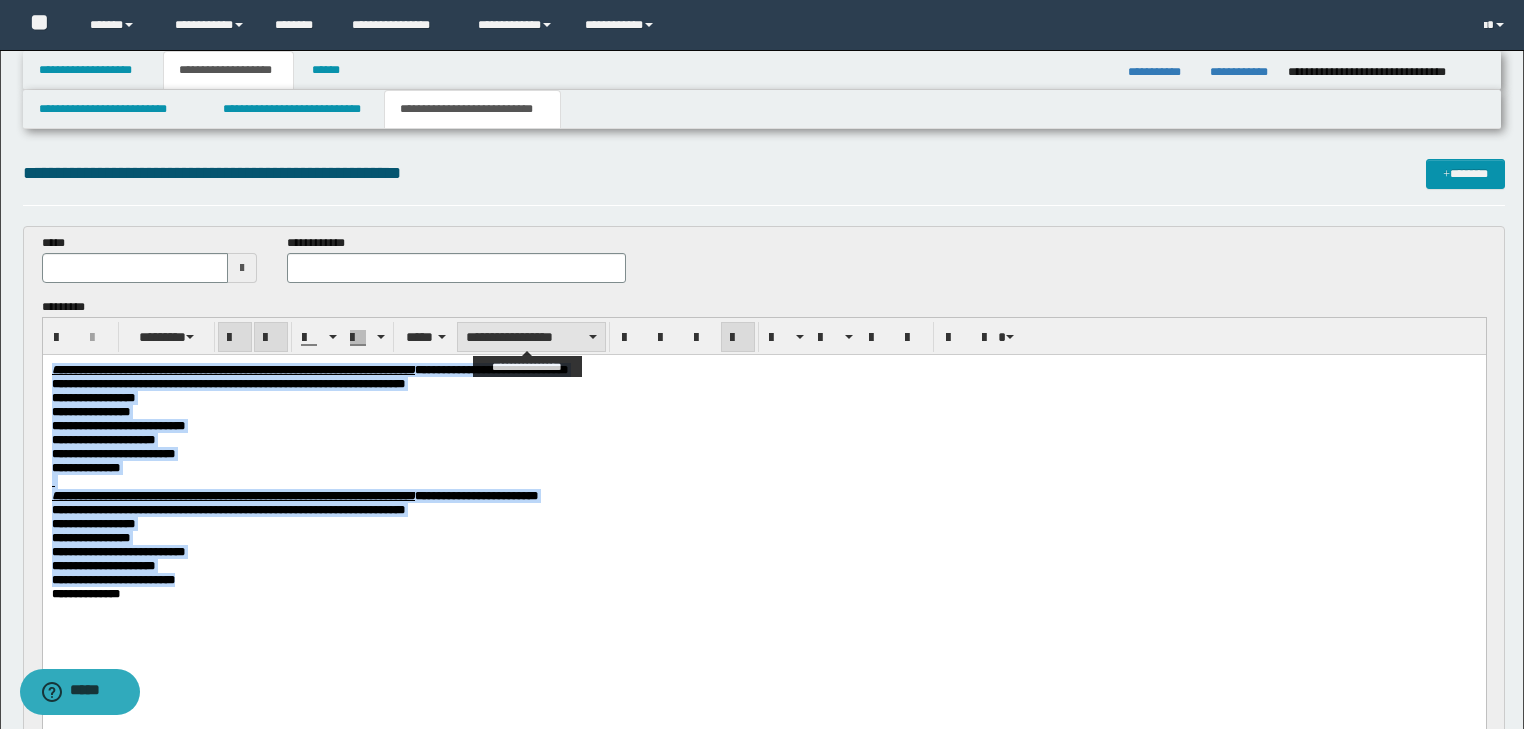 click on "**********" at bounding box center (531, 337) 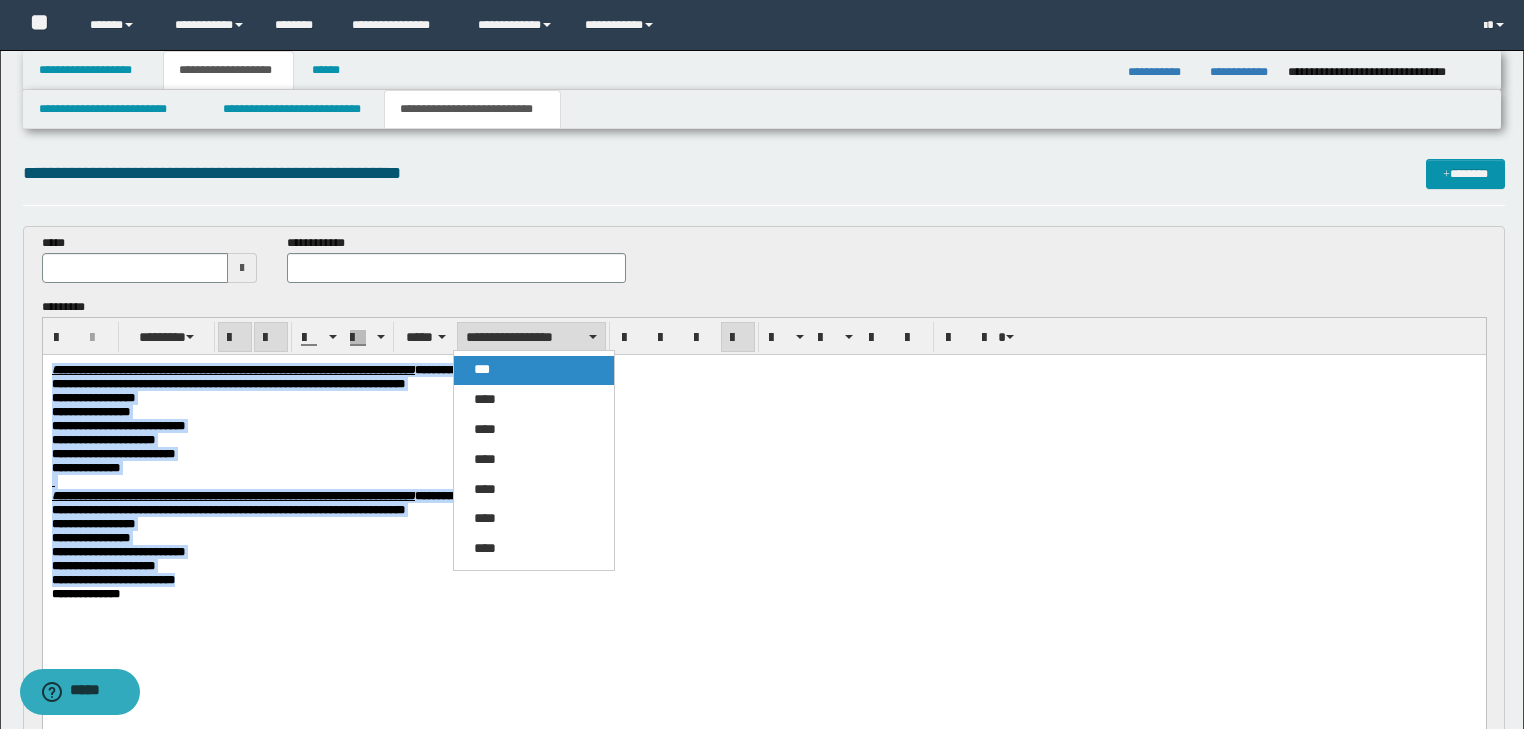 click on "***" at bounding box center (534, 370) 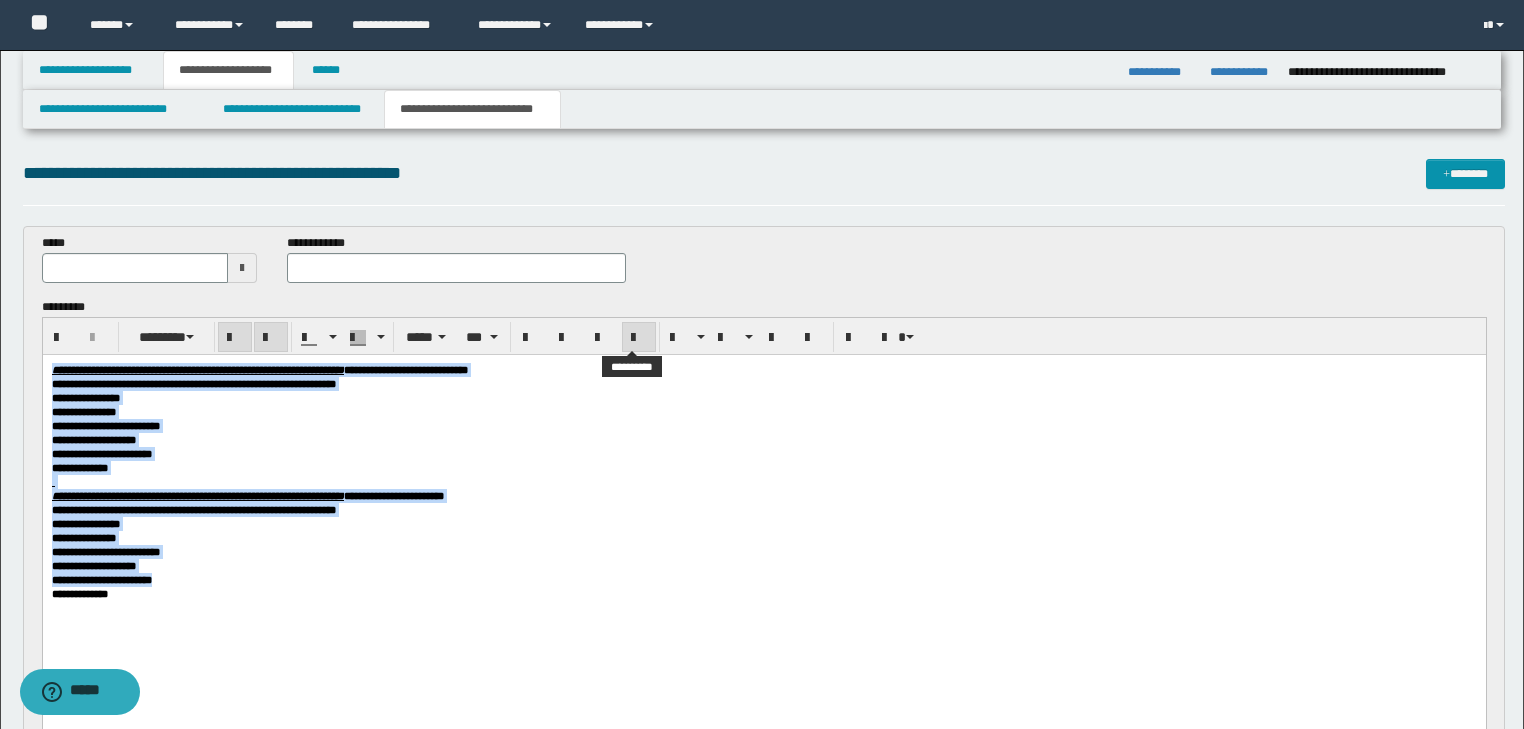 click at bounding box center [639, 337] 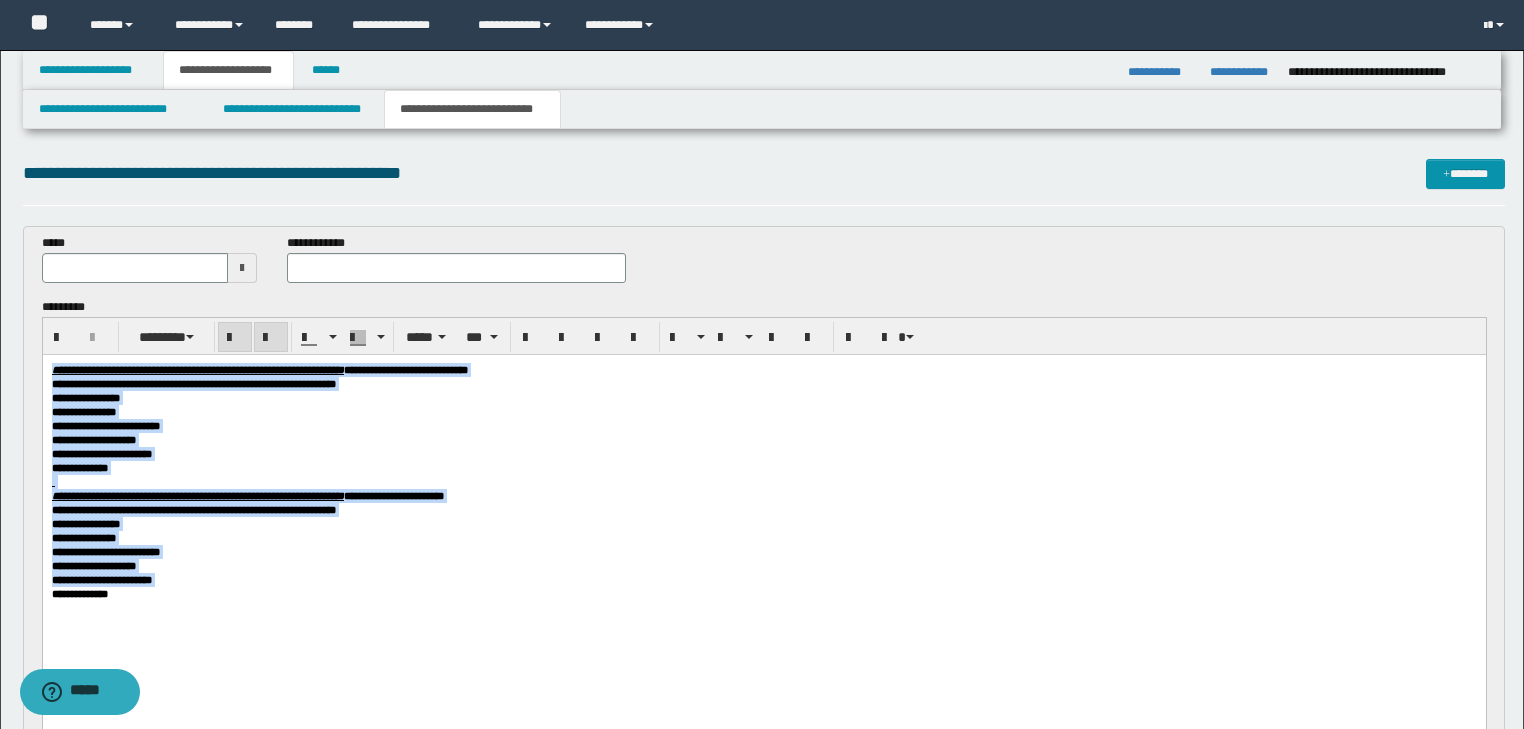 click on "**********" at bounding box center (763, 467) 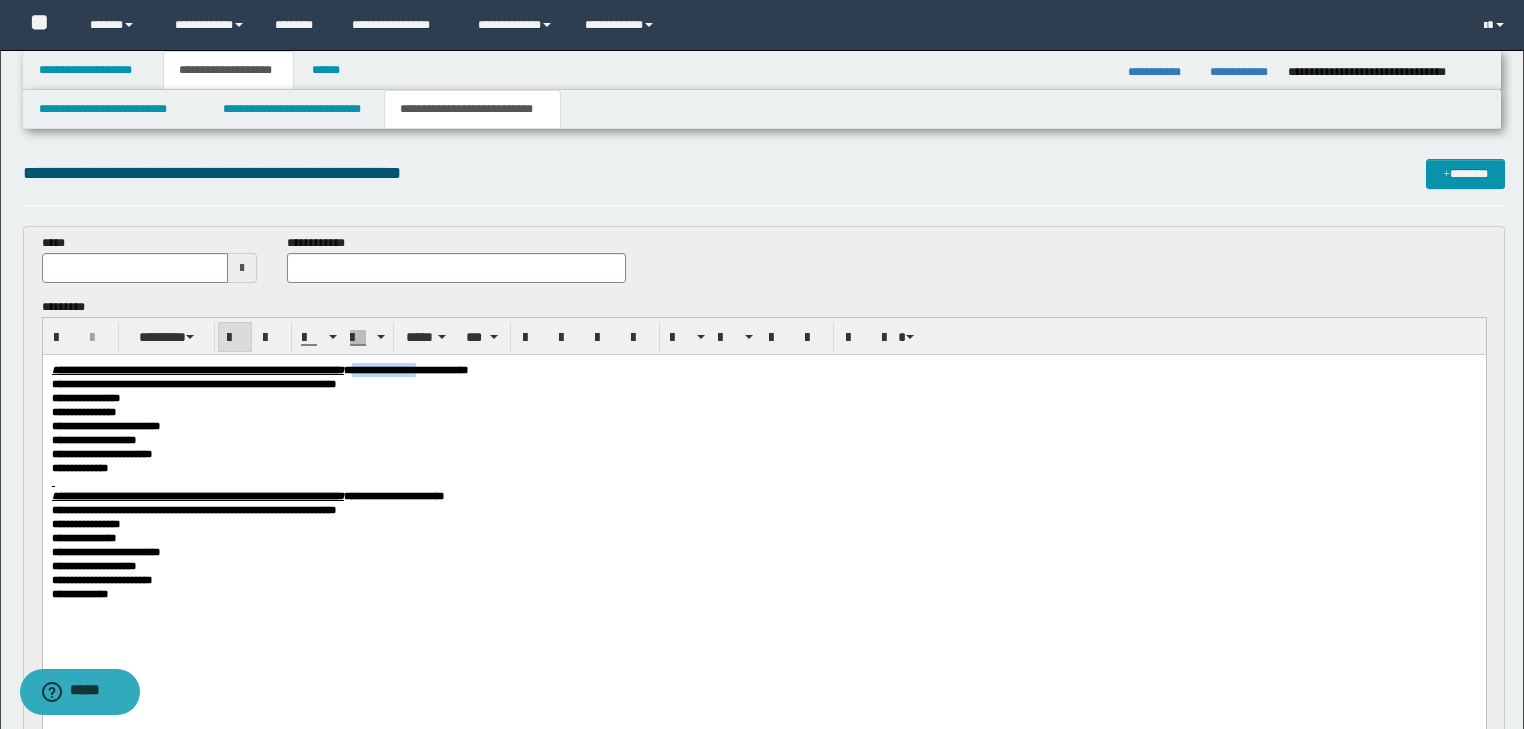 drag, startPoint x: 514, startPoint y: 373, endPoint x: 597, endPoint y: 372, distance: 83.00603 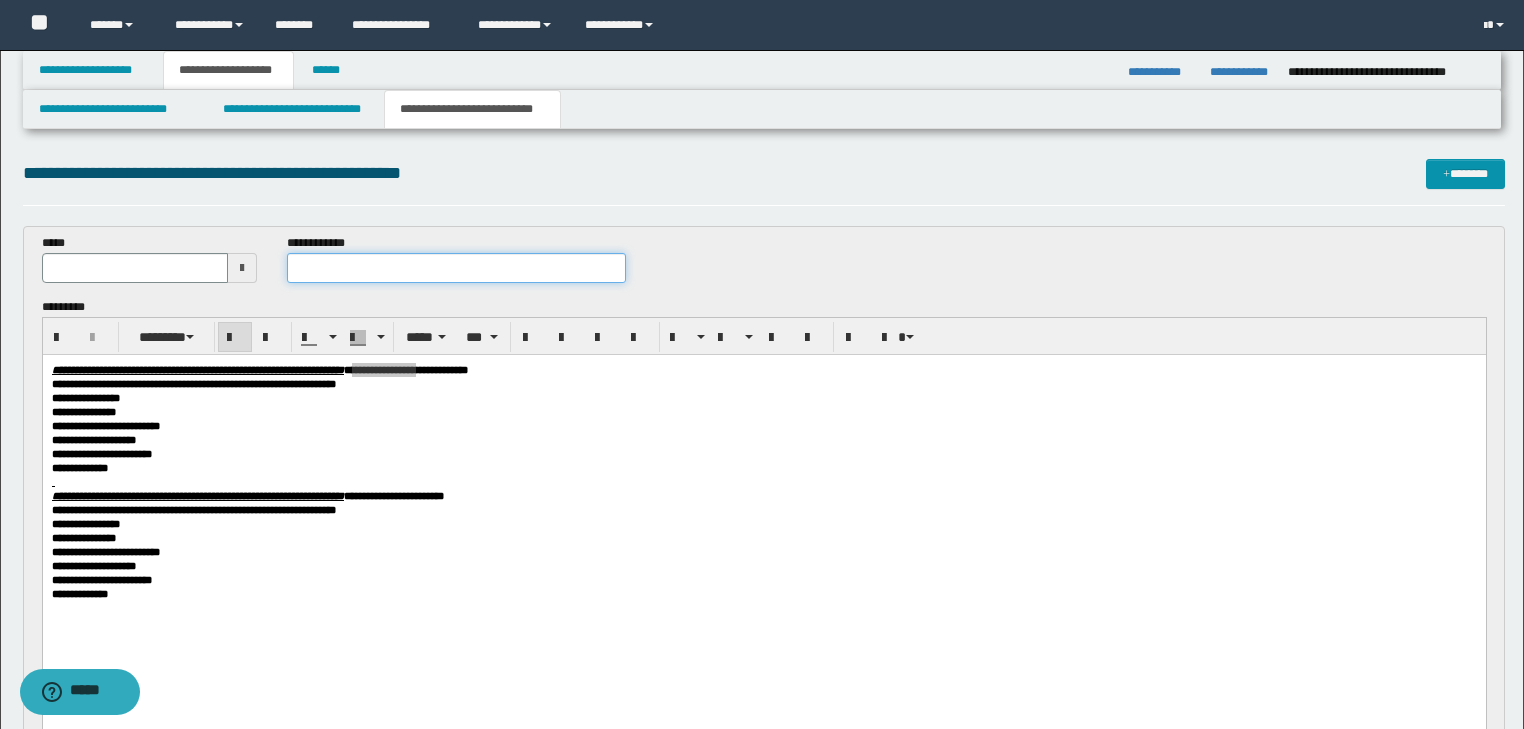 click at bounding box center (456, 268) 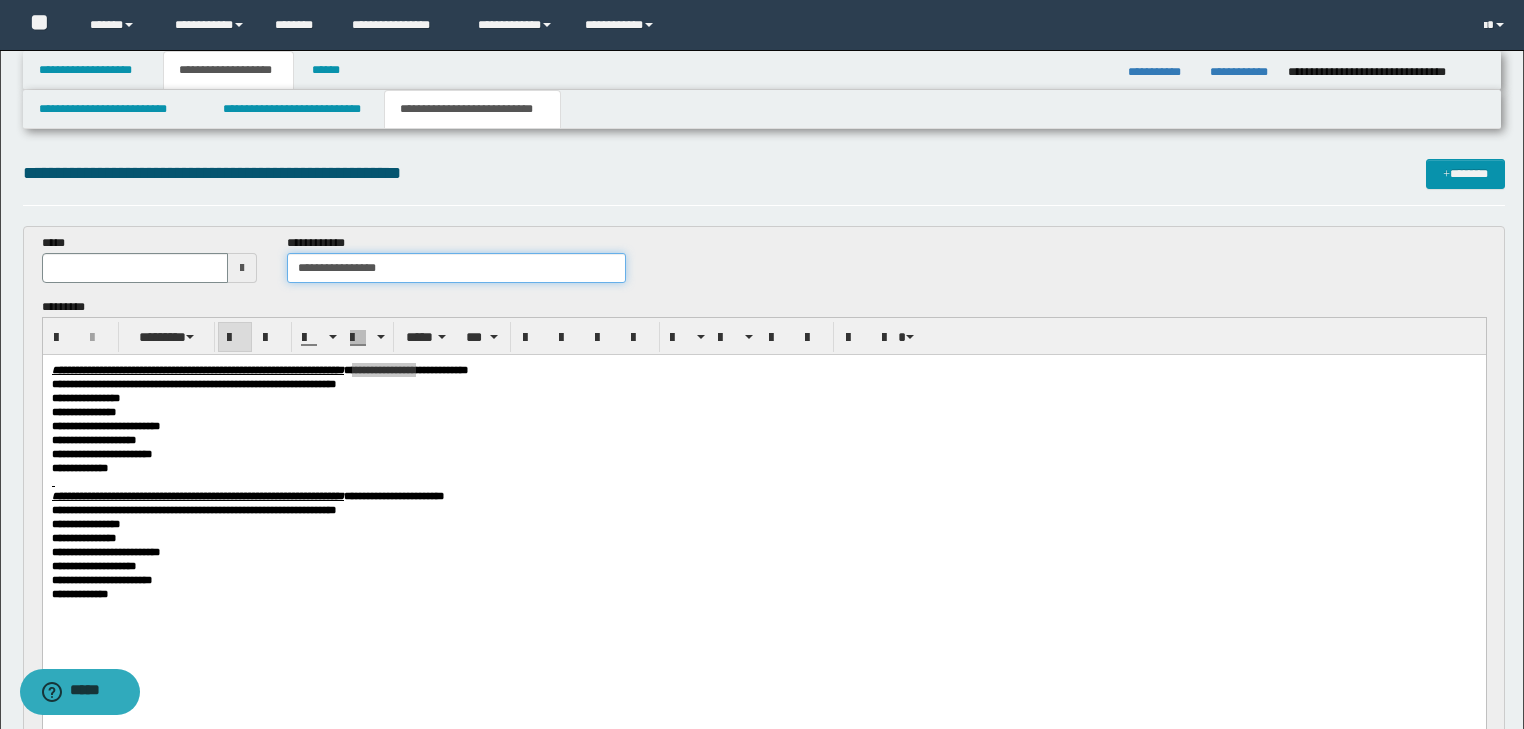 type on "**********" 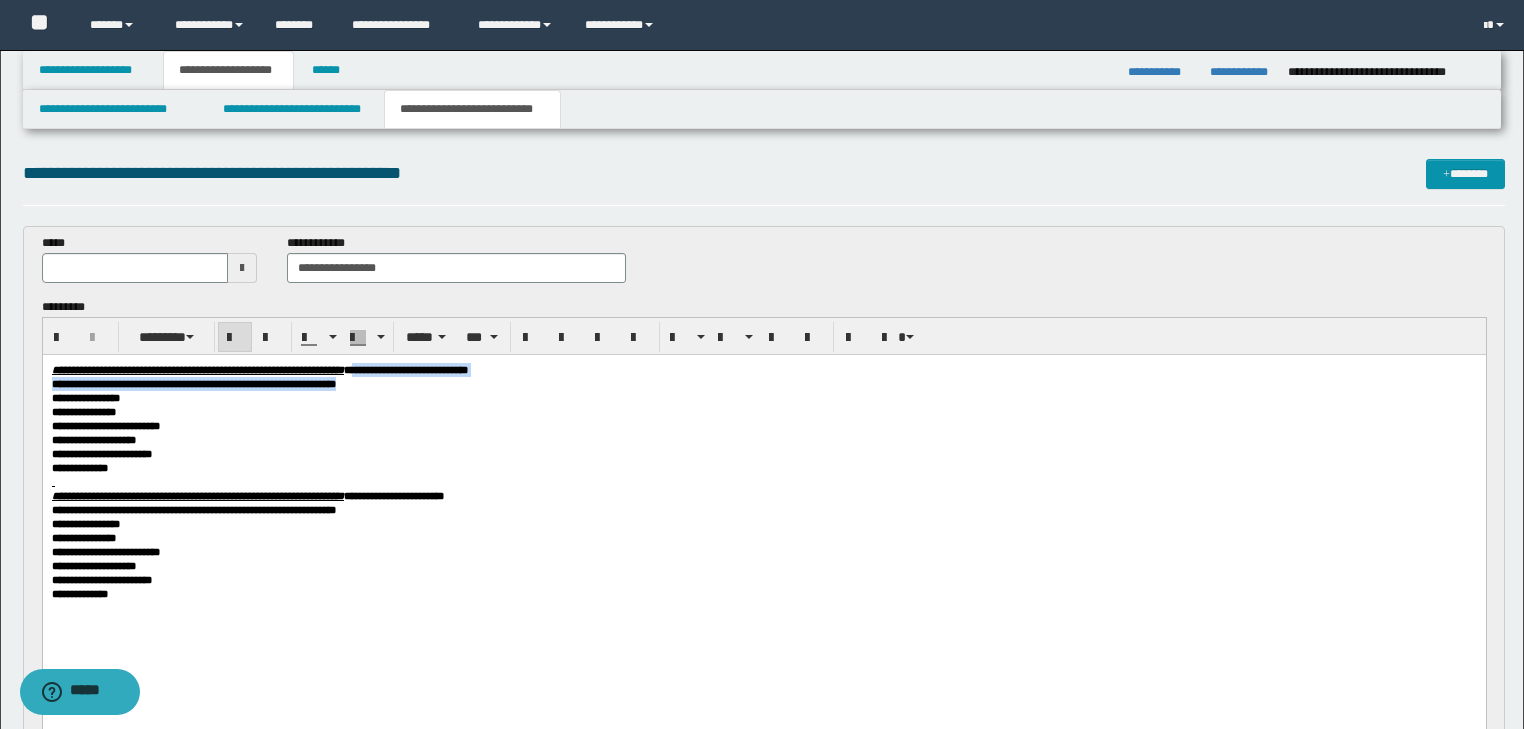 click on "**********" at bounding box center [763, 383] 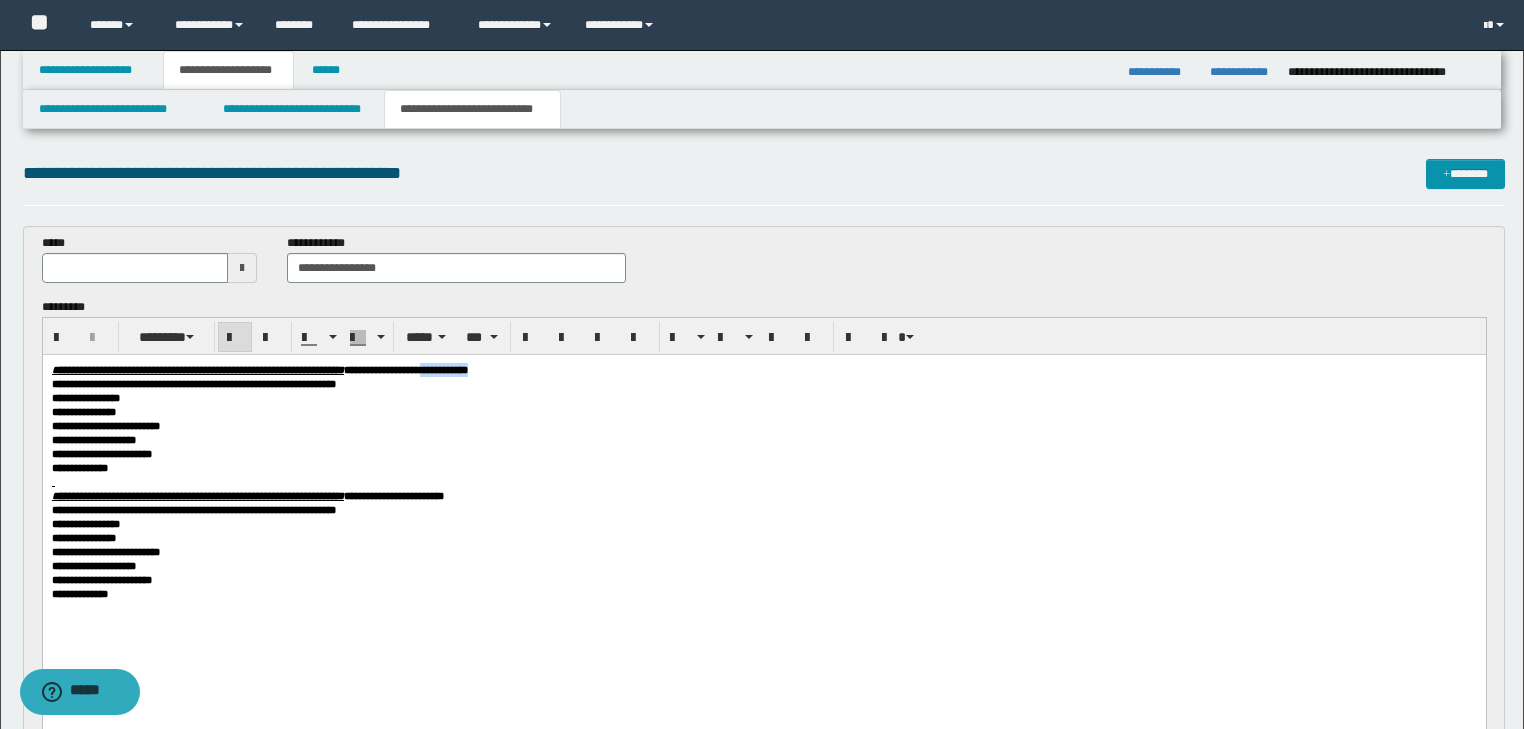 drag, startPoint x: 599, startPoint y: 370, endPoint x: 713, endPoint y: 368, distance: 114.01754 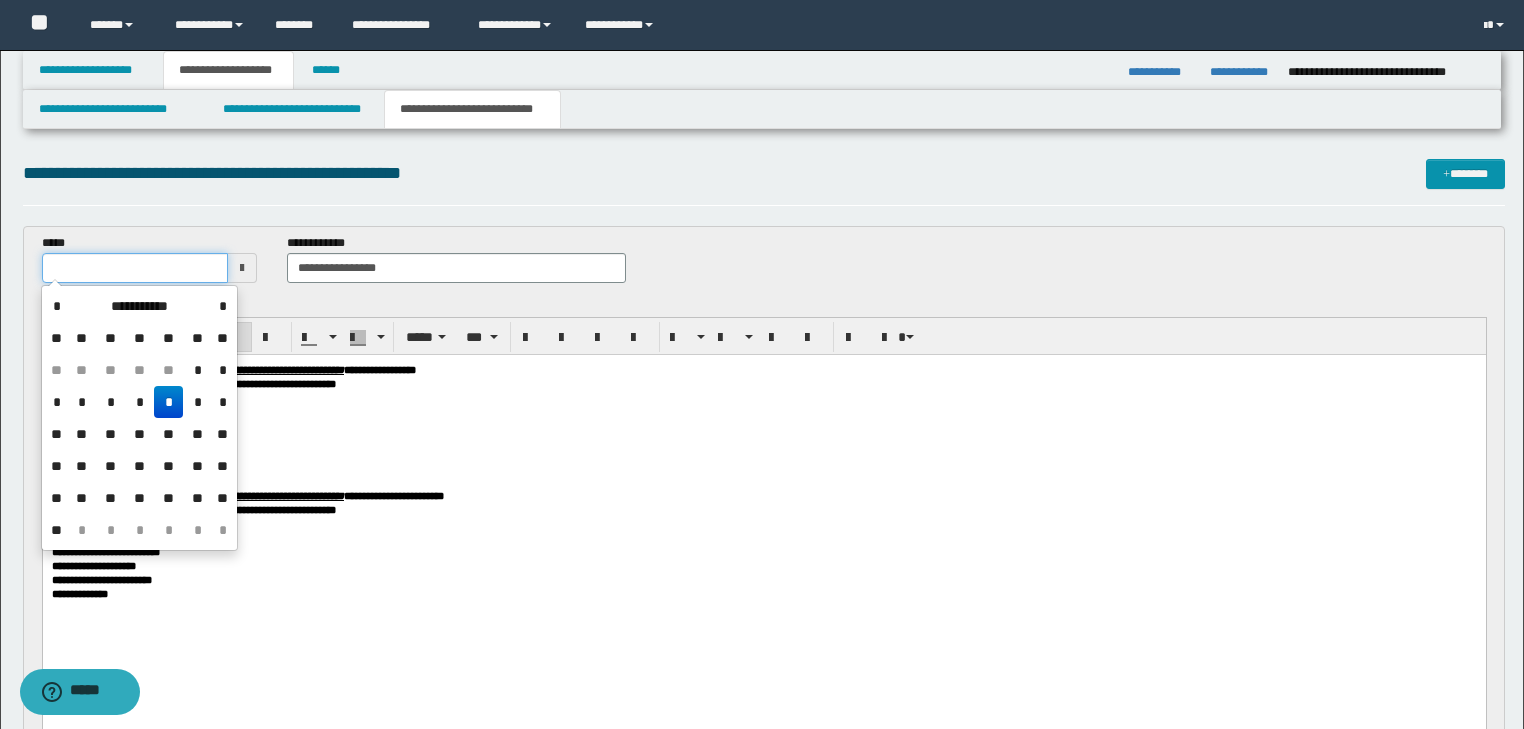 click at bounding box center (135, 268) 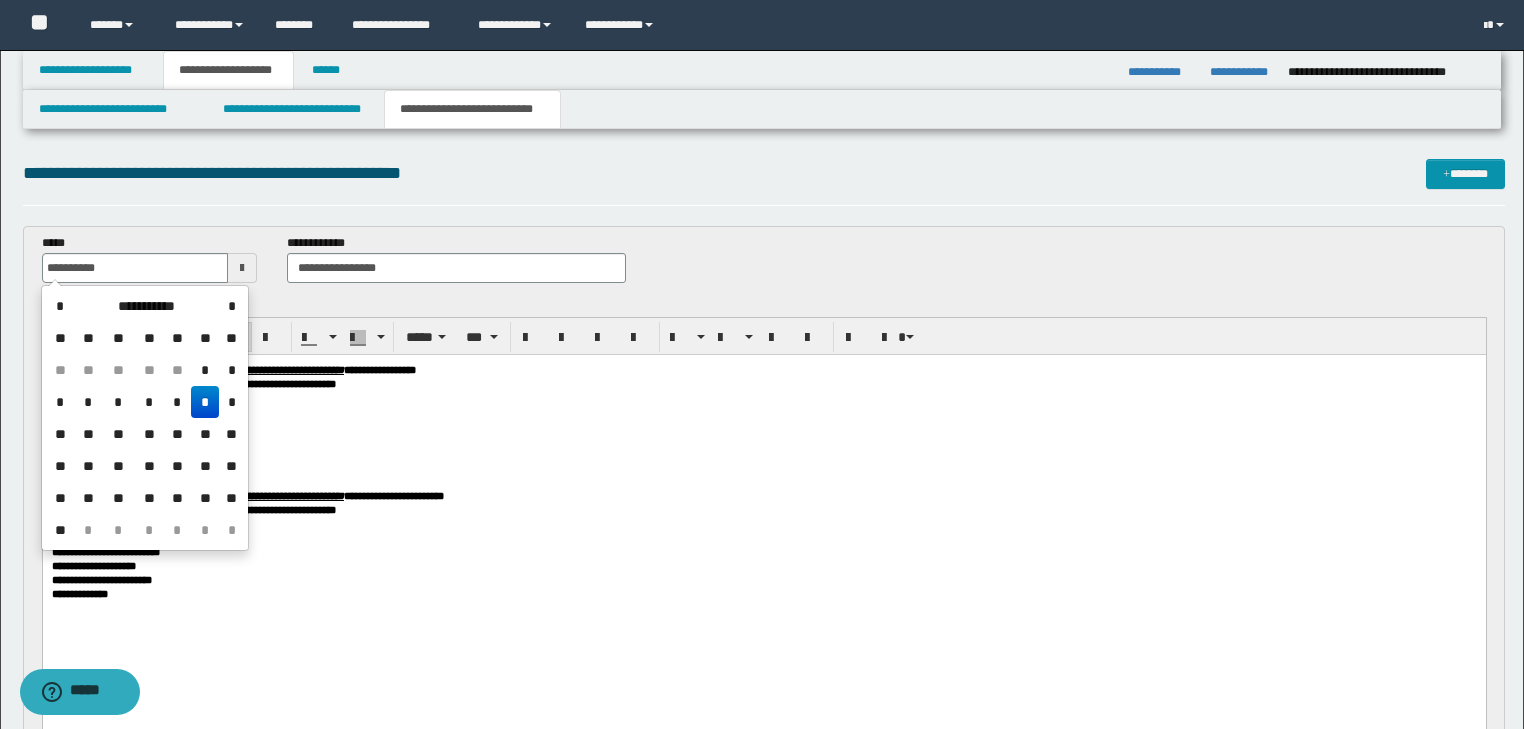click on "**********" at bounding box center [763, 369] 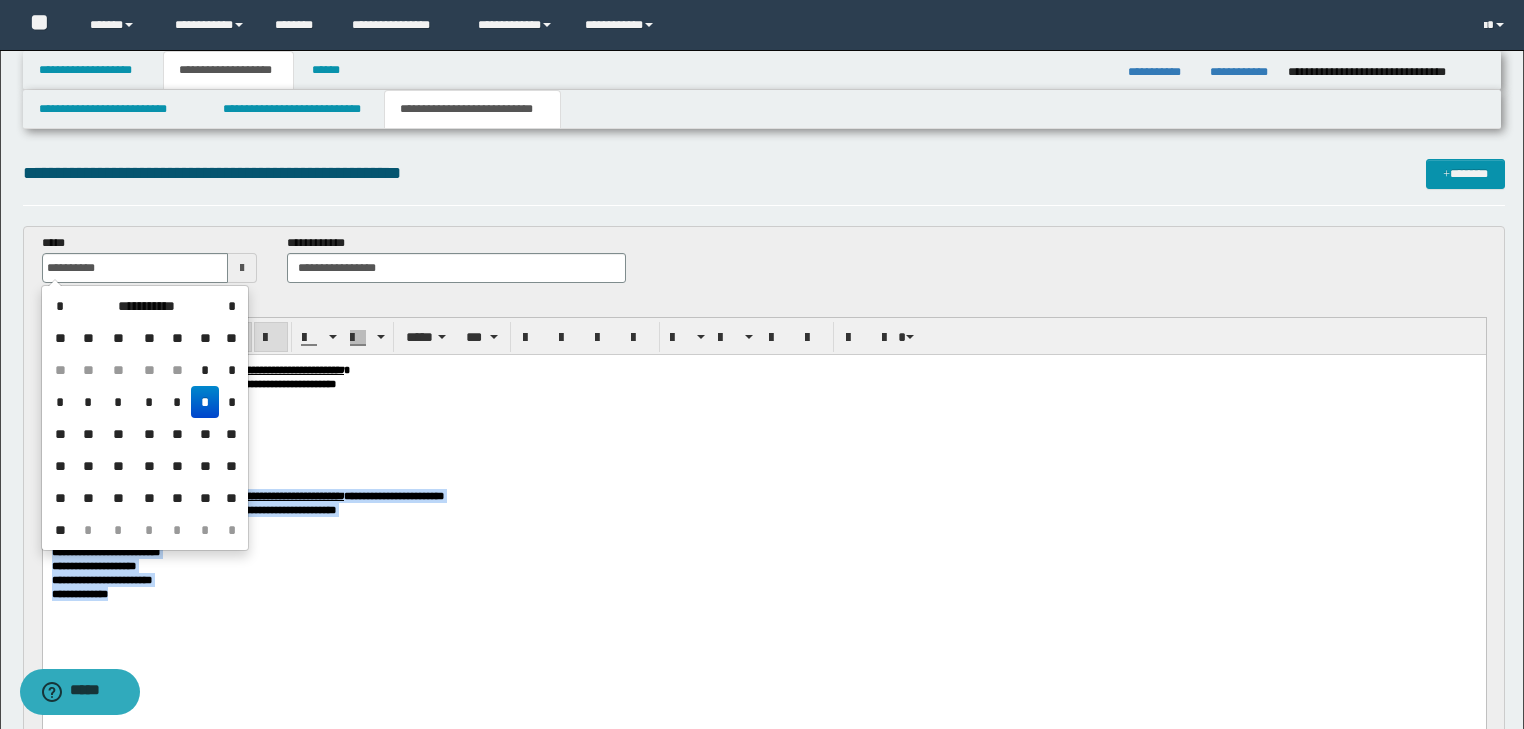 drag, startPoint x: 340, startPoint y: 492, endPoint x: 379, endPoint y: 709, distance: 220.47676 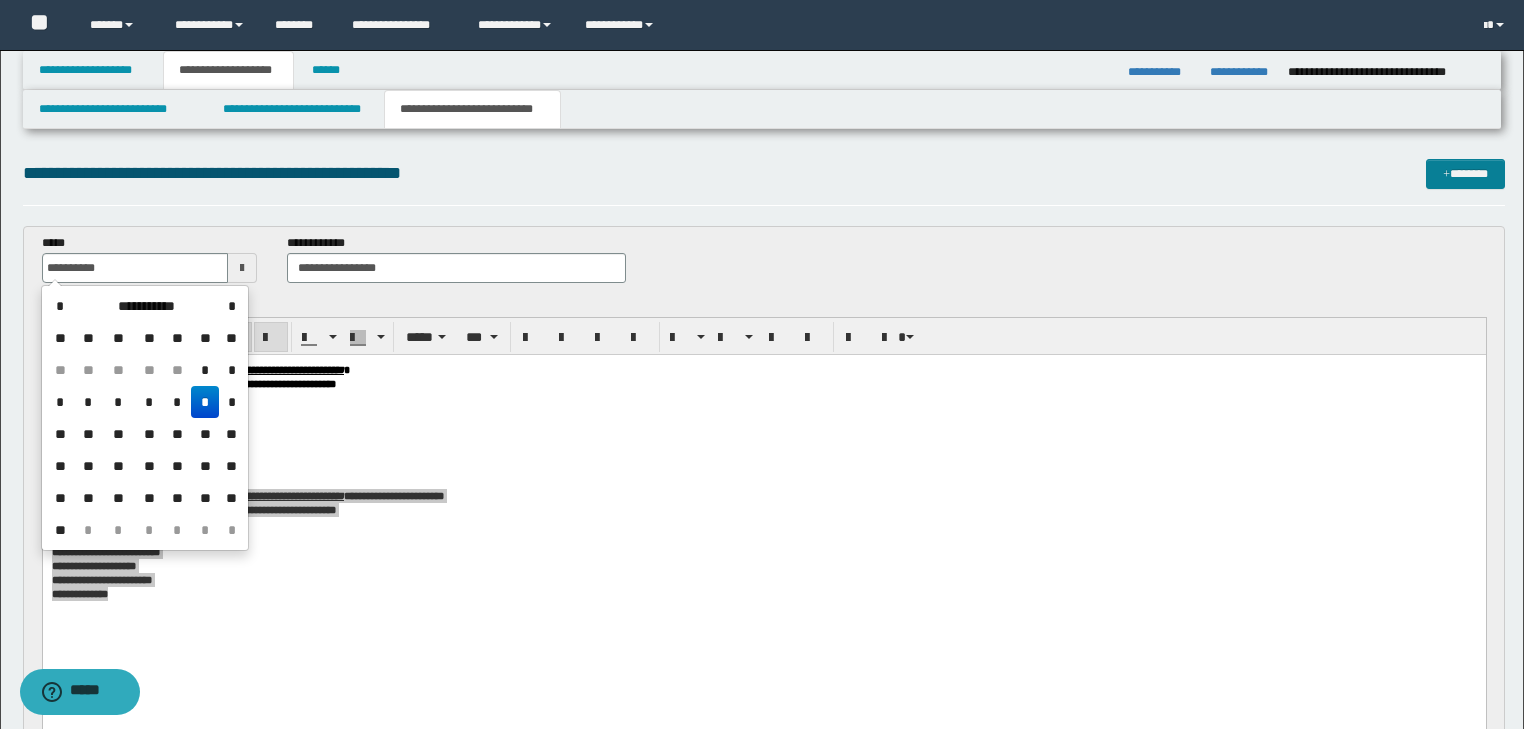 type on "**********" 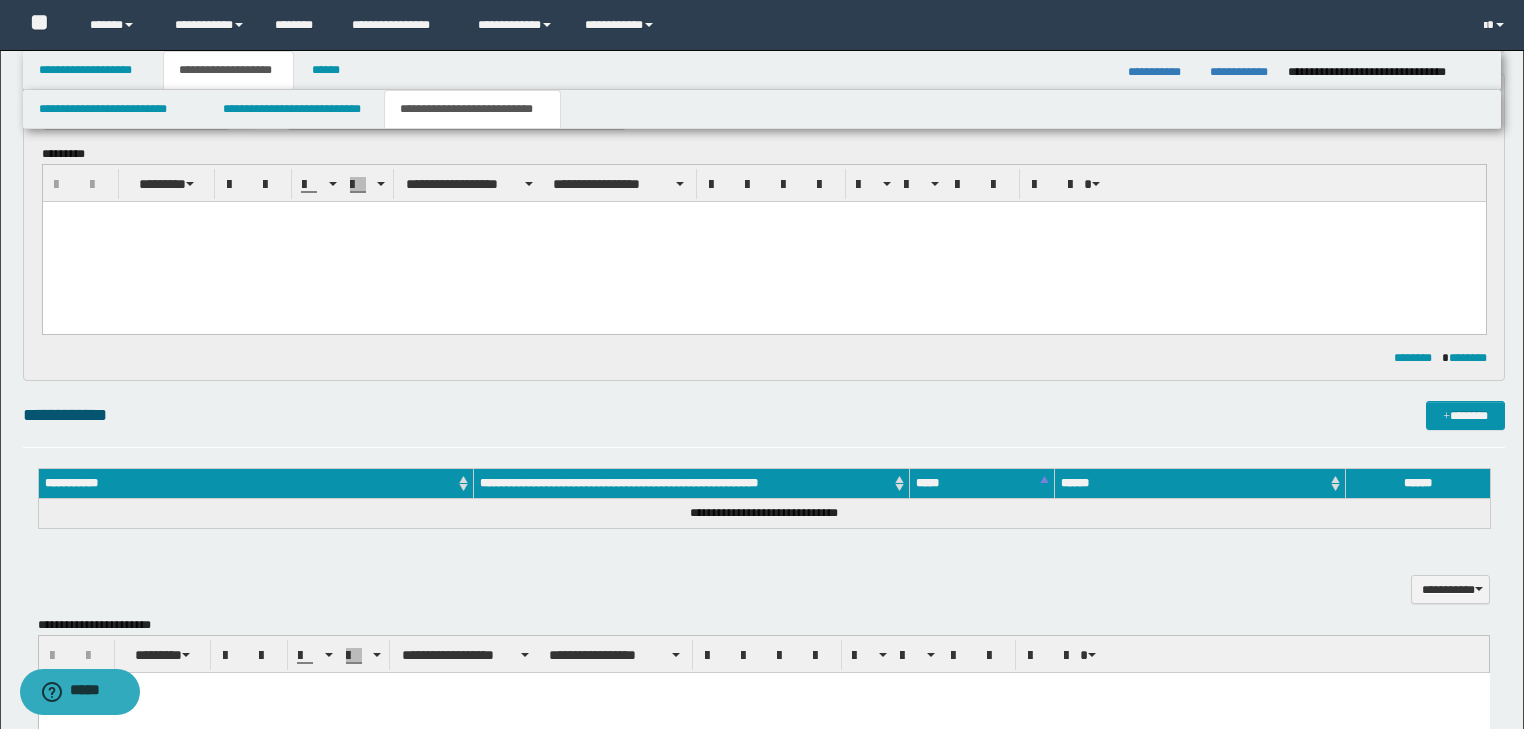 scroll, scrollTop: 0, scrollLeft: 0, axis: both 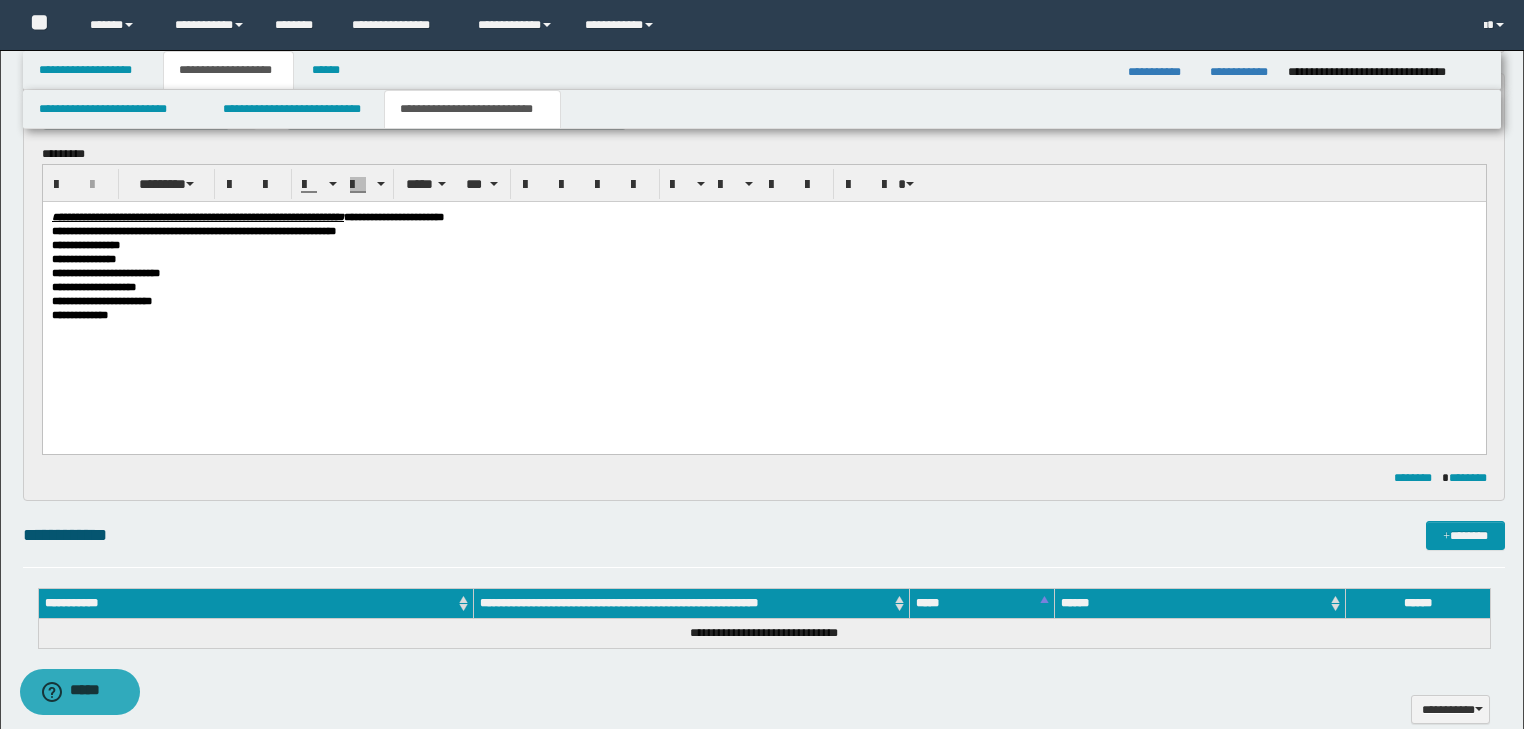 click on "**********" at bounding box center (393, 217) 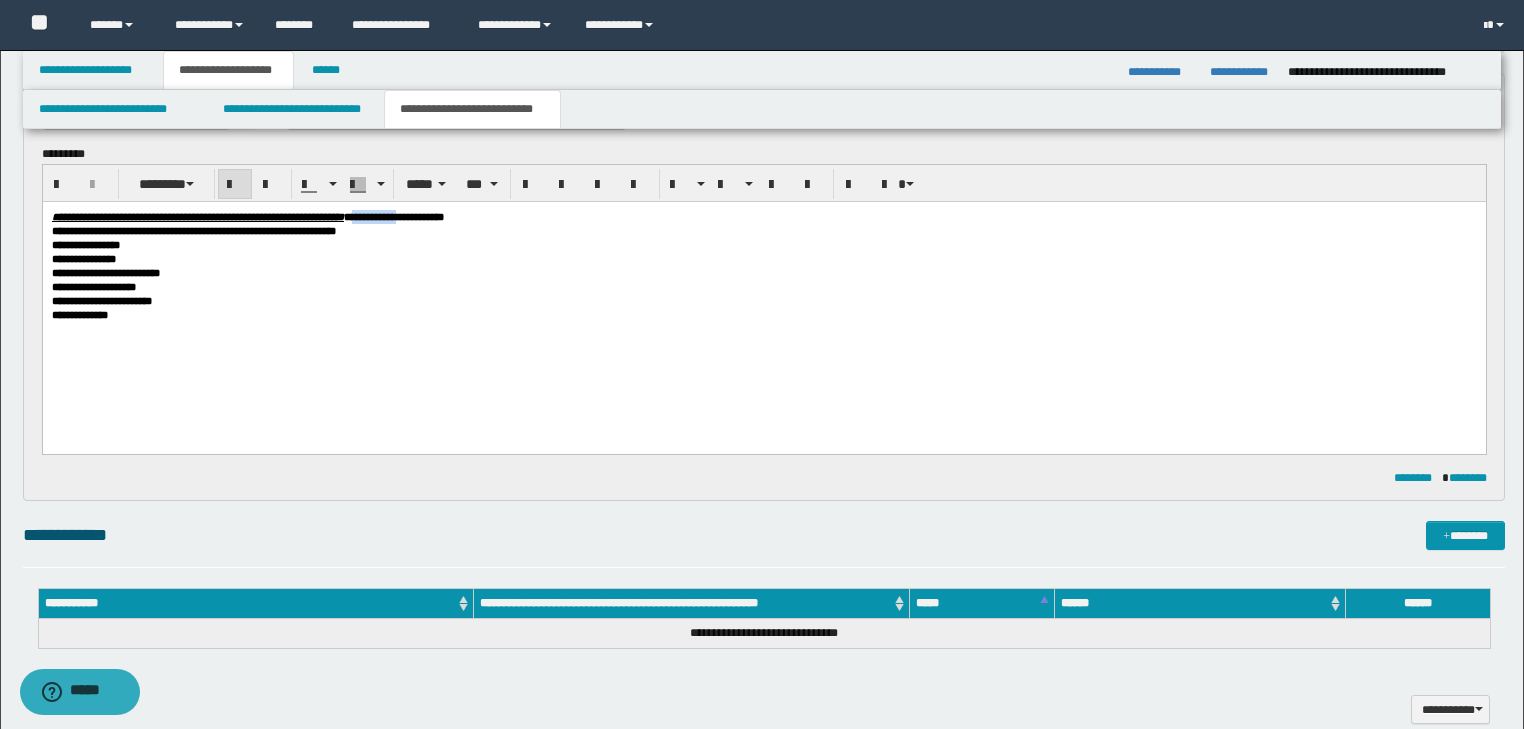 click on "**********" at bounding box center (393, 217) 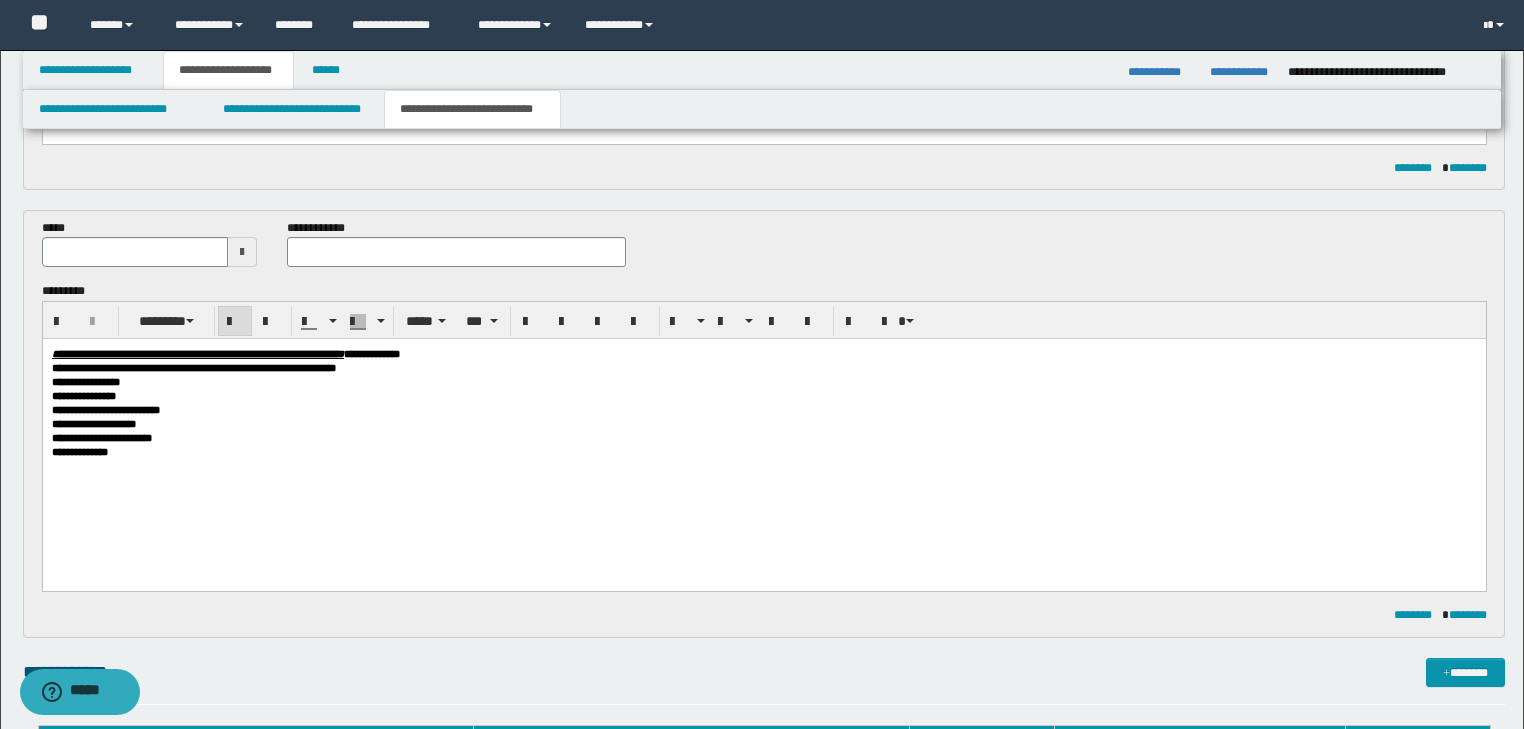 scroll, scrollTop: 584, scrollLeft: 0, axis: vertical 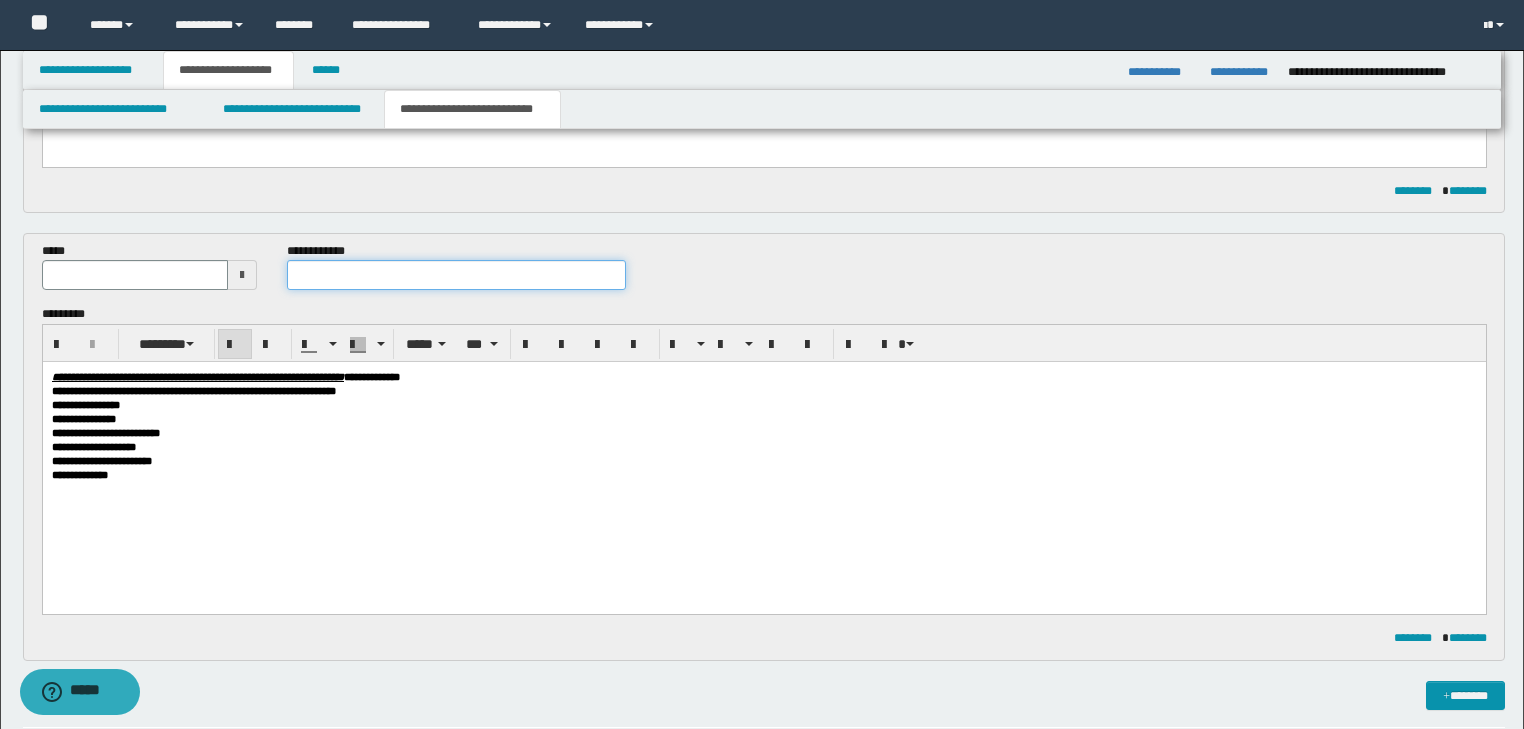 click at bounding box center (456, 275) 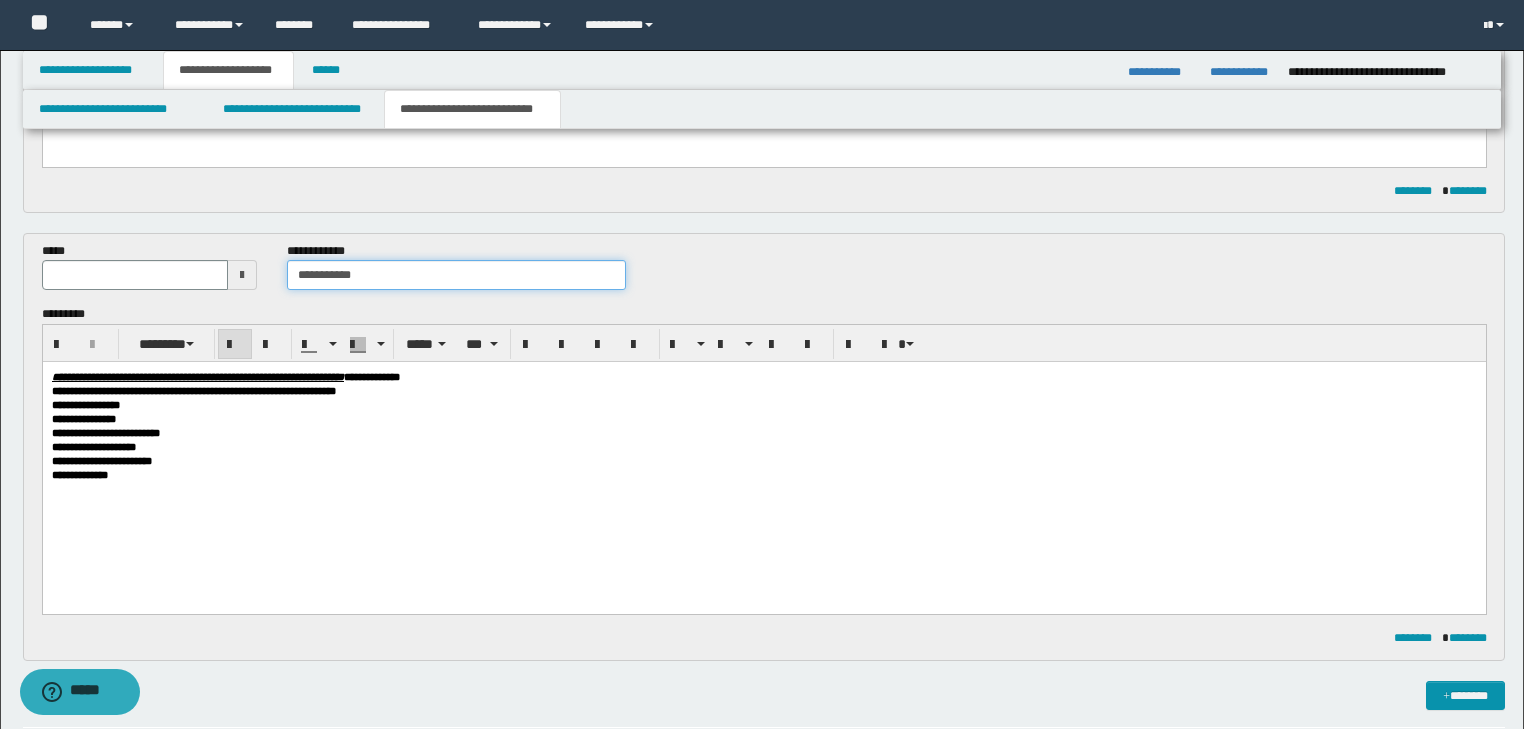 type on "**********" 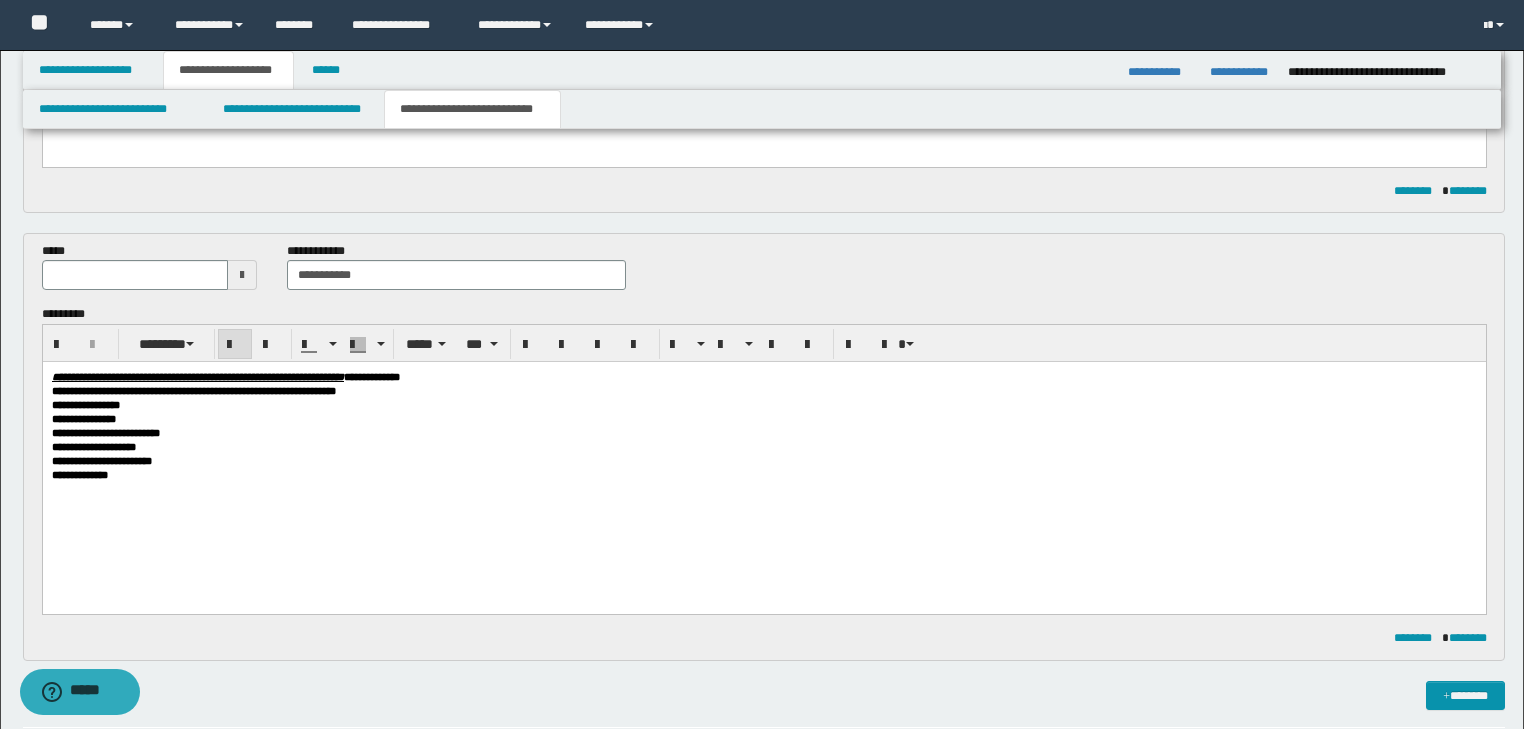 drag, startPoint x: 529, startPoint y: 411, endPoint x: 522, endPoint y: 389, distance: 23.086792 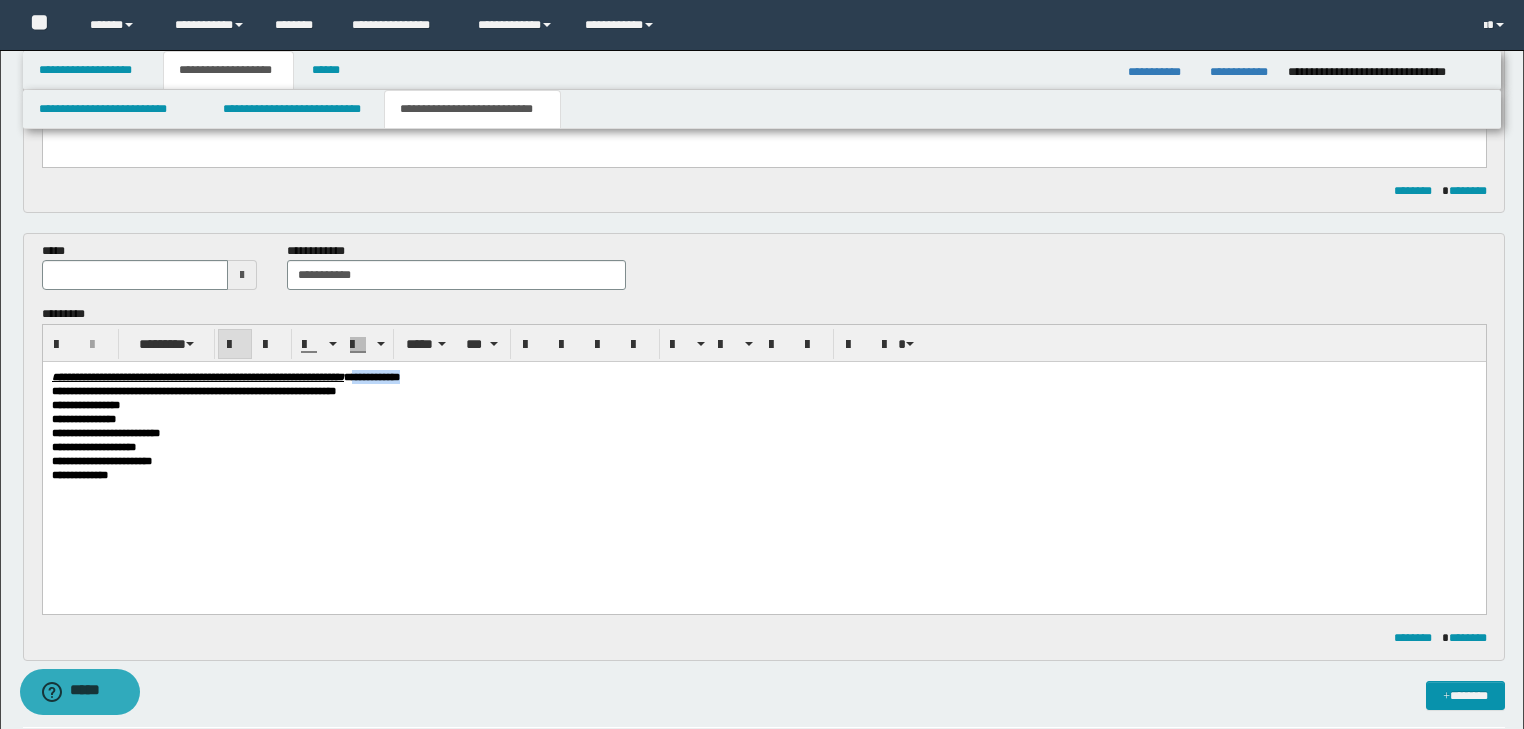 drag, startPoint x: 510, startPoint y: 379, endPoint x: 611, endPoint y: 384, distance: 101.12369 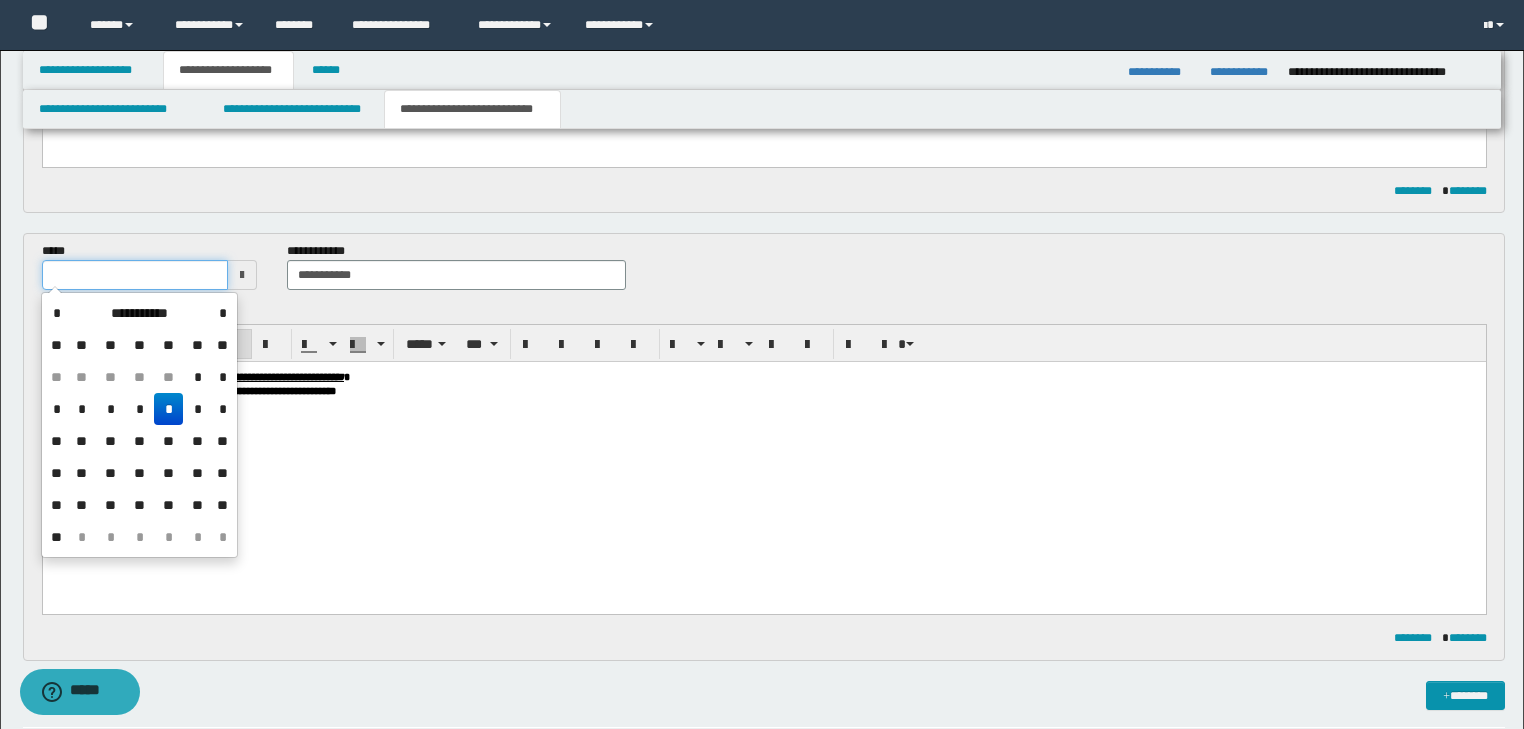click at bounding box center [135, 275] 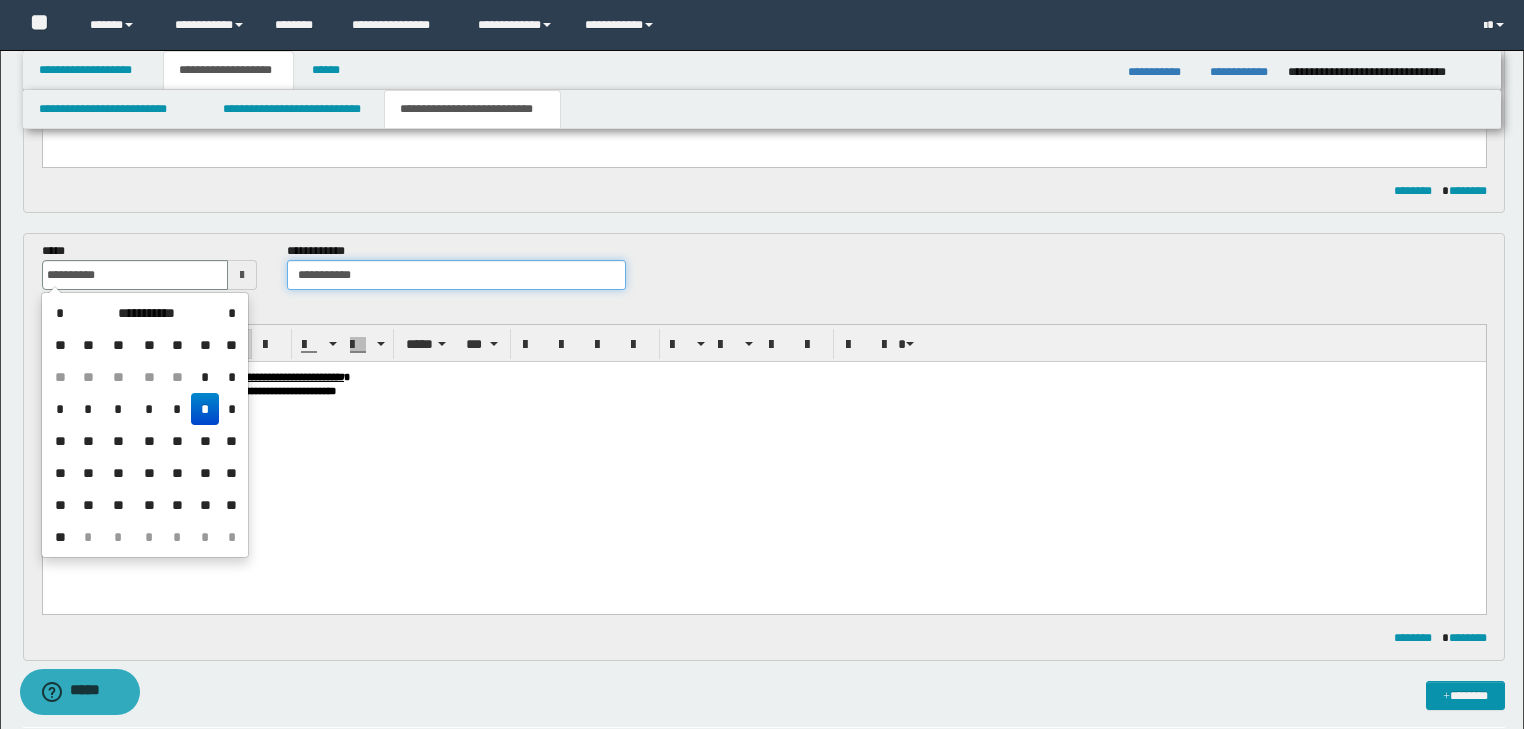 type on "**********" 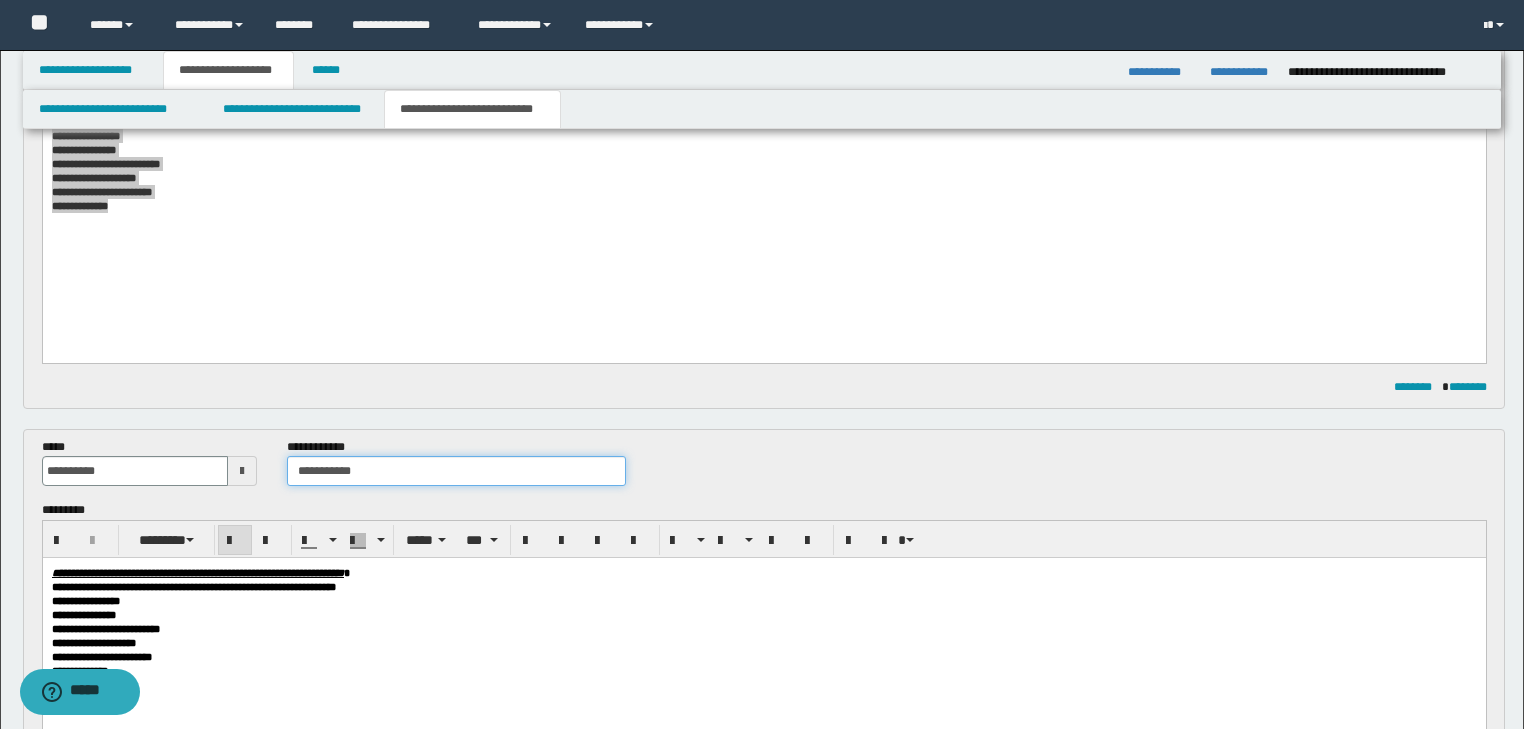 scroll, scrollTop: 240, scrollLeft: 0, axis: vertical 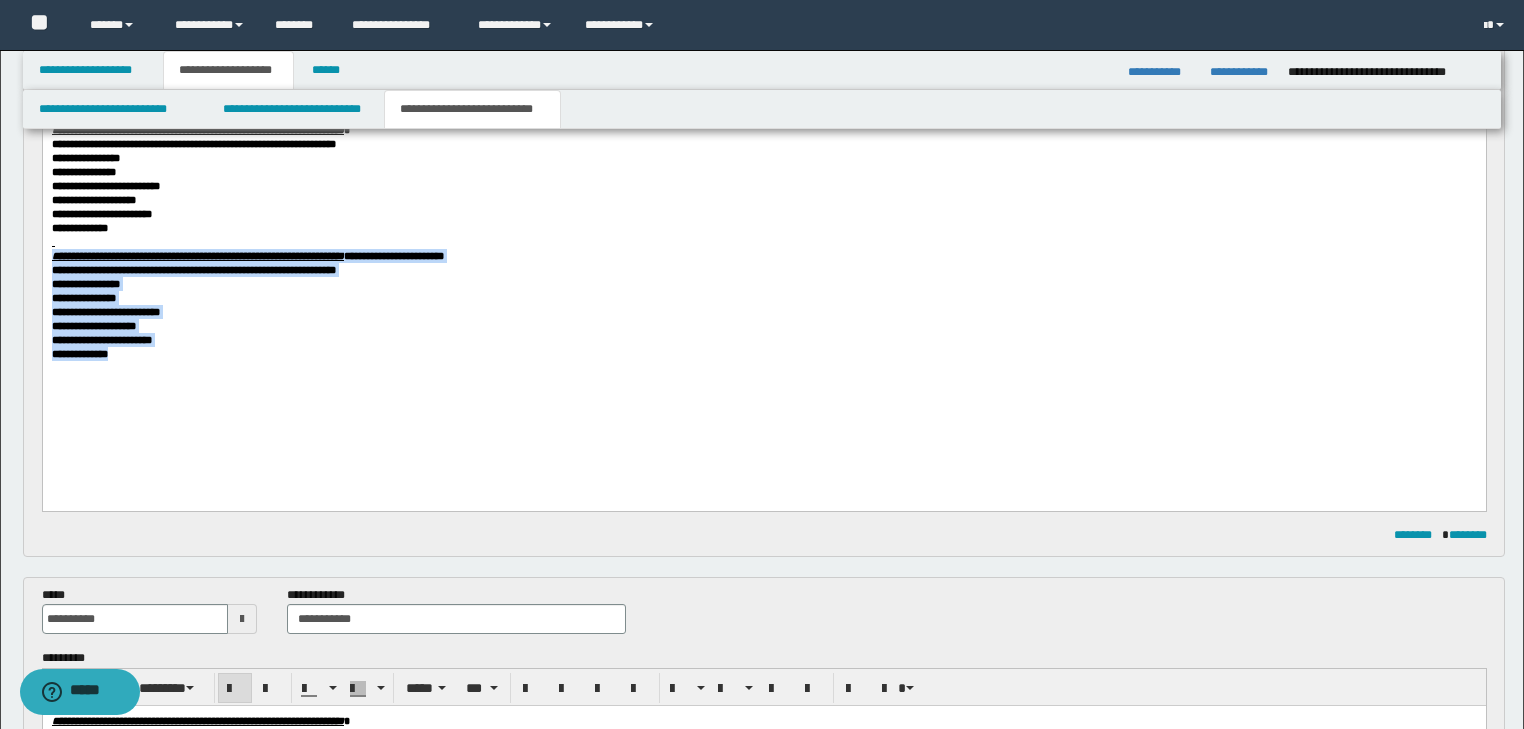 click on "**********" at bounding box center [763, 283] 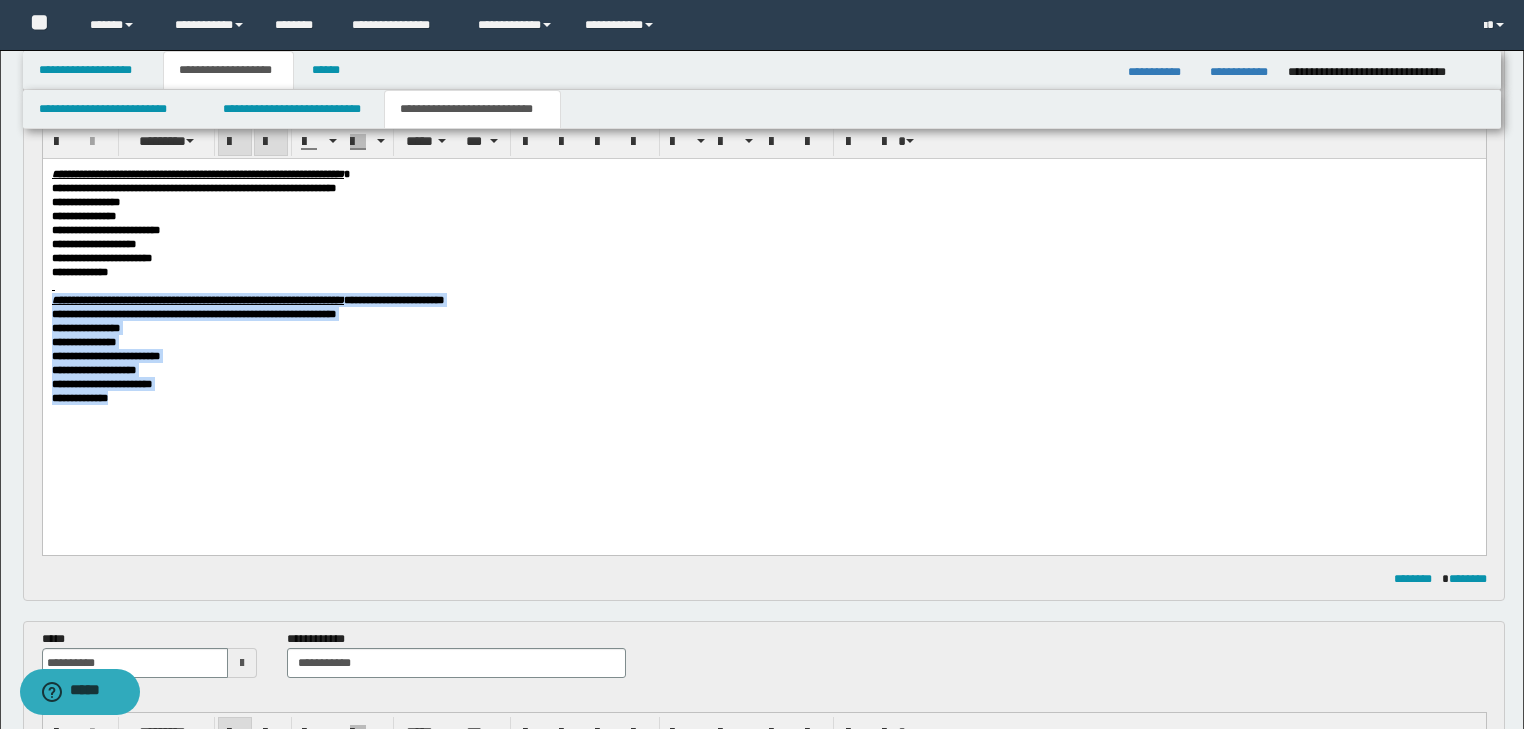scroll, scrollTop: 160, scrollLeft: 0, axis: vertical 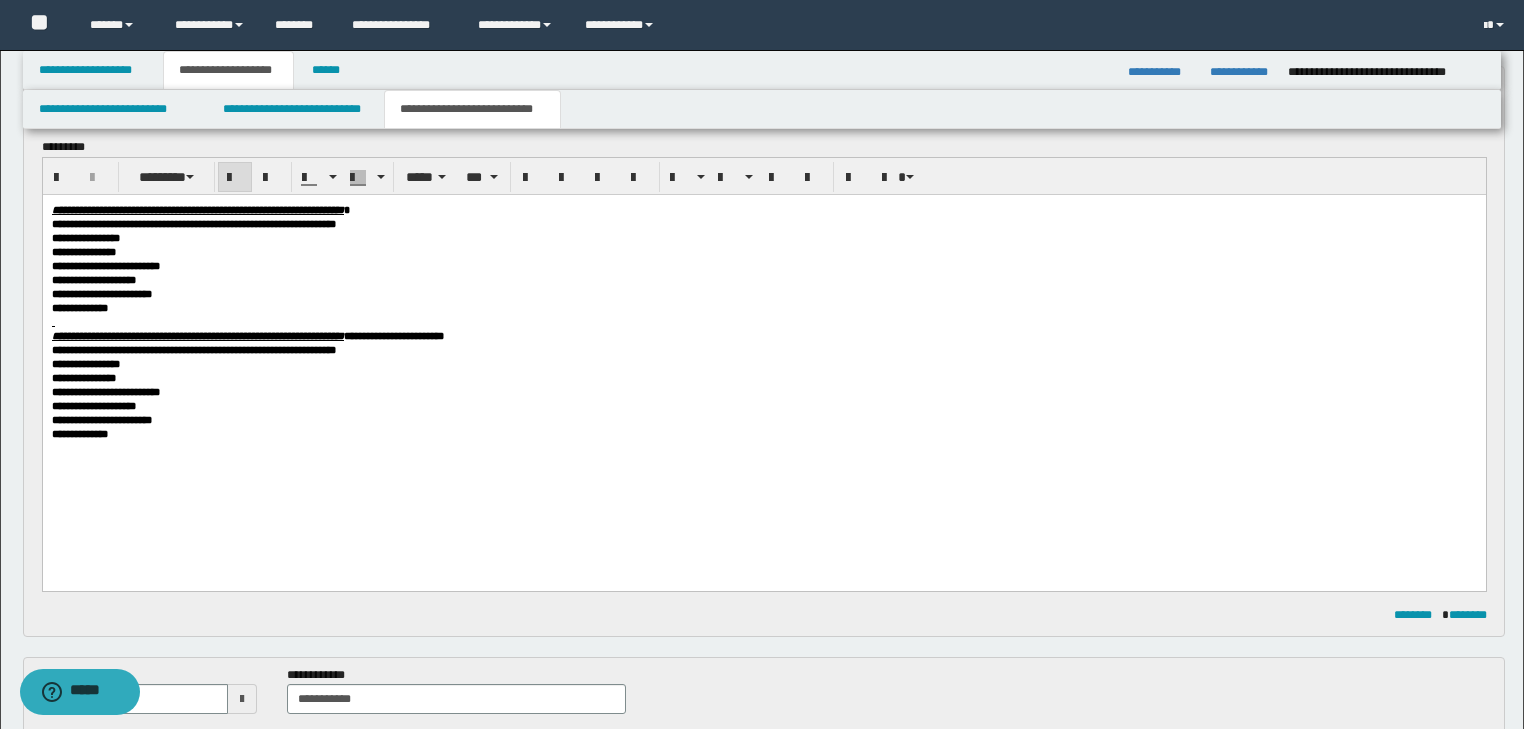 drag, startPoint x: 417, startPoint y: 295, endPoint x: 368, endPoint y: 280, distance: 51.24451 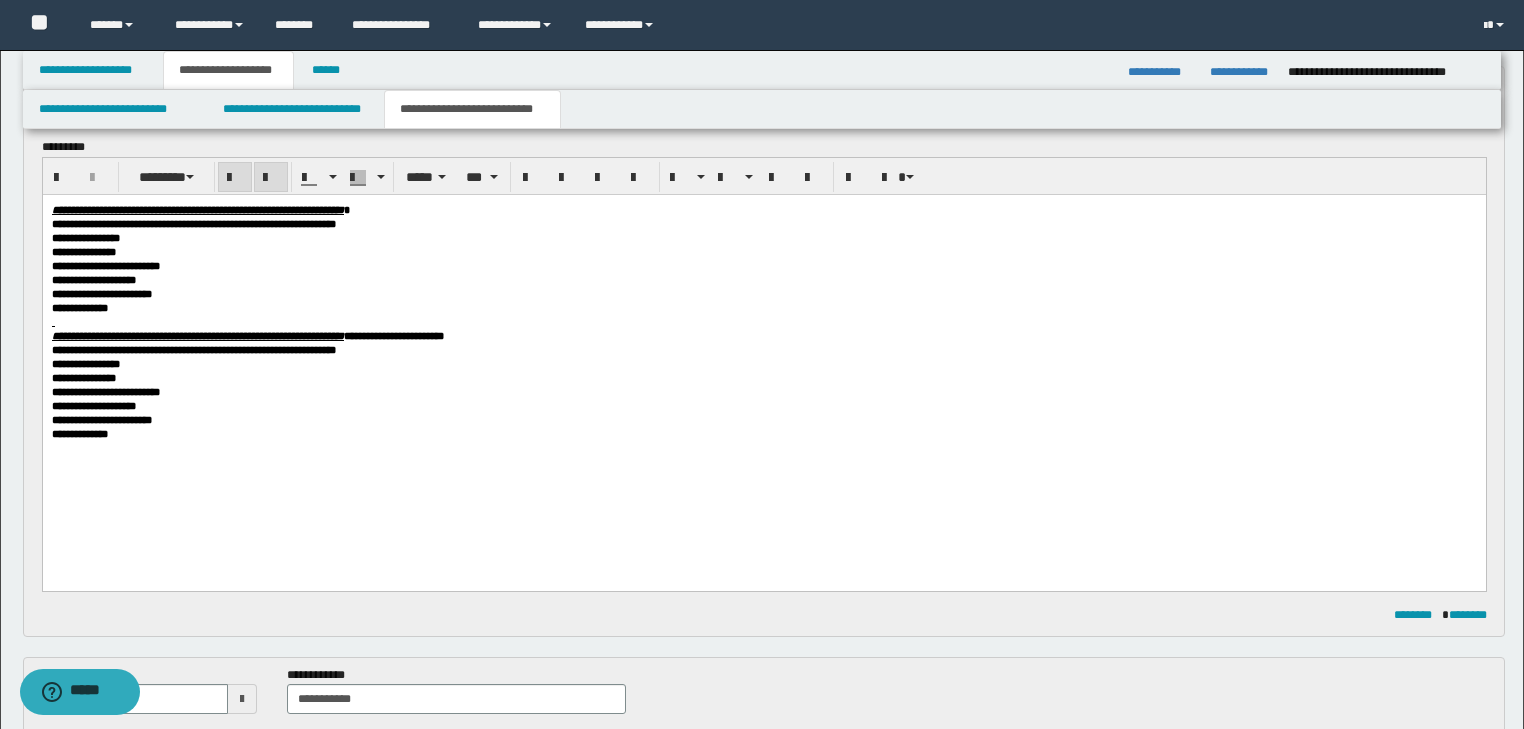 drag, startPoint x: 48, startPoint y: 345, endPoint x: 77, endPoint y: 360, distance: 32.649654 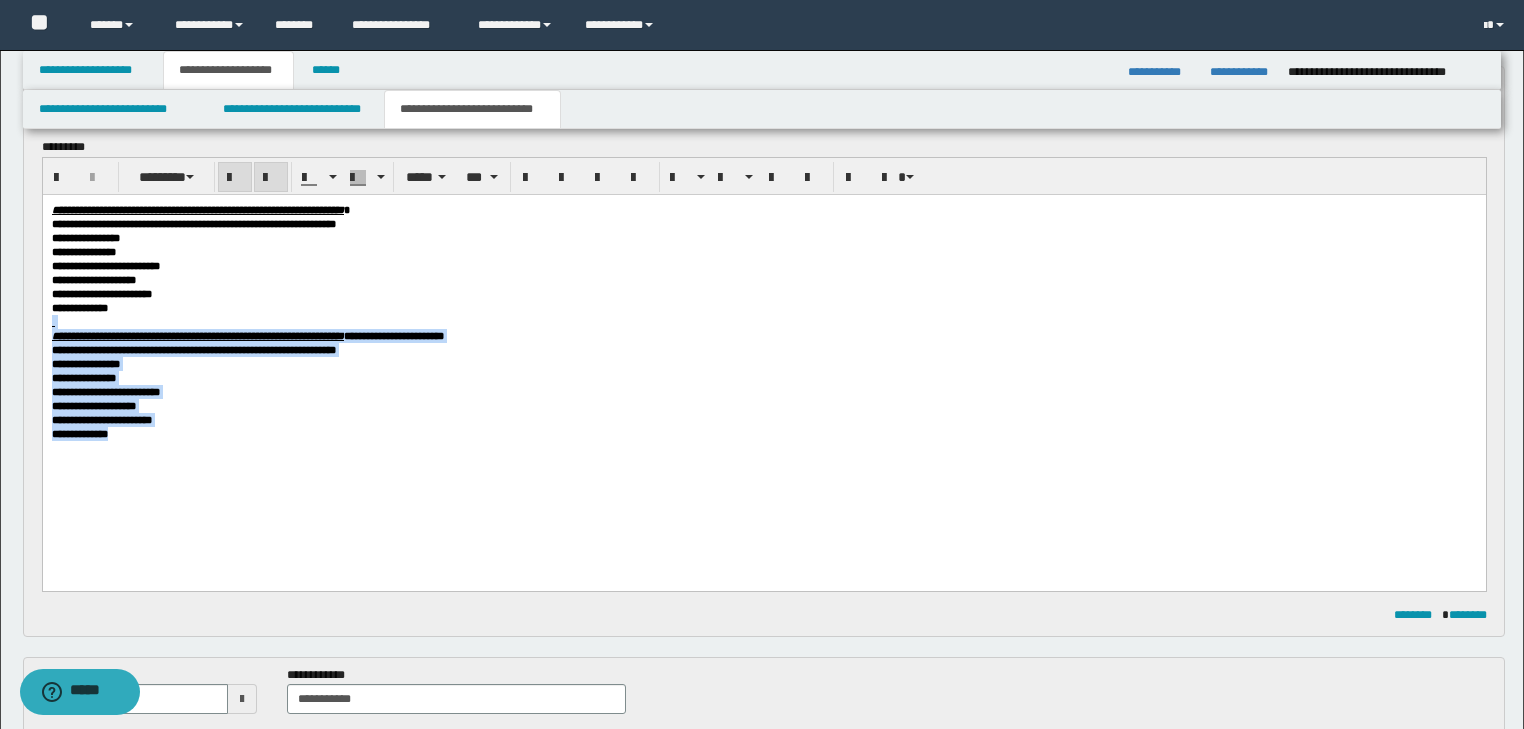 drag, startPoint x: 50, startPoint y: 345, endPoint x: 233, endPoint y: 509, distance: 245.7336 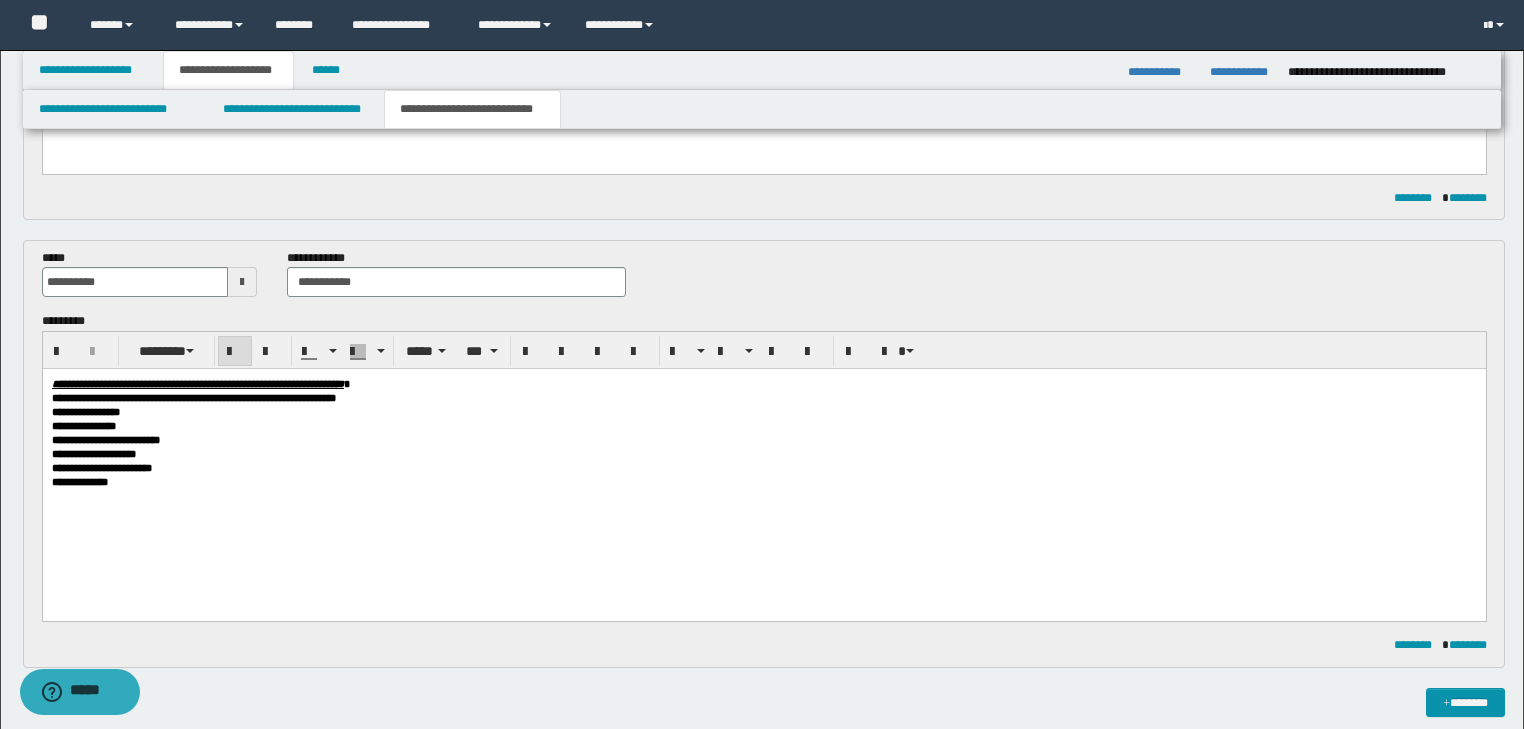 scroll, scrollTop: 560, scrollLeft: 0, axis: vertical 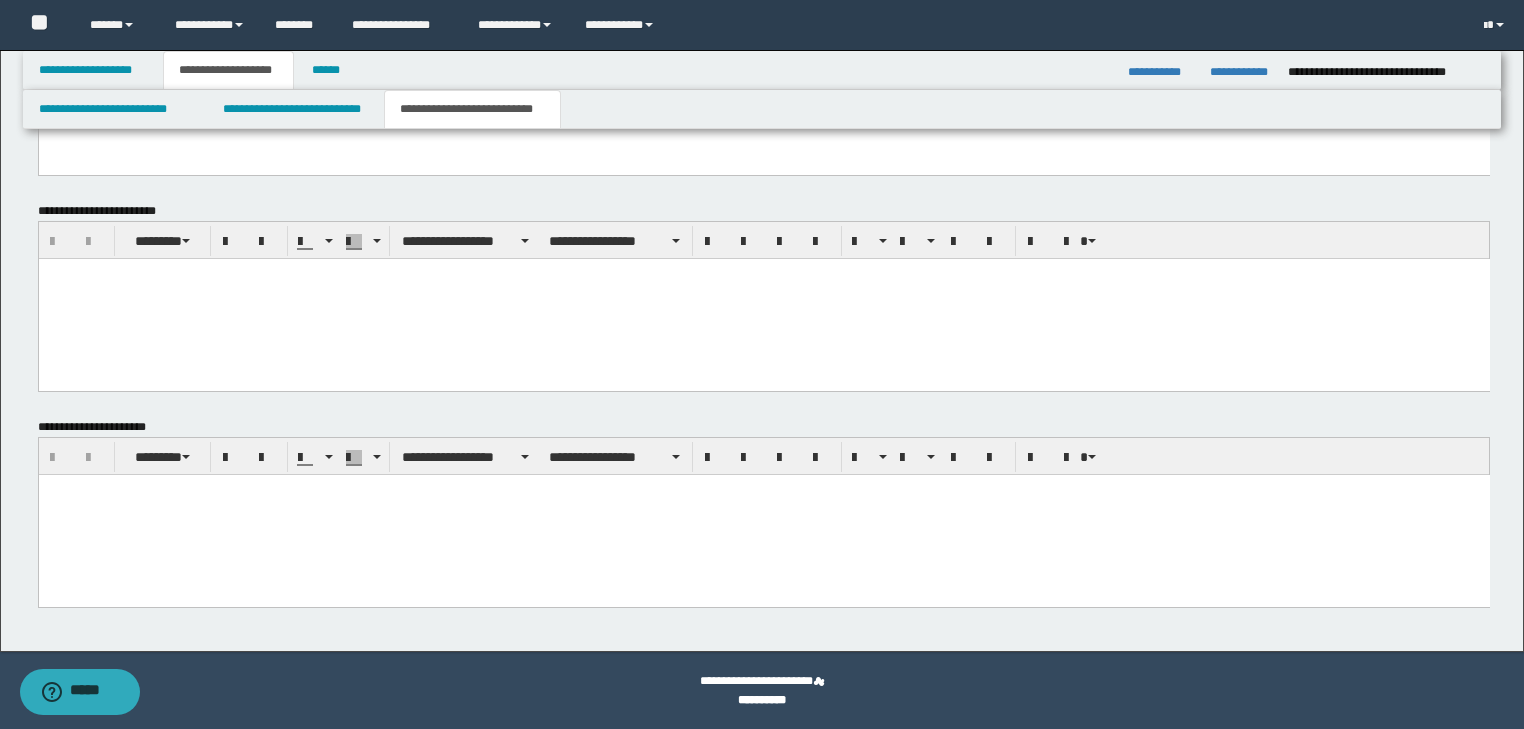 click at bounding box center (763, 489) 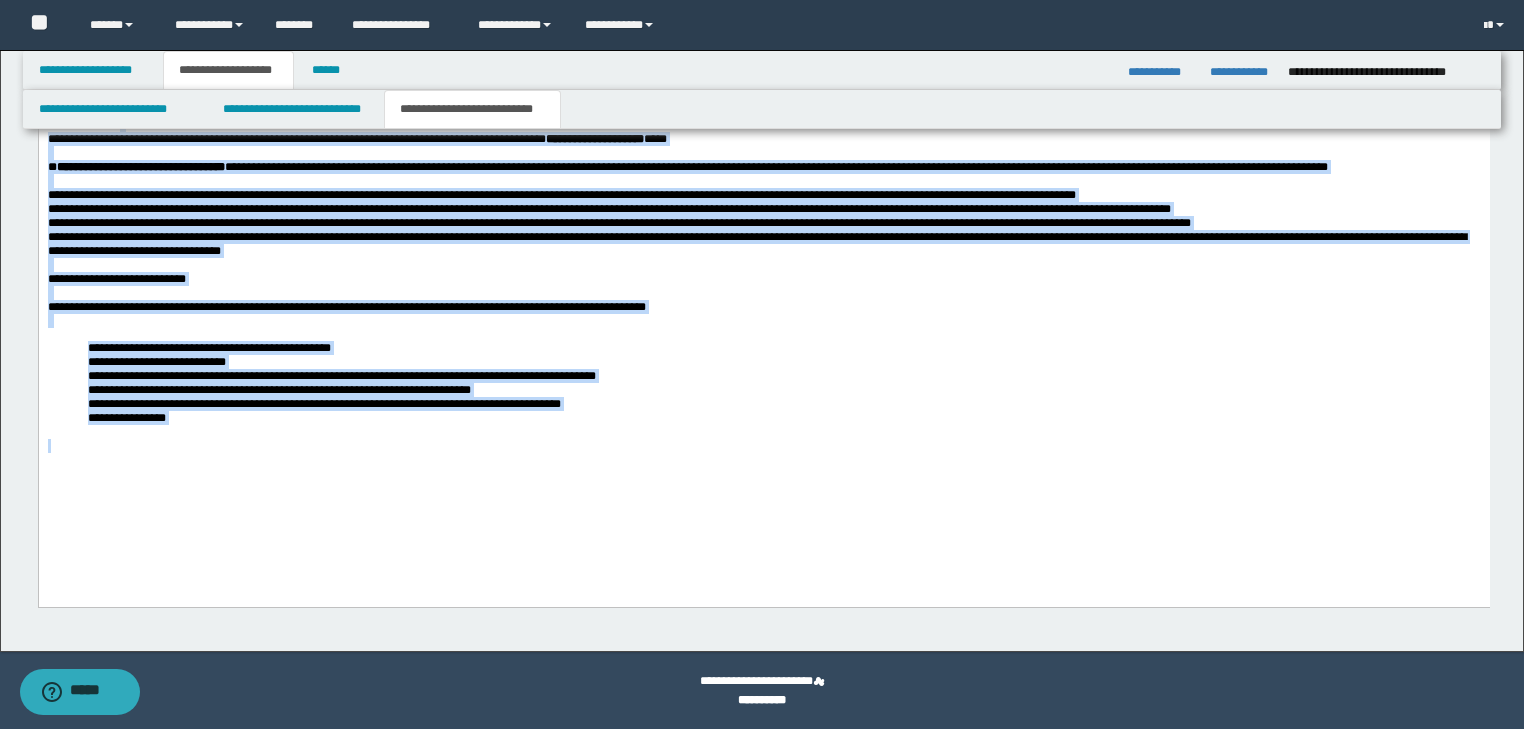drag, startPoint x: 45, startPoint y: 106, endPoint x: 737, endPoint y: 605, distance: 853.15 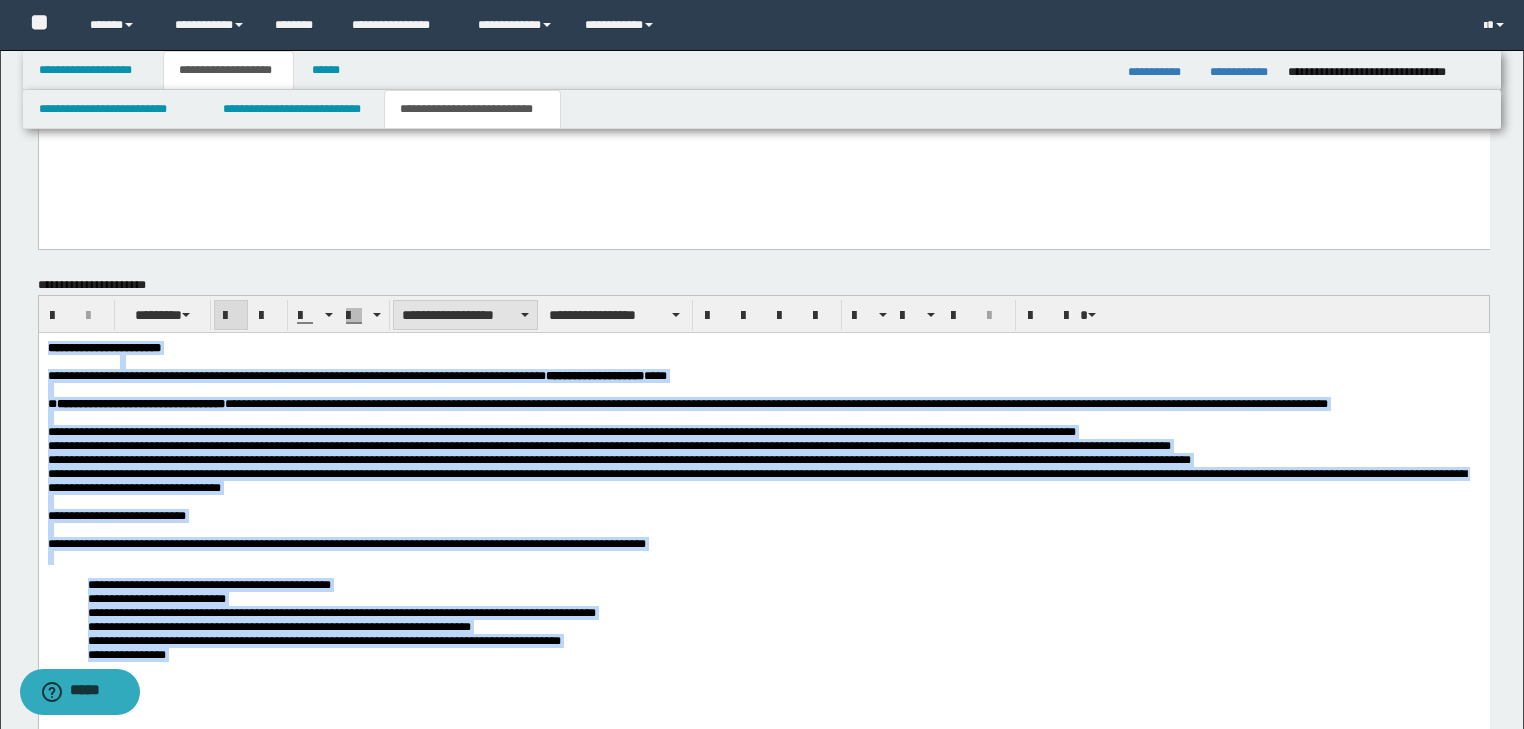 scroll, scrollTop: 1481, scrollLeft: 0, axis: vertical 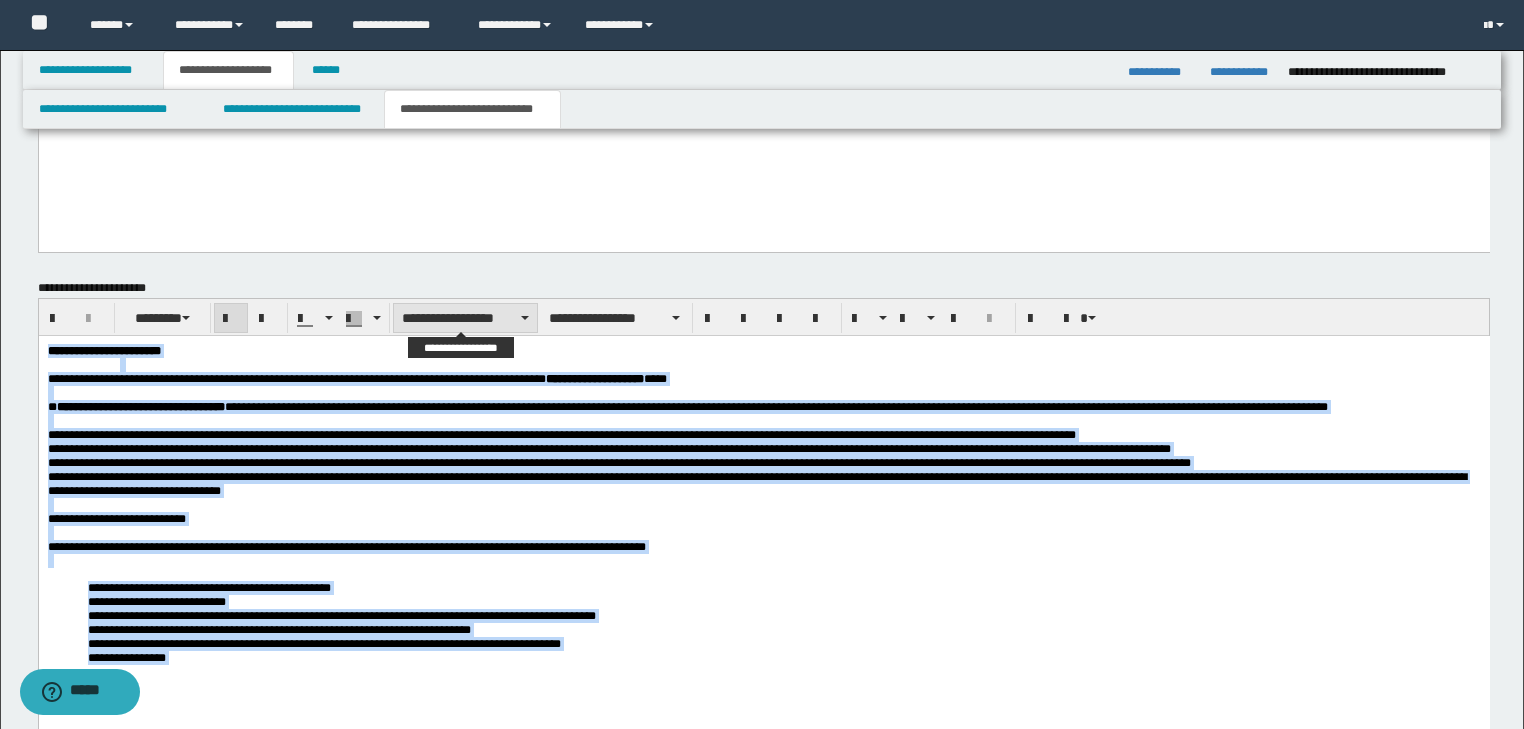 click on "**********" at bounding box center [465, 318] 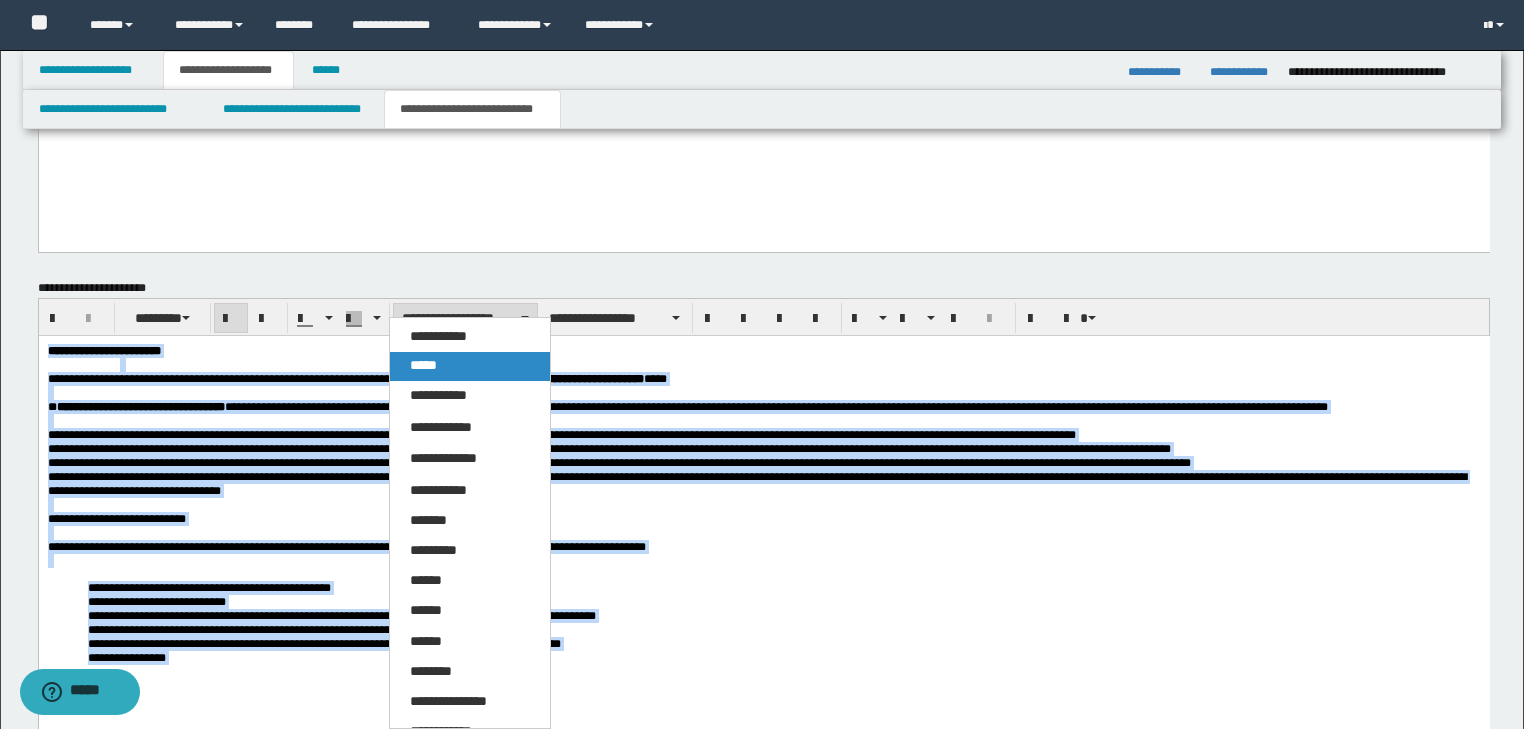 click on "*****" at bounding box center [470, 366] 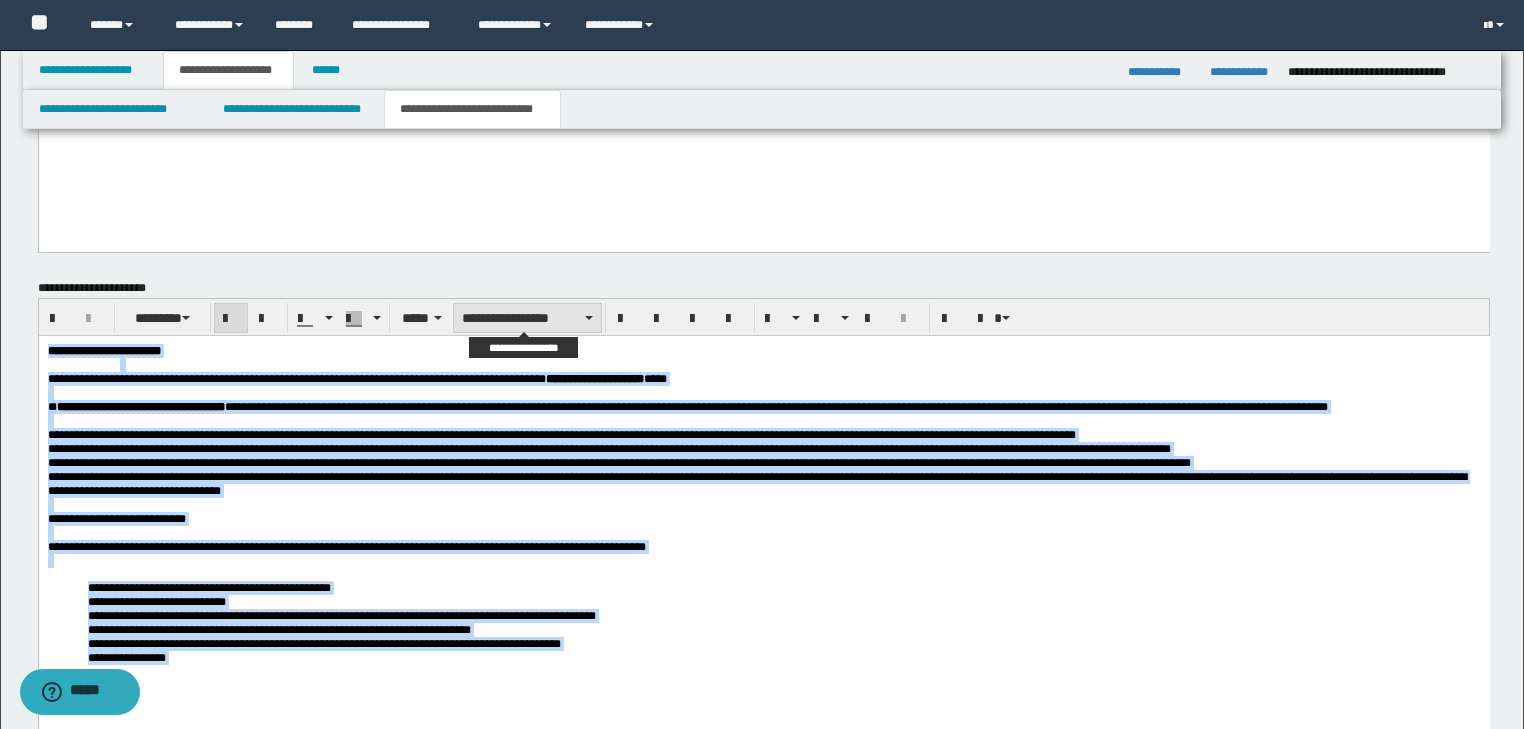 click on "**********" at bounding box center (527, 318) 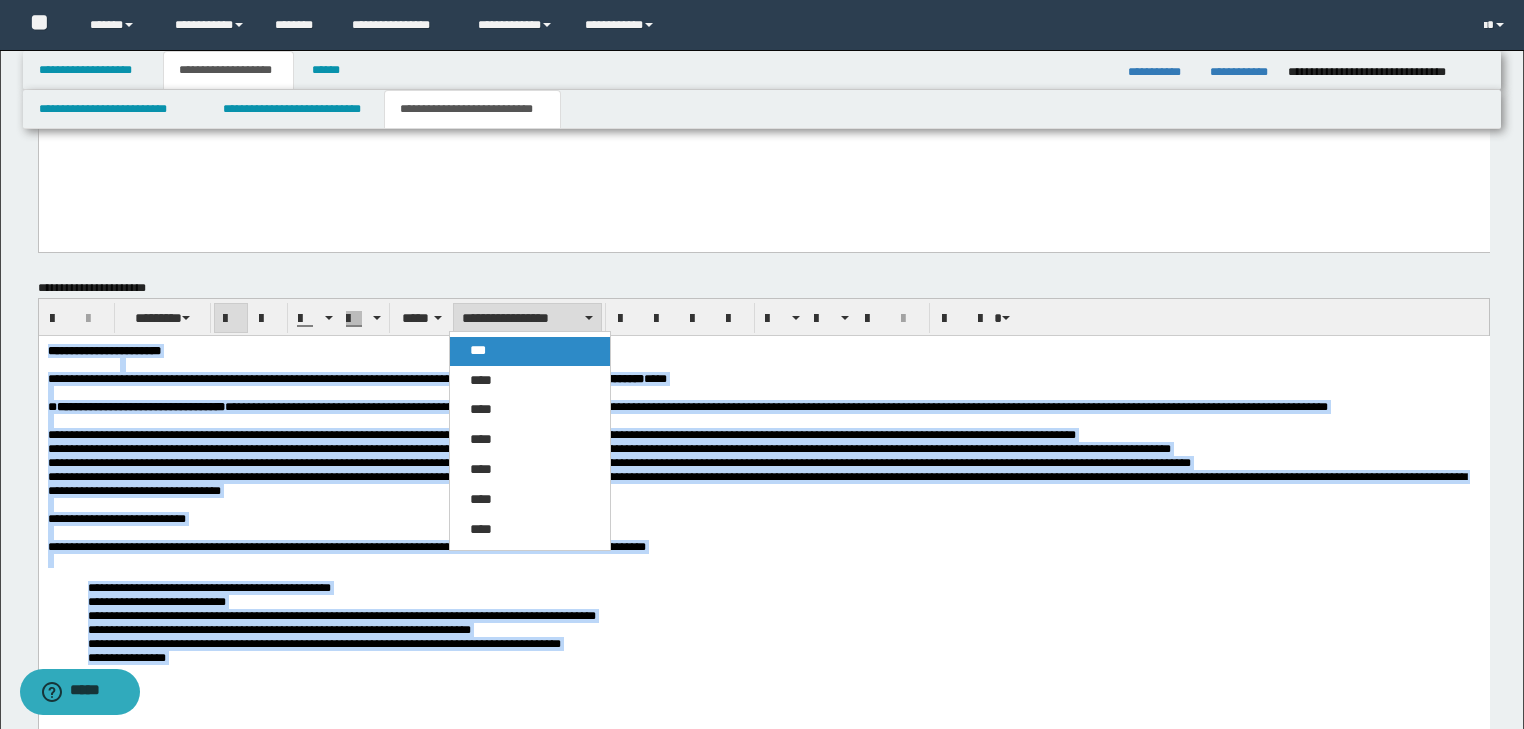 click on "***" at bounding box center (530, 351) 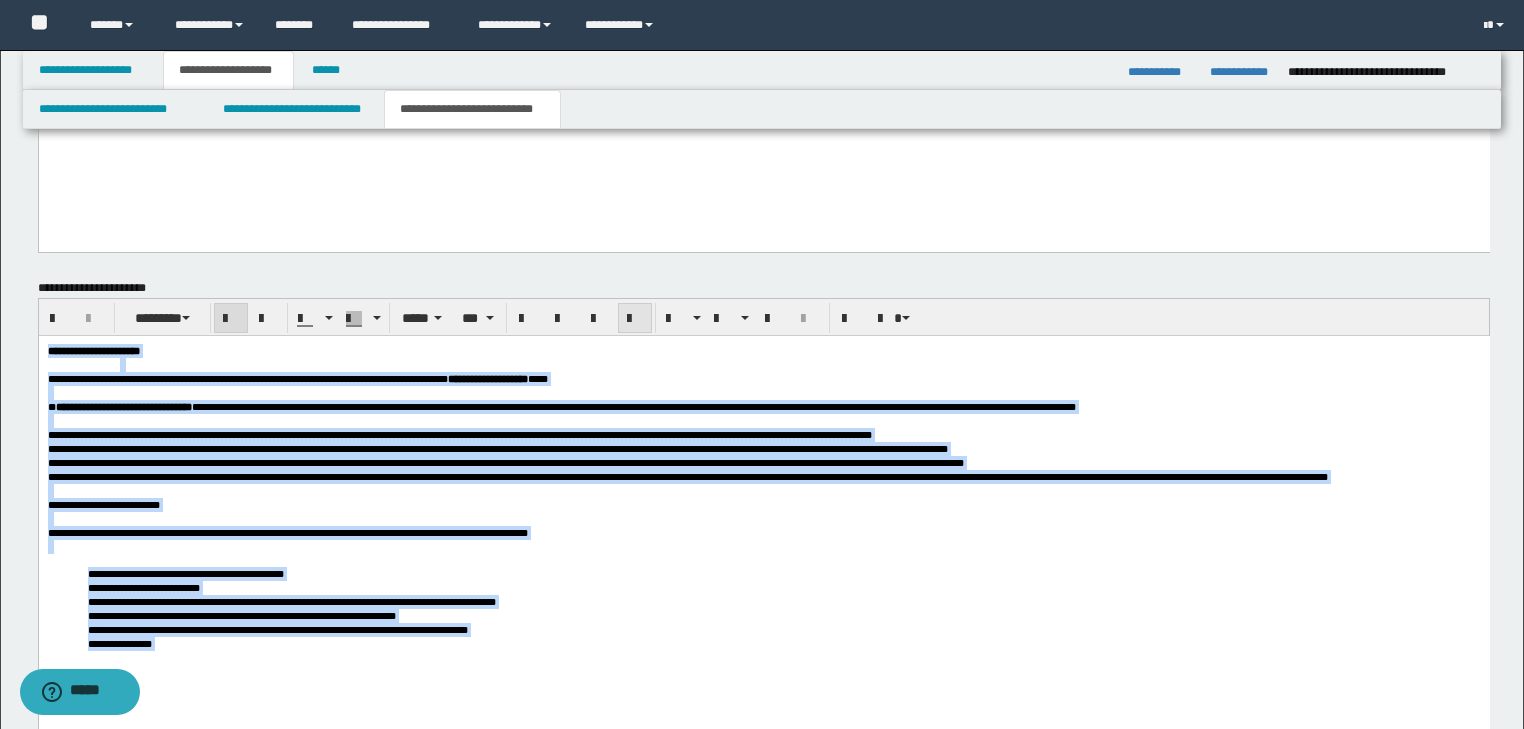 click at bounding box center (635, 319) 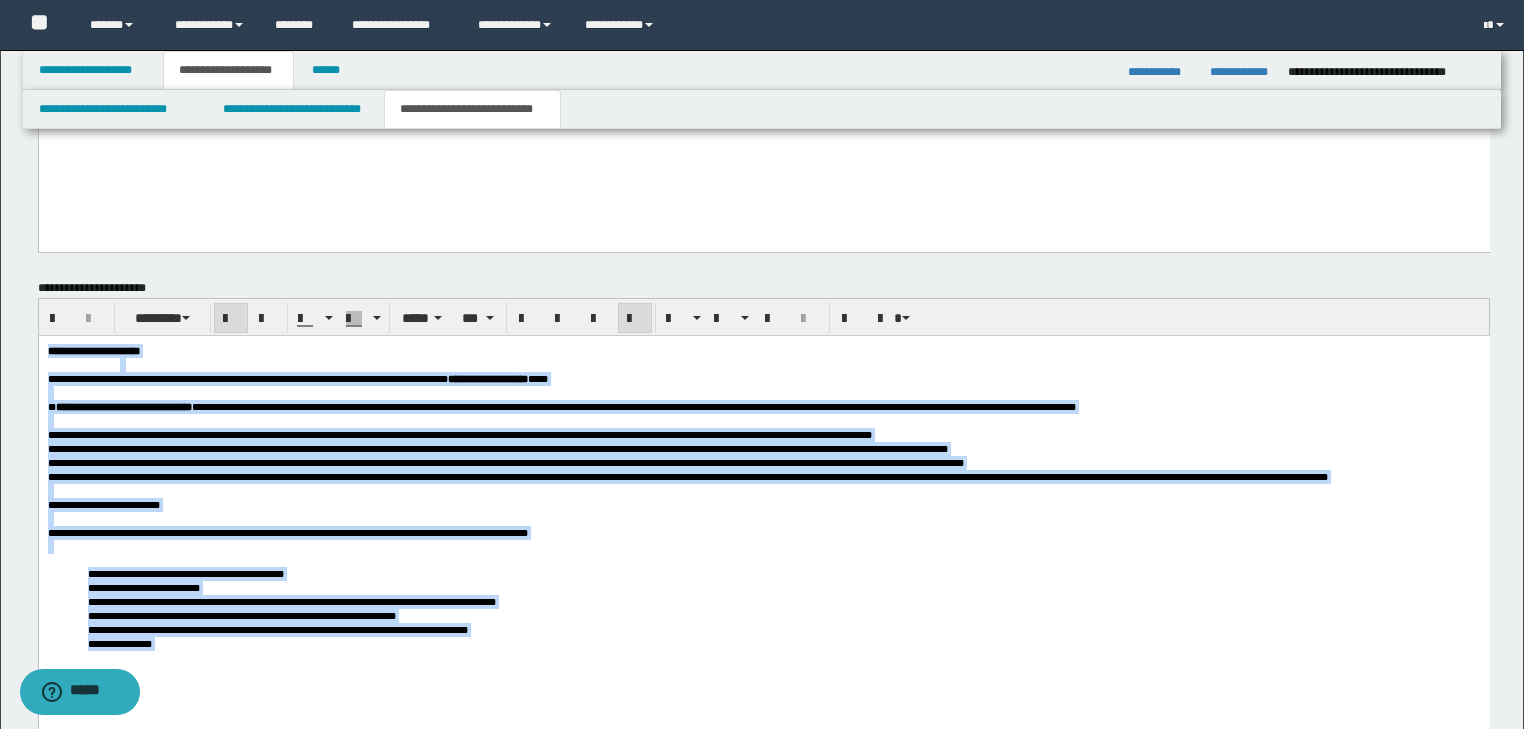 click at bounding box center [799, 364] 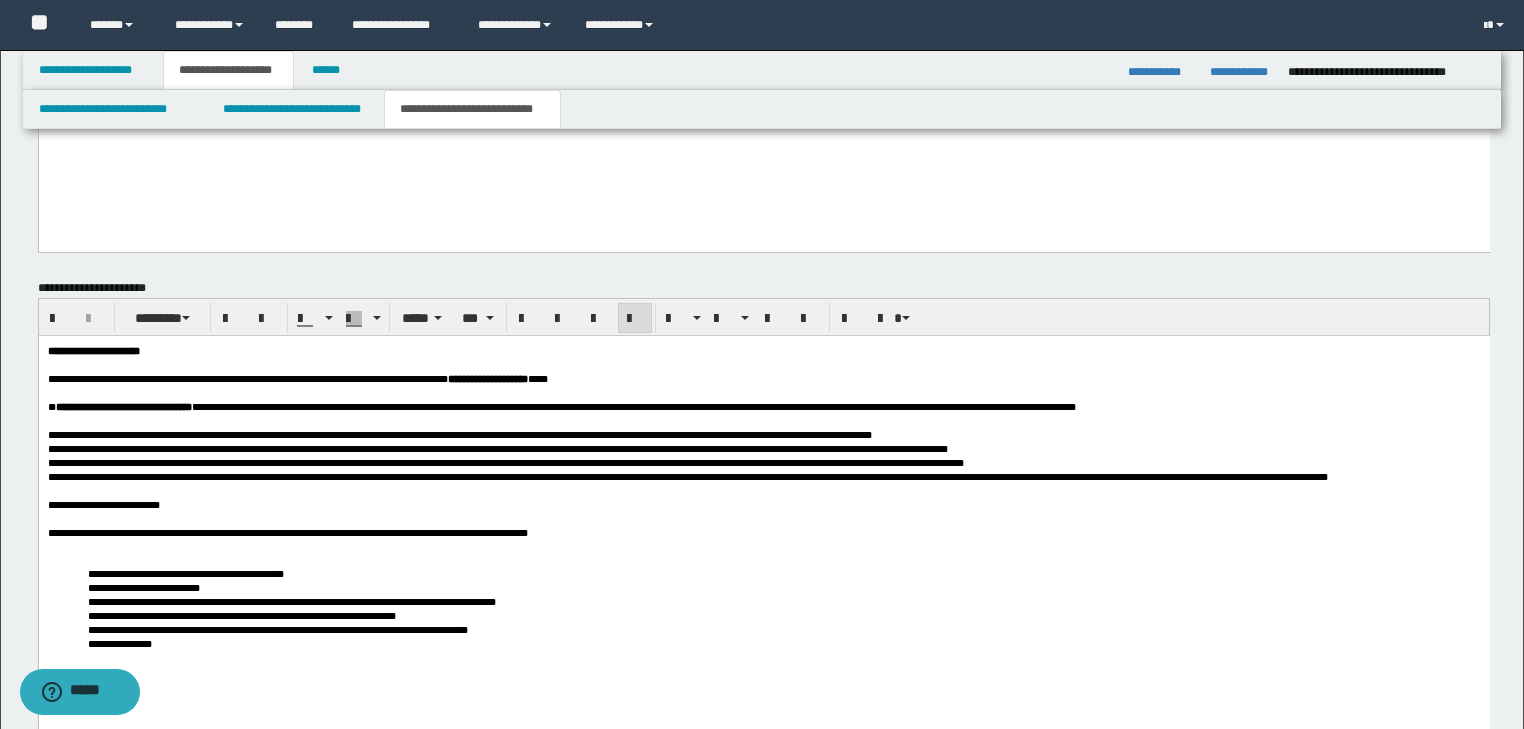 click at bounding box center [763, 490] 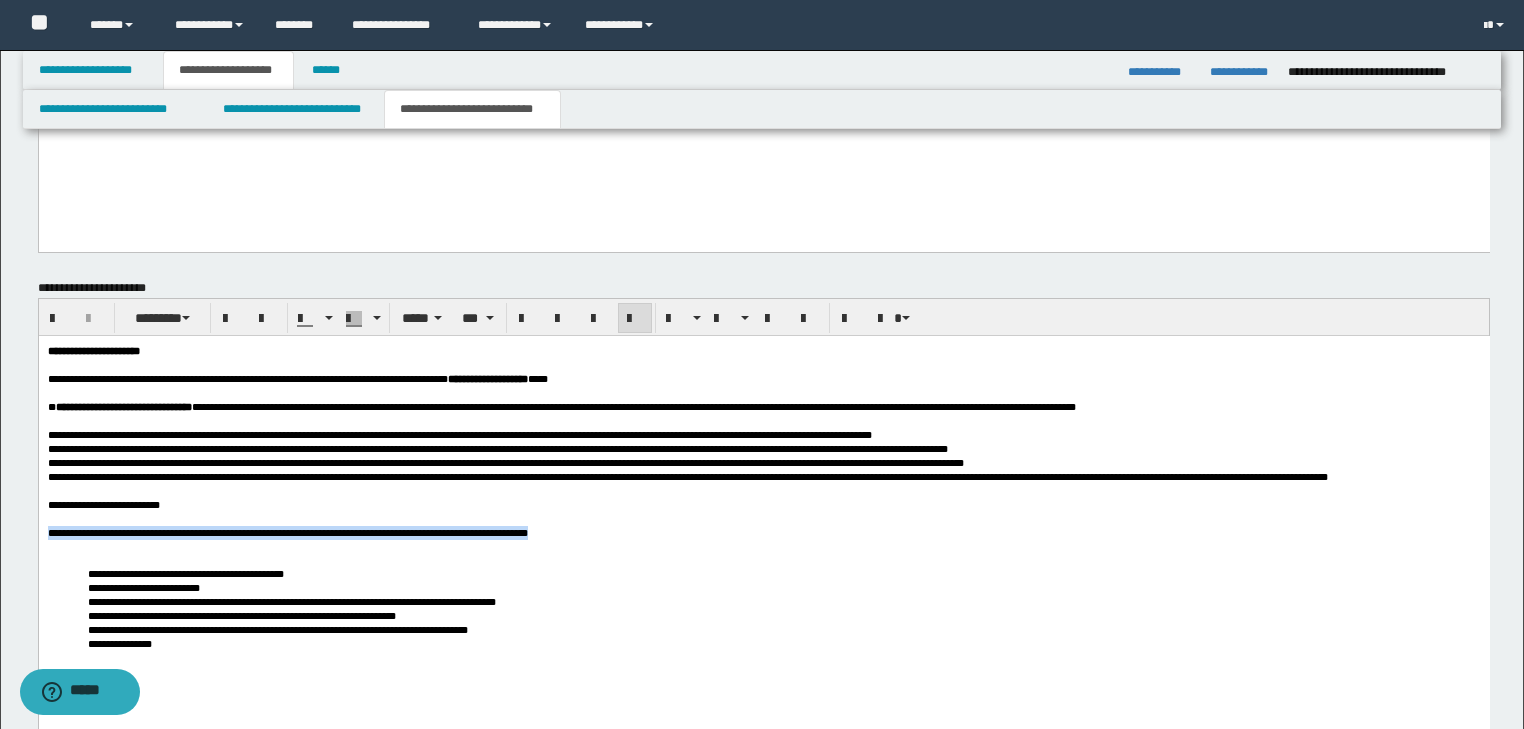 click on "**********" at bounding box center (763, 535) 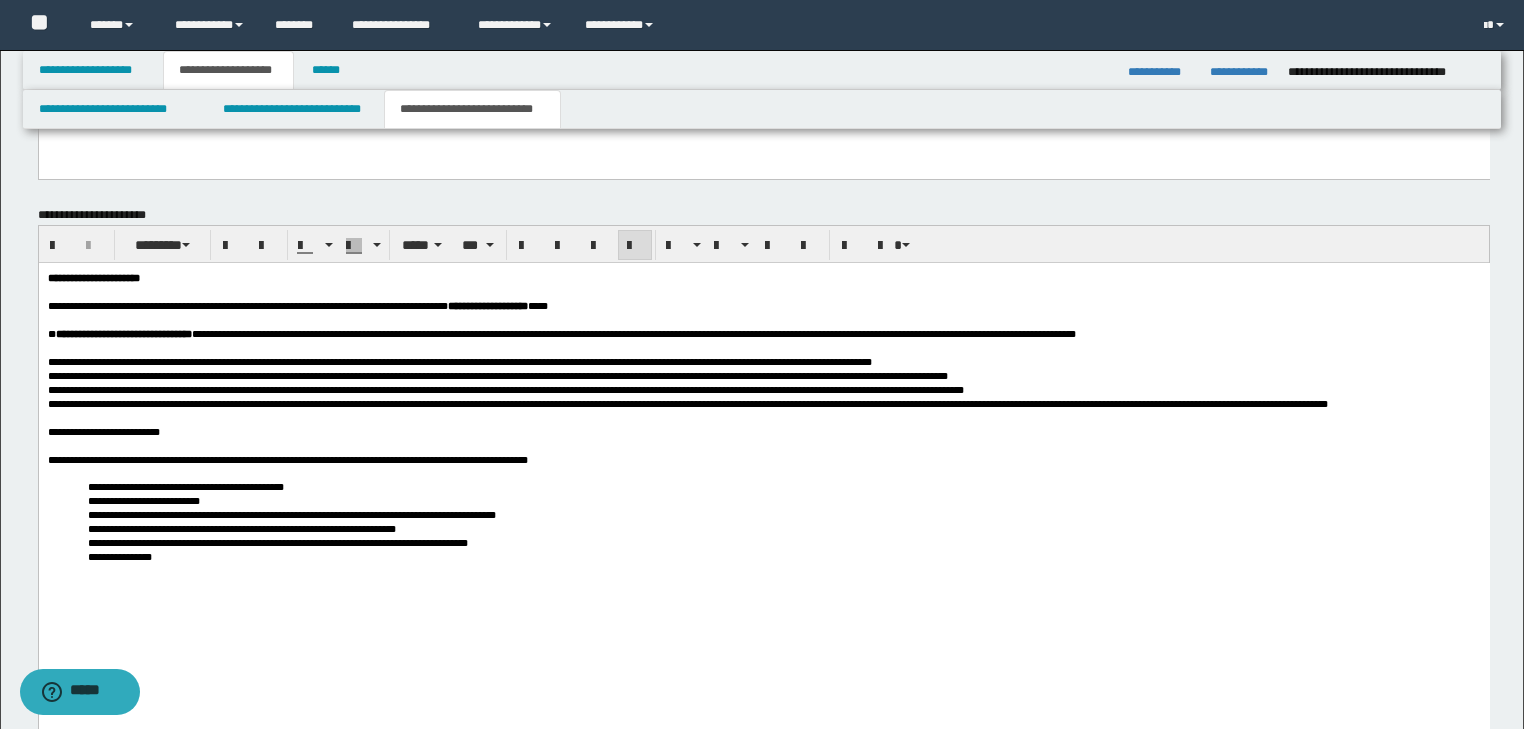 scroll, scrollTop: 1705, scrollLeft: 0, axis: vertical 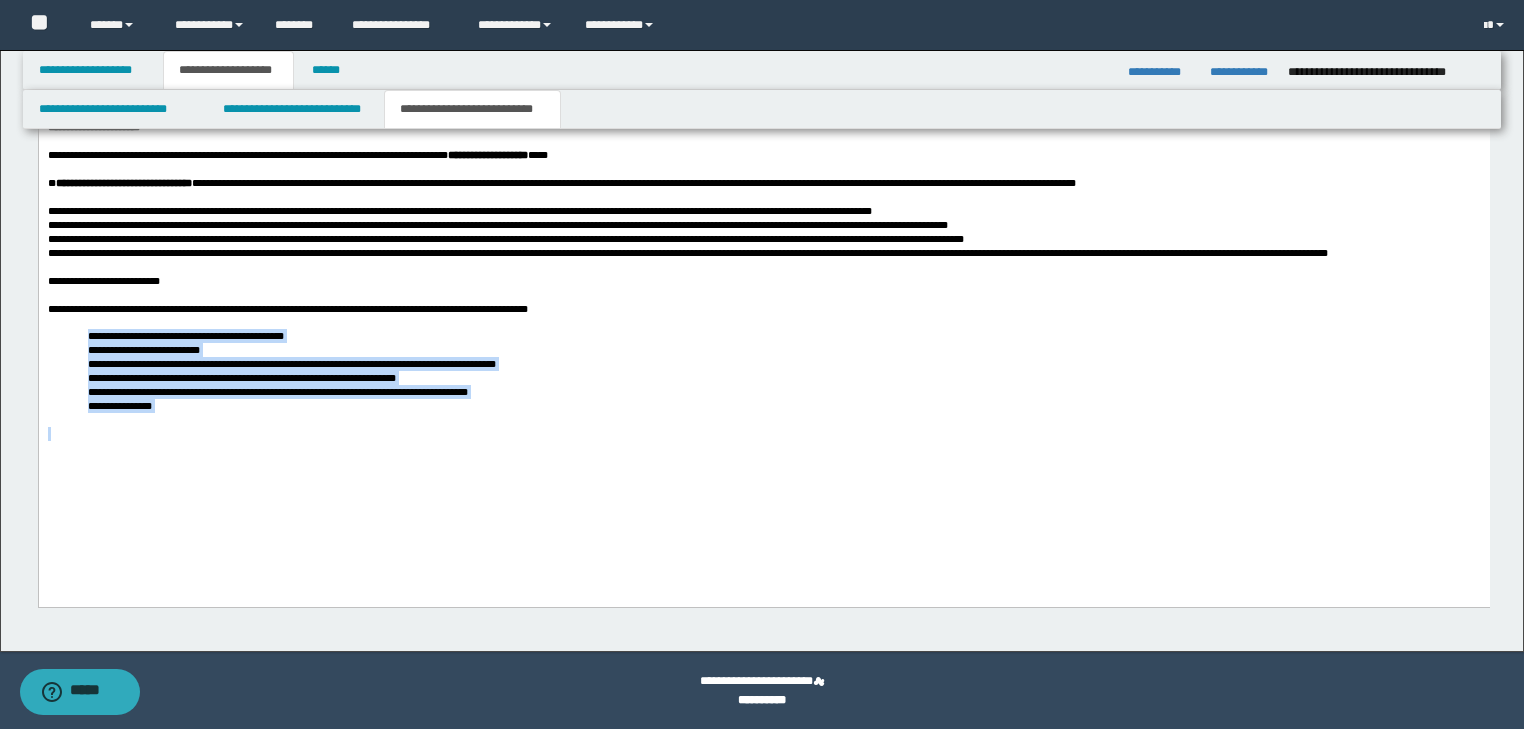 drag, startPoint x: 86, startPoint y: 378, endPoint x: 291, endPoint y: 482, distance: 229.8717 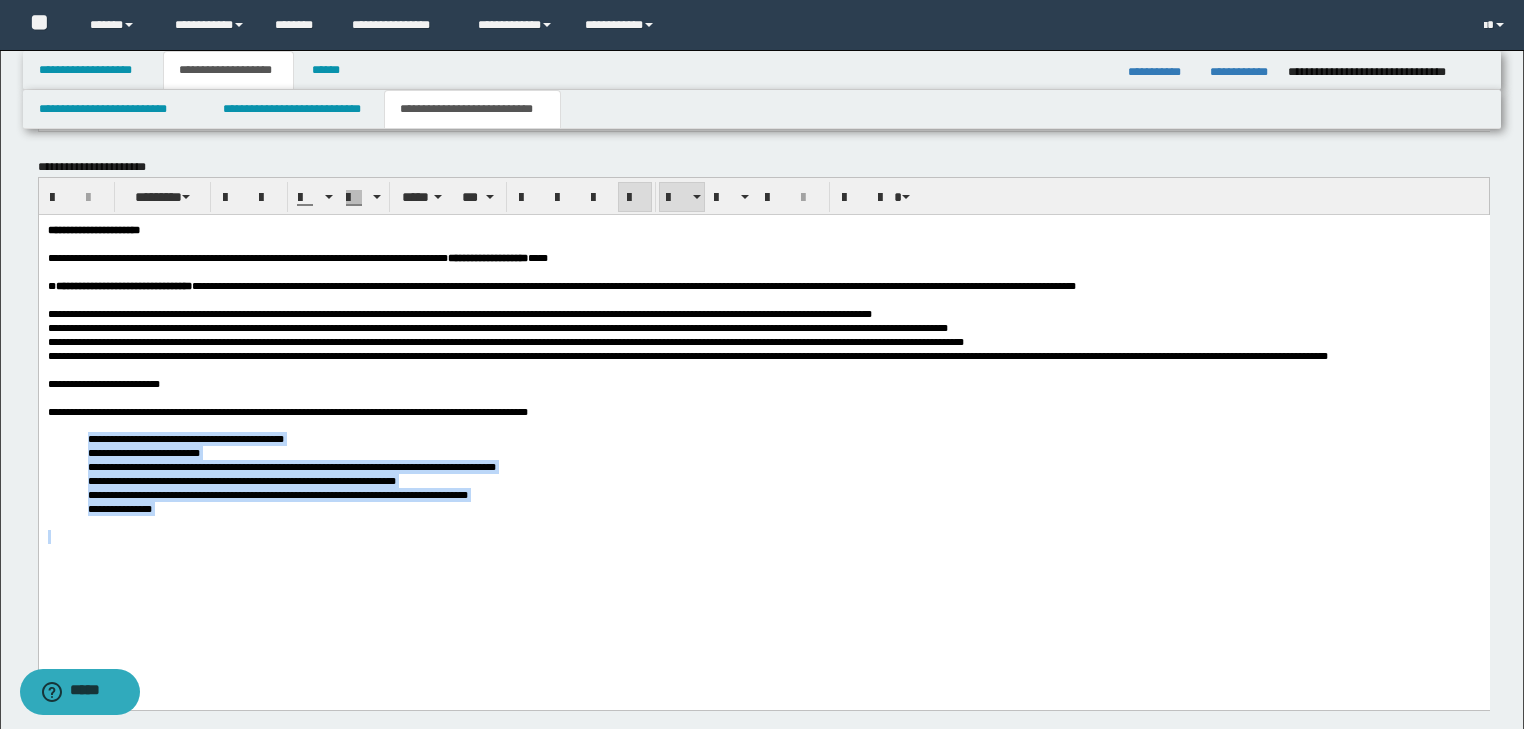 scroll, scrollTop: 1465, scrollLeft: 0, axis: vertical 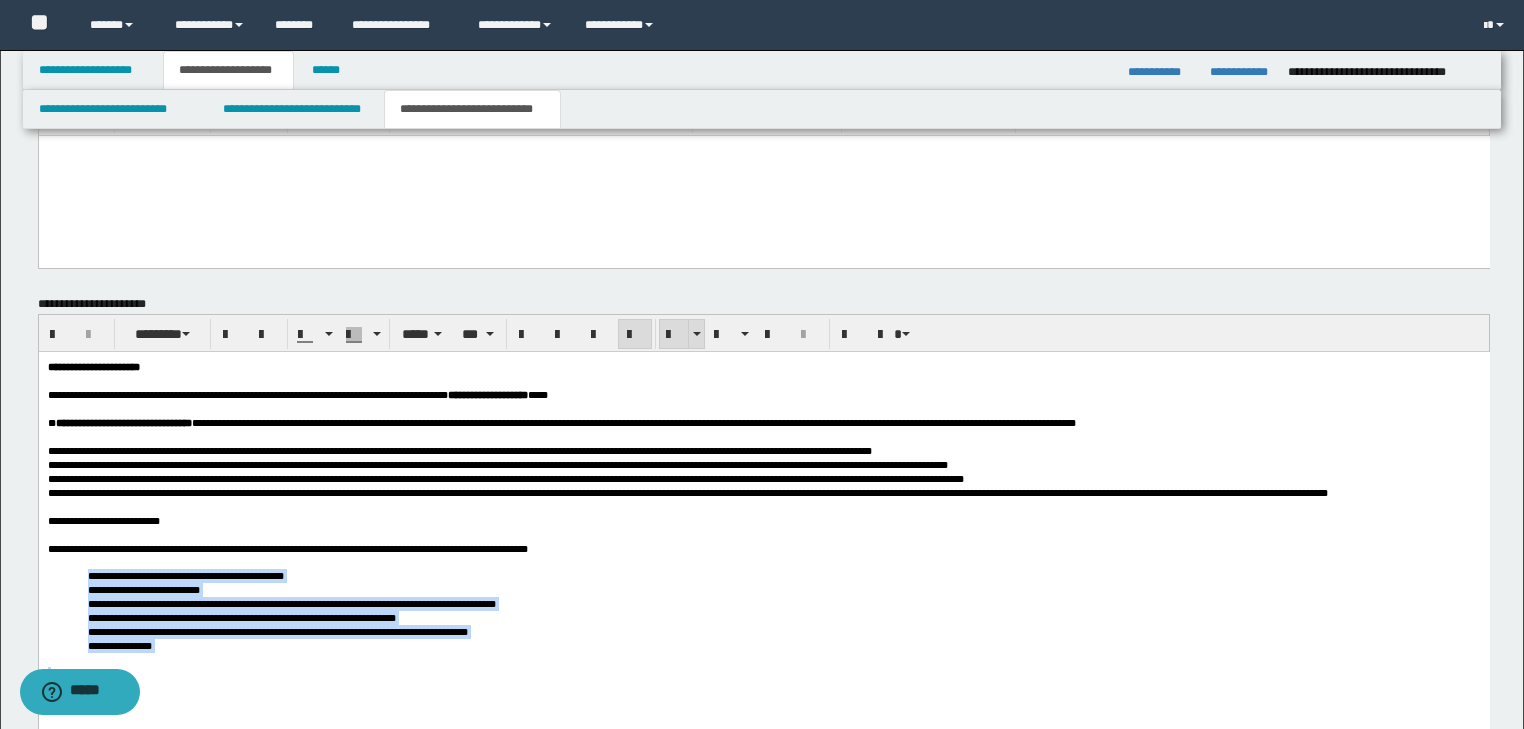 click at bounding box center [674, 334] 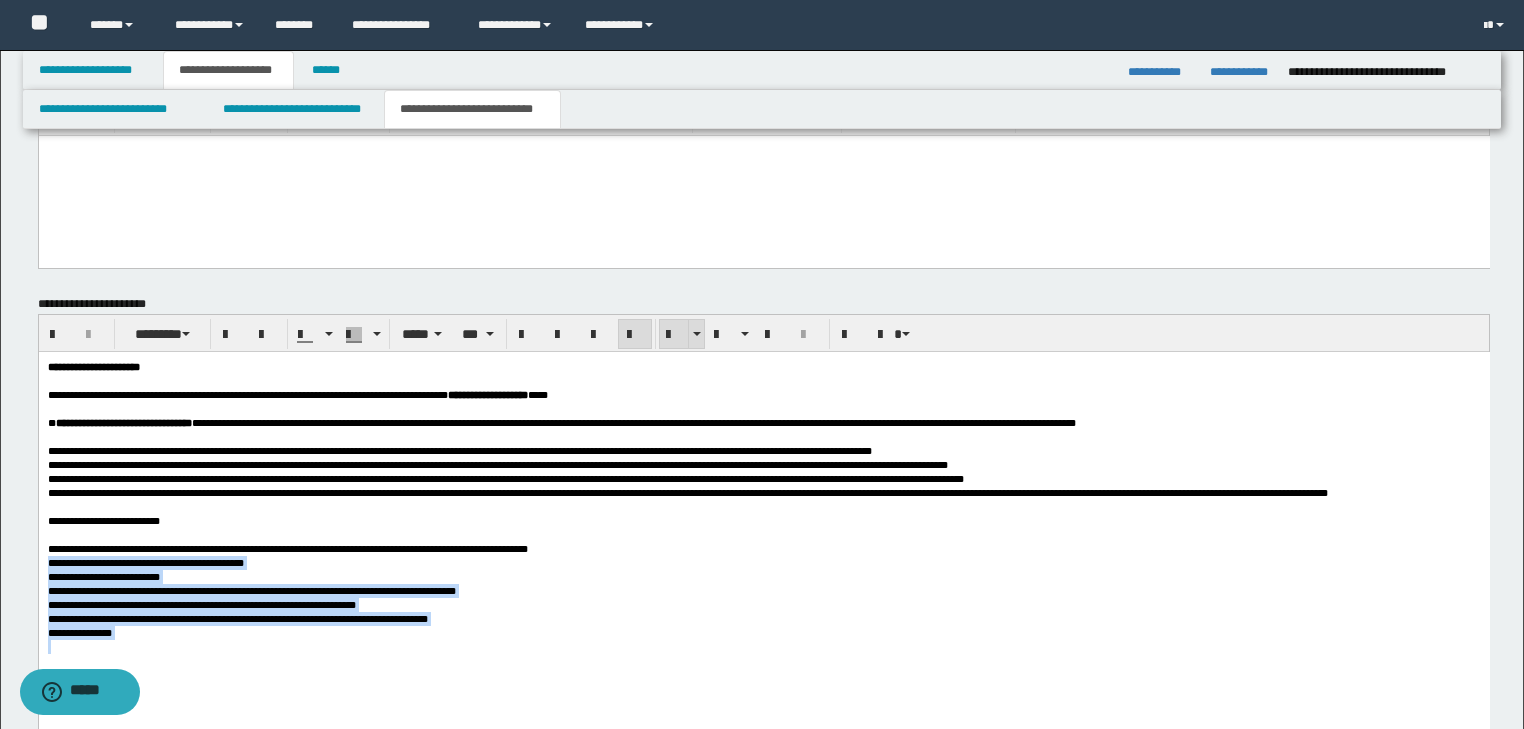 click at bounding box center [674, 334] 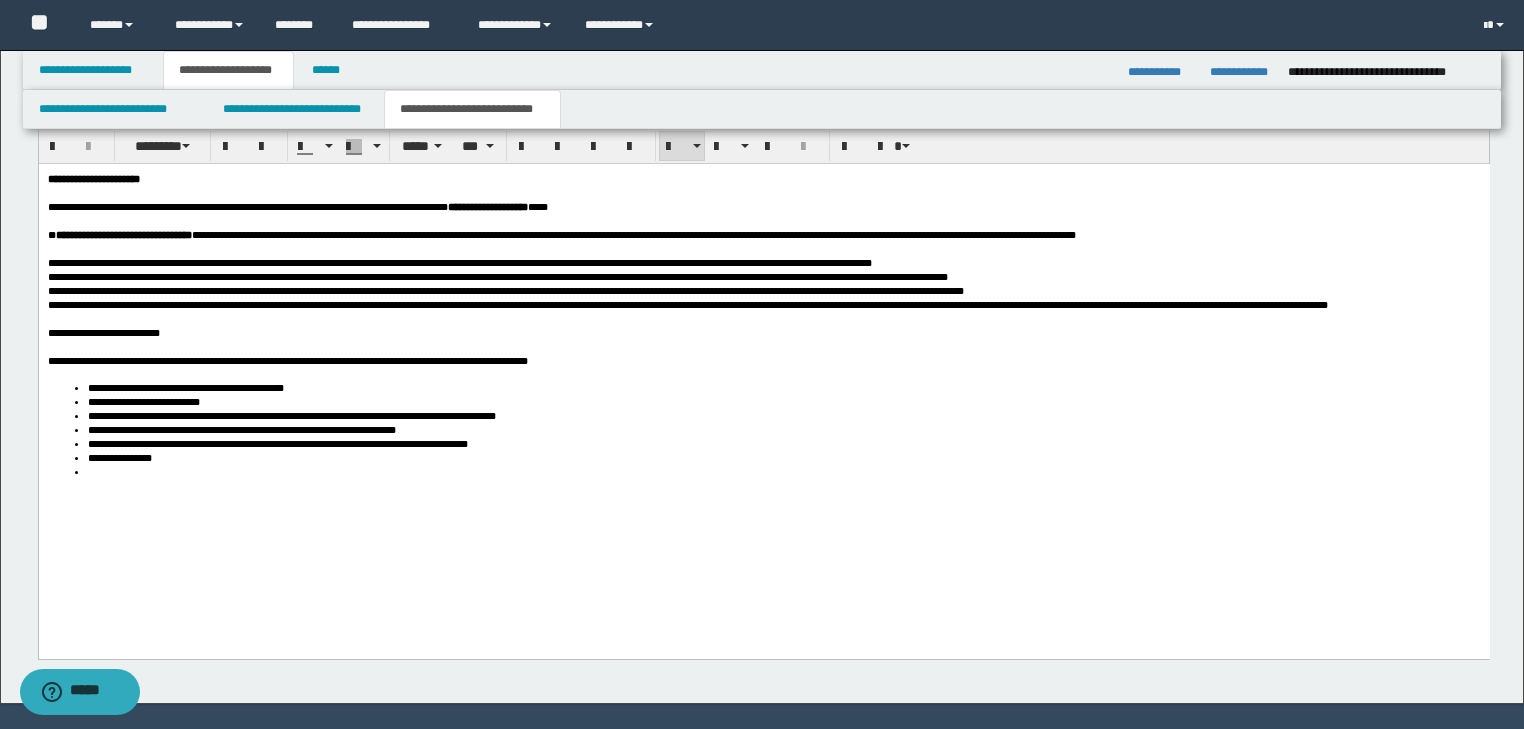 scroll, scrollTop: 1705, scrollLeft: 0, axis: vertical 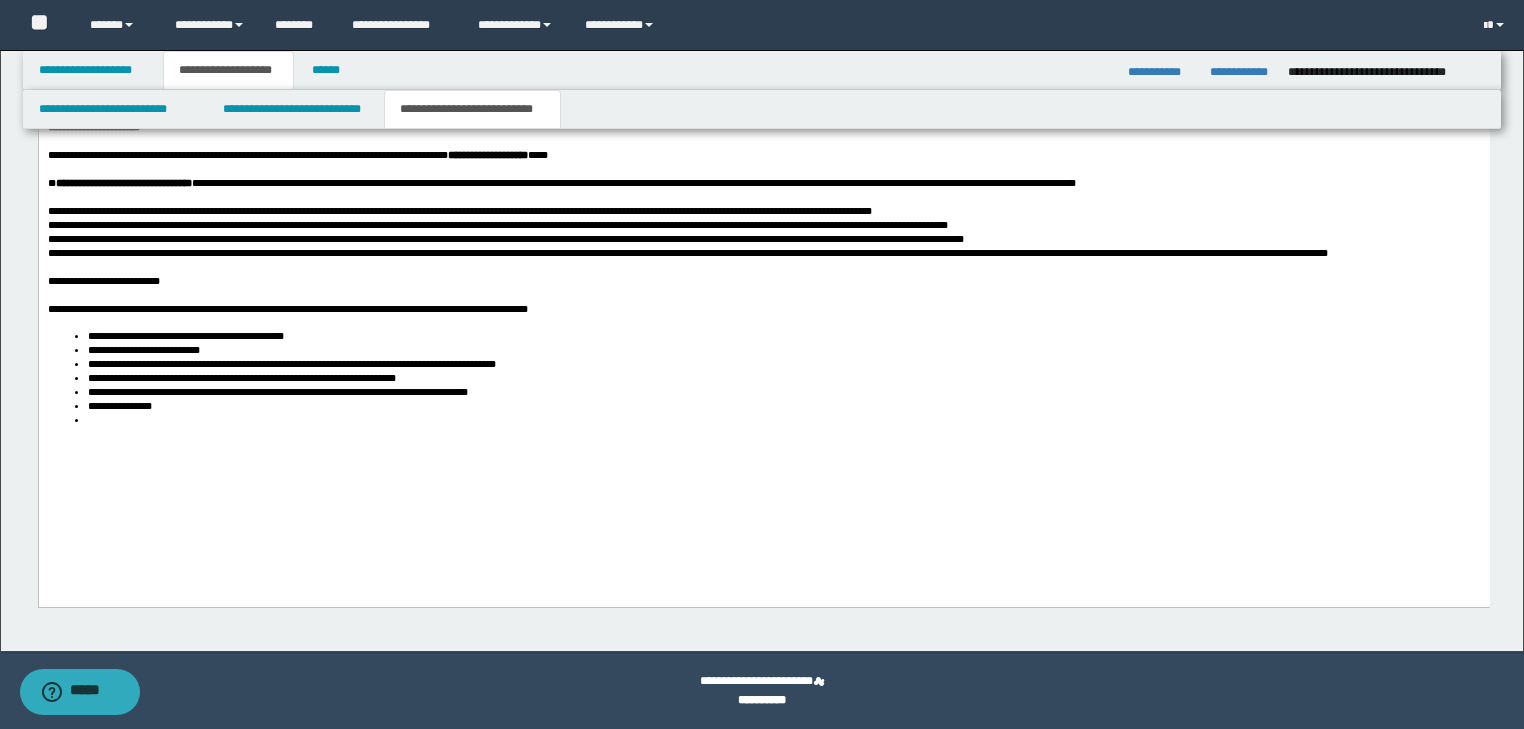 click on "**********" at bounding box center (764, 338) 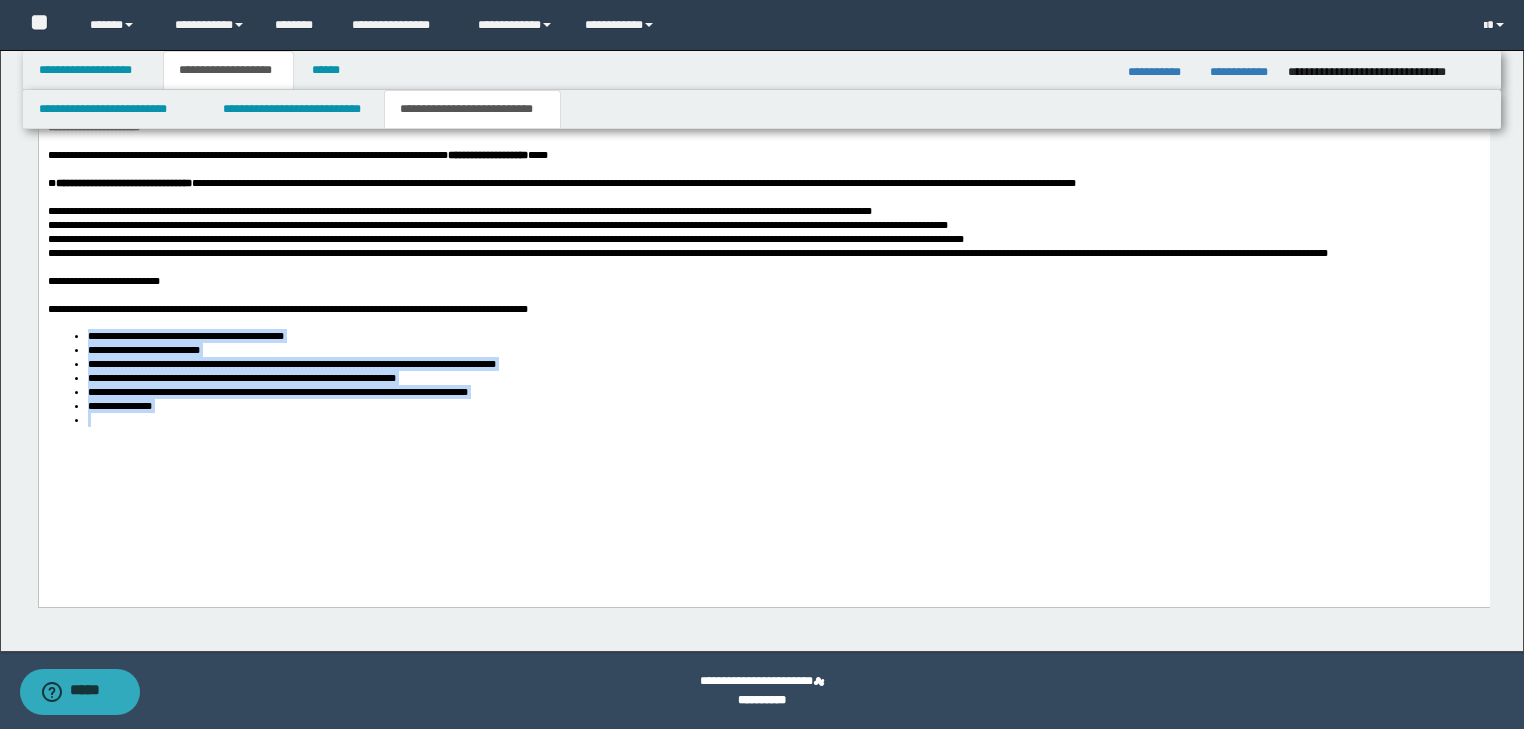 click on "**********" at bounding box center [763, 304] 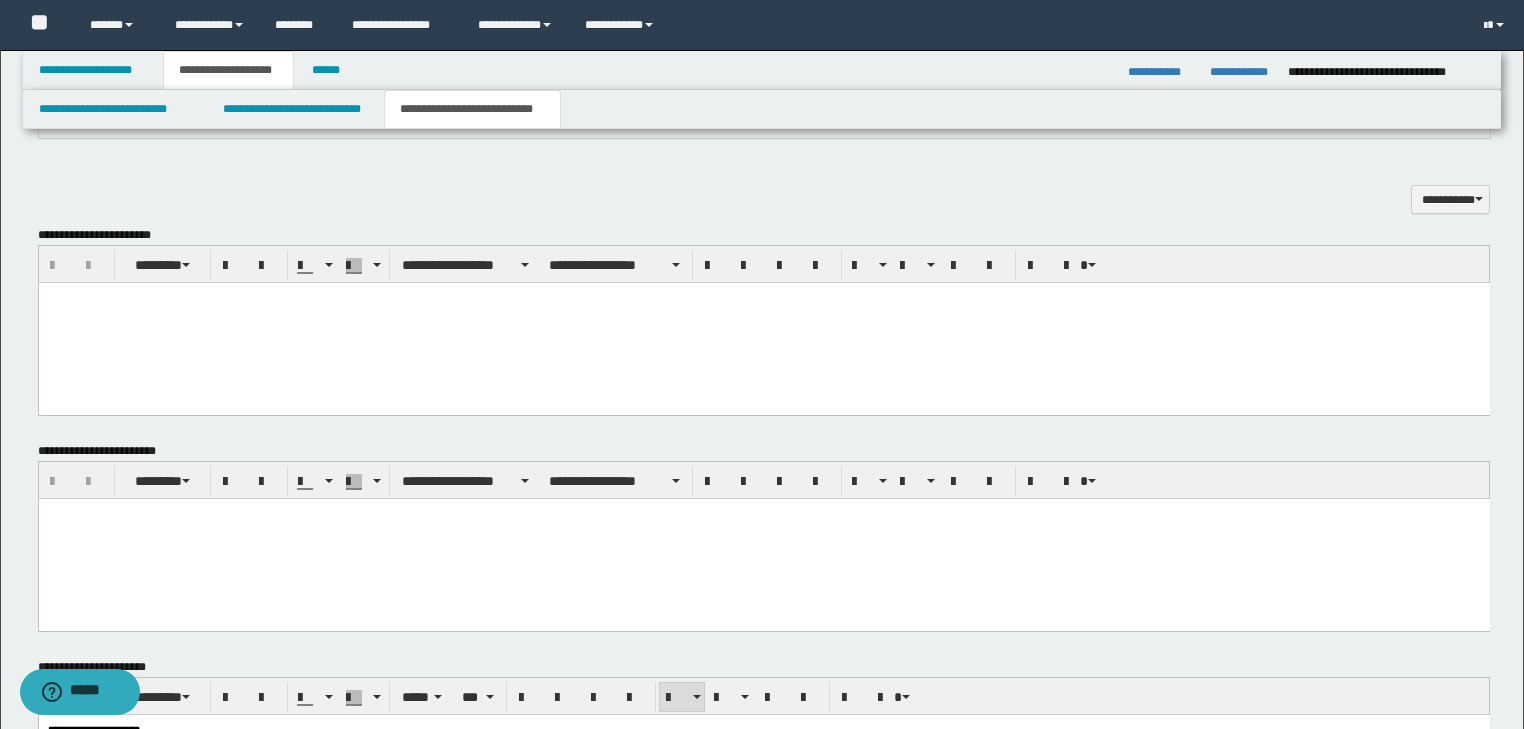 scroll, scrollTop: 969, scrollLeft: 0, axis: vertical 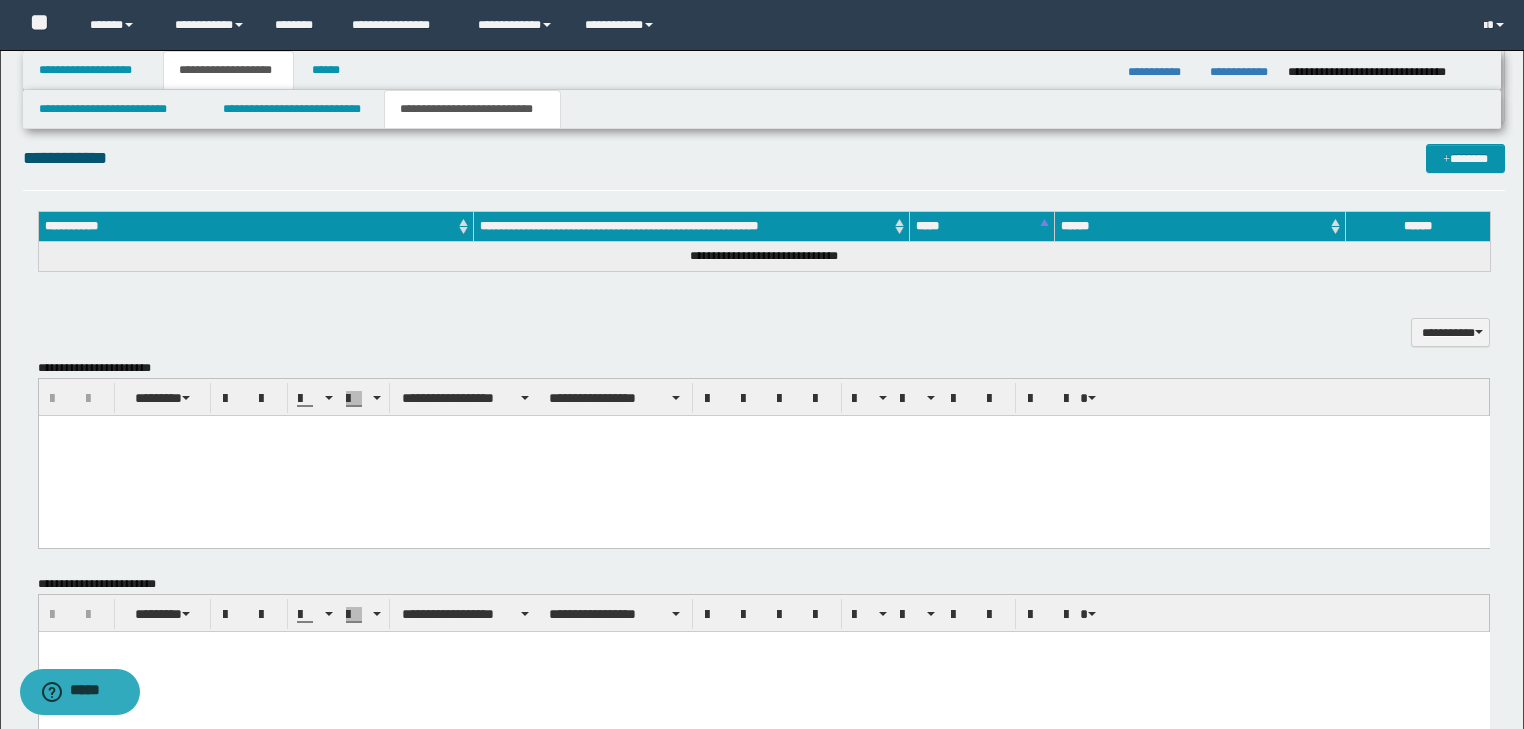 drag, startPoint x: 310, startPoint y: 254, endPoint x: 339, endPoint y: 262, distance: 30.083218 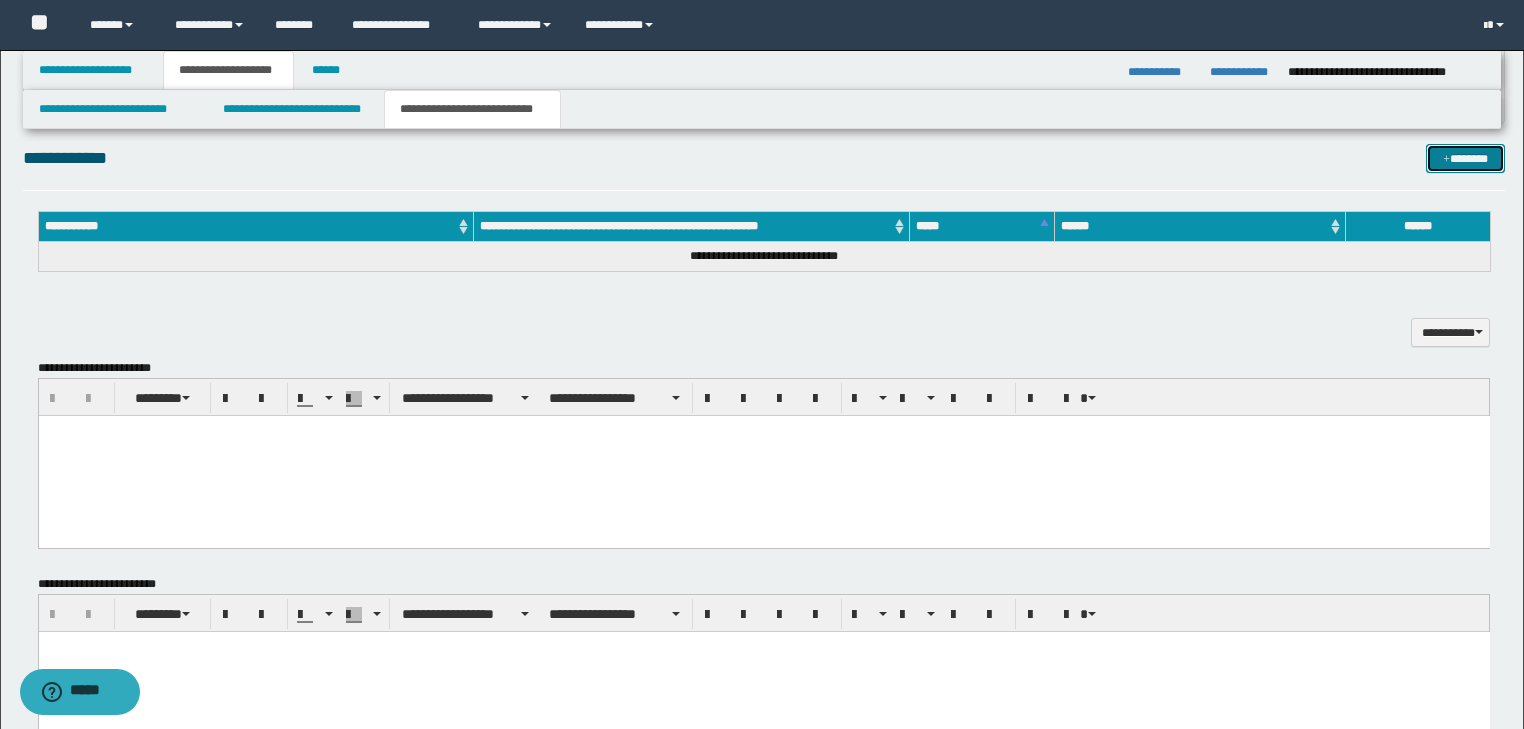 click on "*******" at bounding box center (1465, 159) 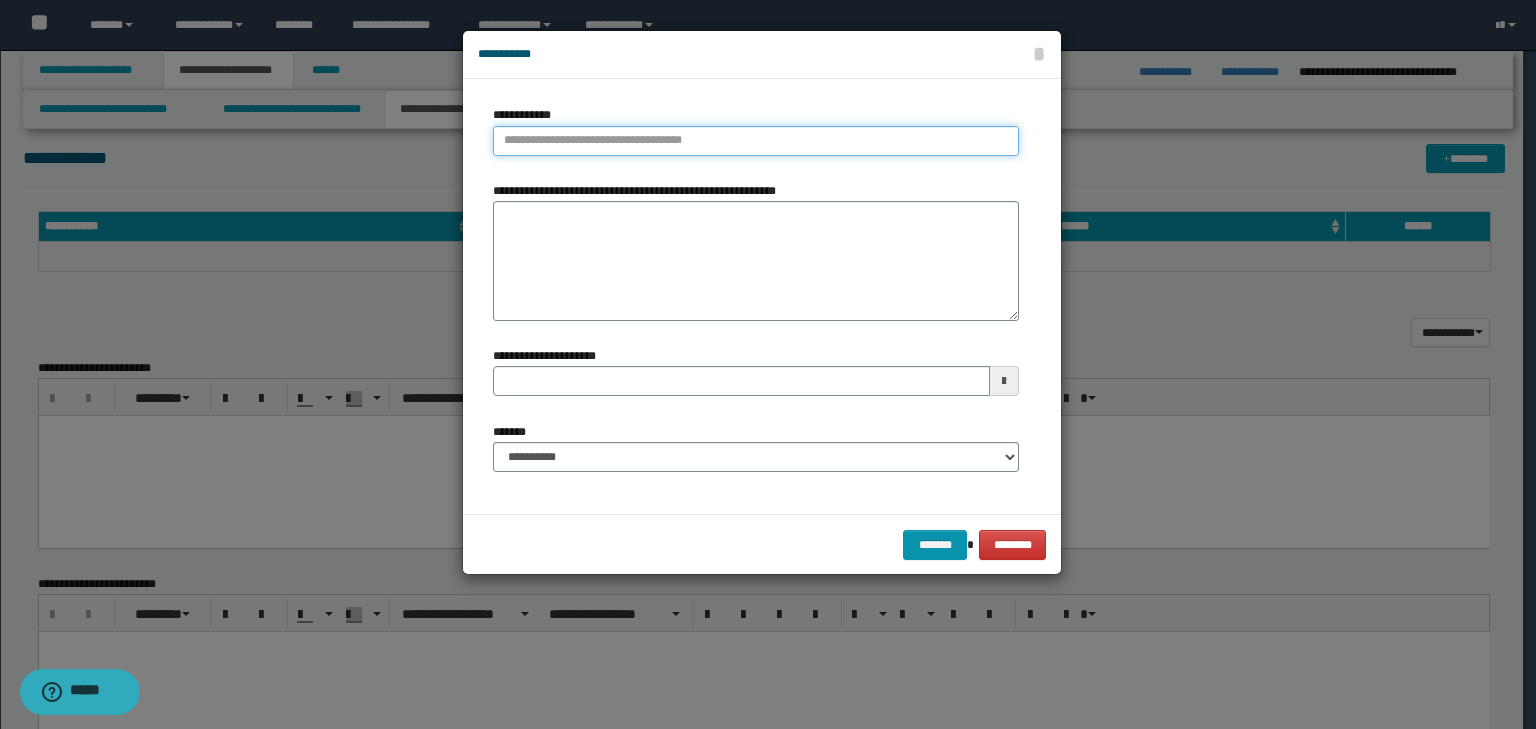 click on "**********" at bounding box center (756, 141) 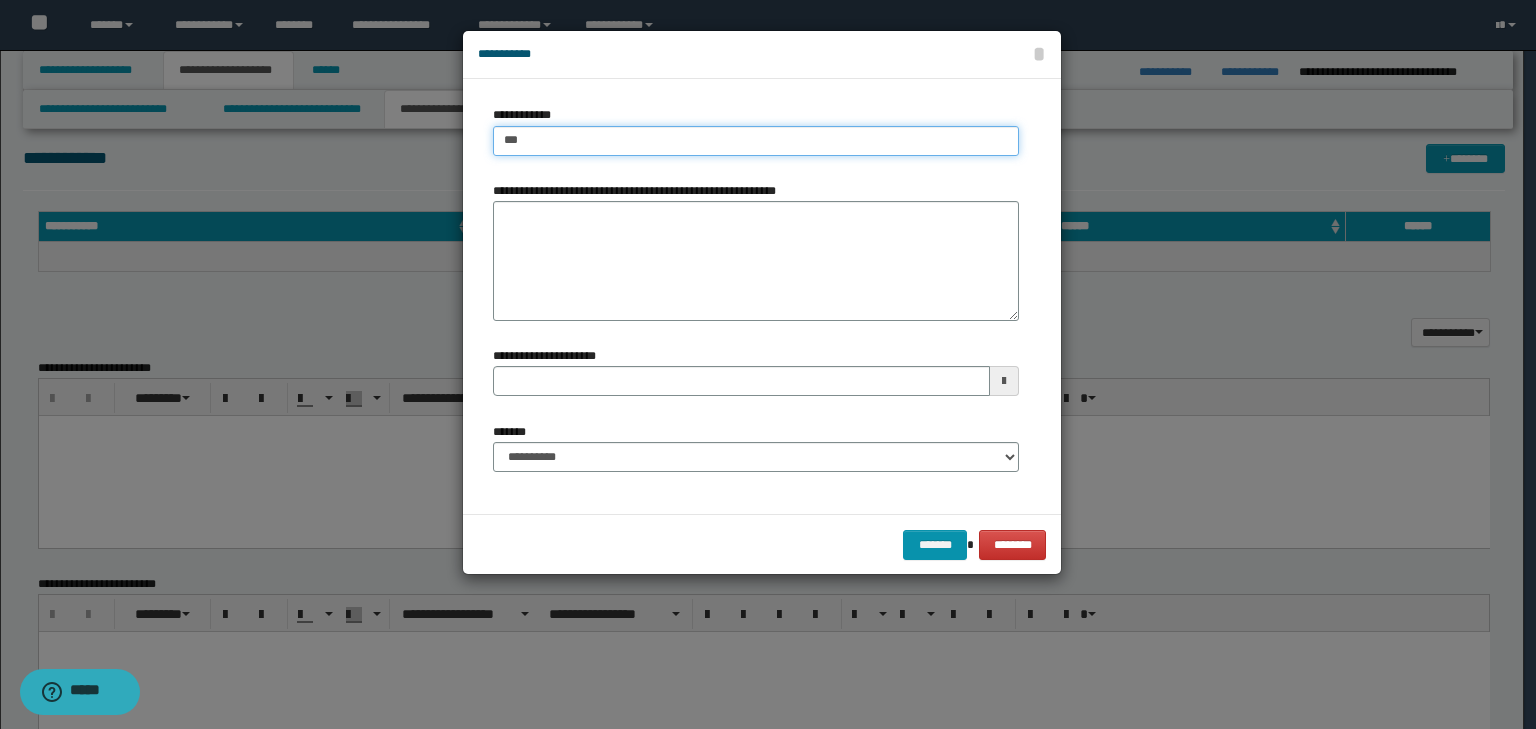 type on "****" 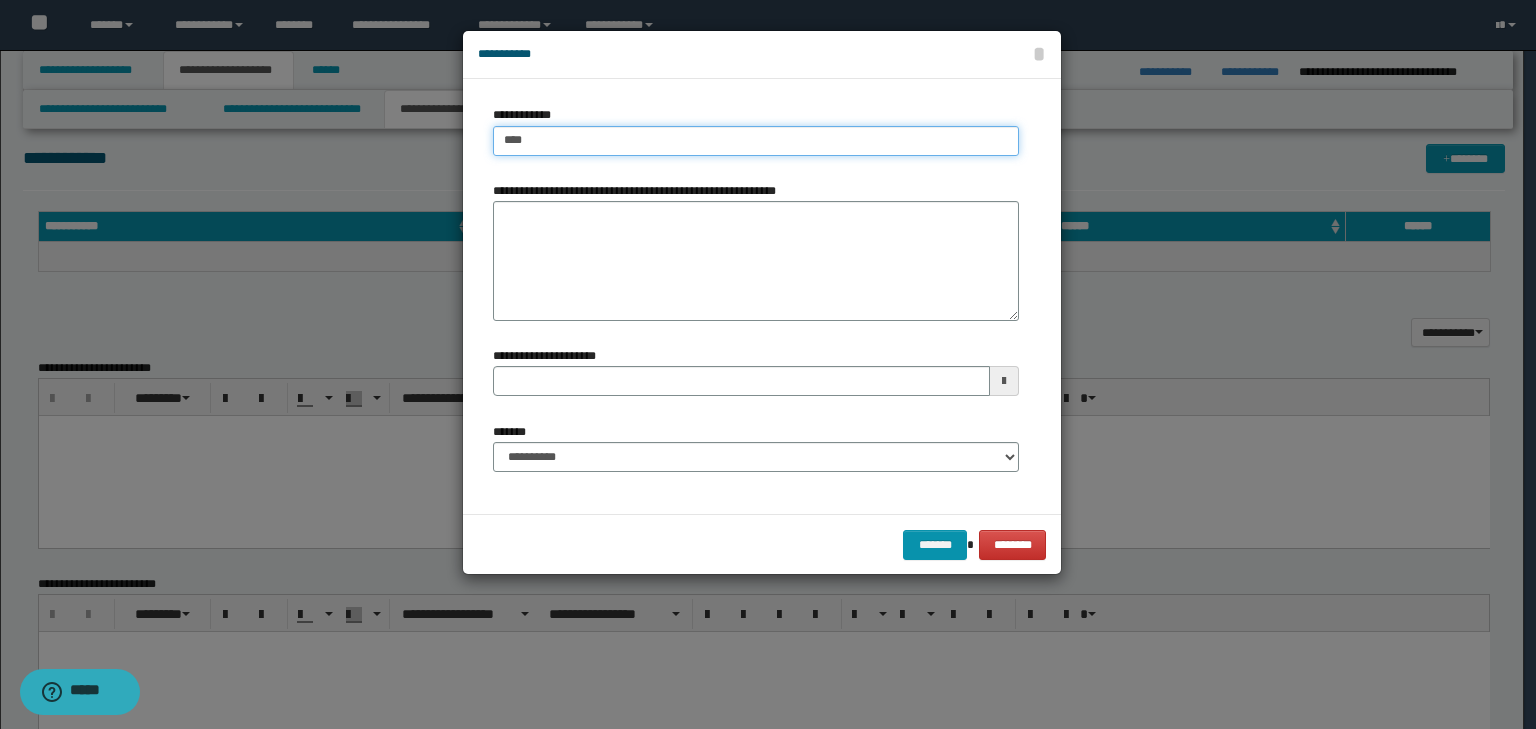 type on "****" 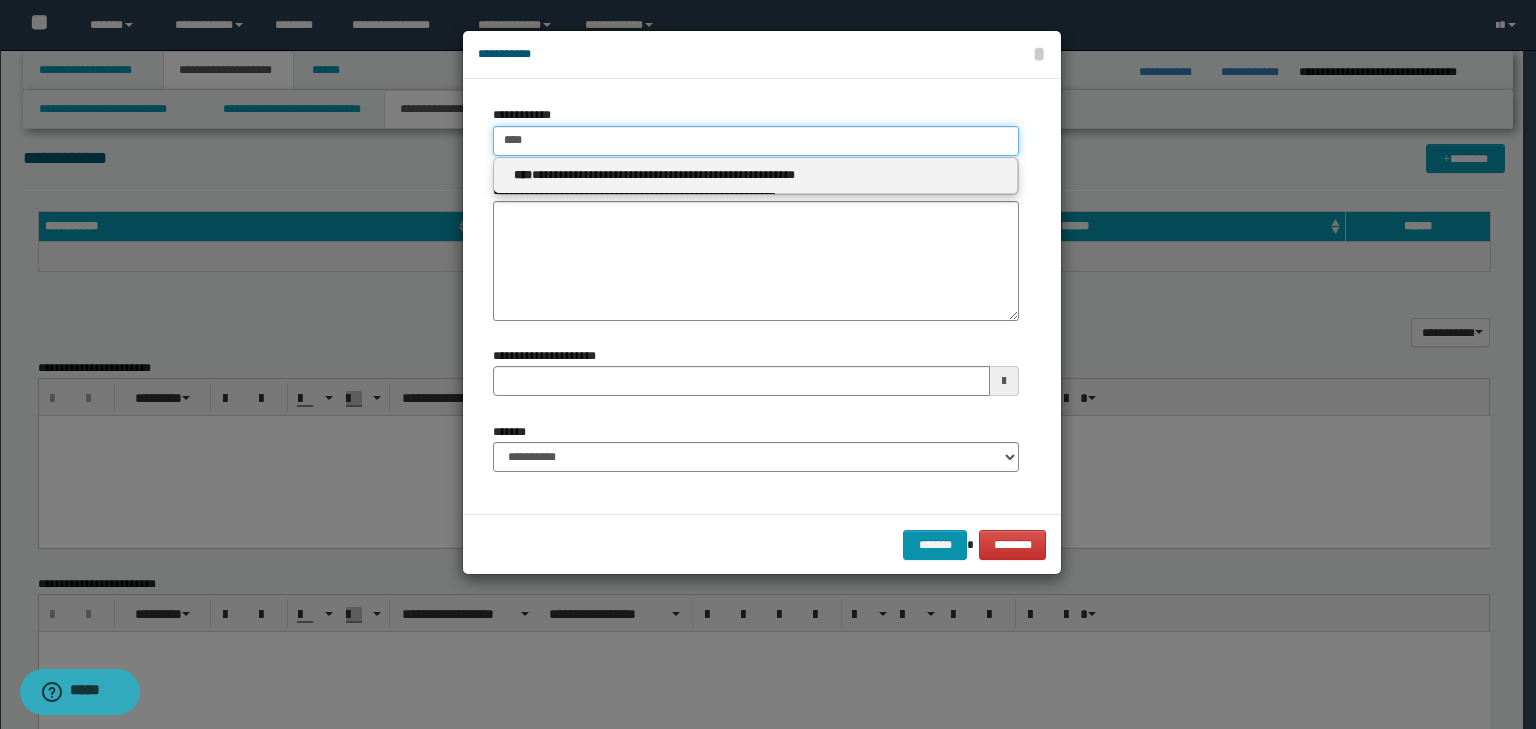 type on "****" 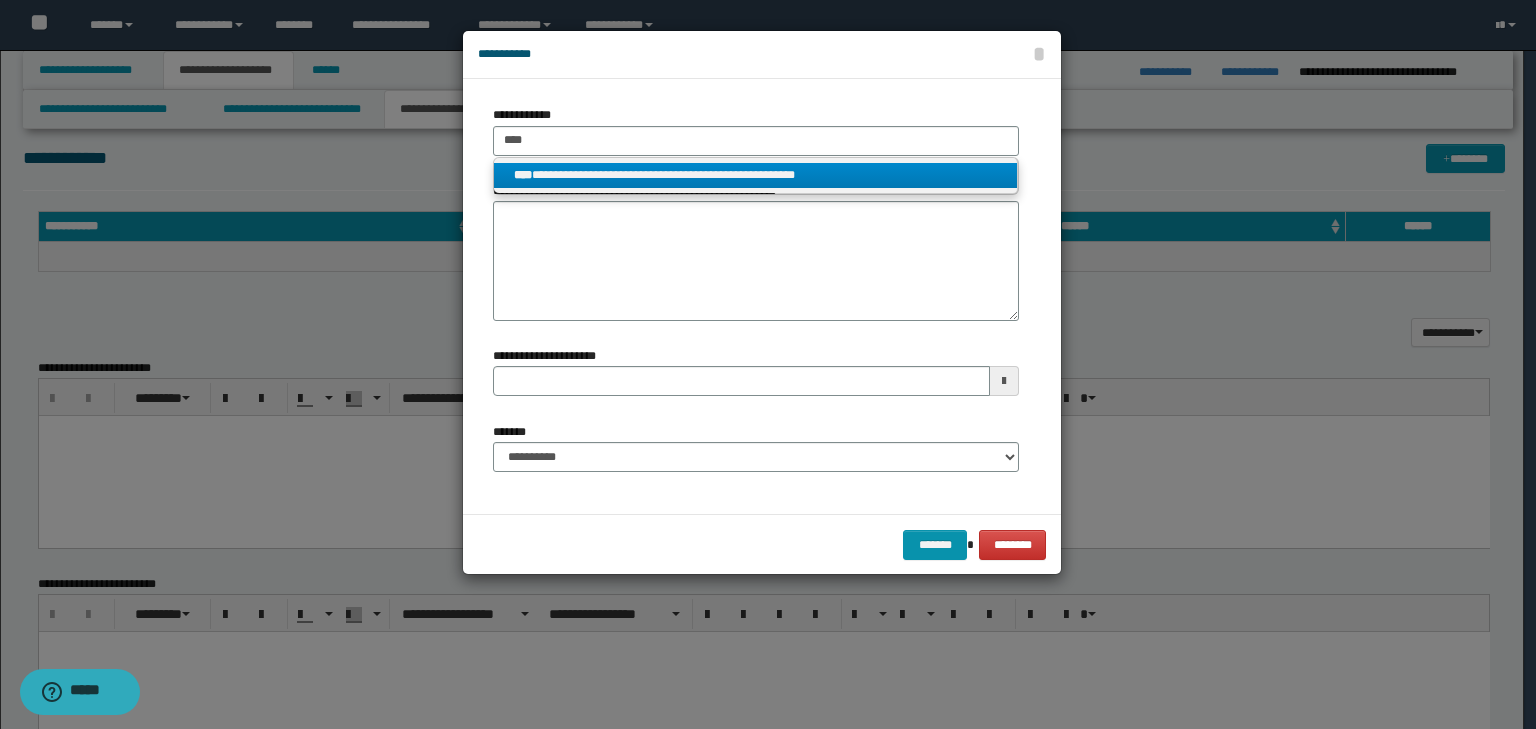 click on "**********" at bounding box center (756, 175) 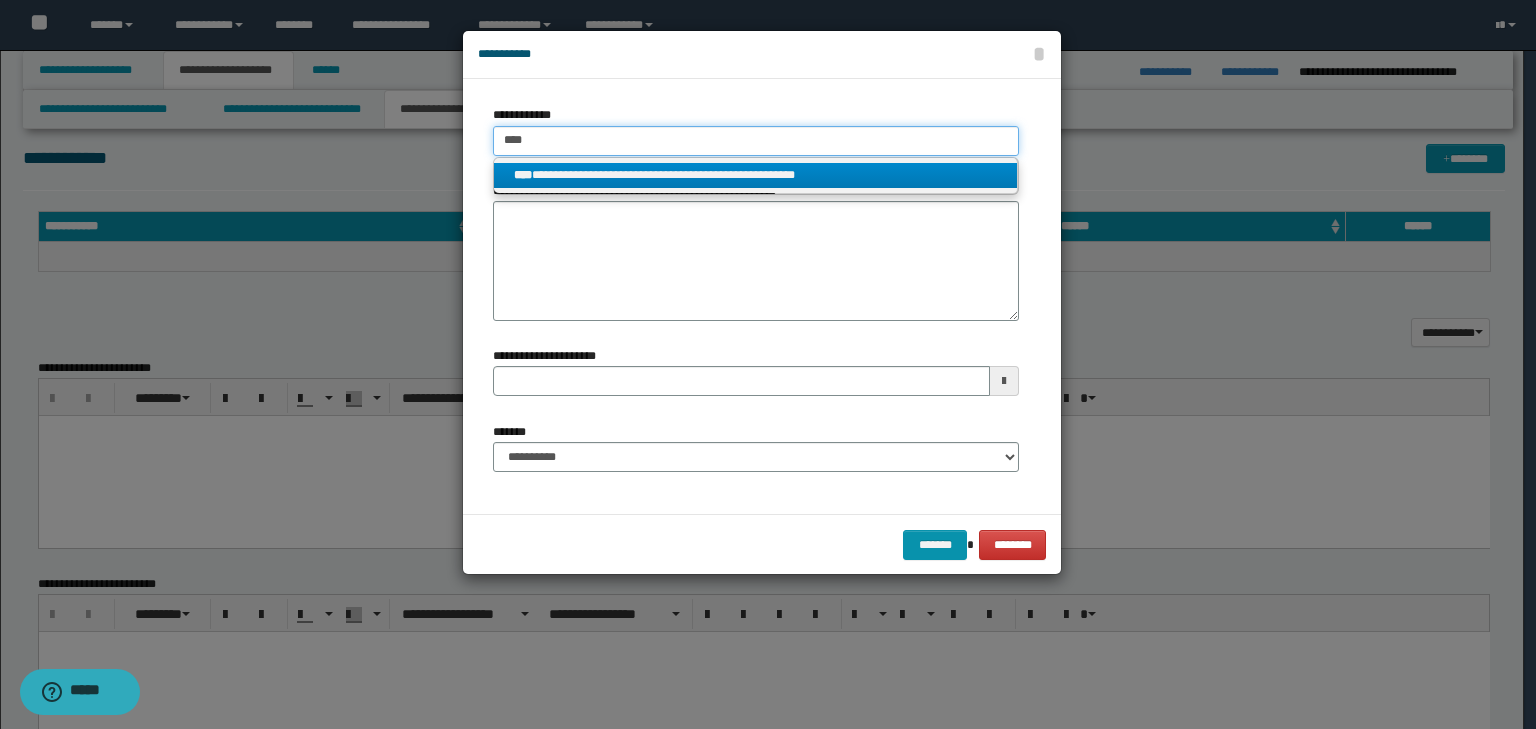 type 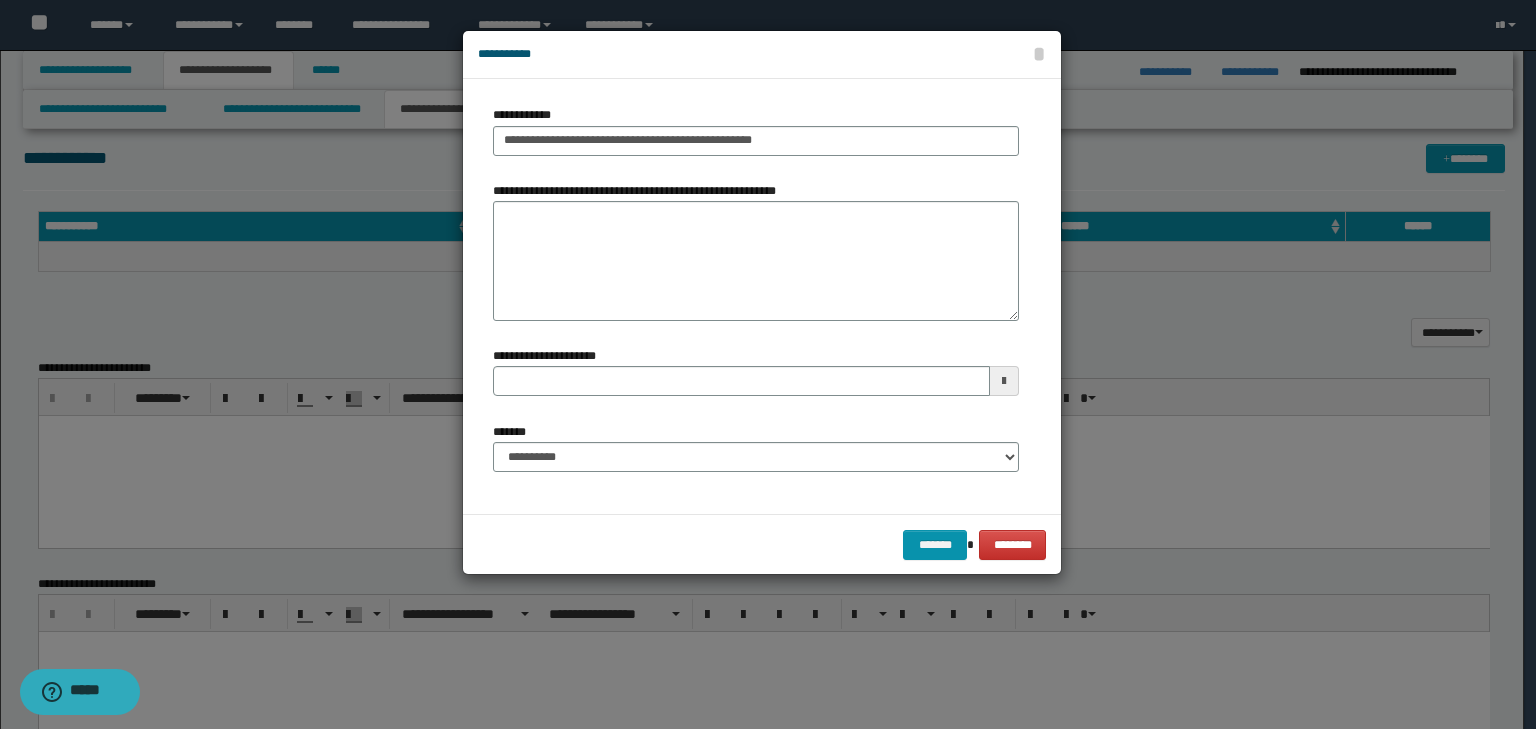 type 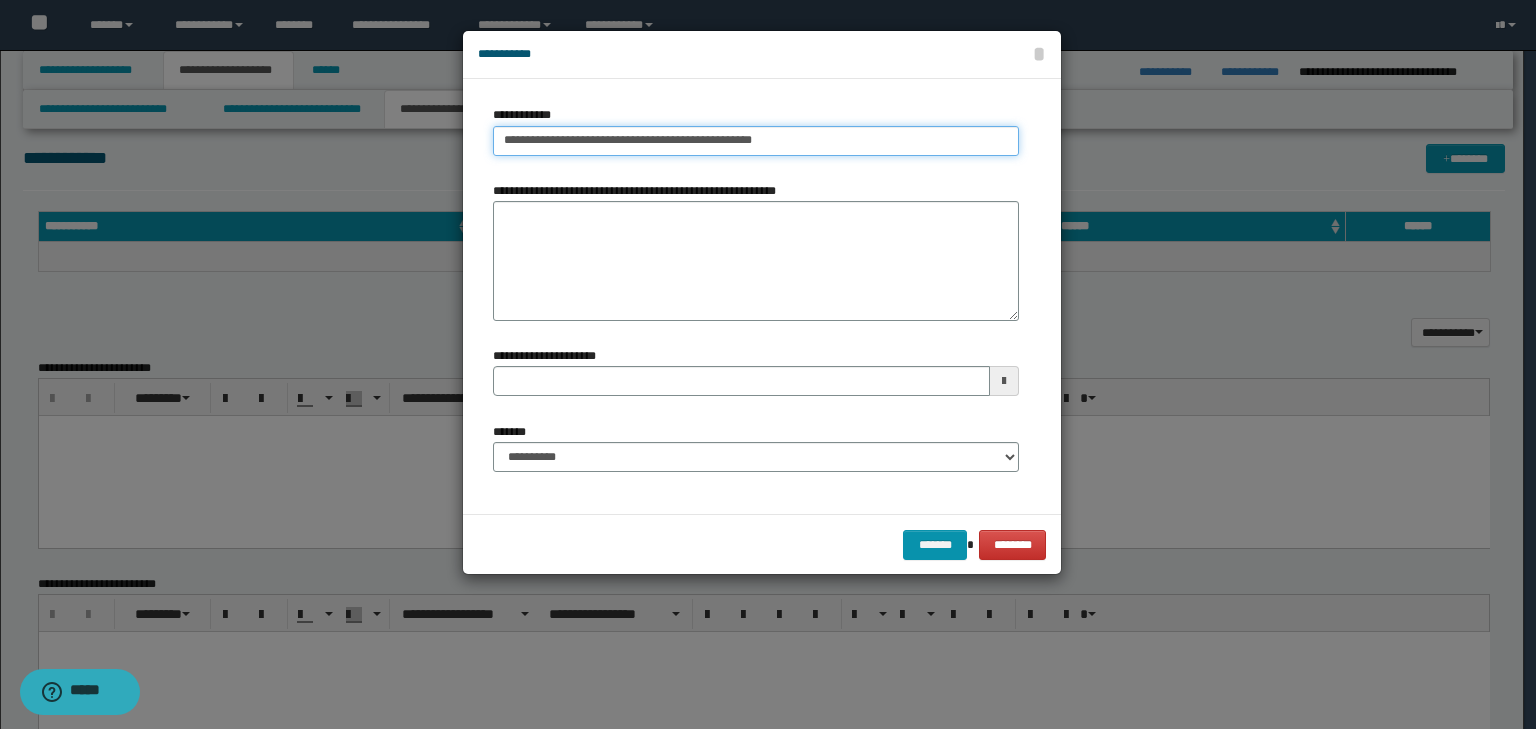 type on "**********" 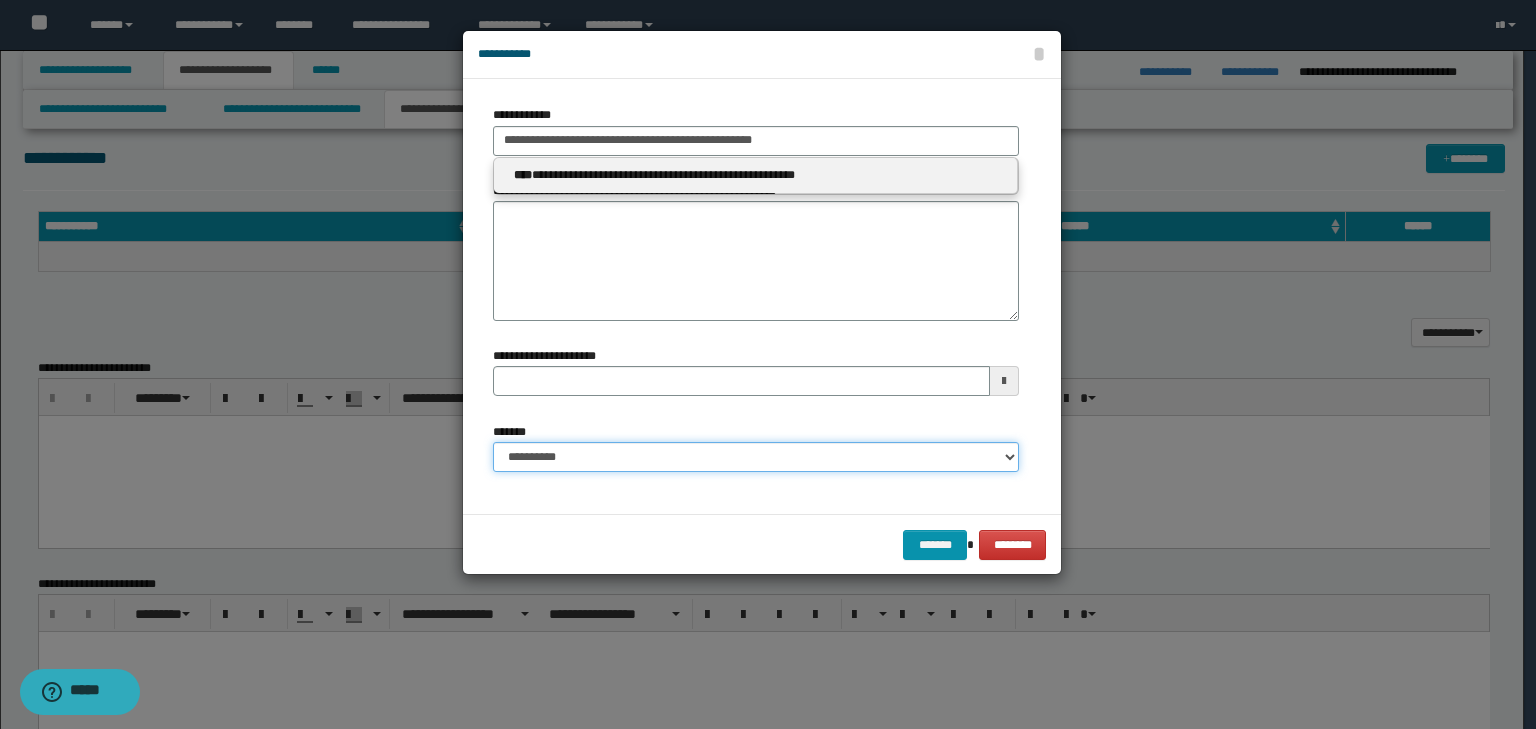 type 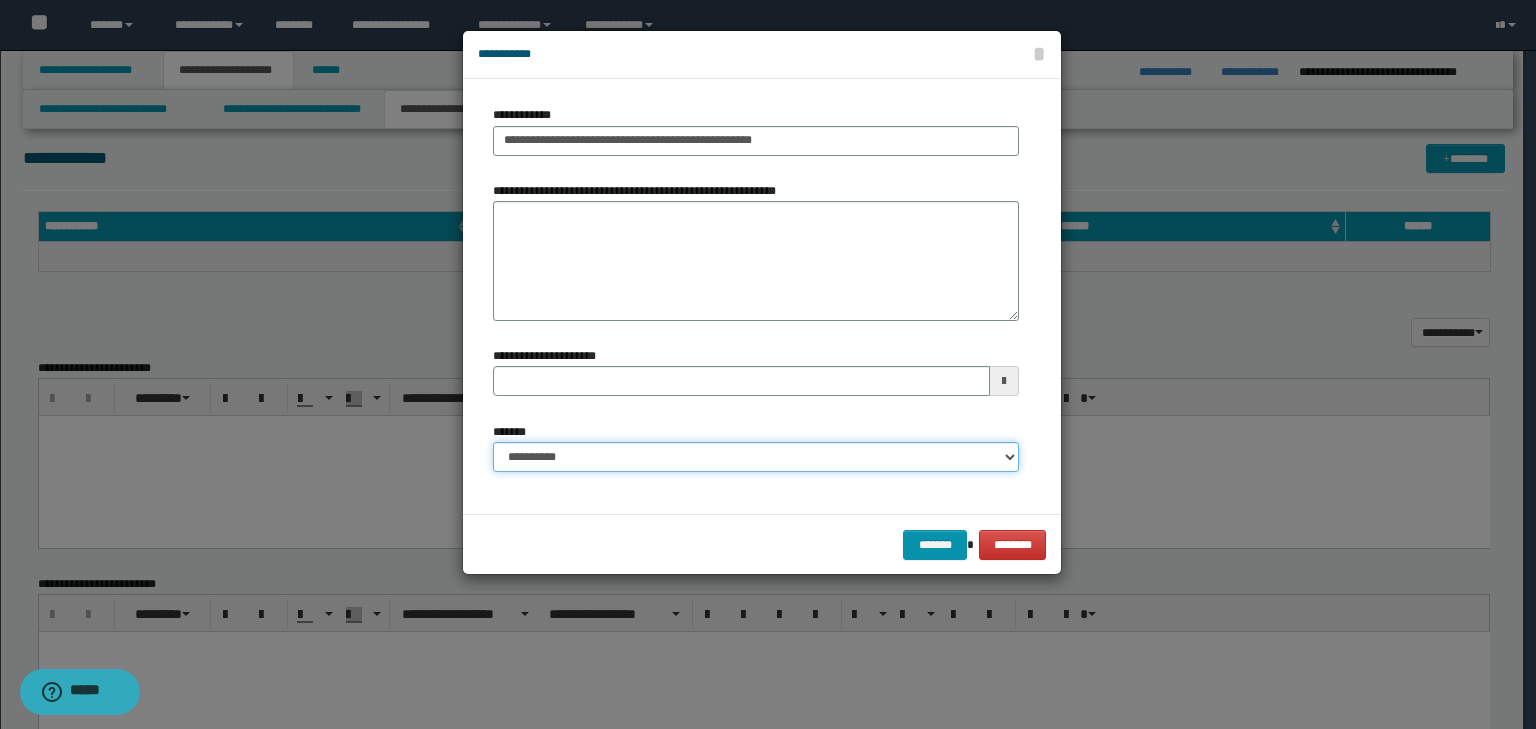 click on "**********" at bounding box center [756, 457] 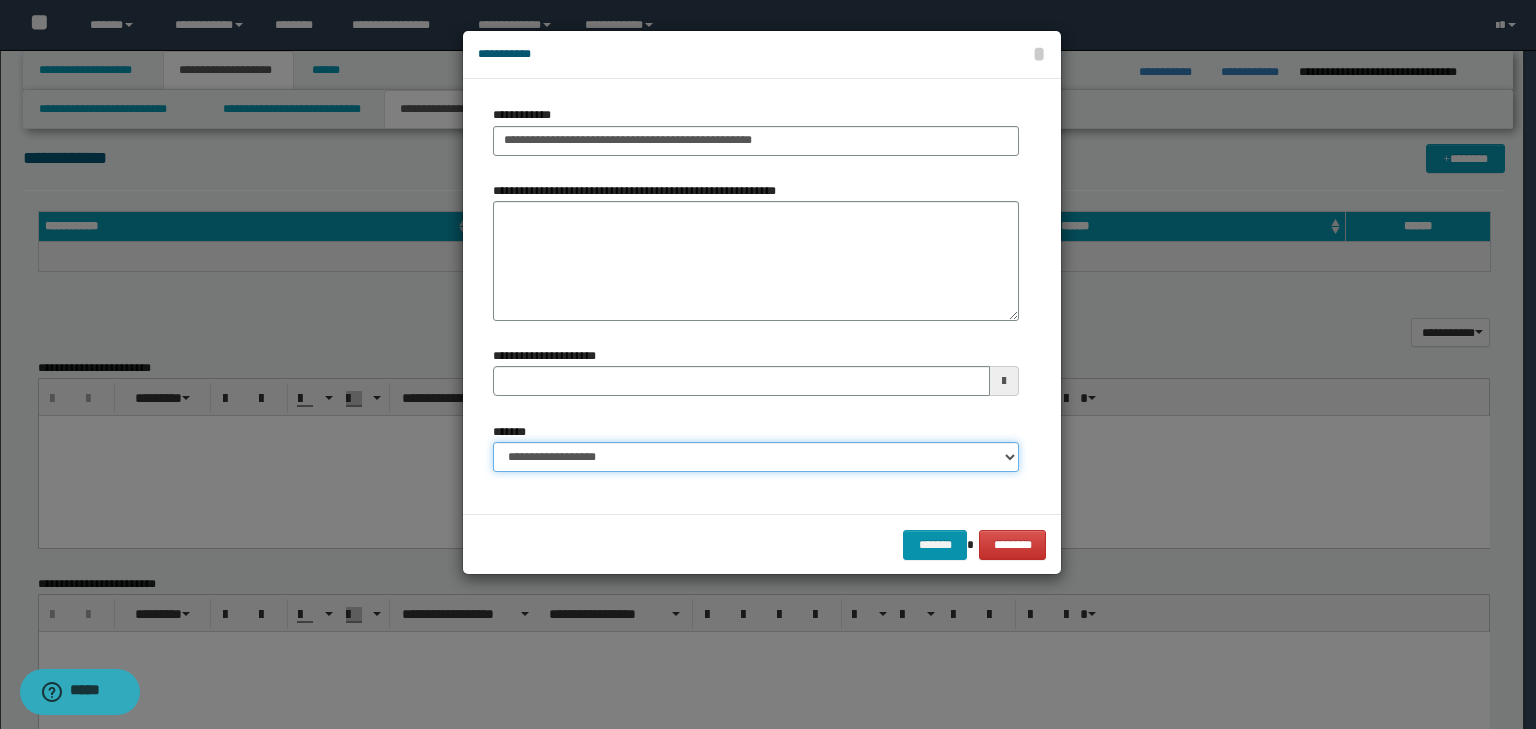 click on "**********" at bounding box center [756, 457] 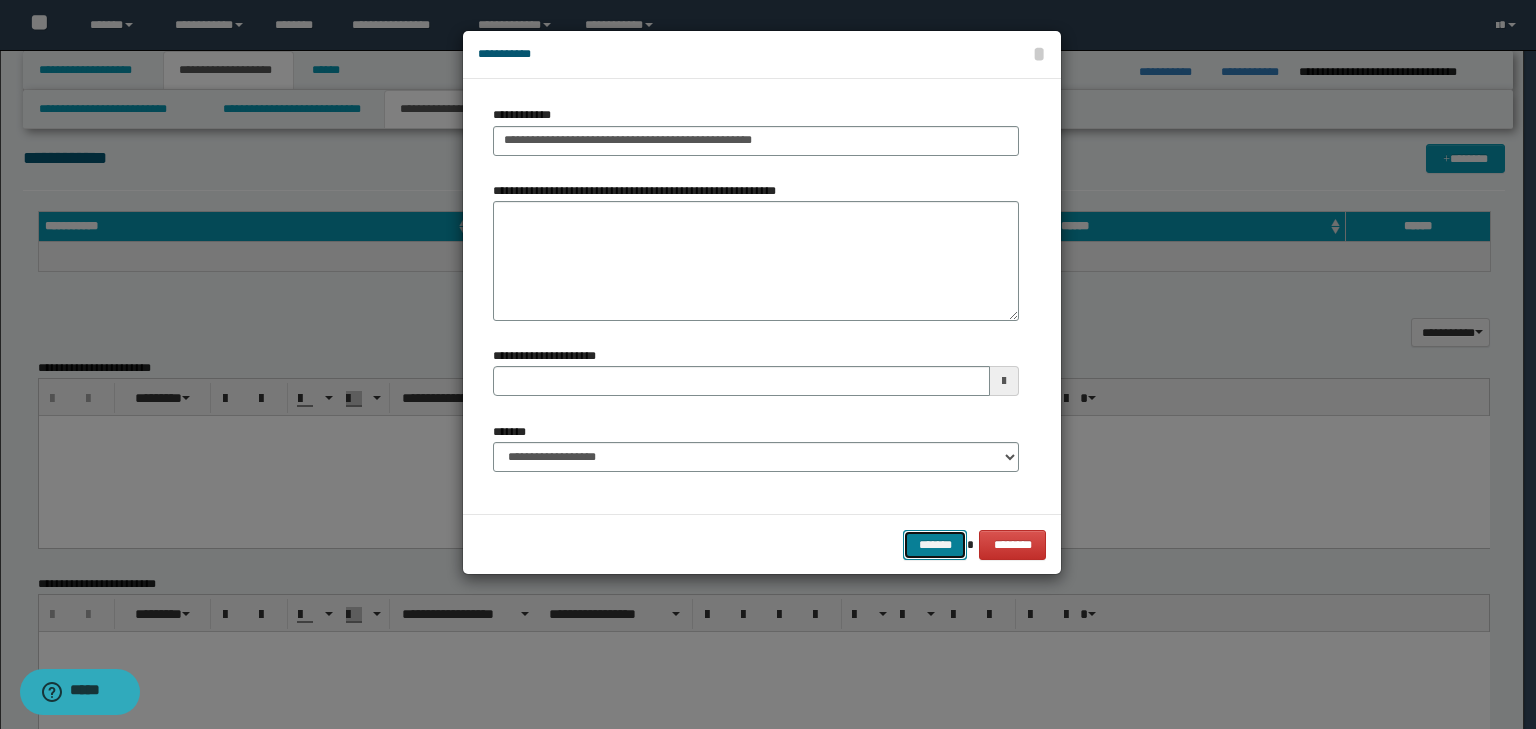 click on "*******" at bounding box center [935, 545] 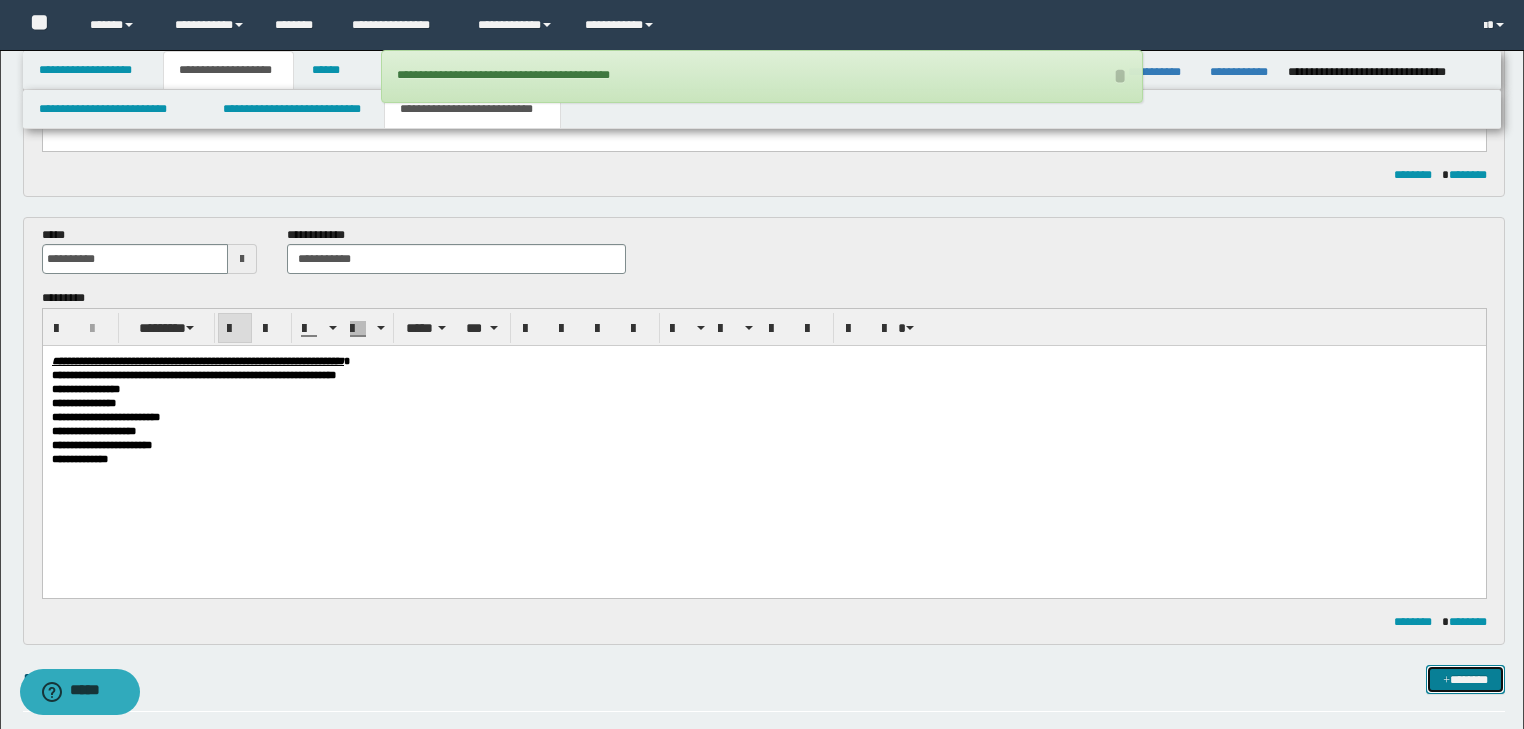 scroll, scrollTop: 329, scrollLeft: 0, axis: vertical 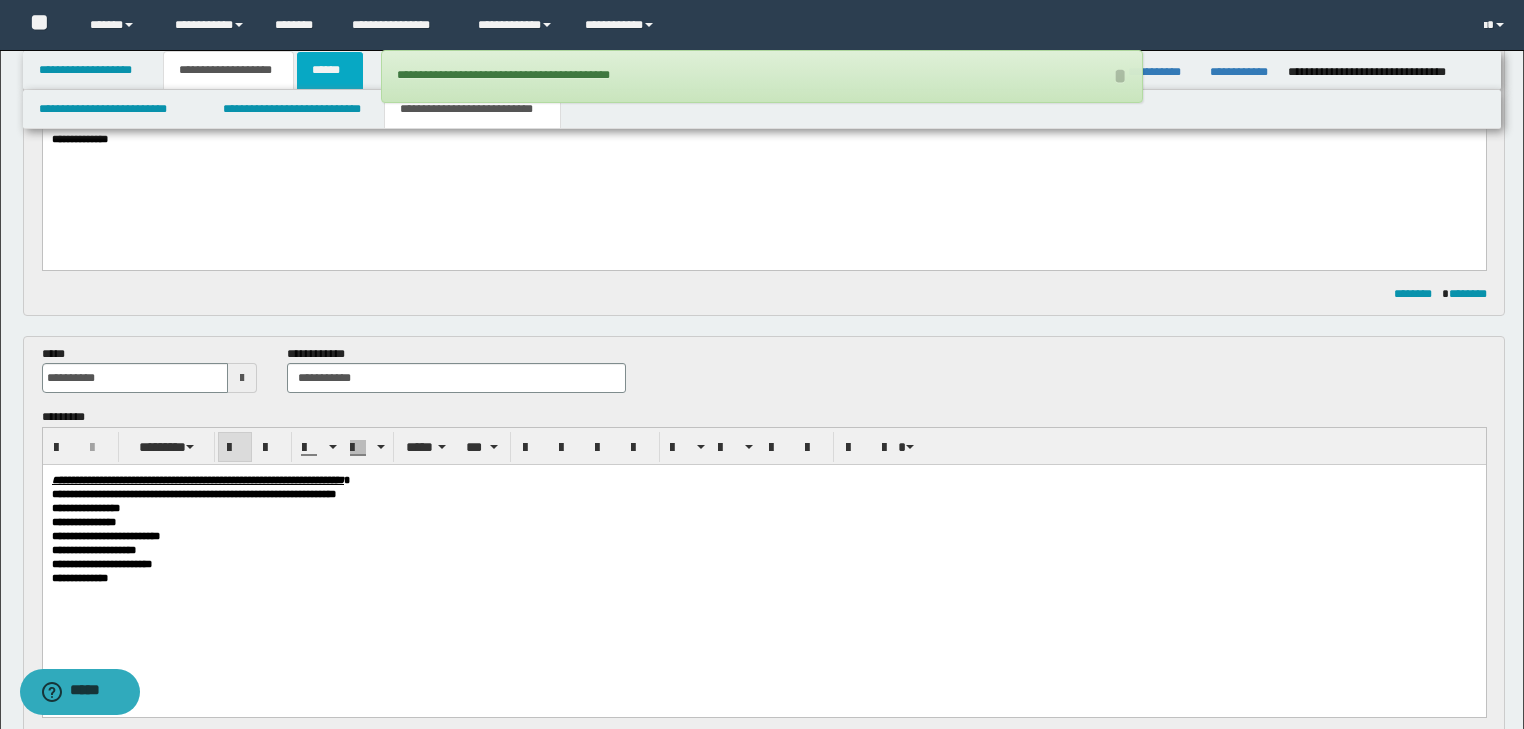 click on "******" at bounding box center [330, 70] 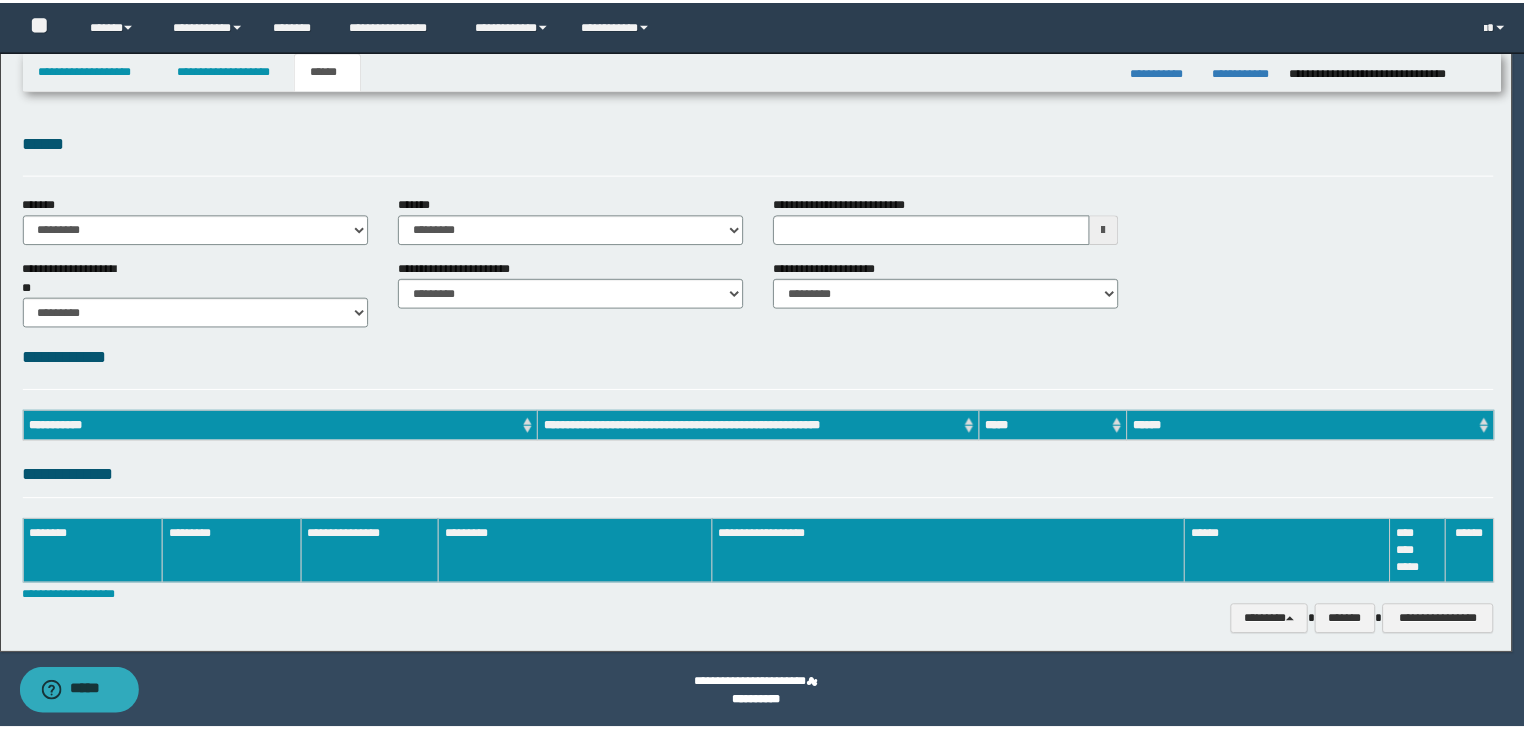 scroll, scrollTop: 0, scrollLeft: 0, axis: both 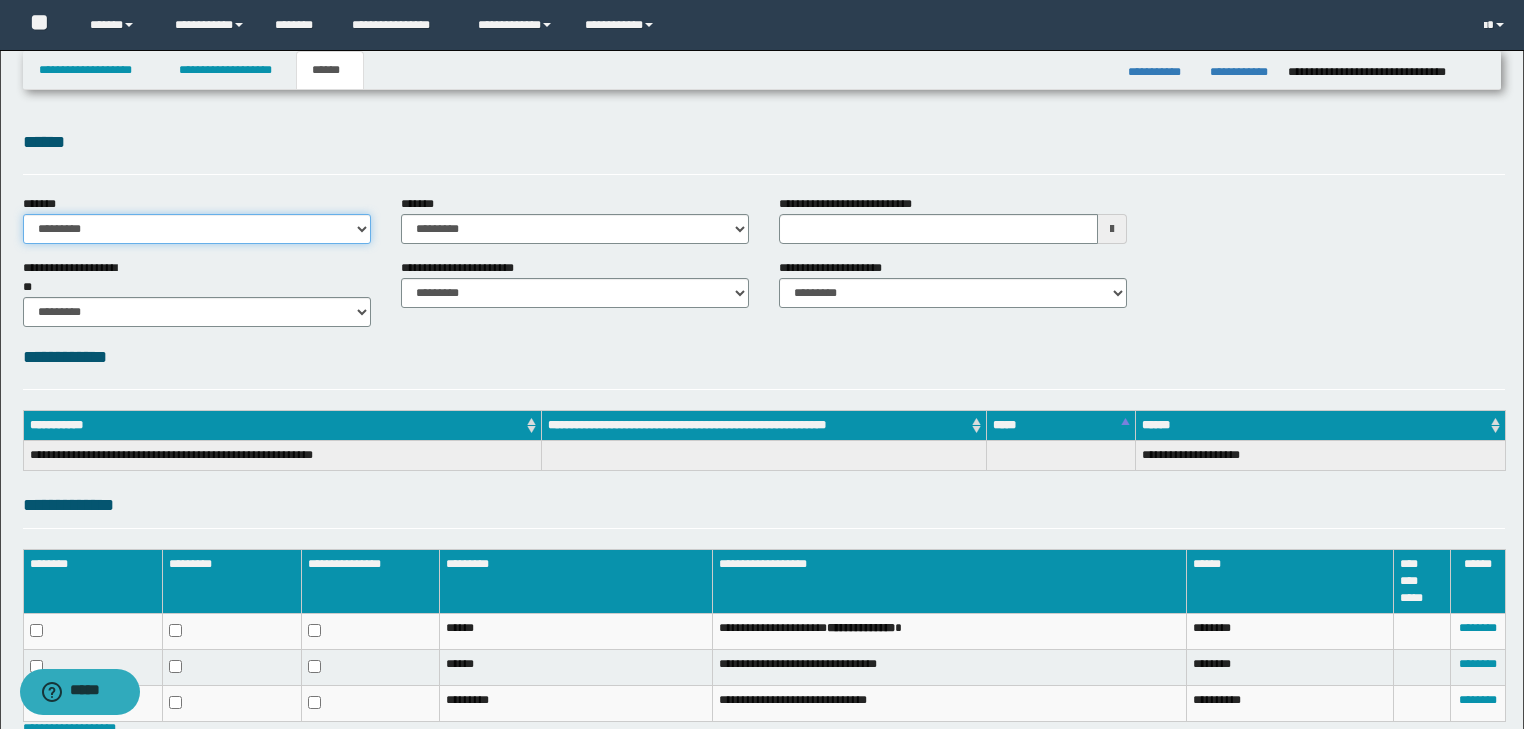 click on "**********" at bounding box center (197, 229) 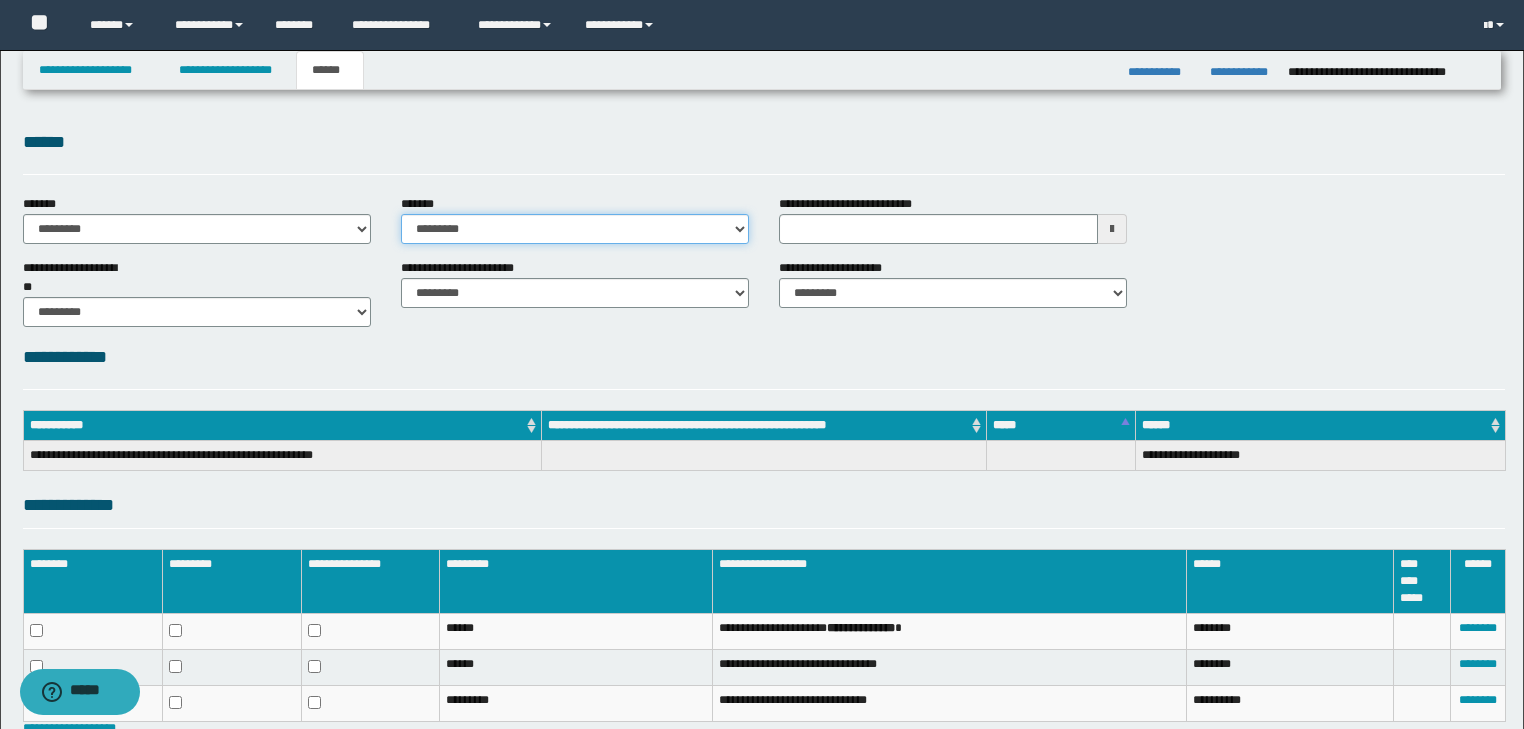 click on "**********" at bounding box center (575, 229) 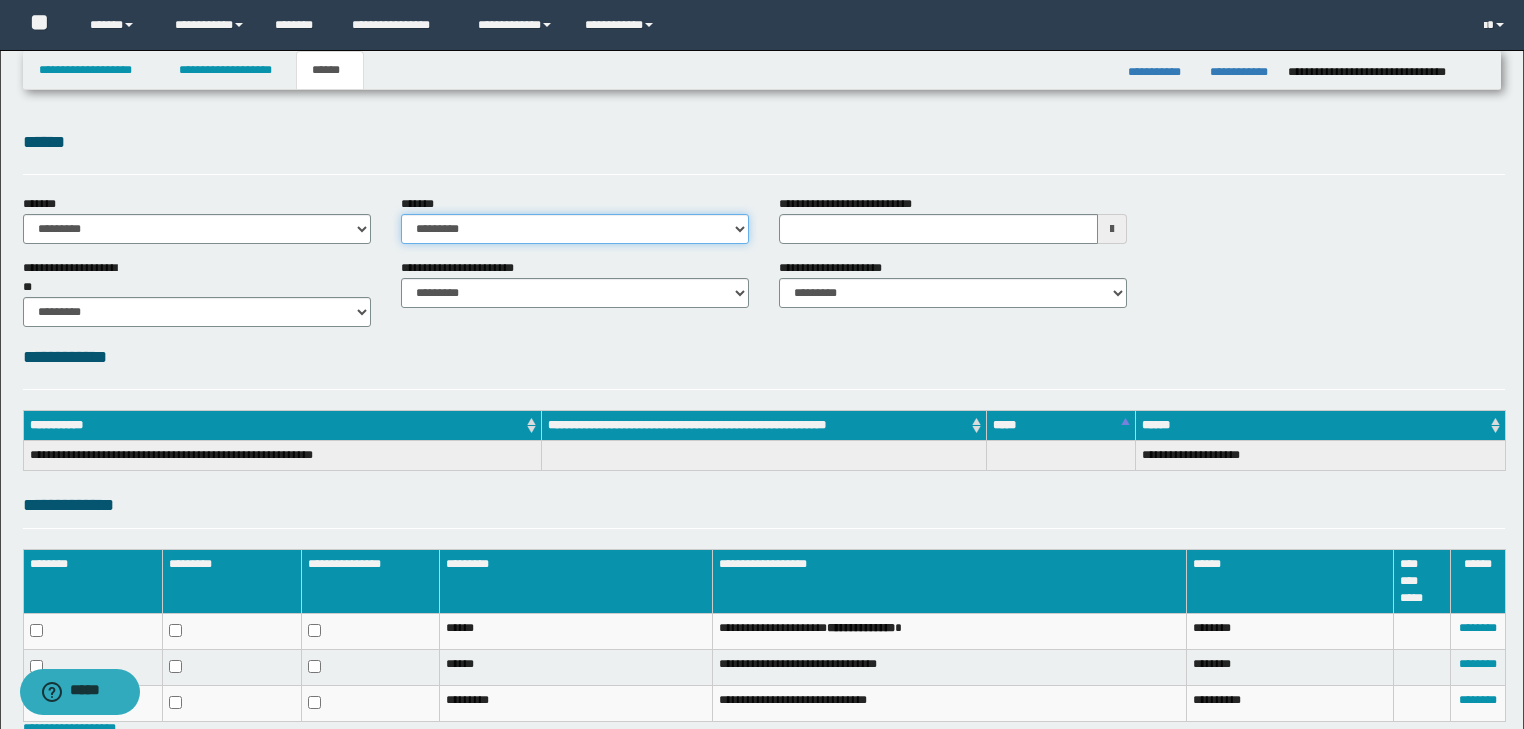 select on "*" 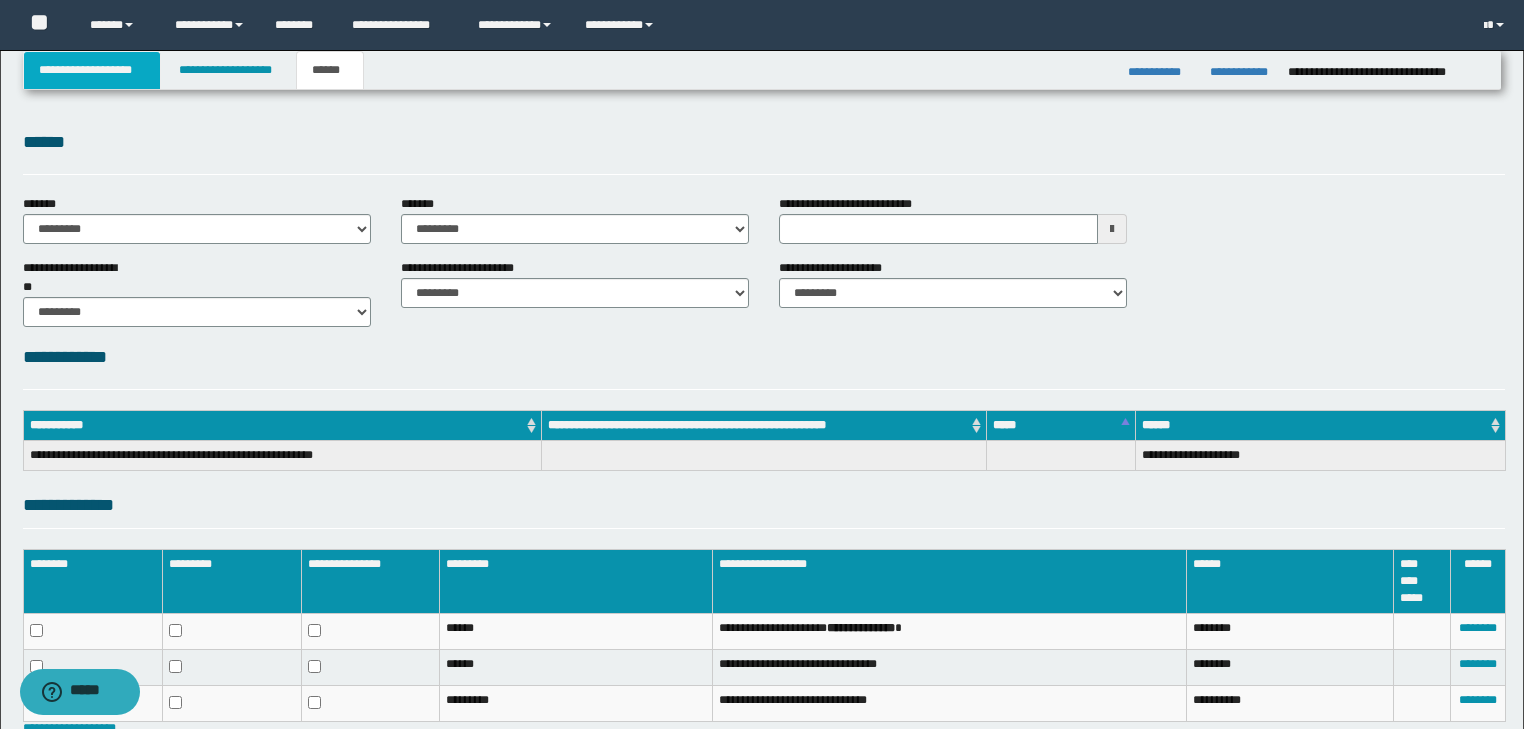 click on "**********" at bounding box center (92, 70) 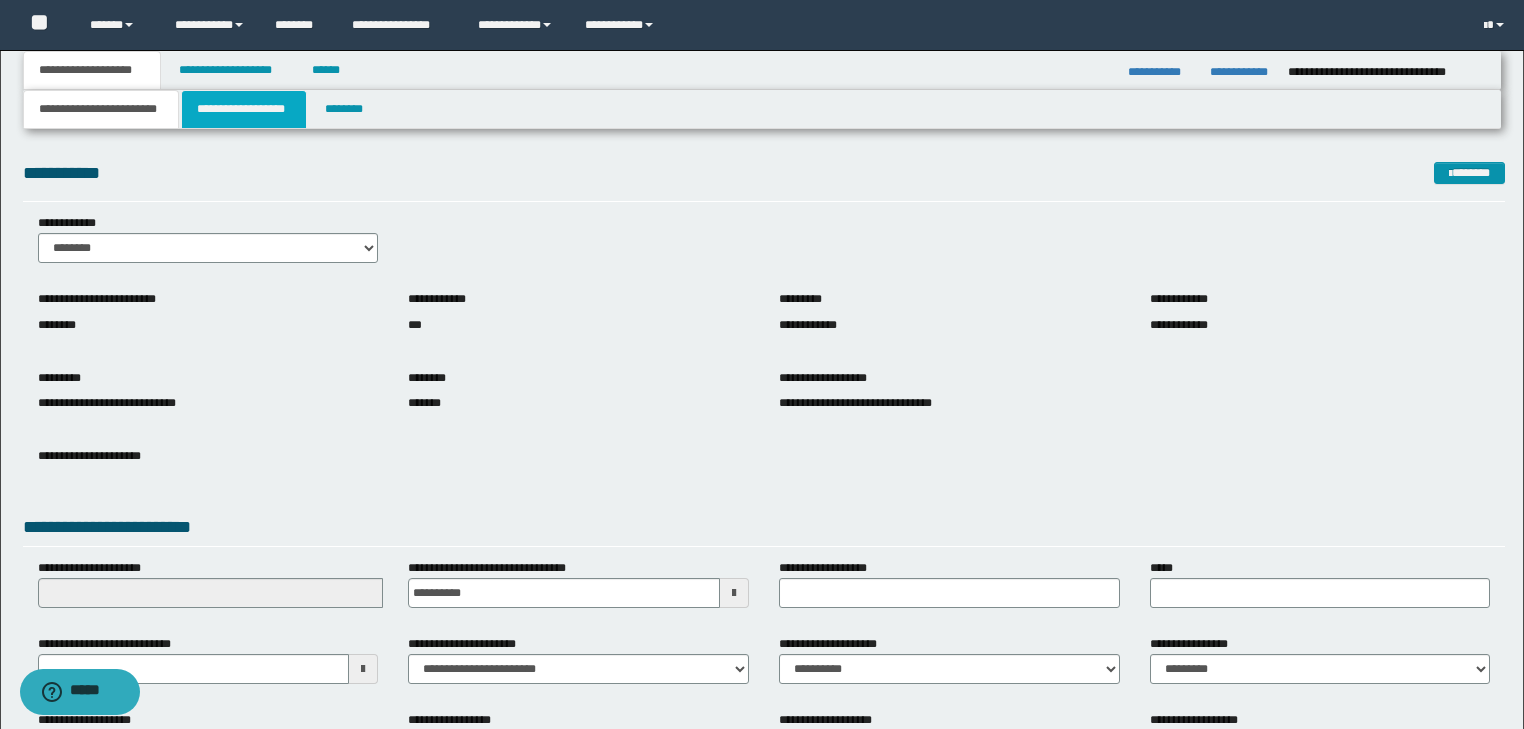 click on "**********" at bounding box center (244, 109) 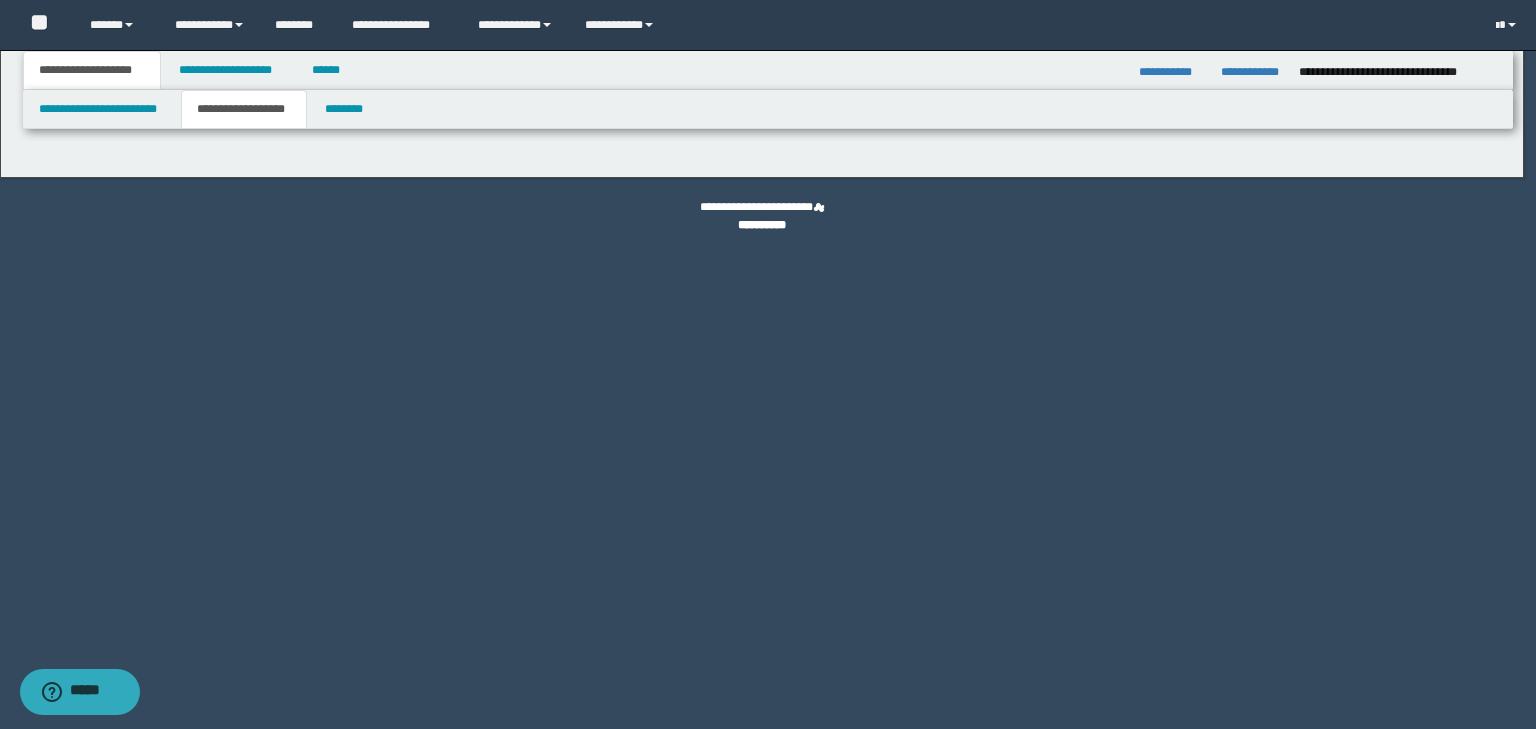 type on "**********" 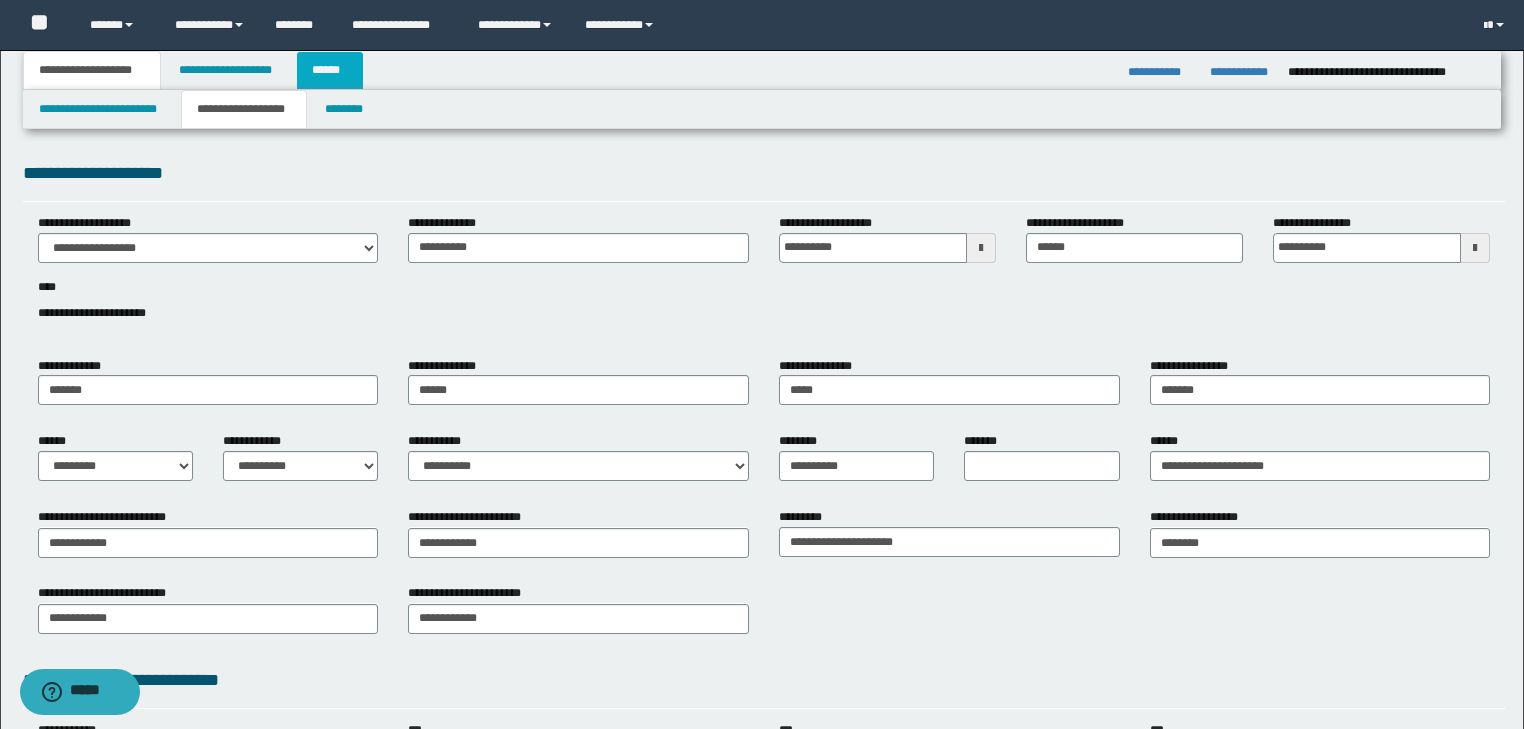 click on "******" at bounding box center [330, 70] 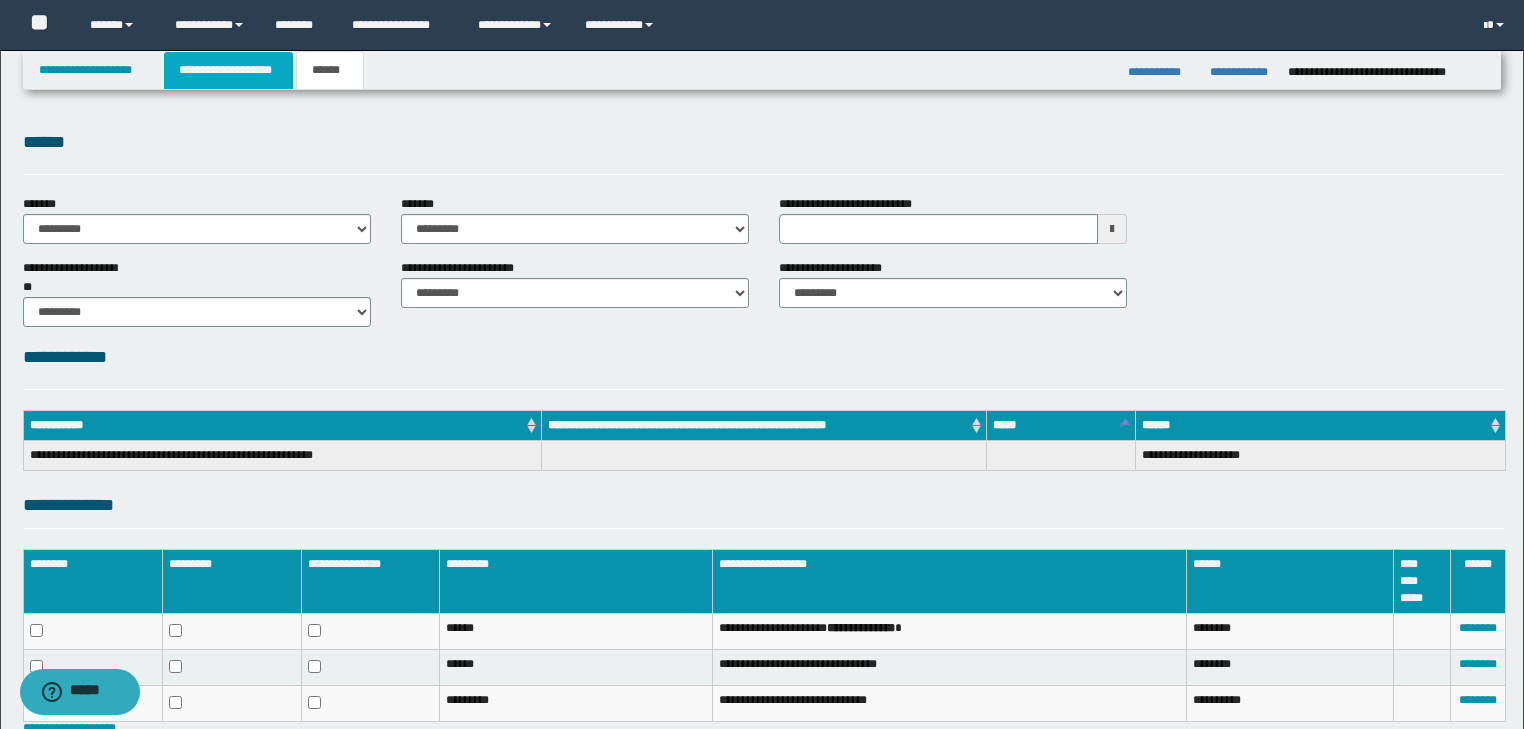click on "**********" at bounding box center [228, 70] 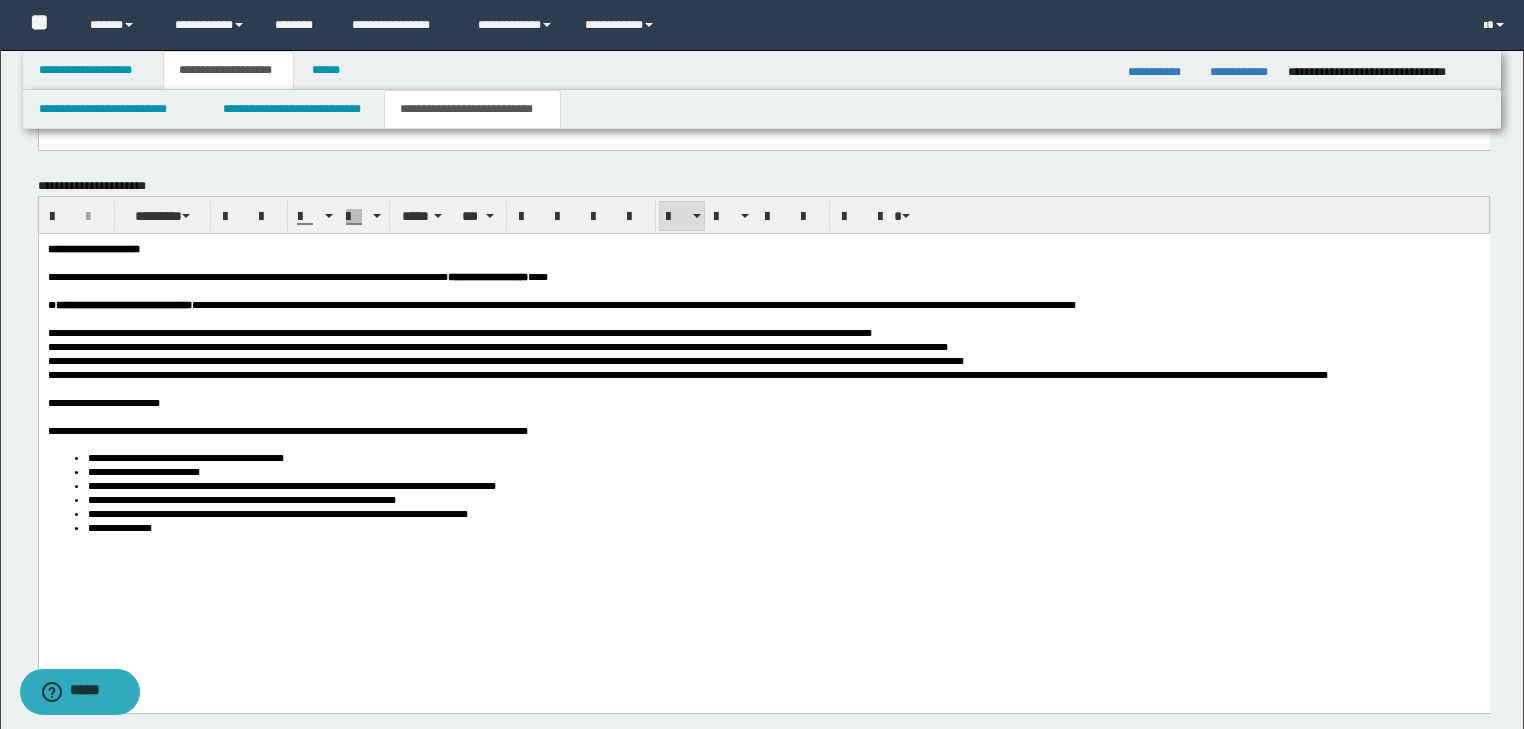 scroll, scrollTop: 1689, scrollLeft: 0, axis: vertical 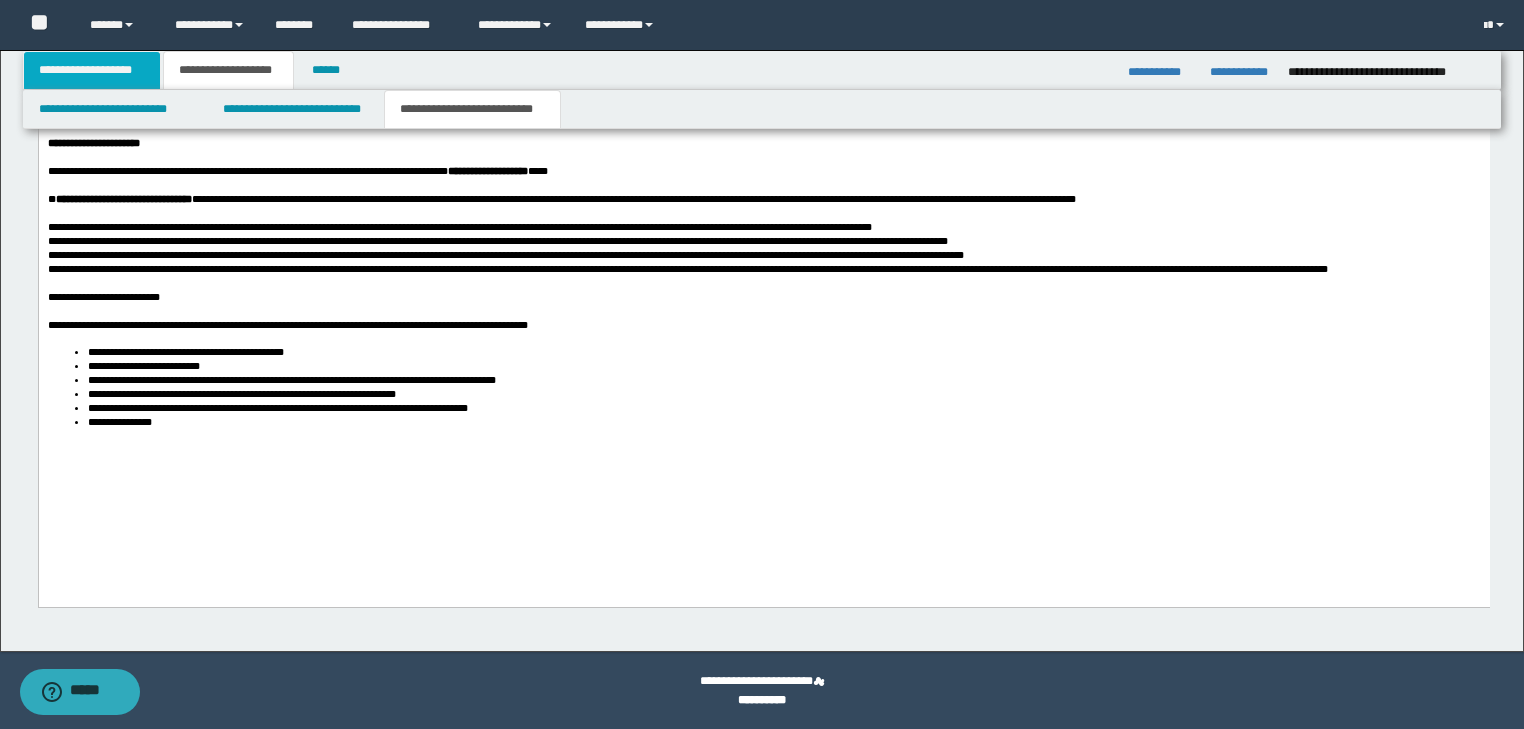 click on "**********" at bounding box center (92, 70) 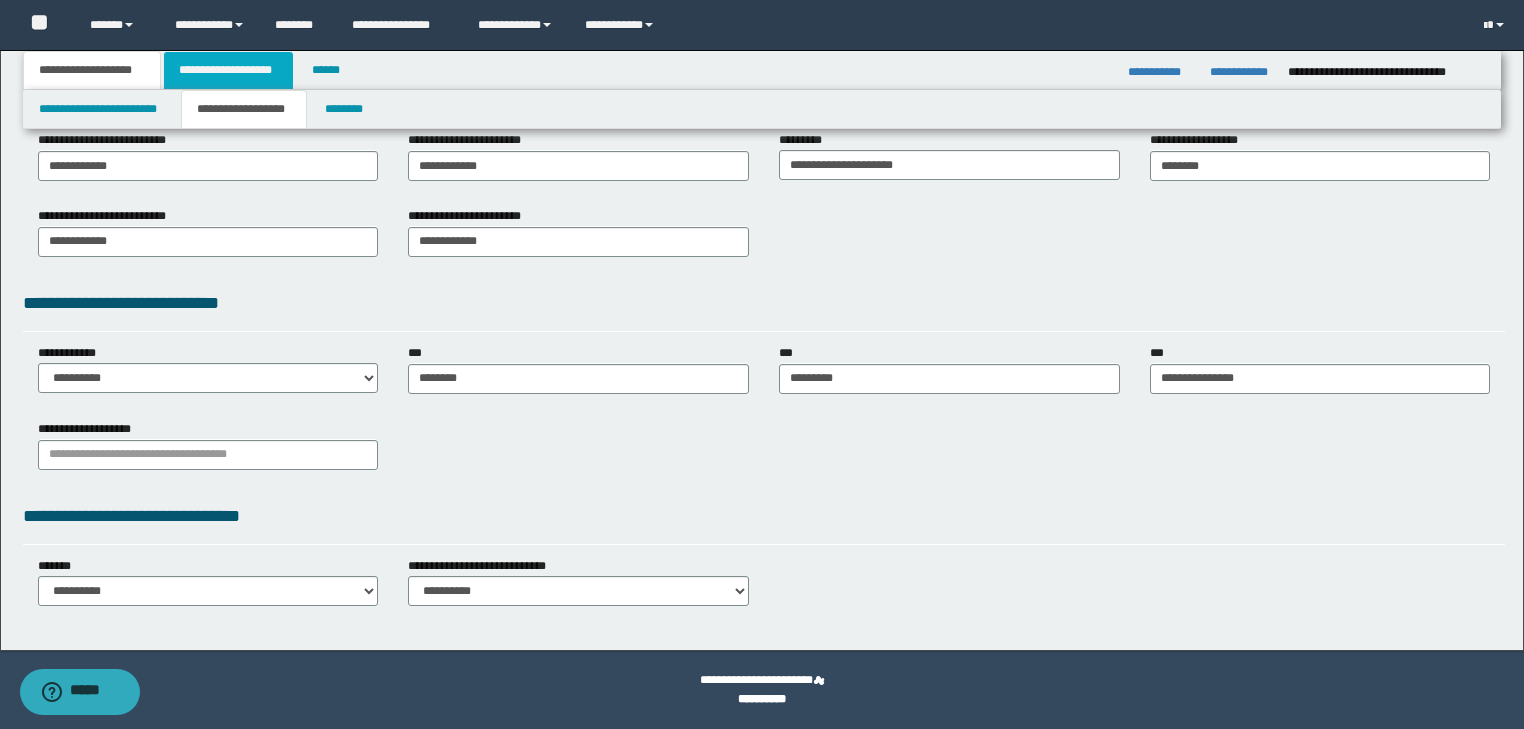 click on "**********" at bounding box center [228, 70] 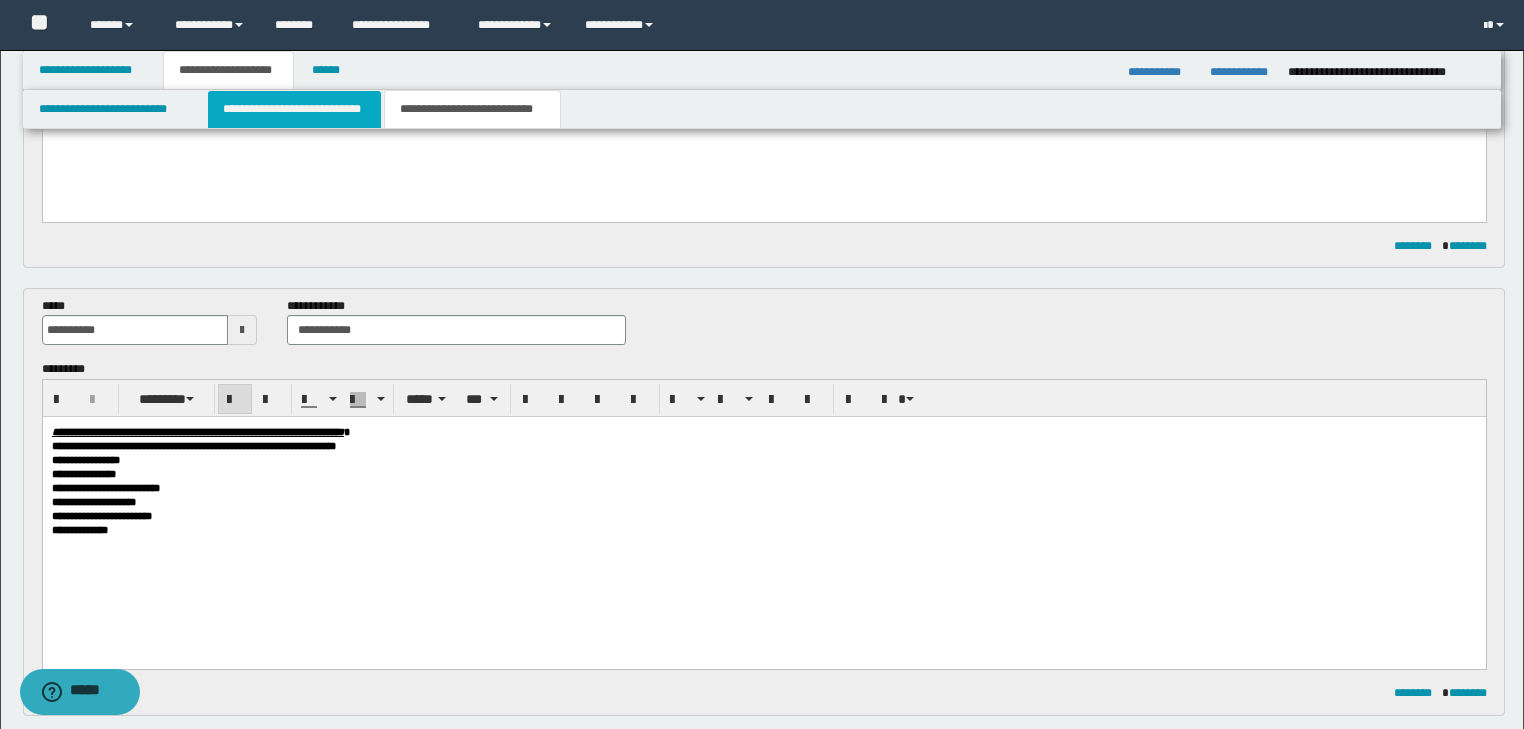 click on "**********" at bounding box center [294, 109] 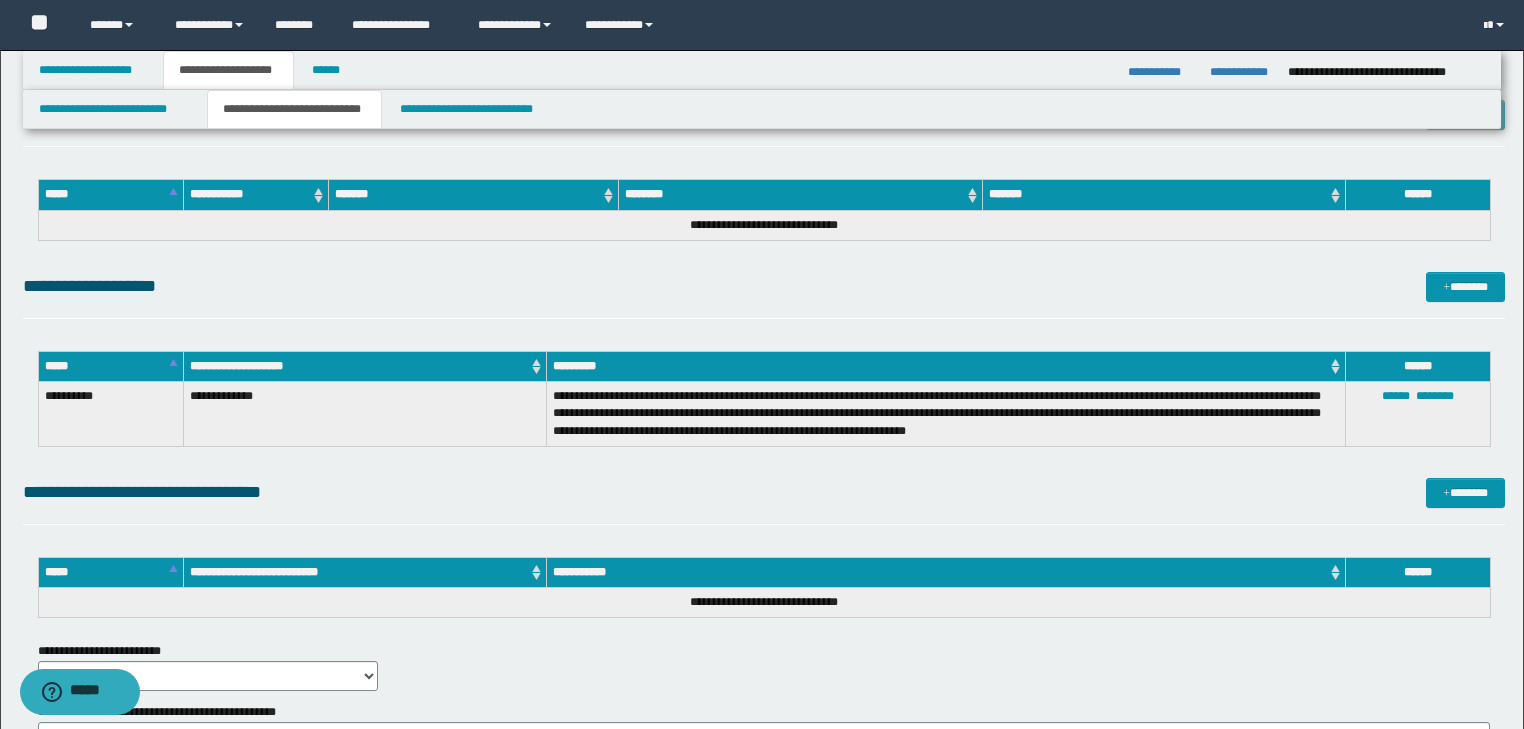 scroll, scrollTop: 2537, scrollLeft: 0, axis: vertical 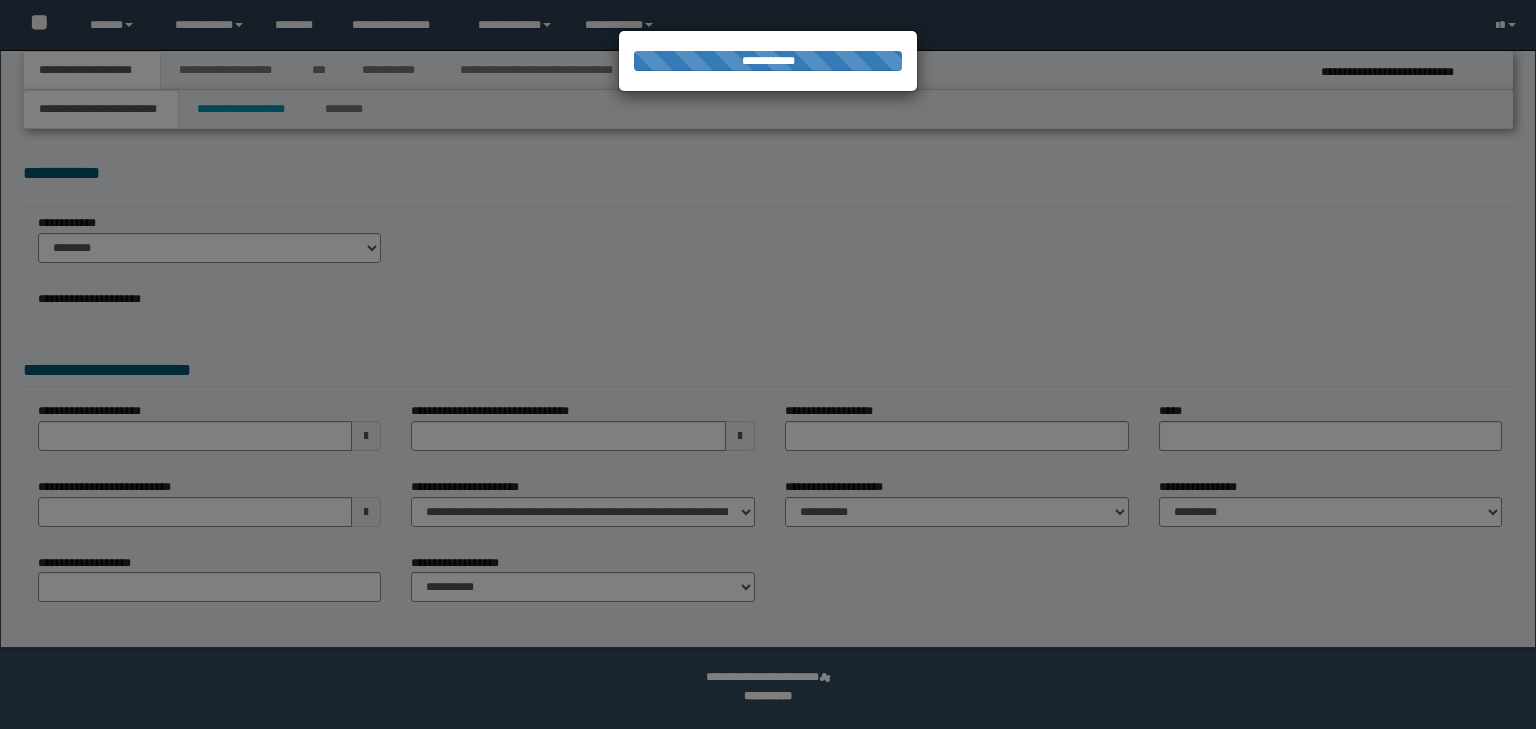 select on "*" 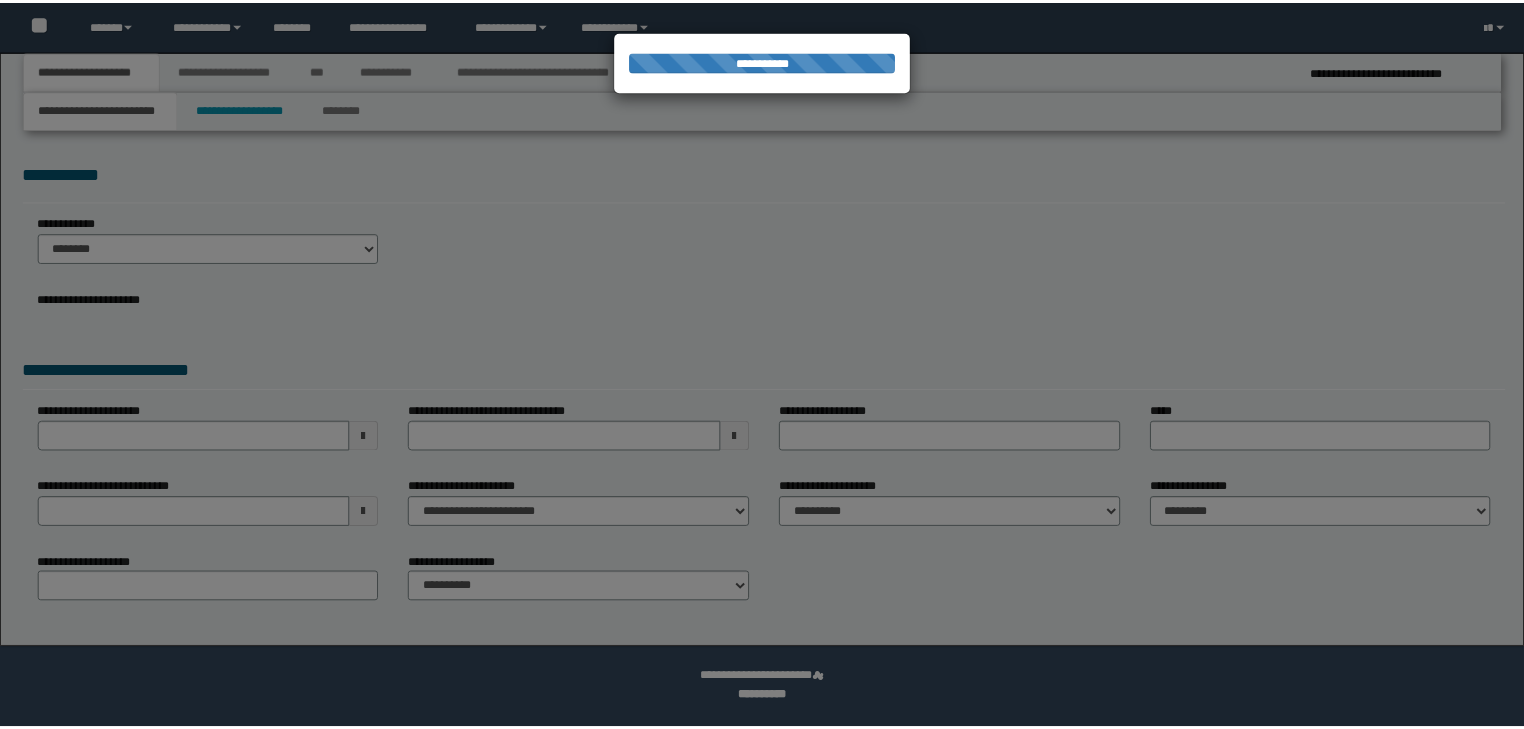 scroll, scrollTop: 0, scrollLeft: 0, axis: both 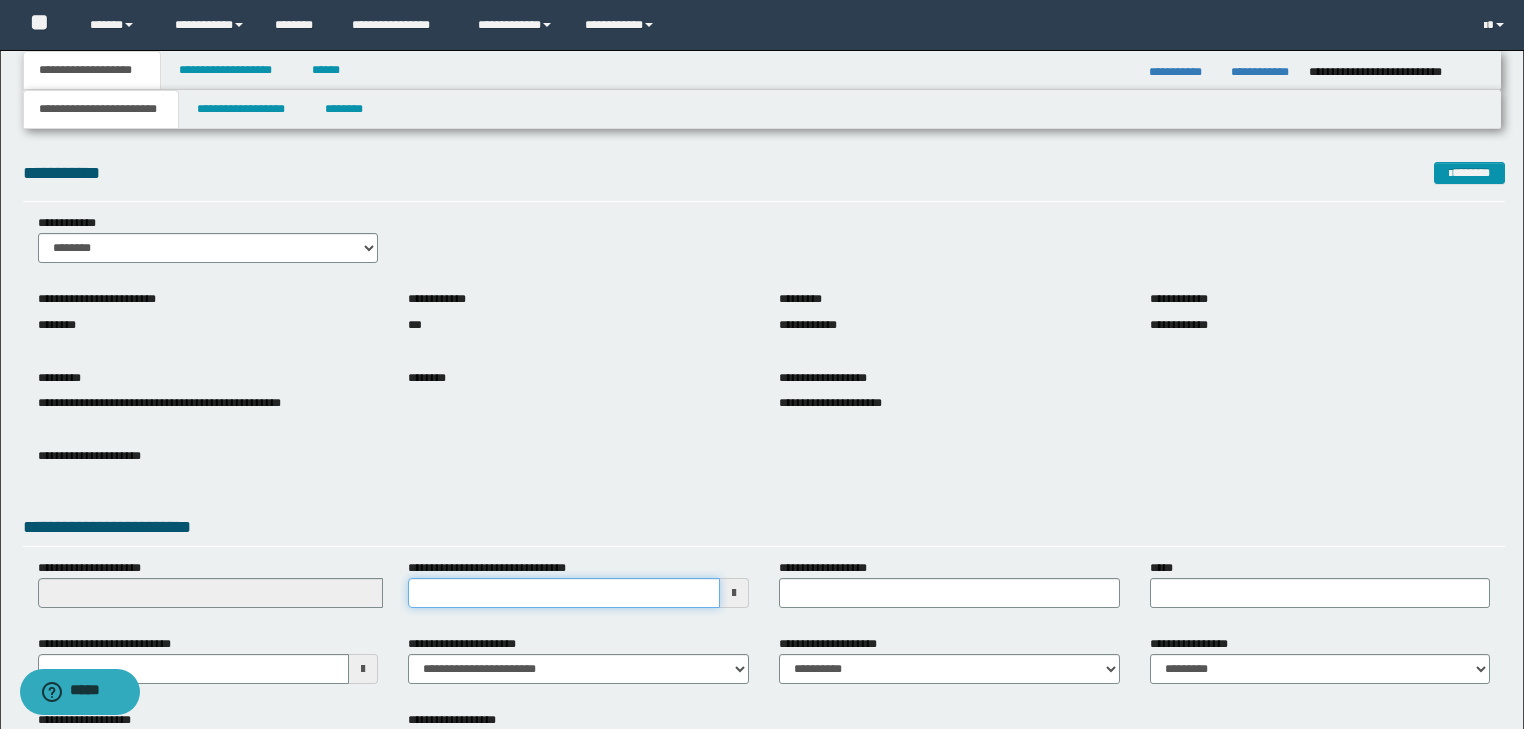 click on "**********" at bounding box center (564, 593) 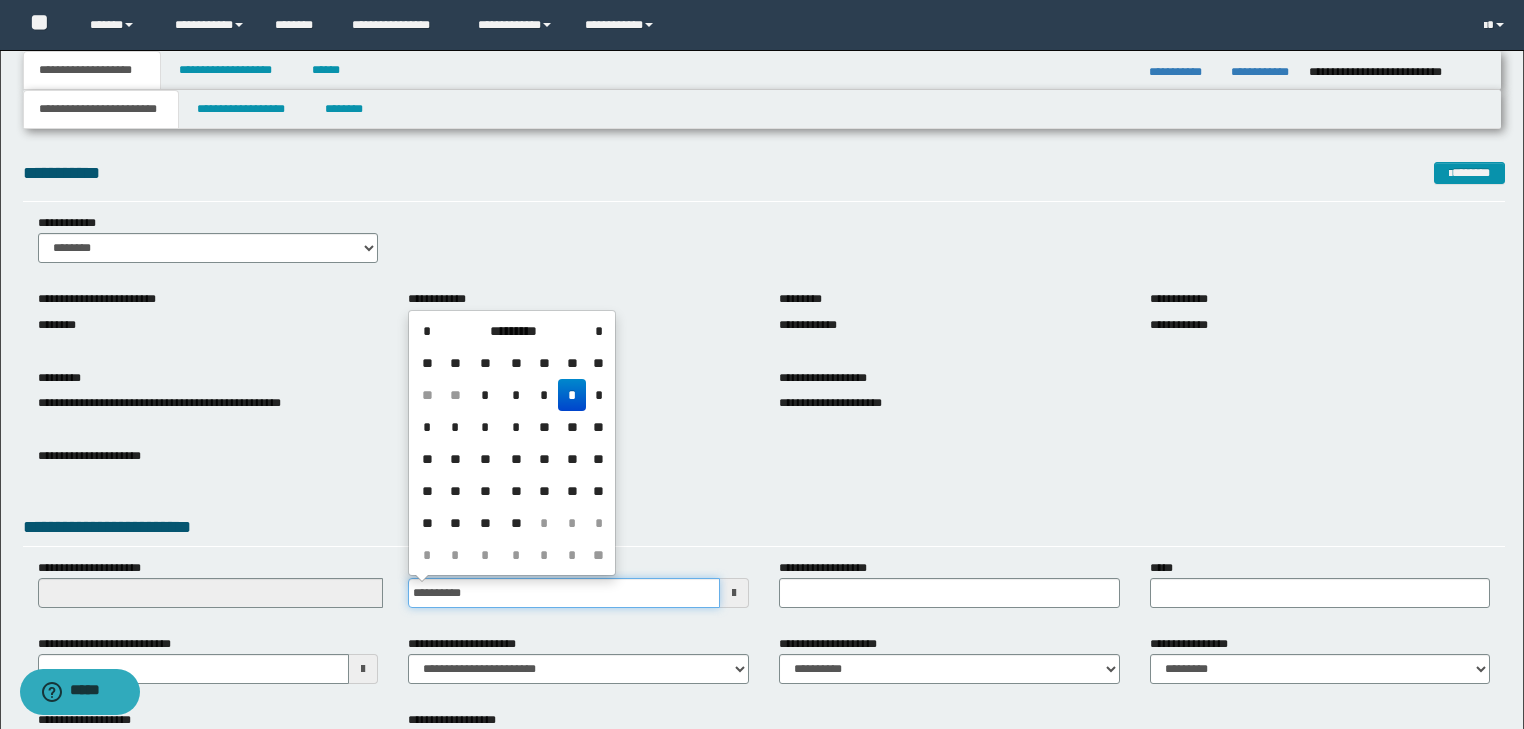 type on "**********" 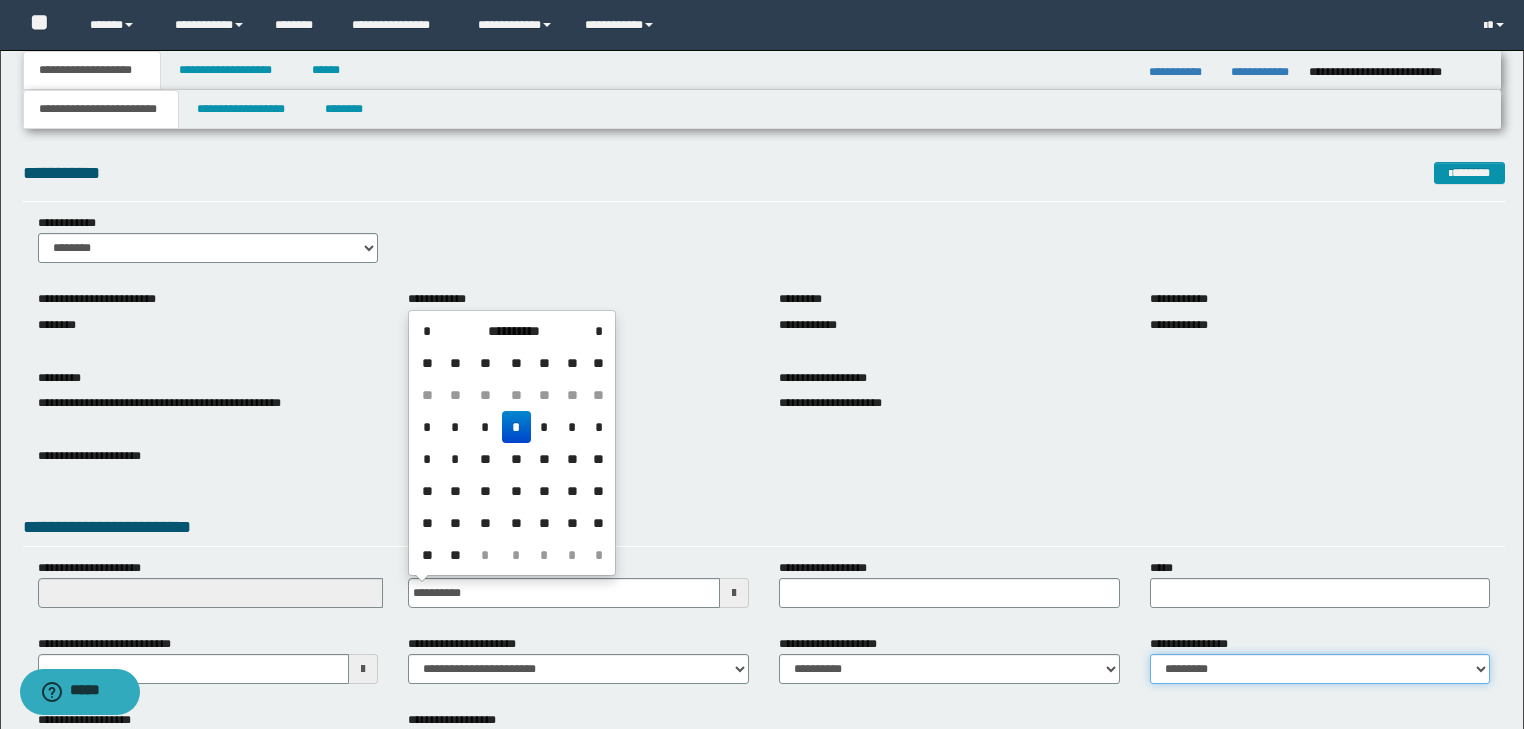 click on "**********" at bounding box center [1320, 669] 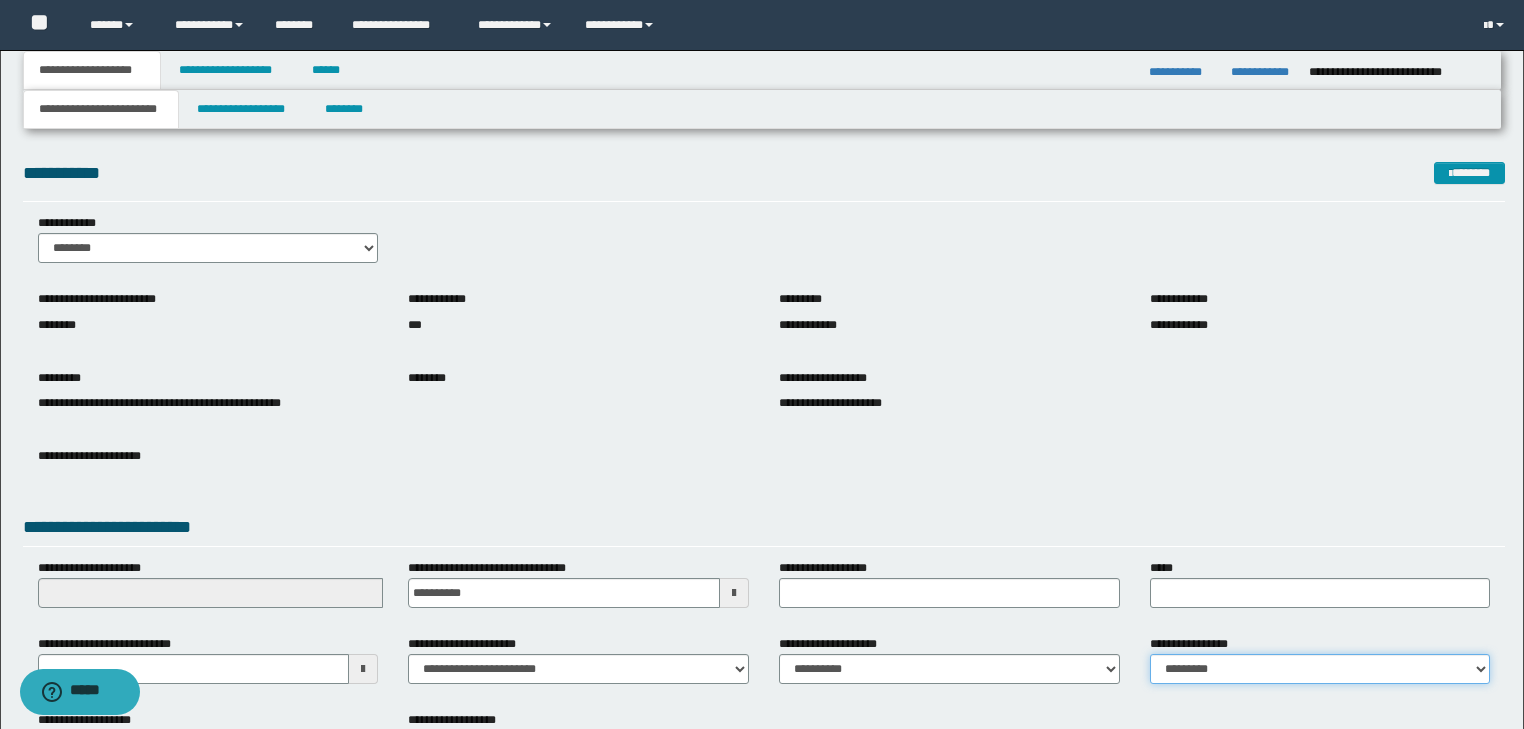 select on "*" 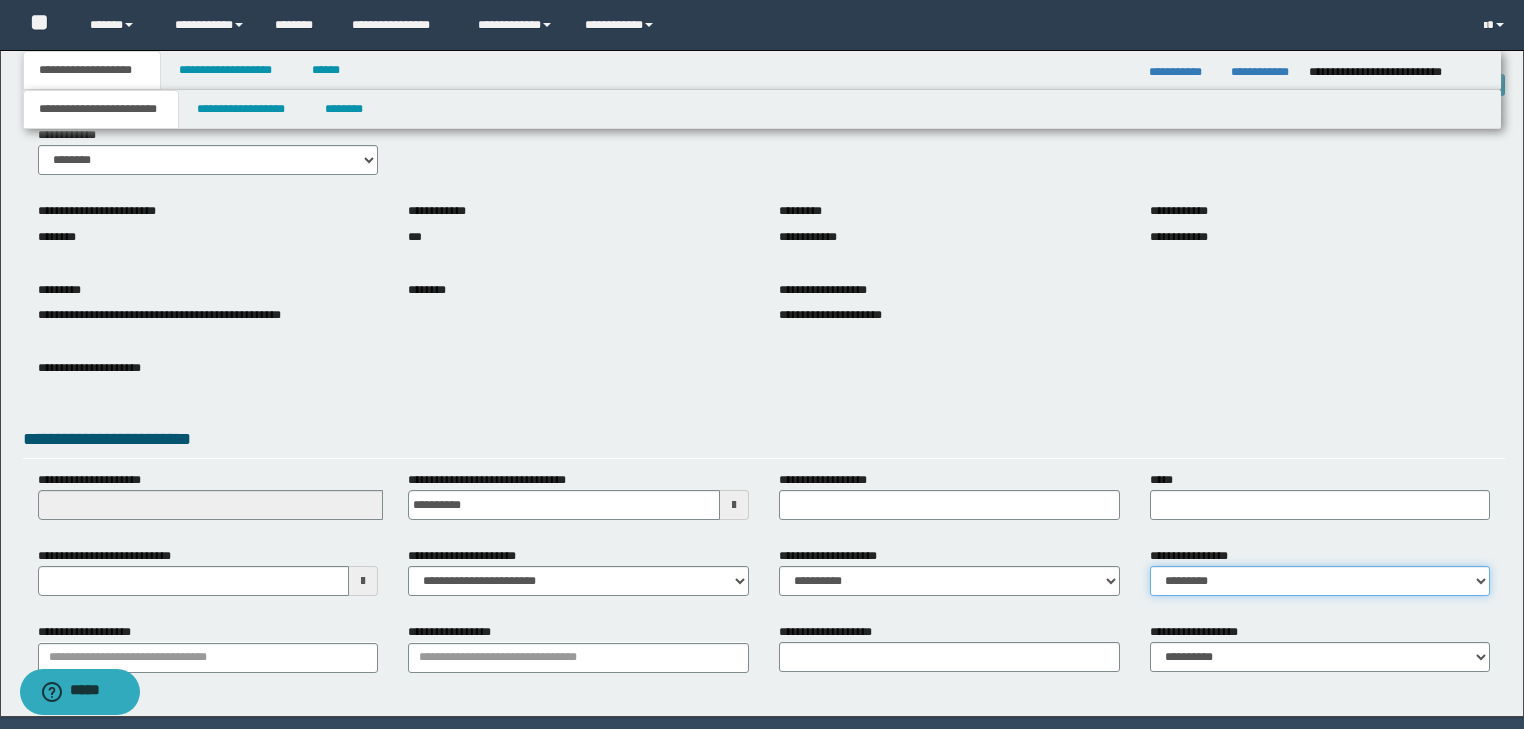 scroll, scrollTop: 154, scrollLeft: 0, axis: vertical 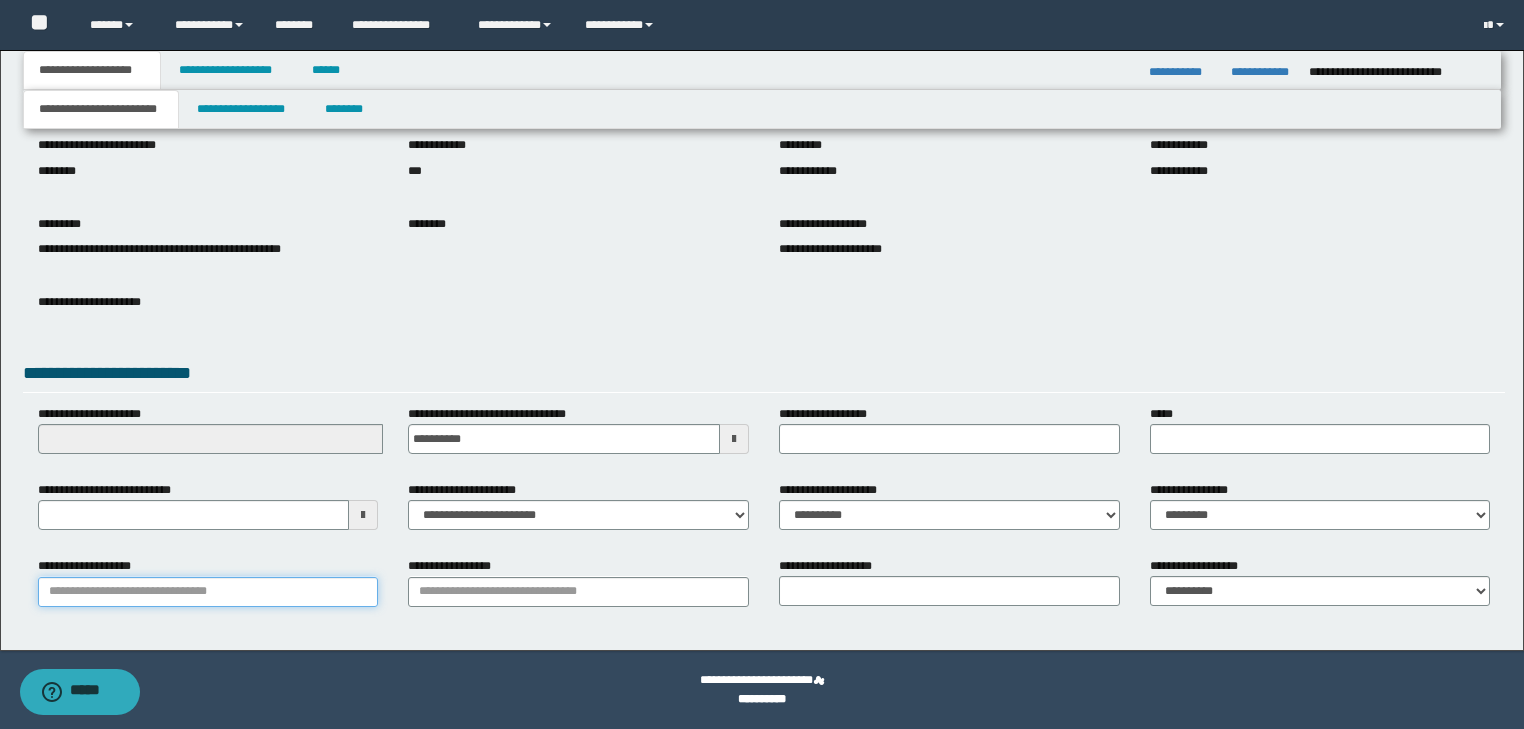 click on "**********" at bounding box center [208, 592] 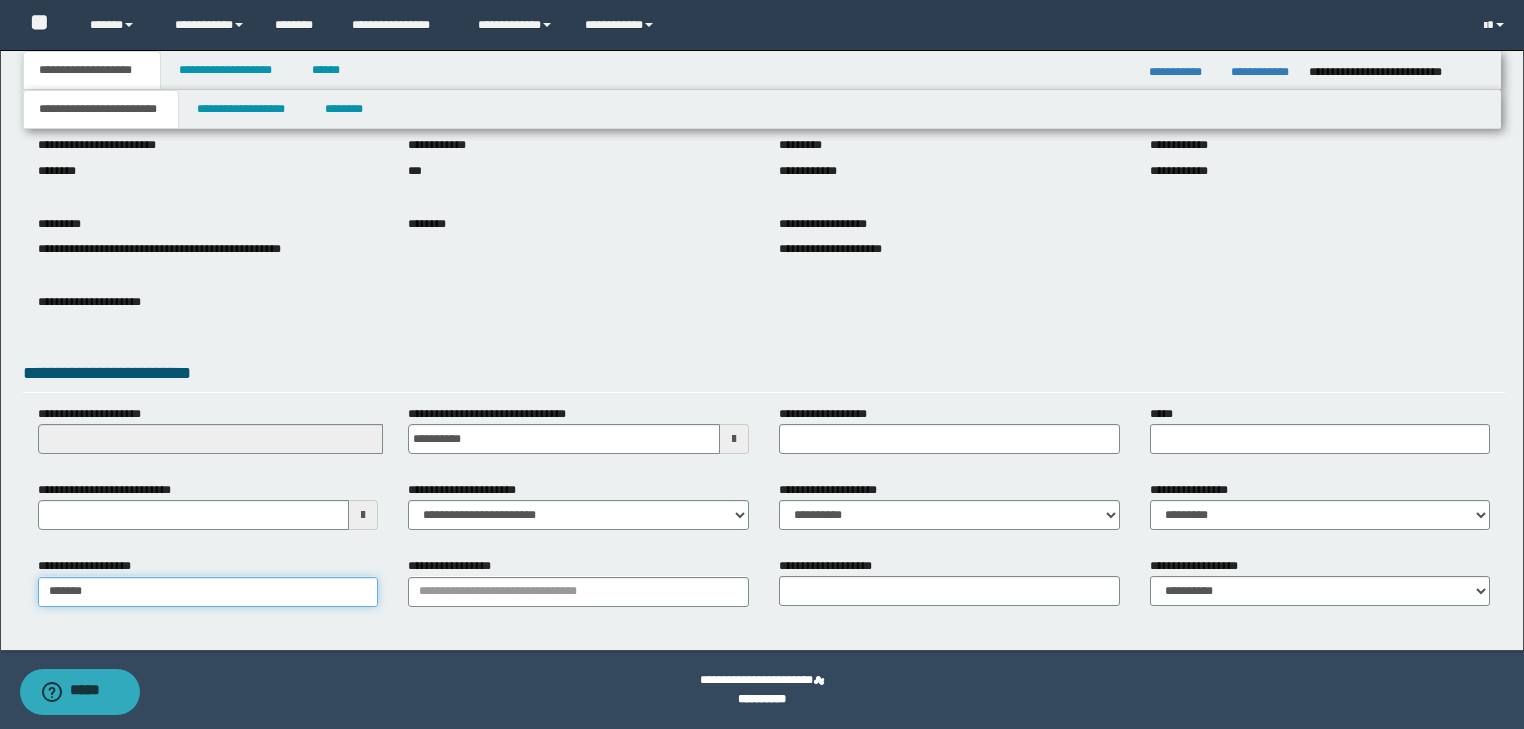 type on "********" 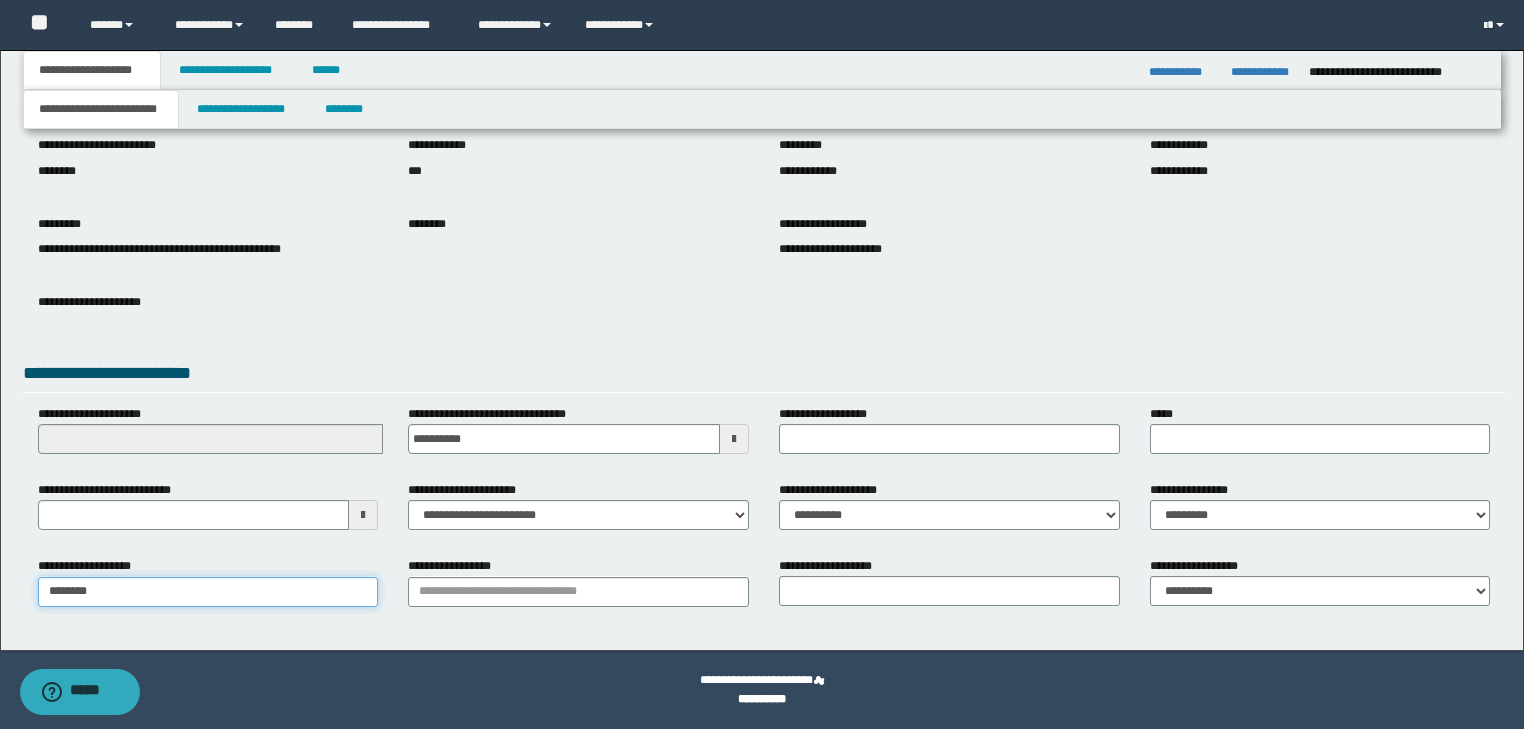 type on "********" 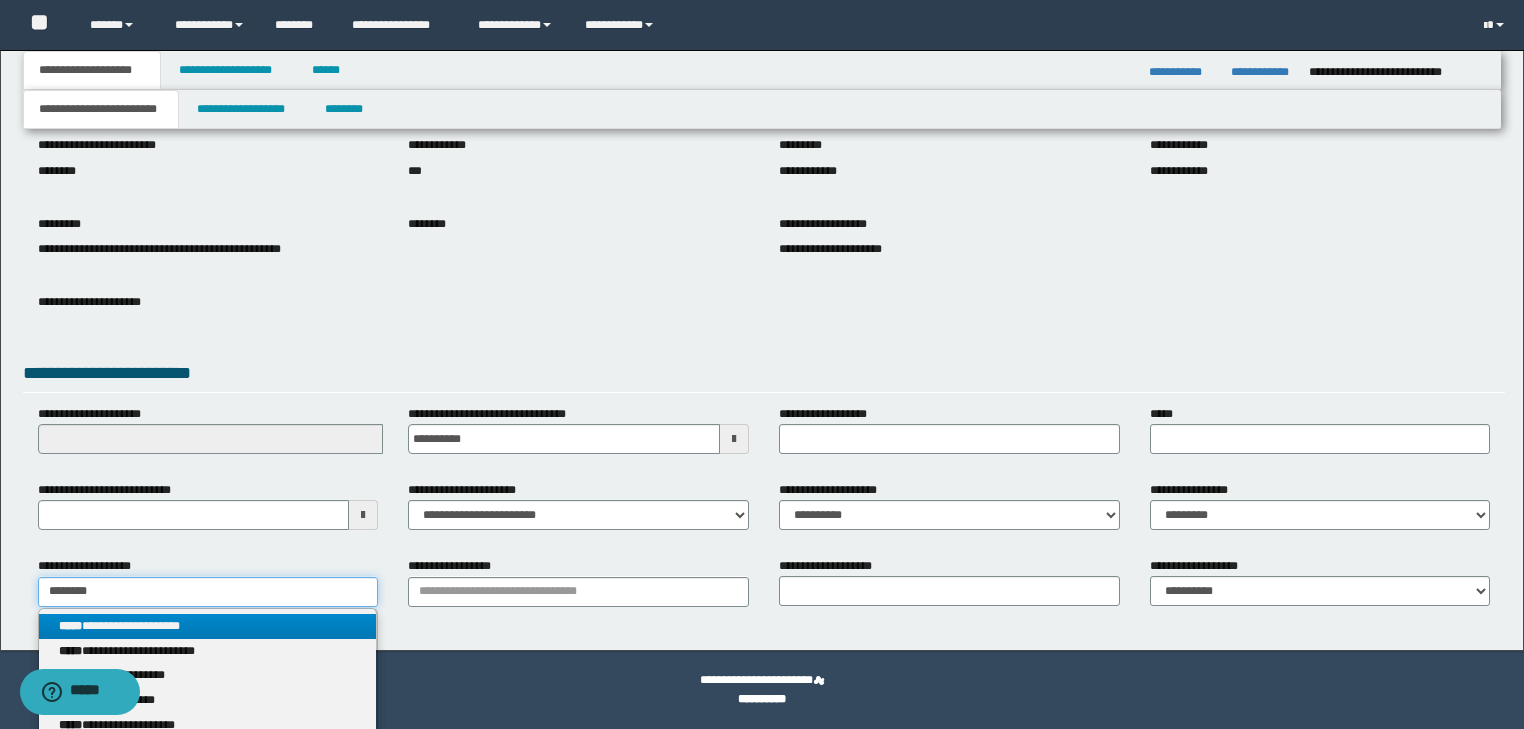 type on "********" 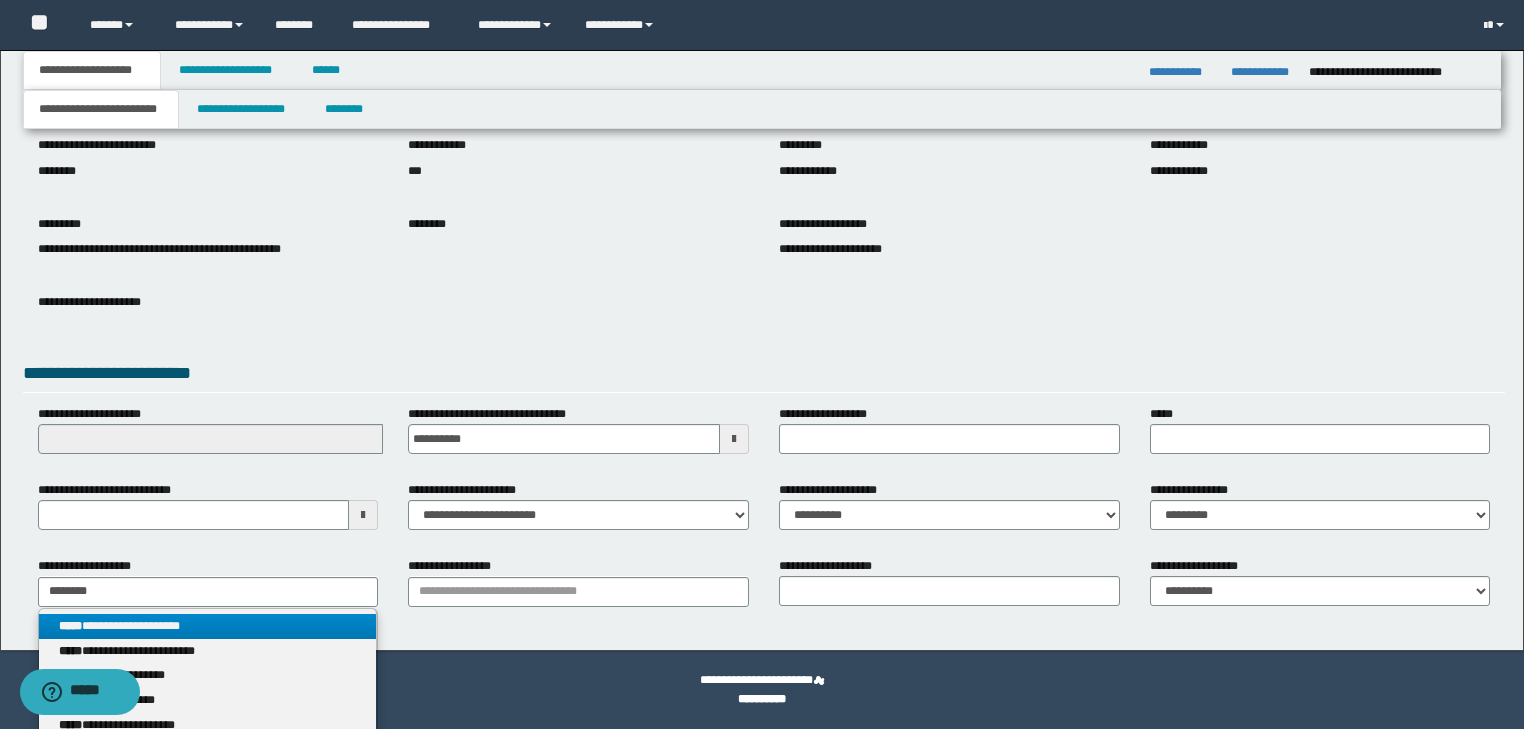click on "**********" at bounding box center [208, 626] 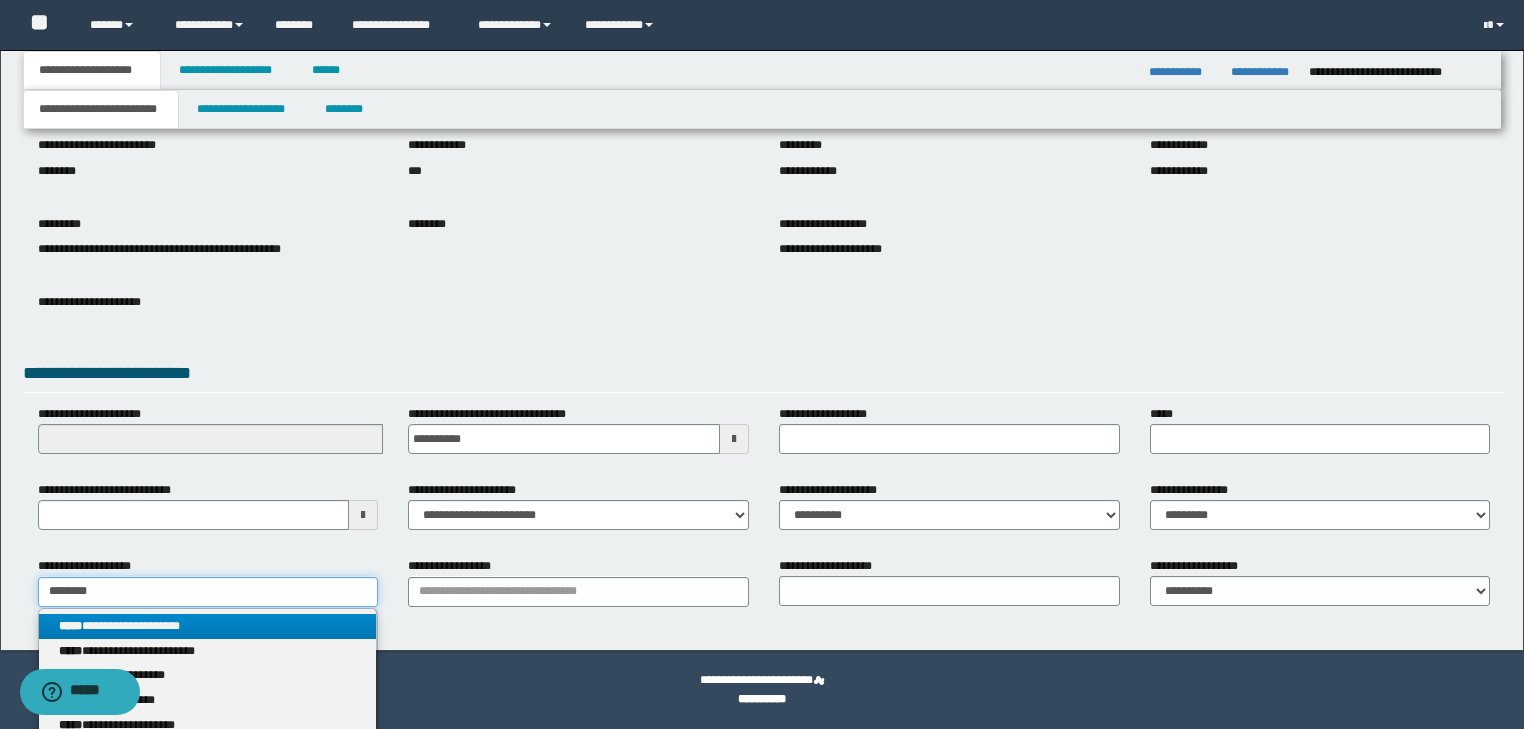 type 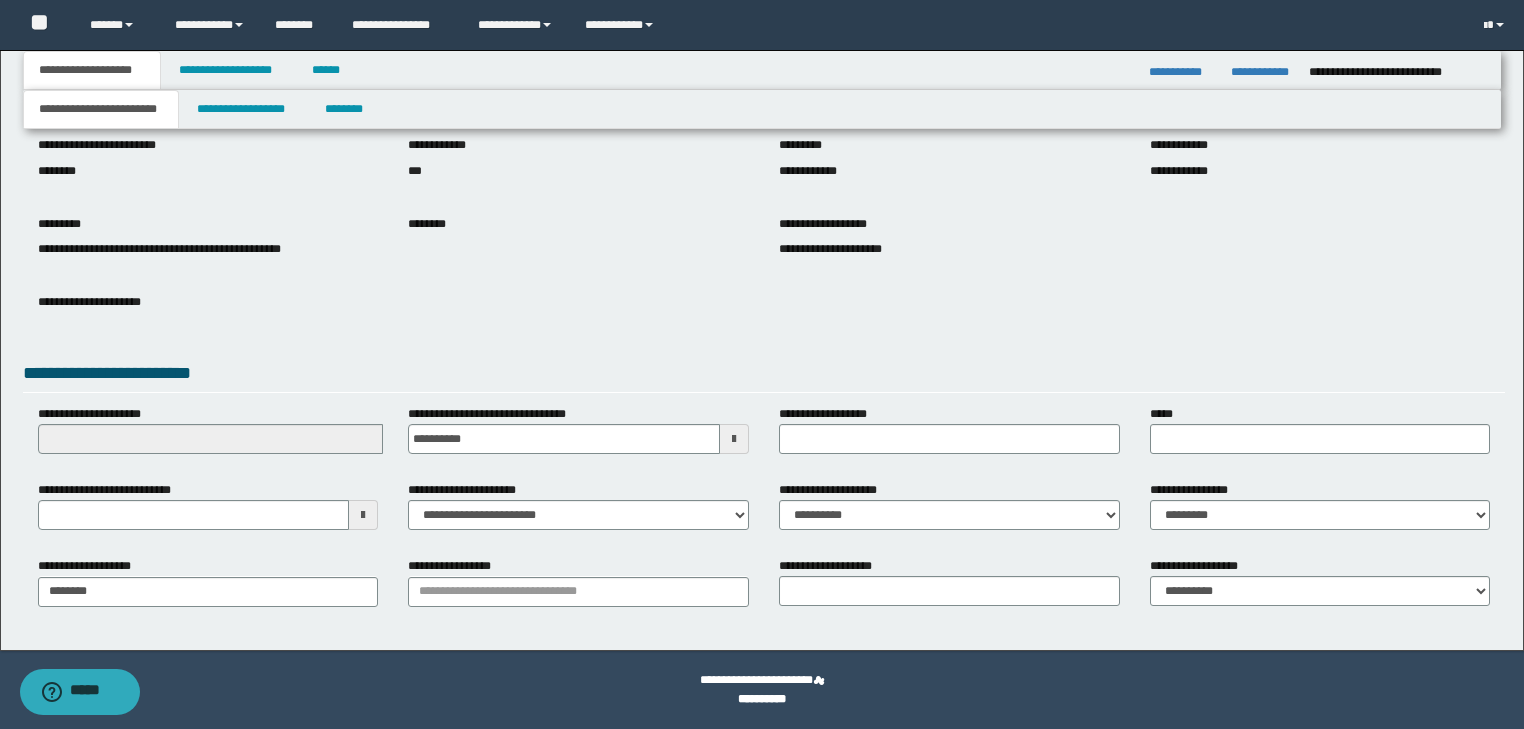 click on "**********" at bounding box center (578, 581) 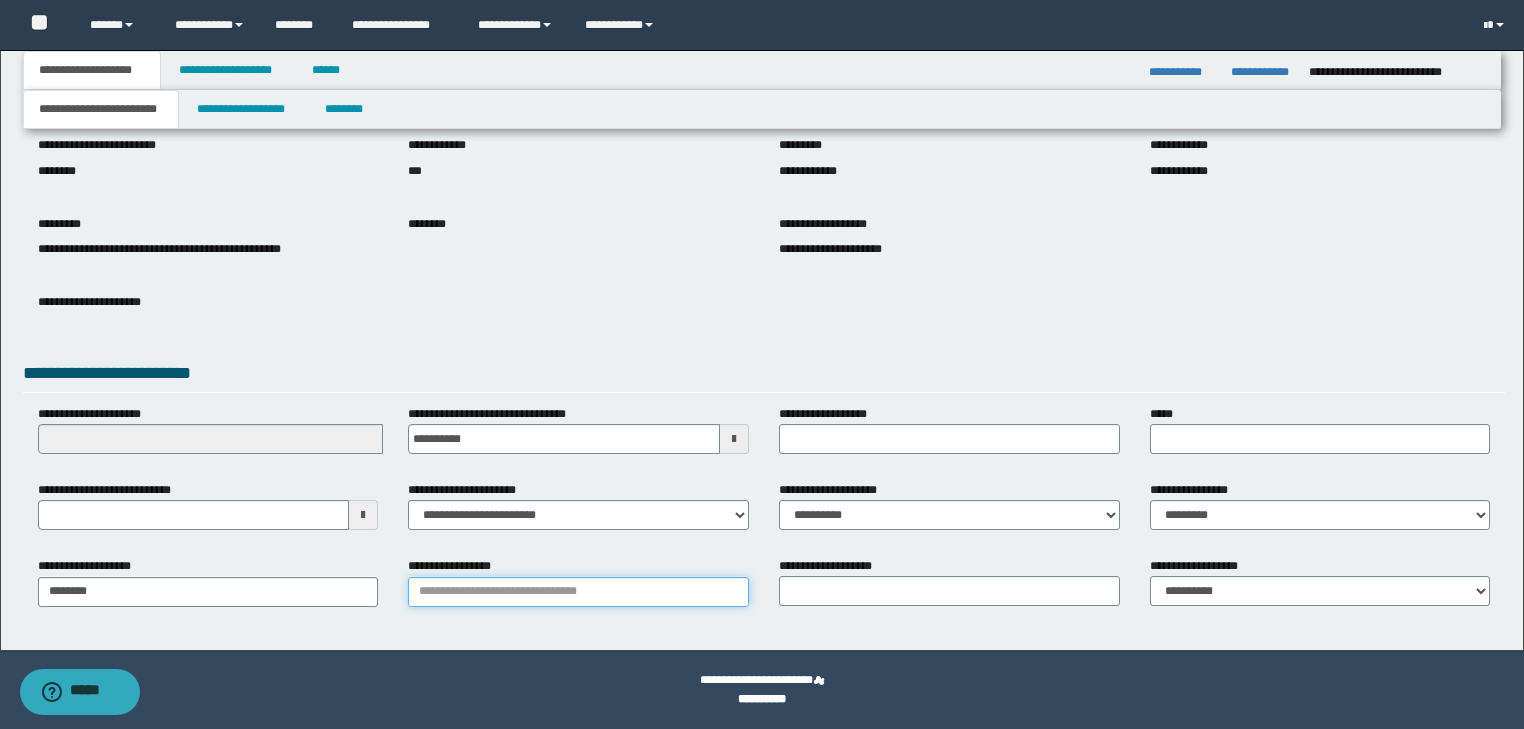 click on "**********" at bounding box center [578, 592] 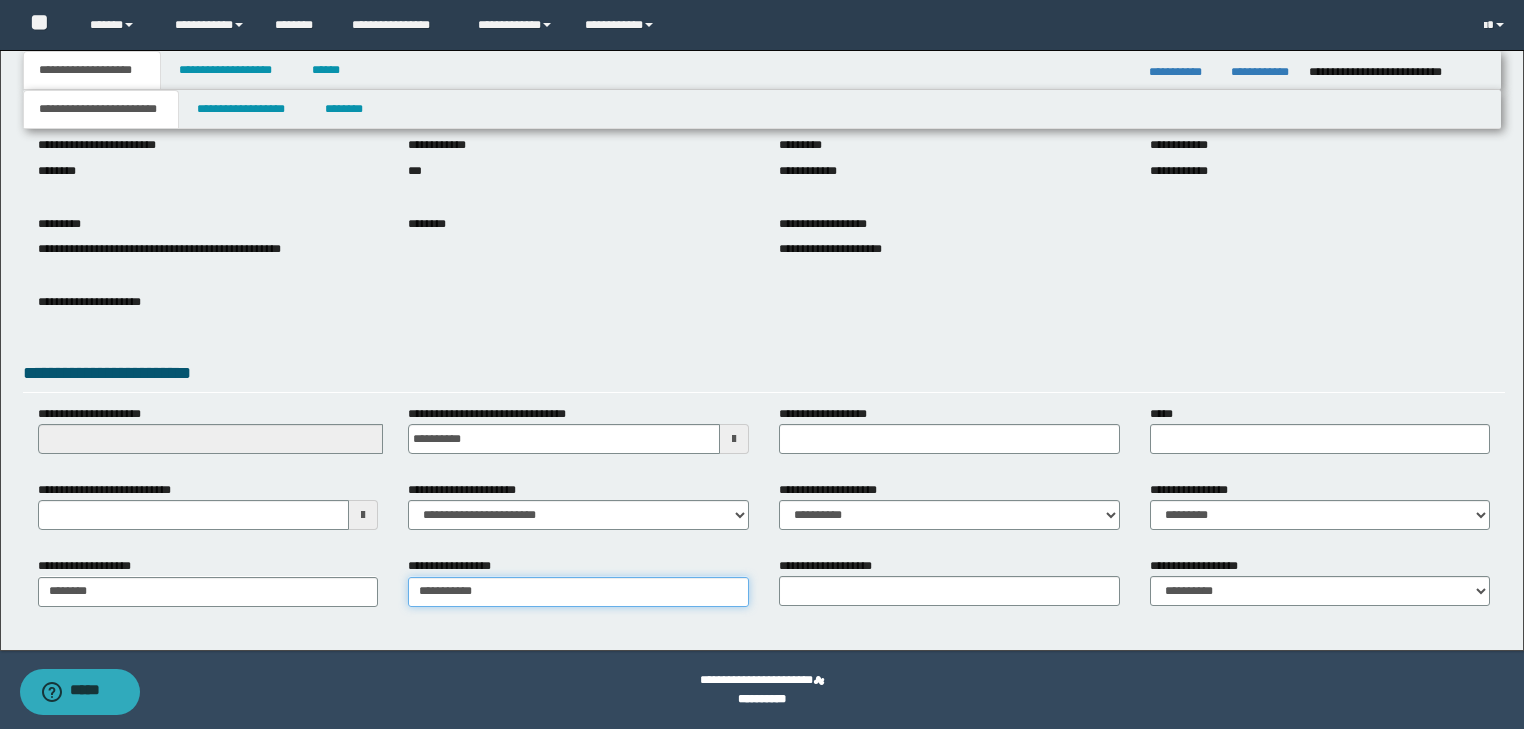 type on "**********" 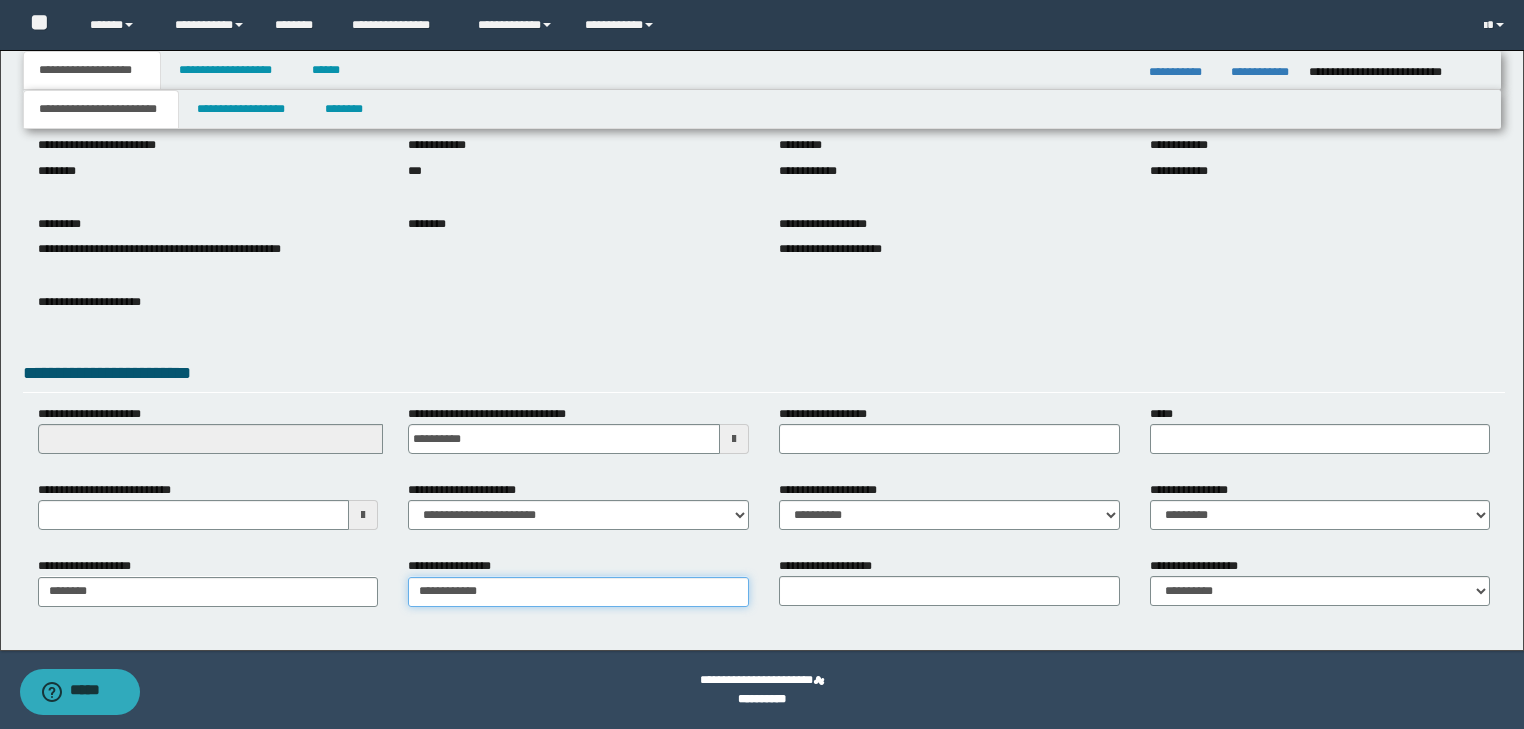 type on "**********" 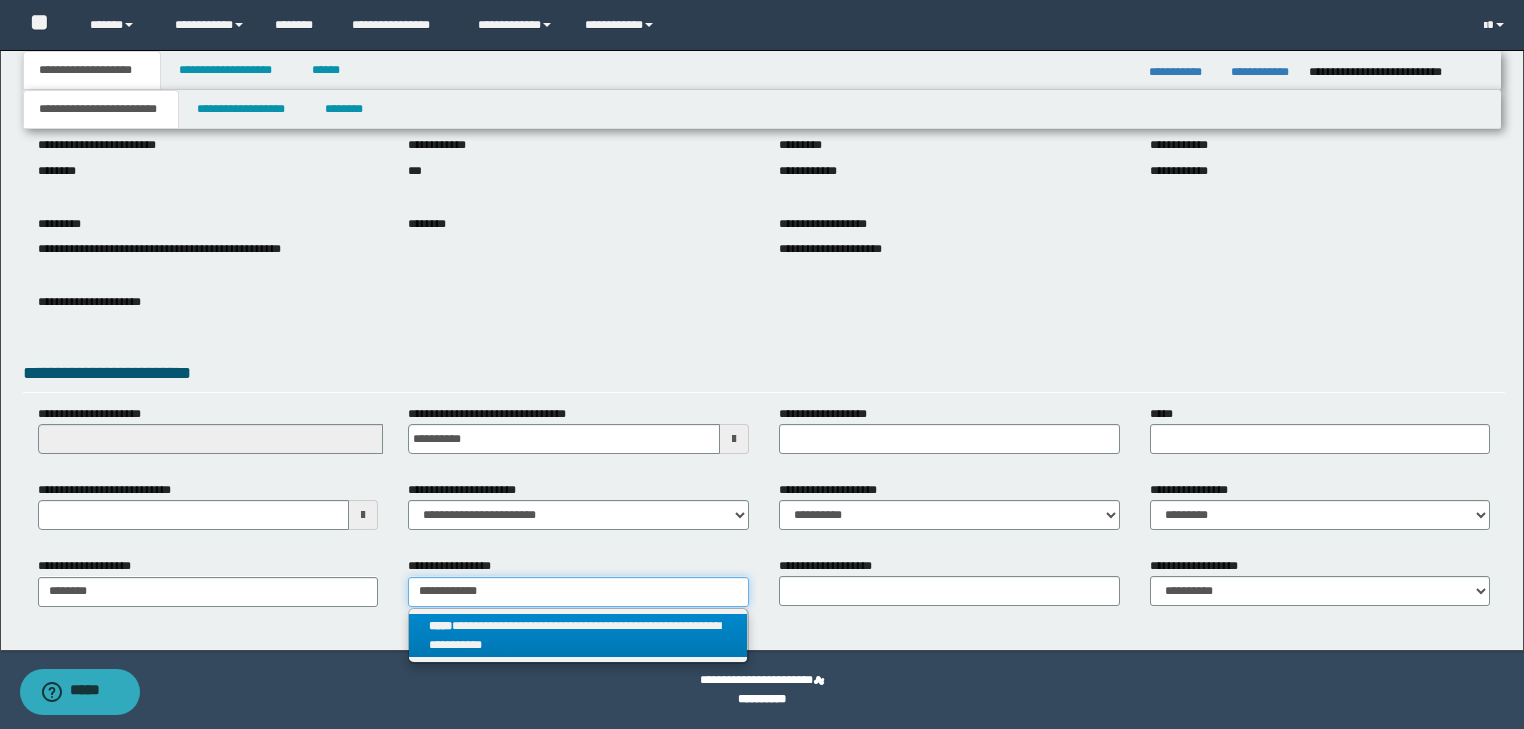 type on "**********" 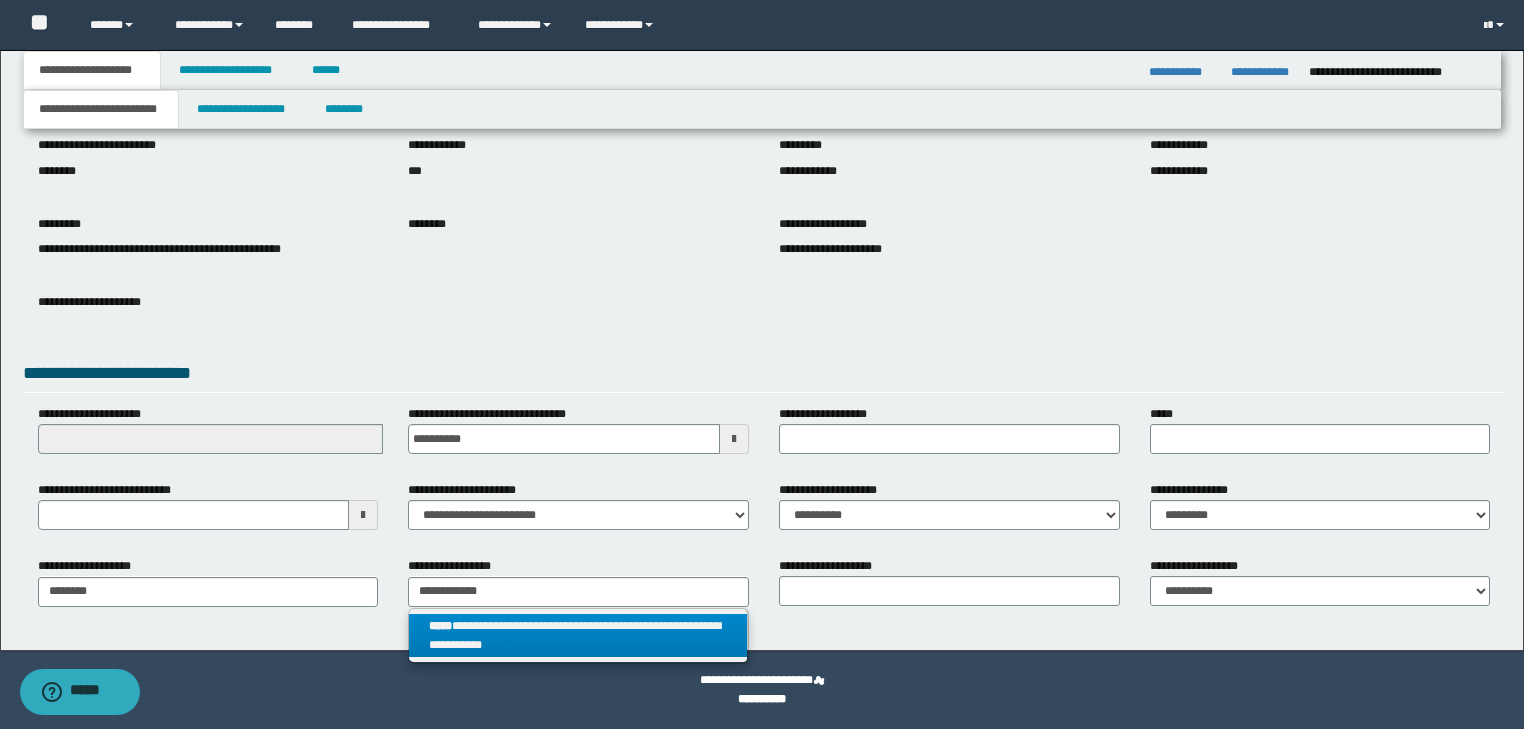 click on "**********" at bounding box center (578, 636) 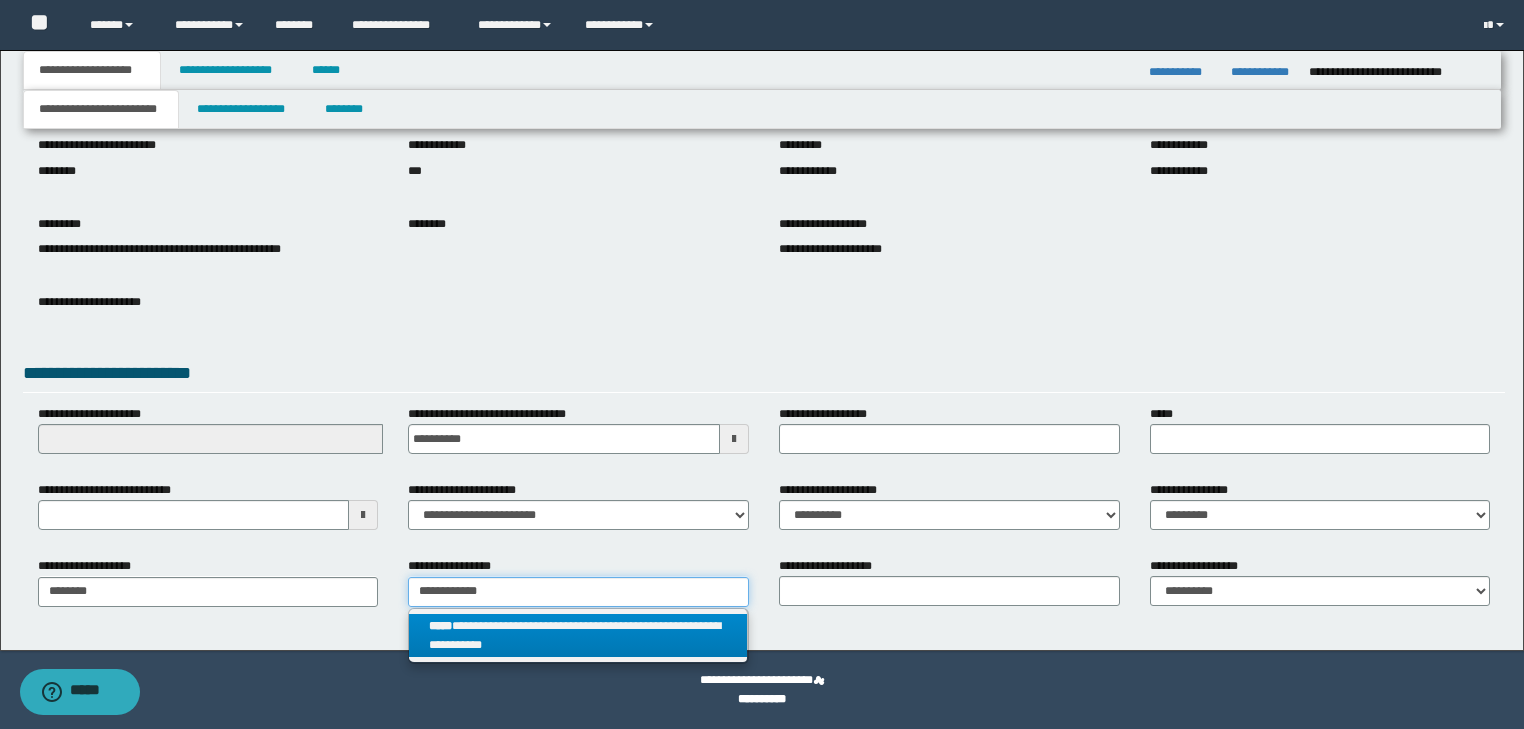 type 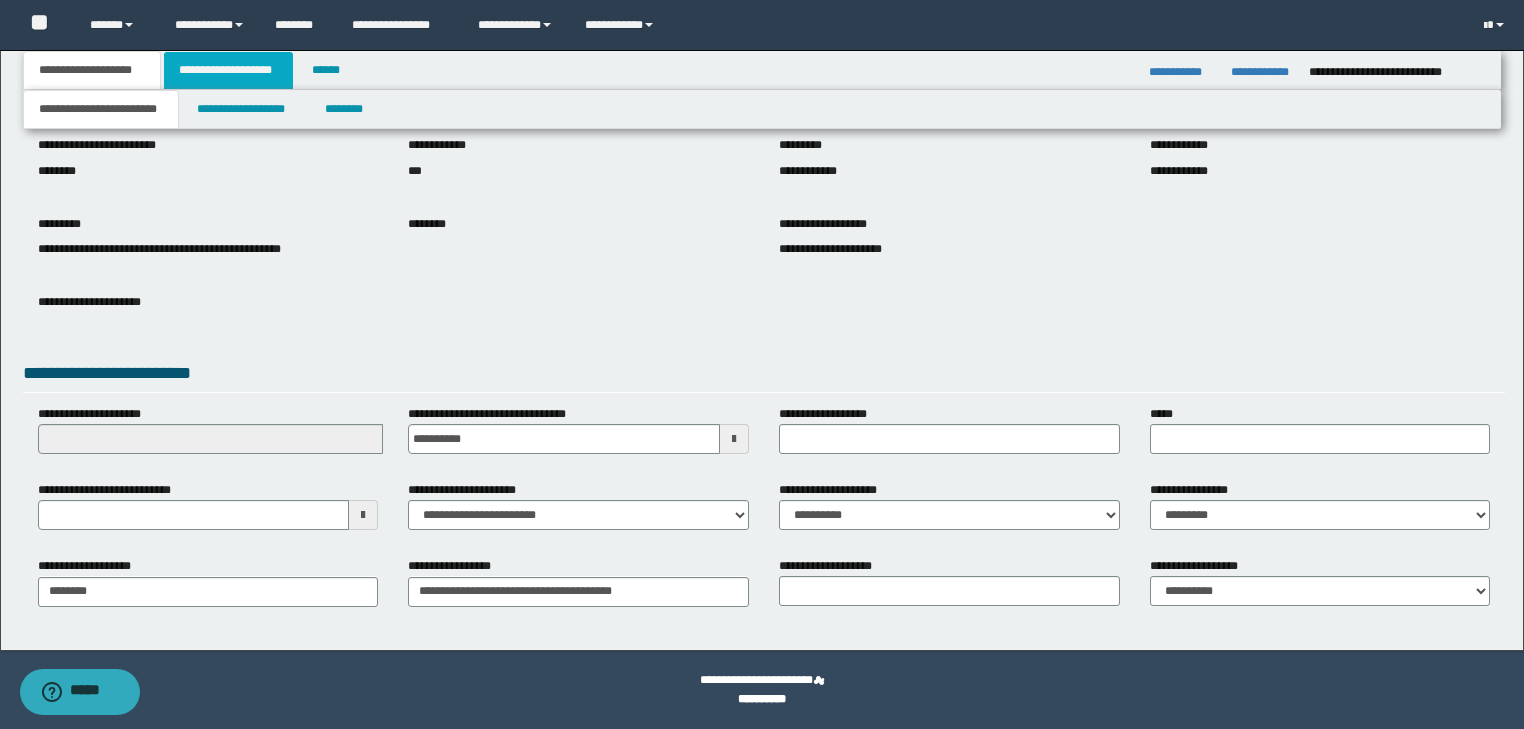 click on "**********" at bounding box center (228, 70) 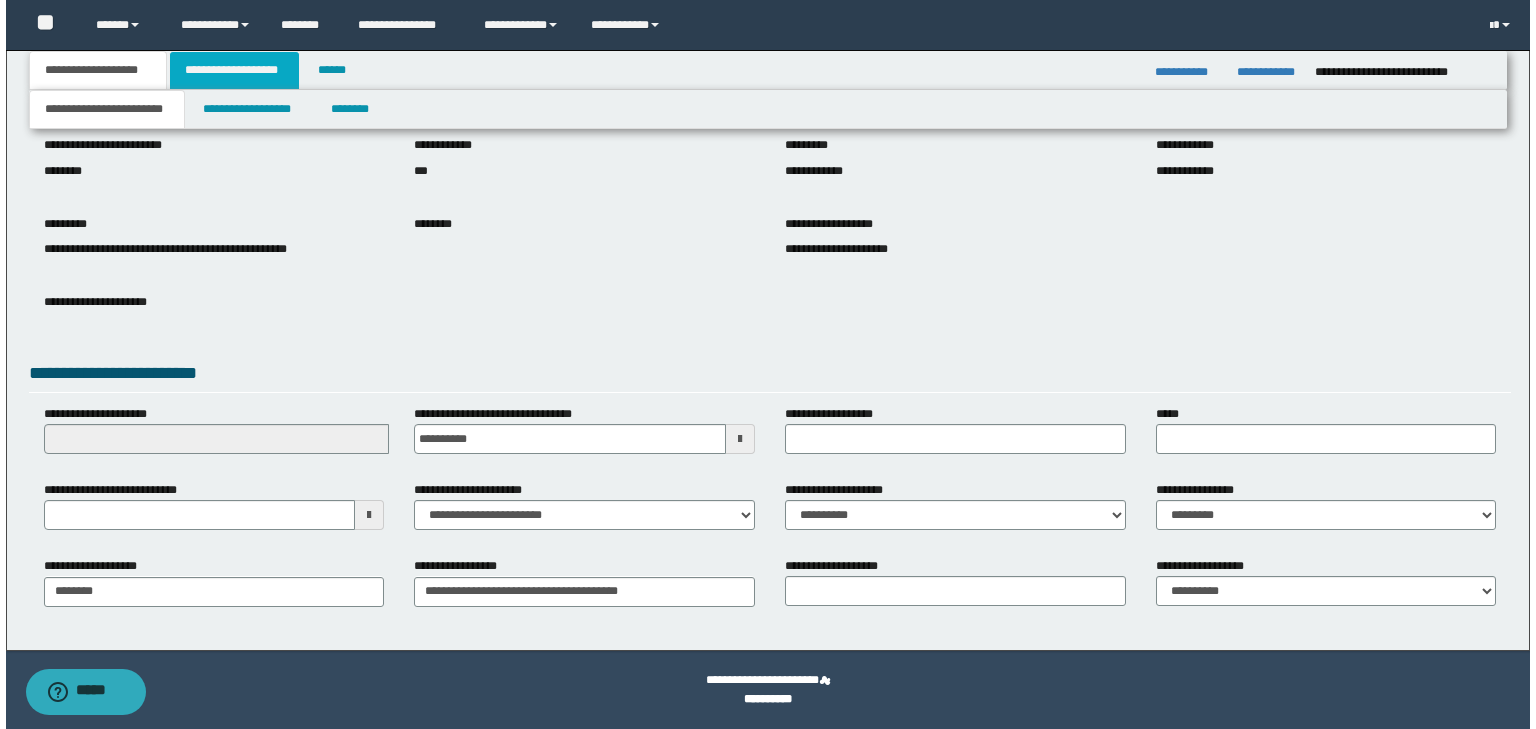 scroll, scrollTop: 0, scrollLeft: 0, axis: both 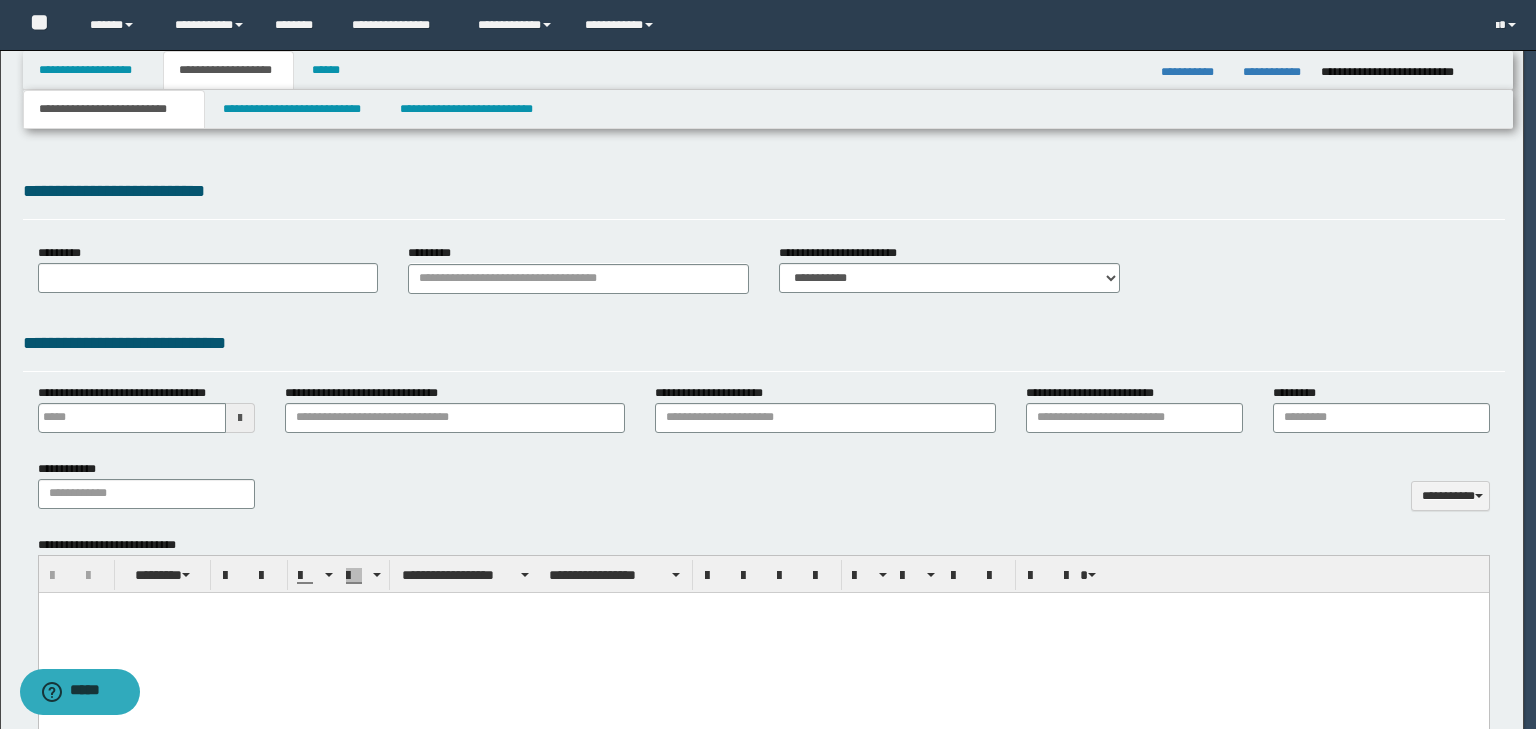 type 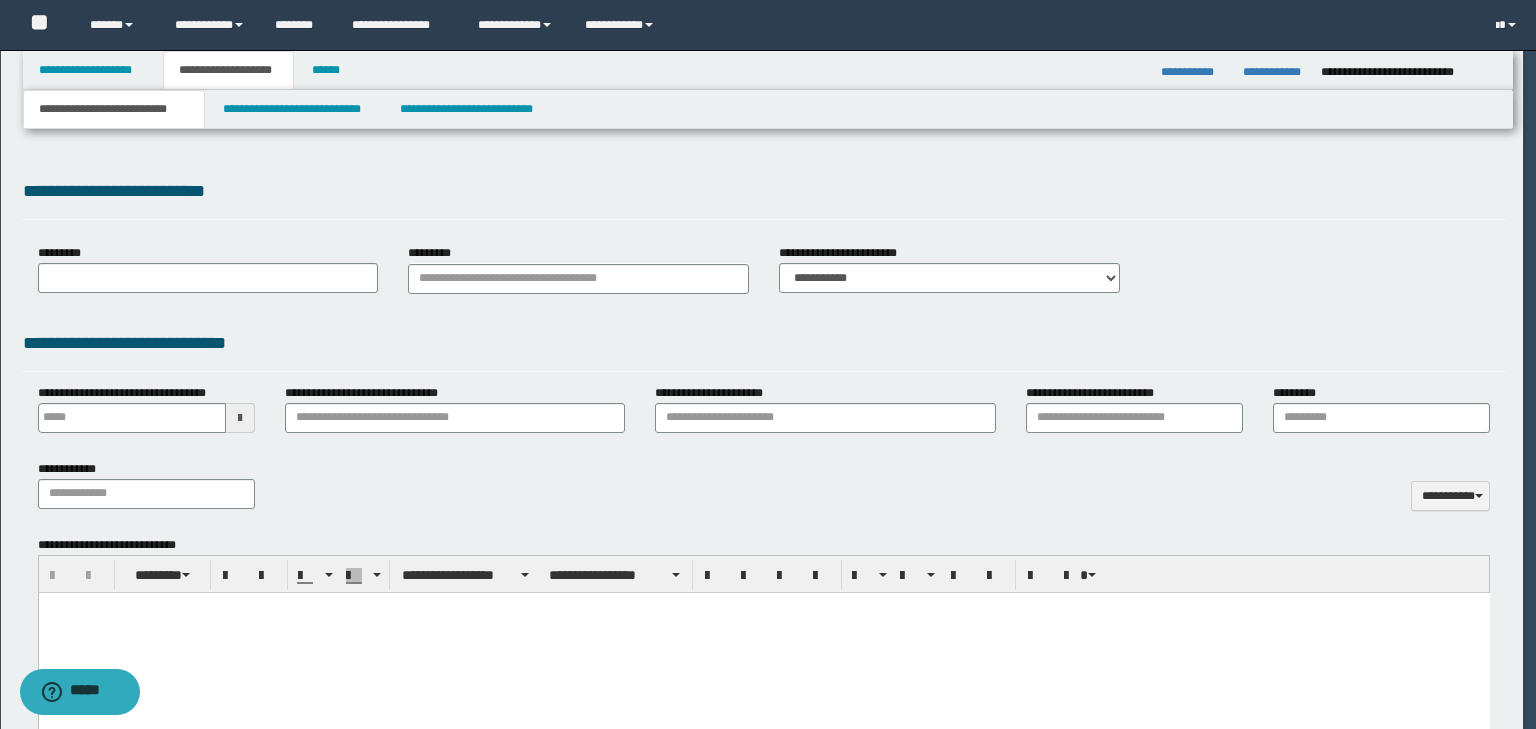 scroll, scrollTop: 0, scrollLeft: 0, axis: both 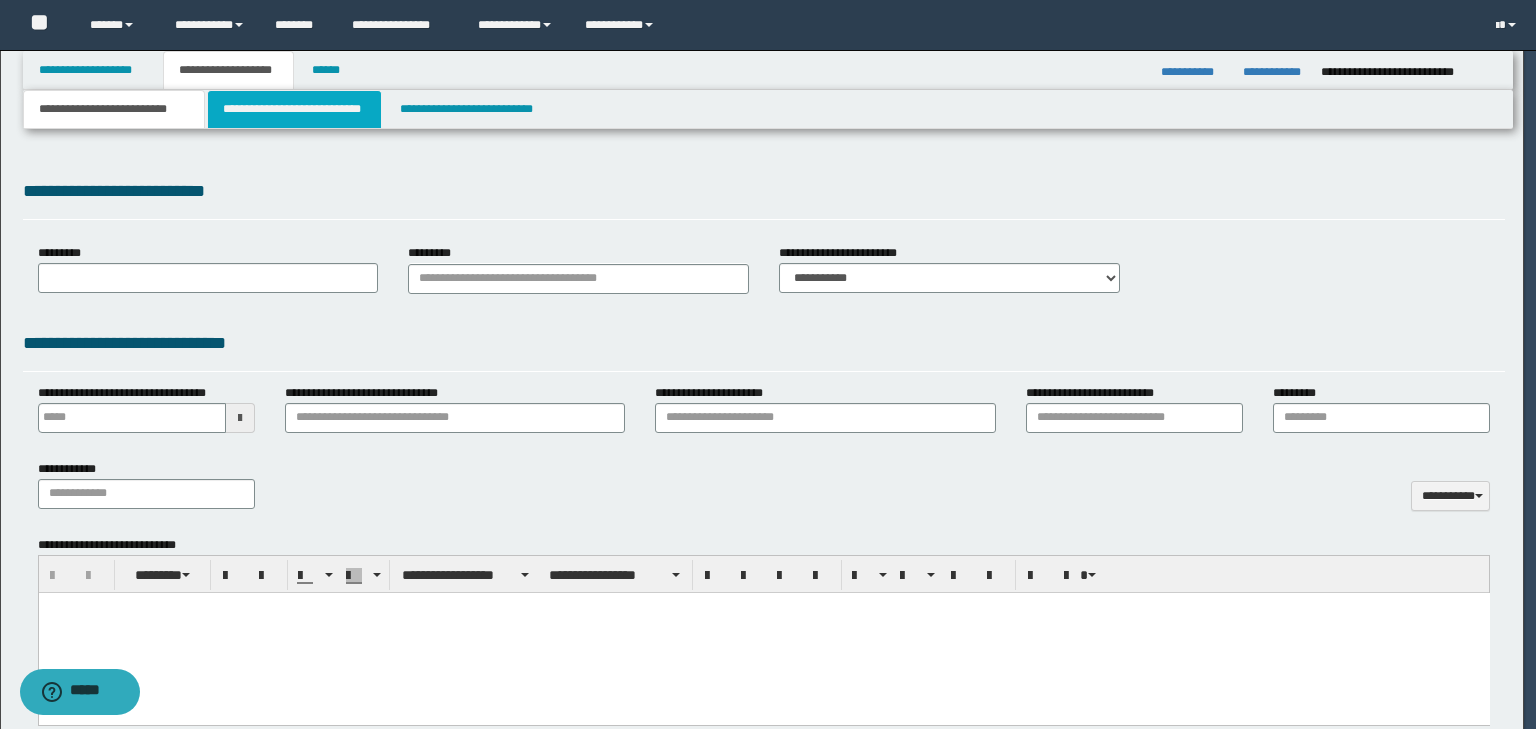 select on "*" 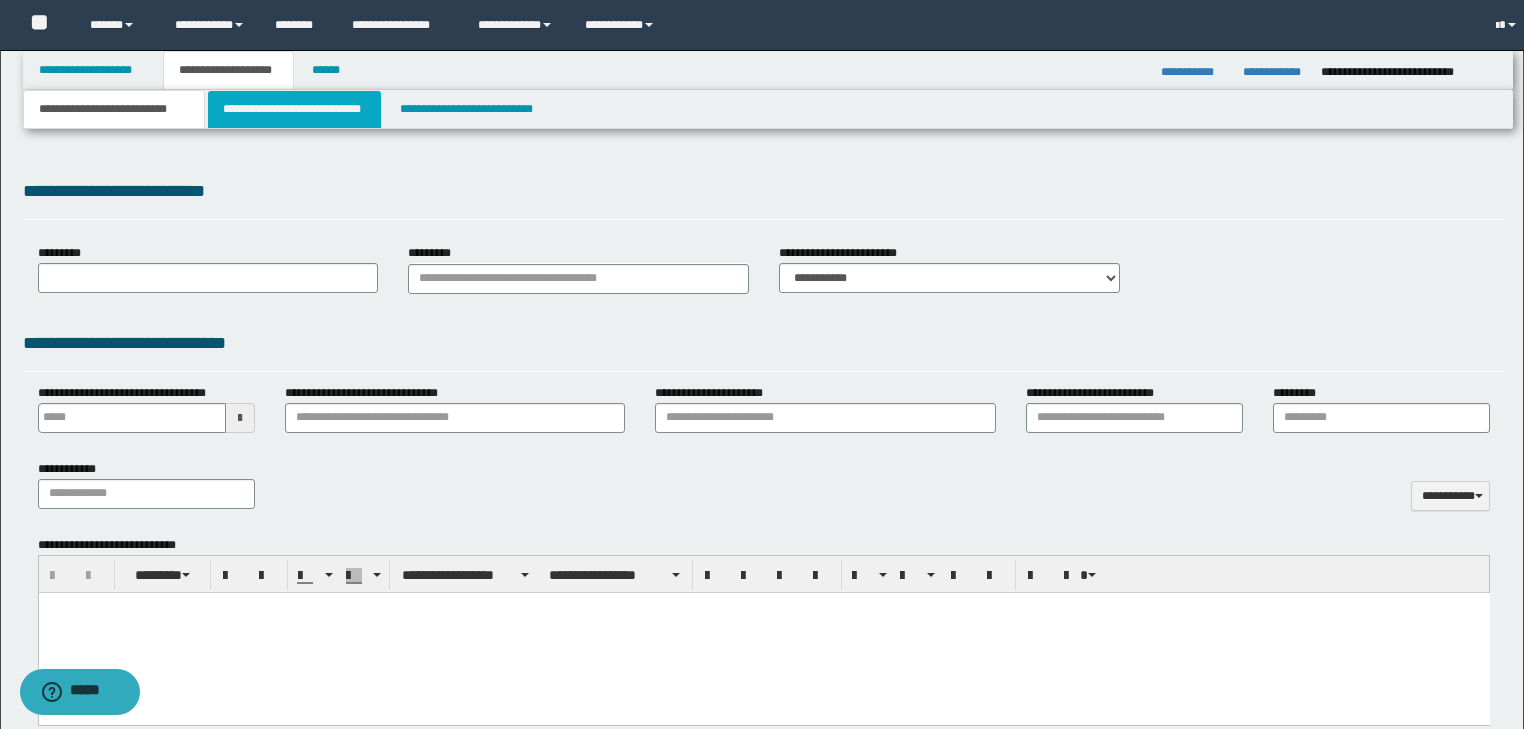 click on "**********" at bounding box center [294, 109] 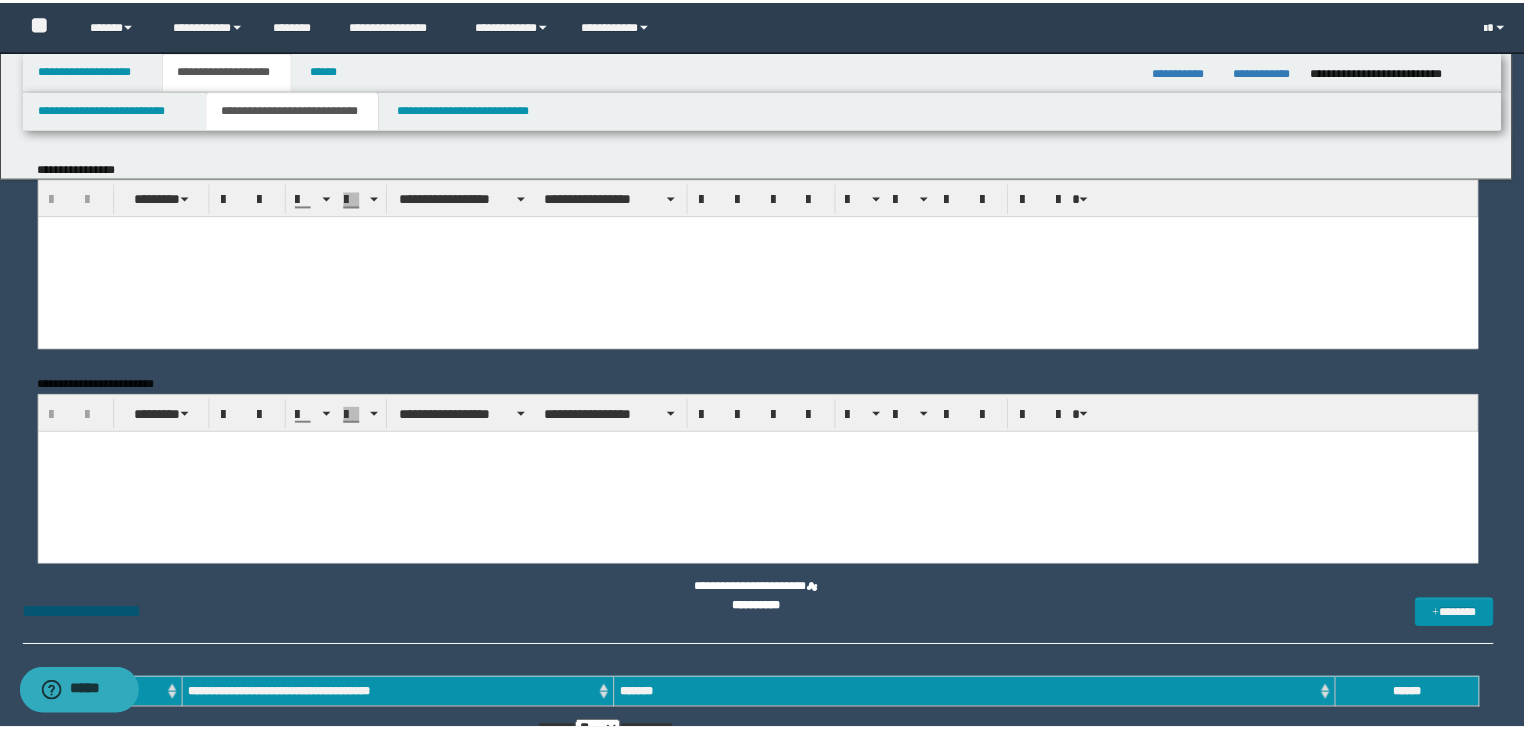 scroll, scrollTop: 0, scrollLeft: 0, axis: both 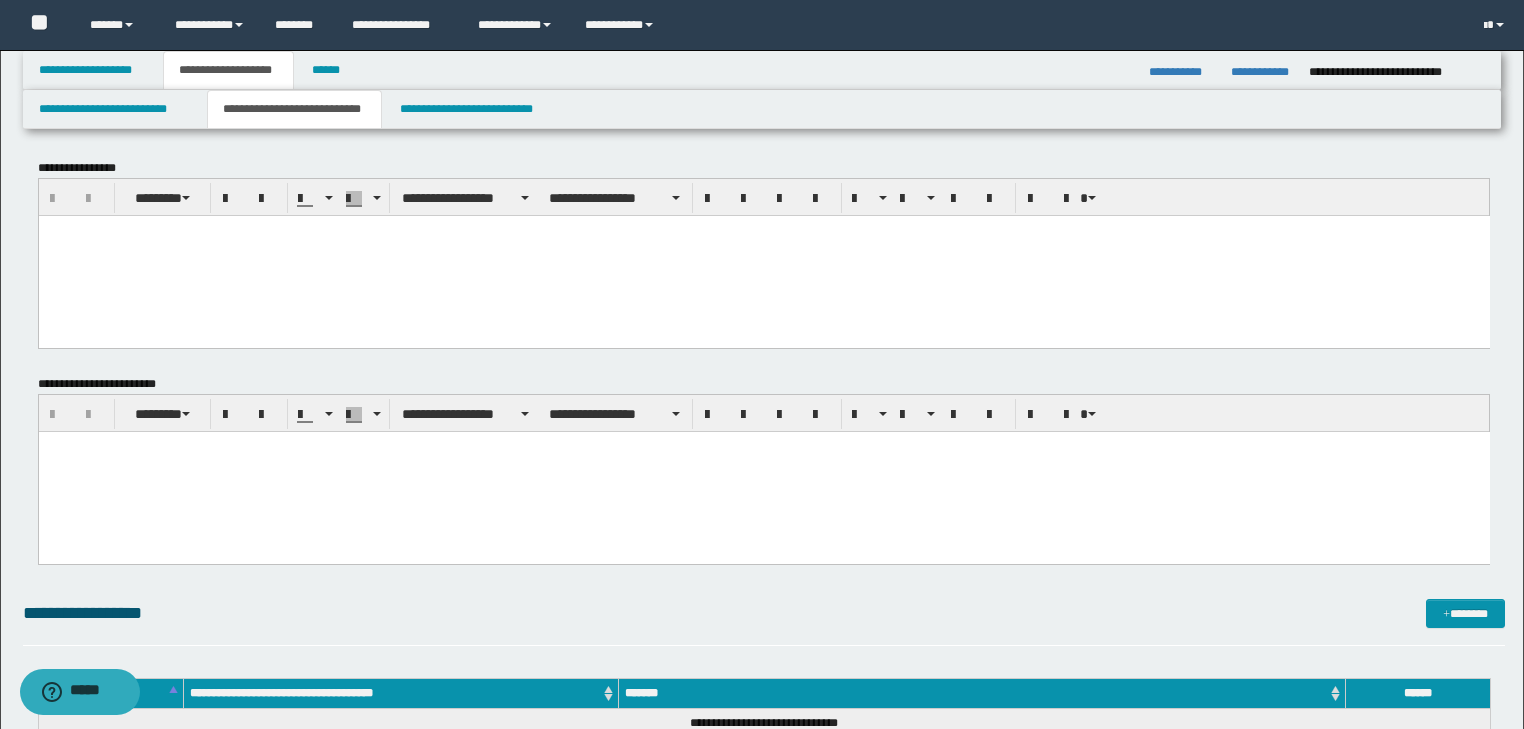 click at bounding box center (763, 255) 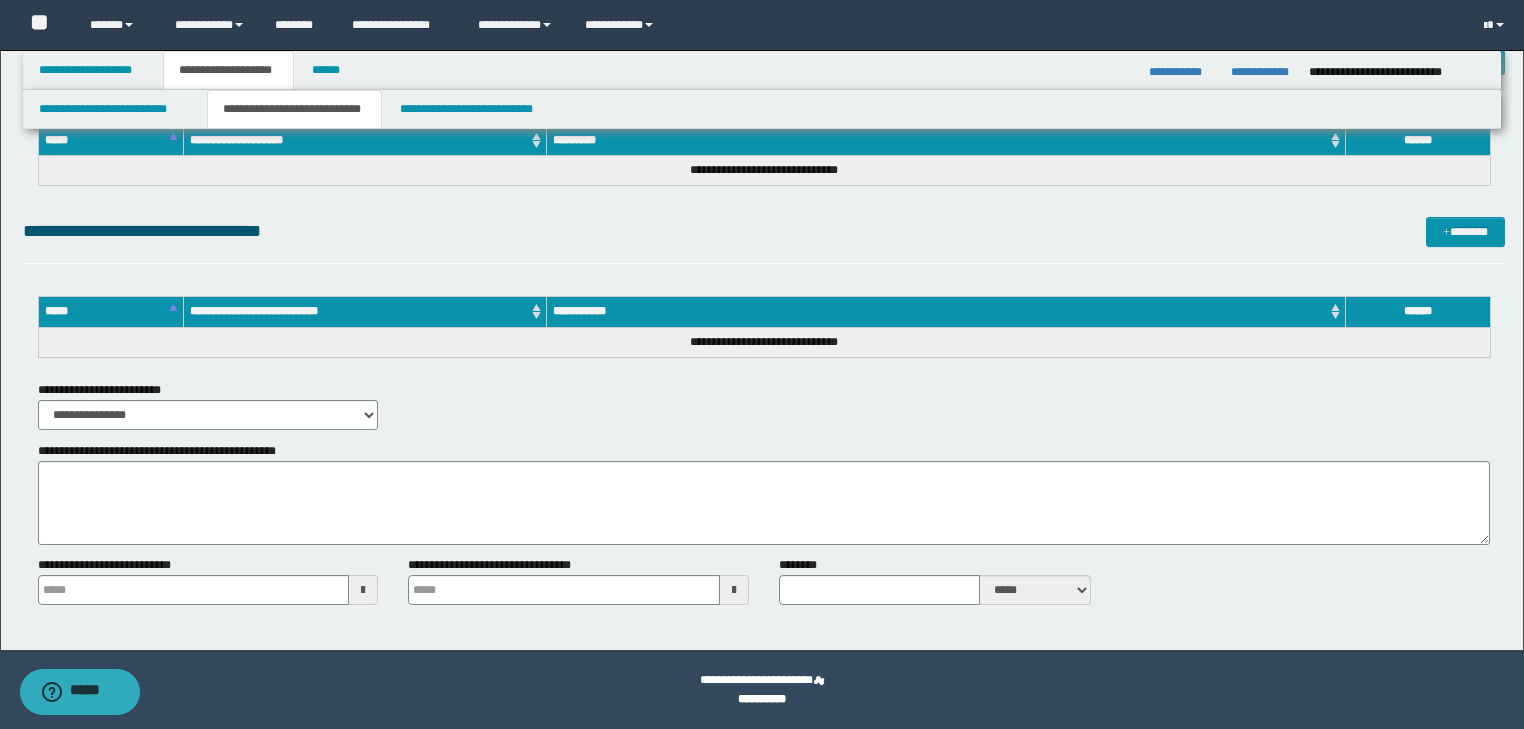 drag, startPoint x: 47, startPoint y: -1825, endPoint x: 602, endPoint y: 724, distance: 2608.7212 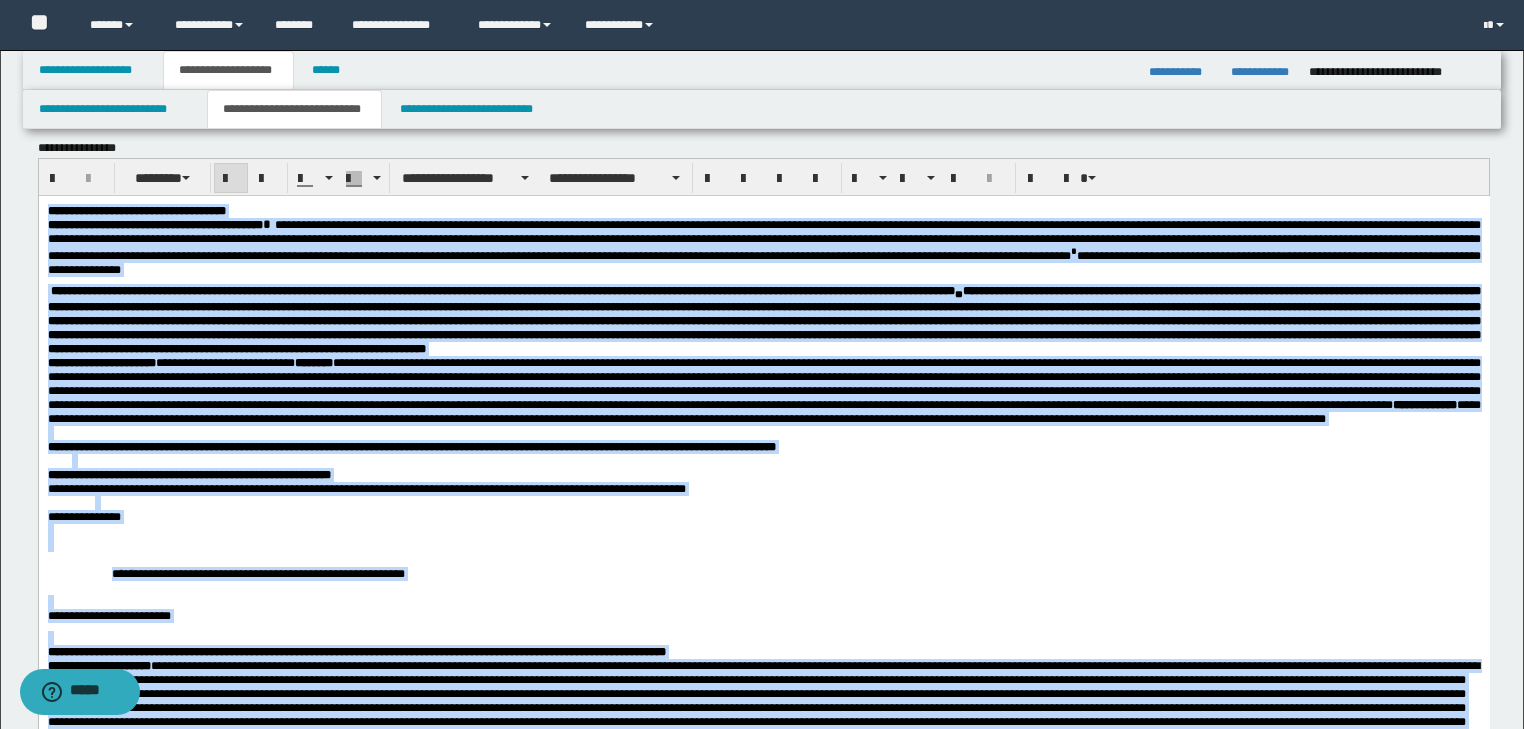 scroll, scrollTop: 0, scrollLeft: 0, axis: both 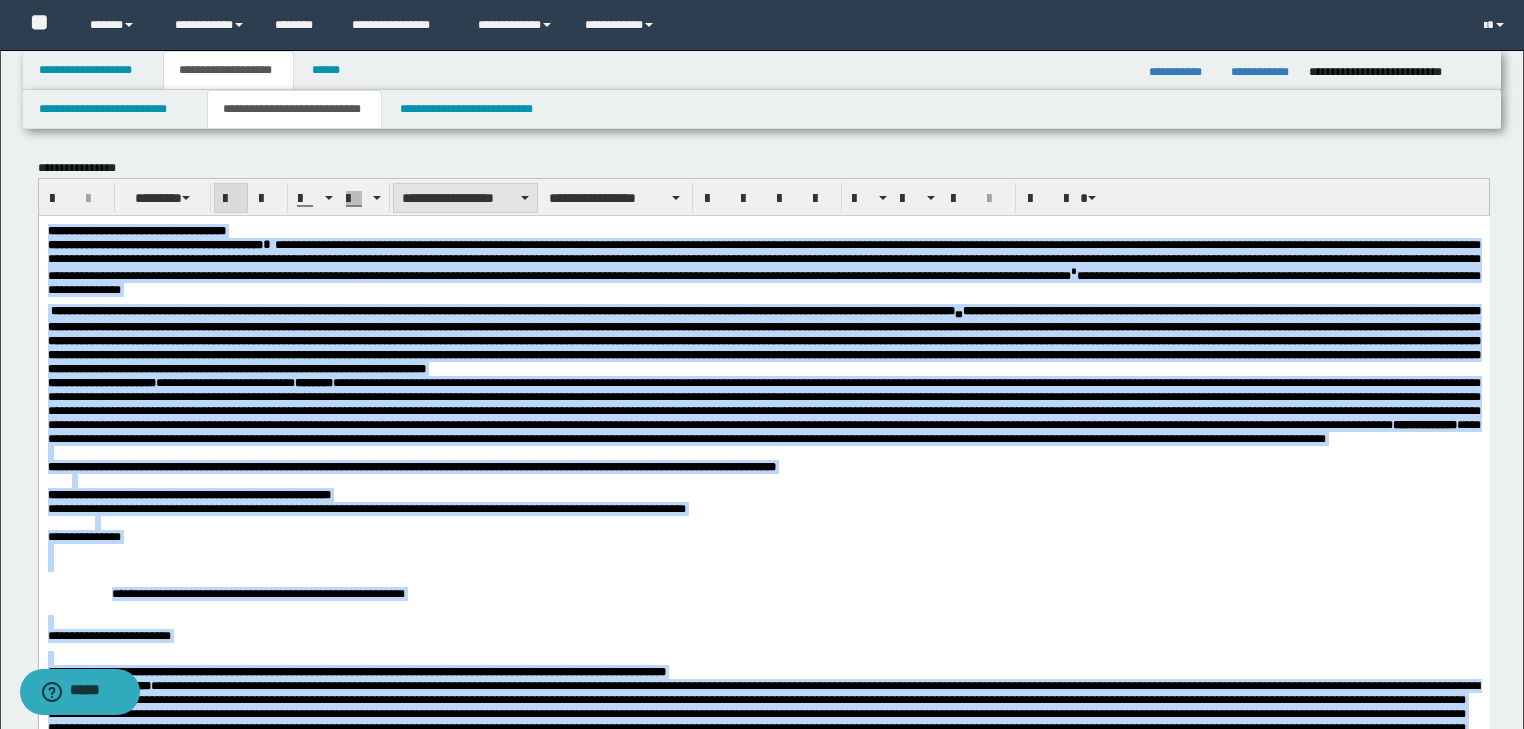 click on "**********" at bounding box center (465, 198) 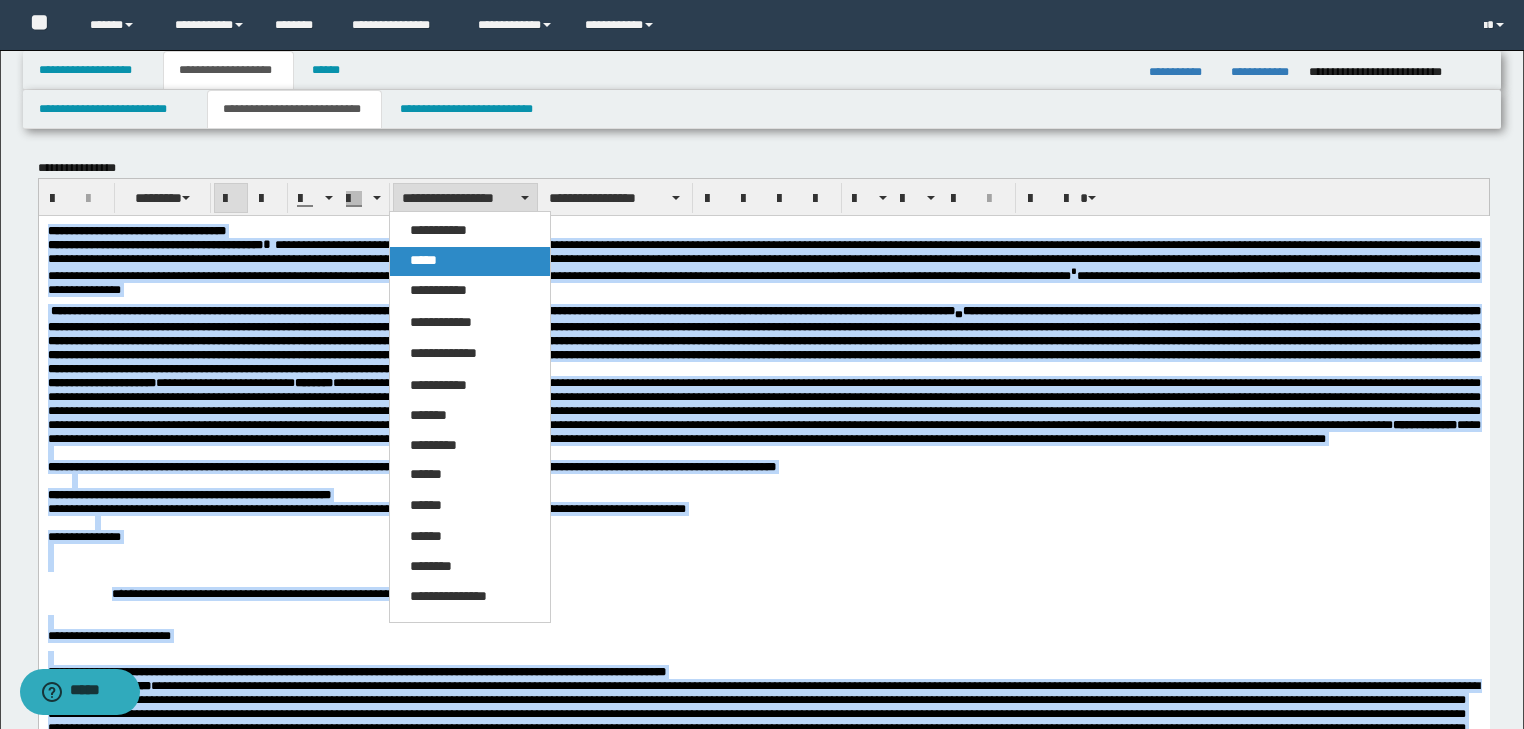 drag, startPoint x: 436, startPoint y: 259, endPoint x: 437, endPoint y: 2, distance: 257.00195 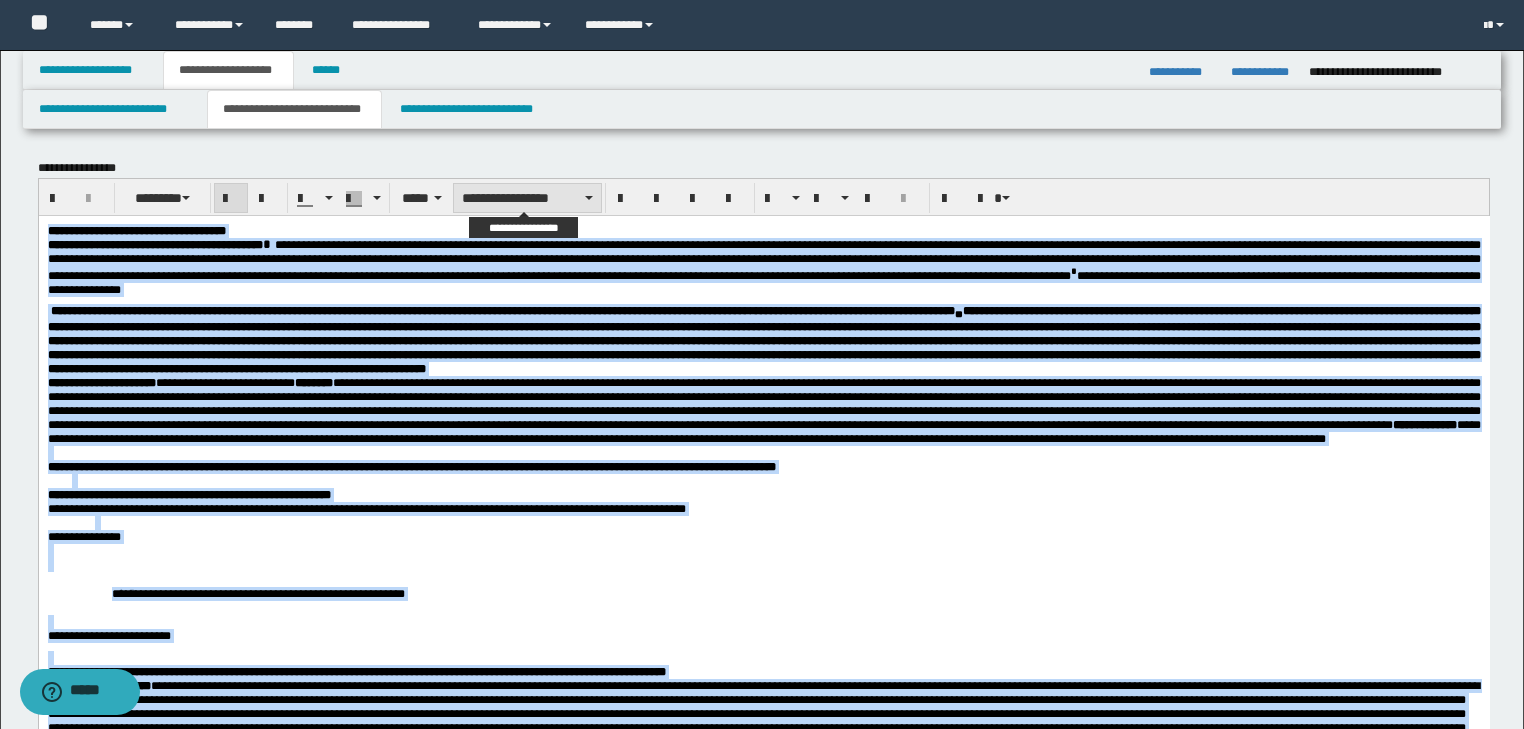click on "**********" at bounding box center [527, 198] 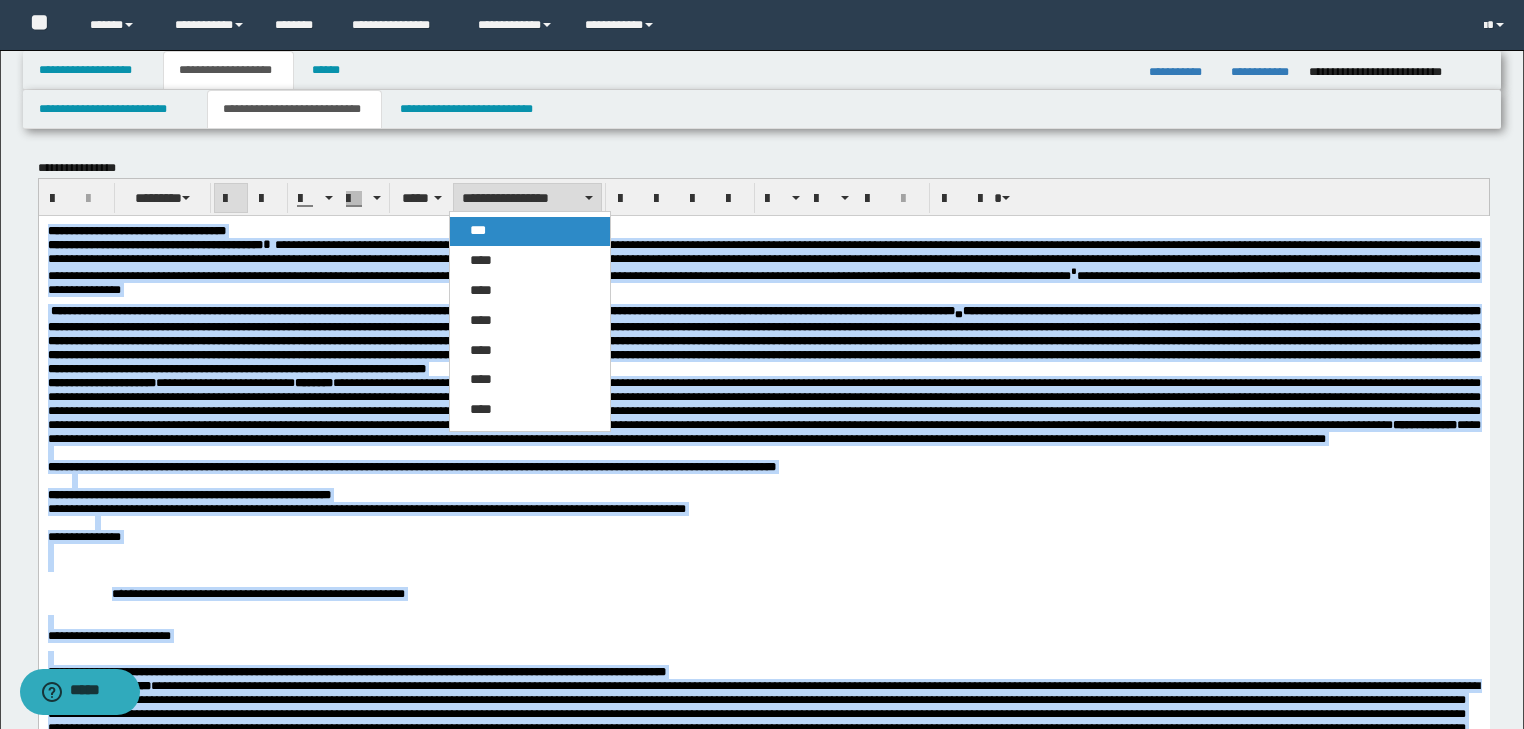click on "***" at bounding box center [530, 231] 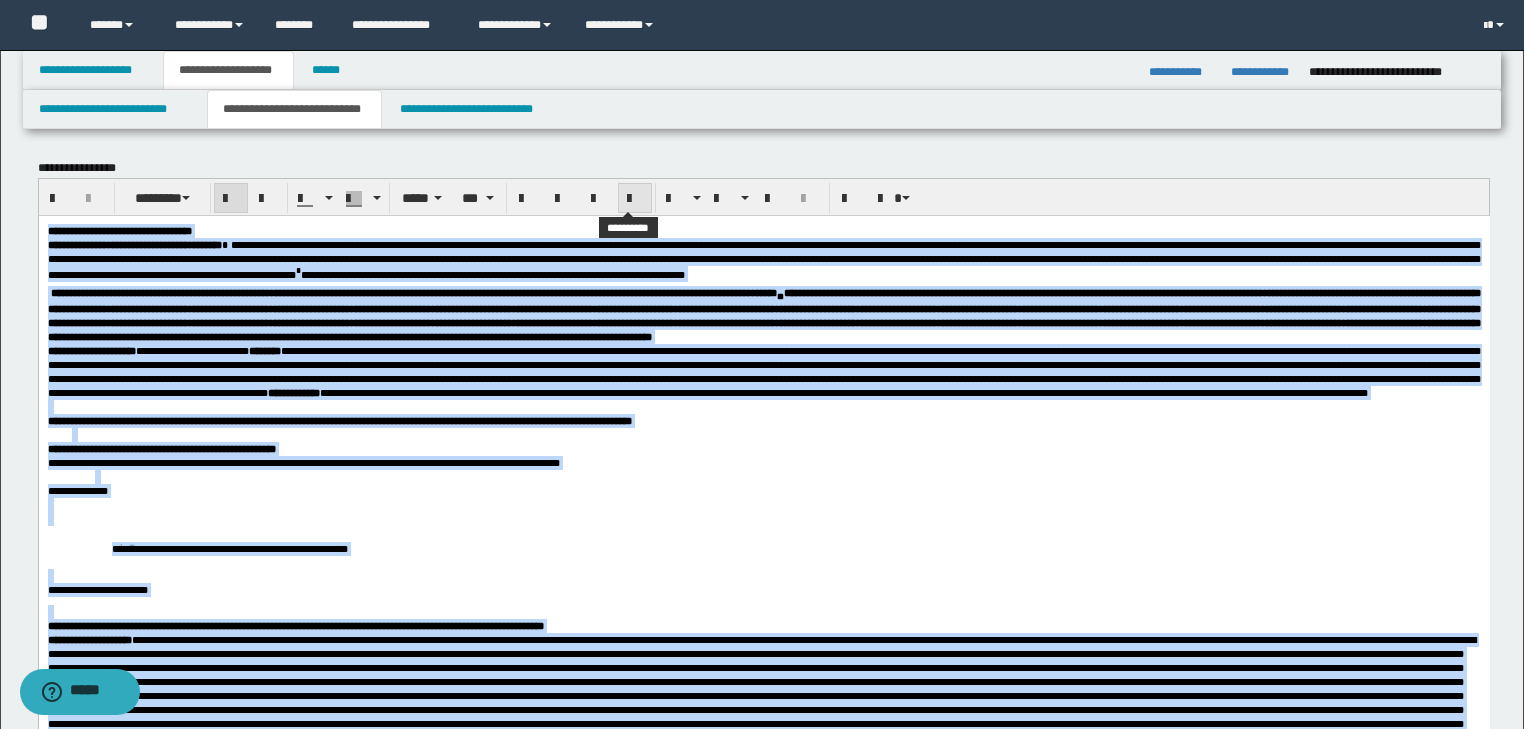 click at bounding box center (635, 199) 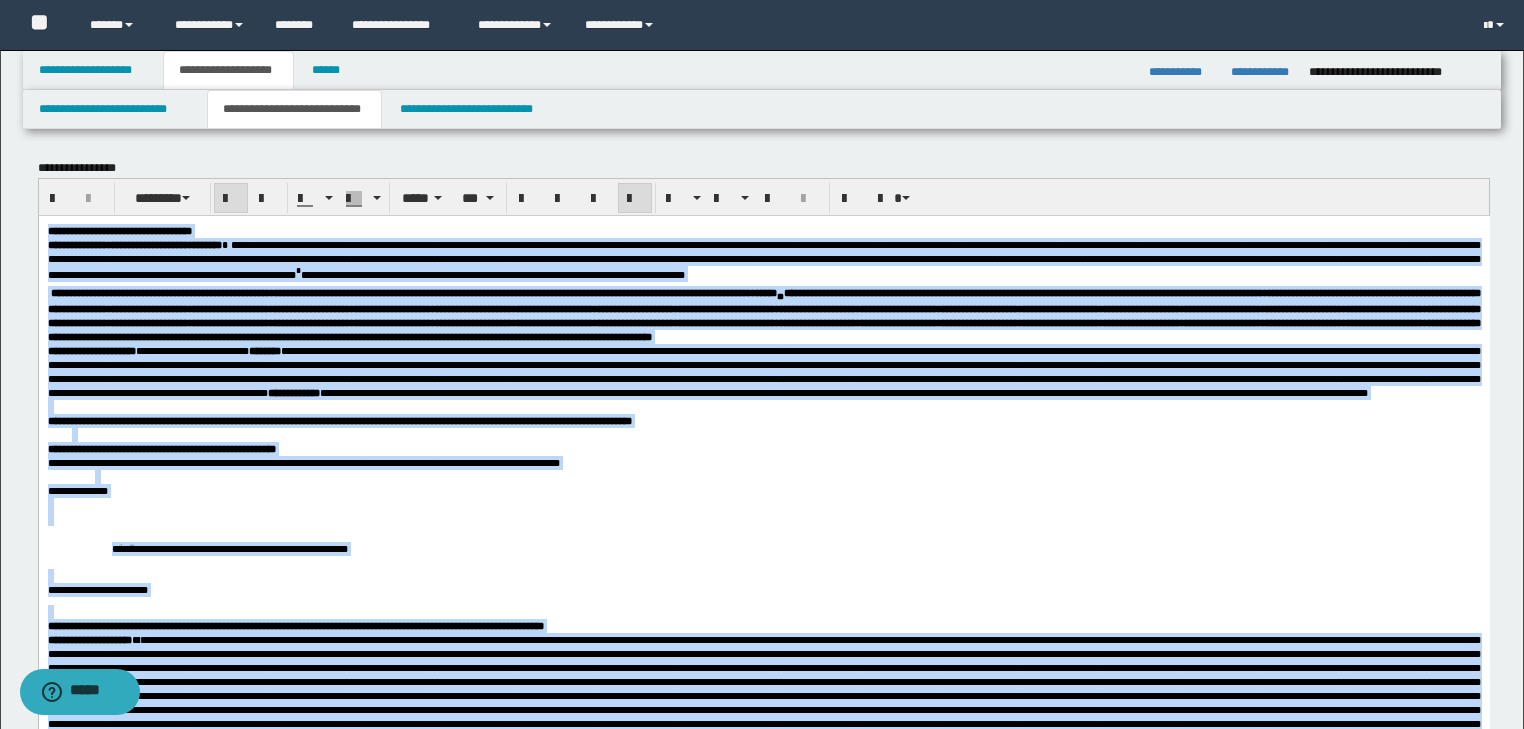 click on "**********" at bounding box center [763, 371] 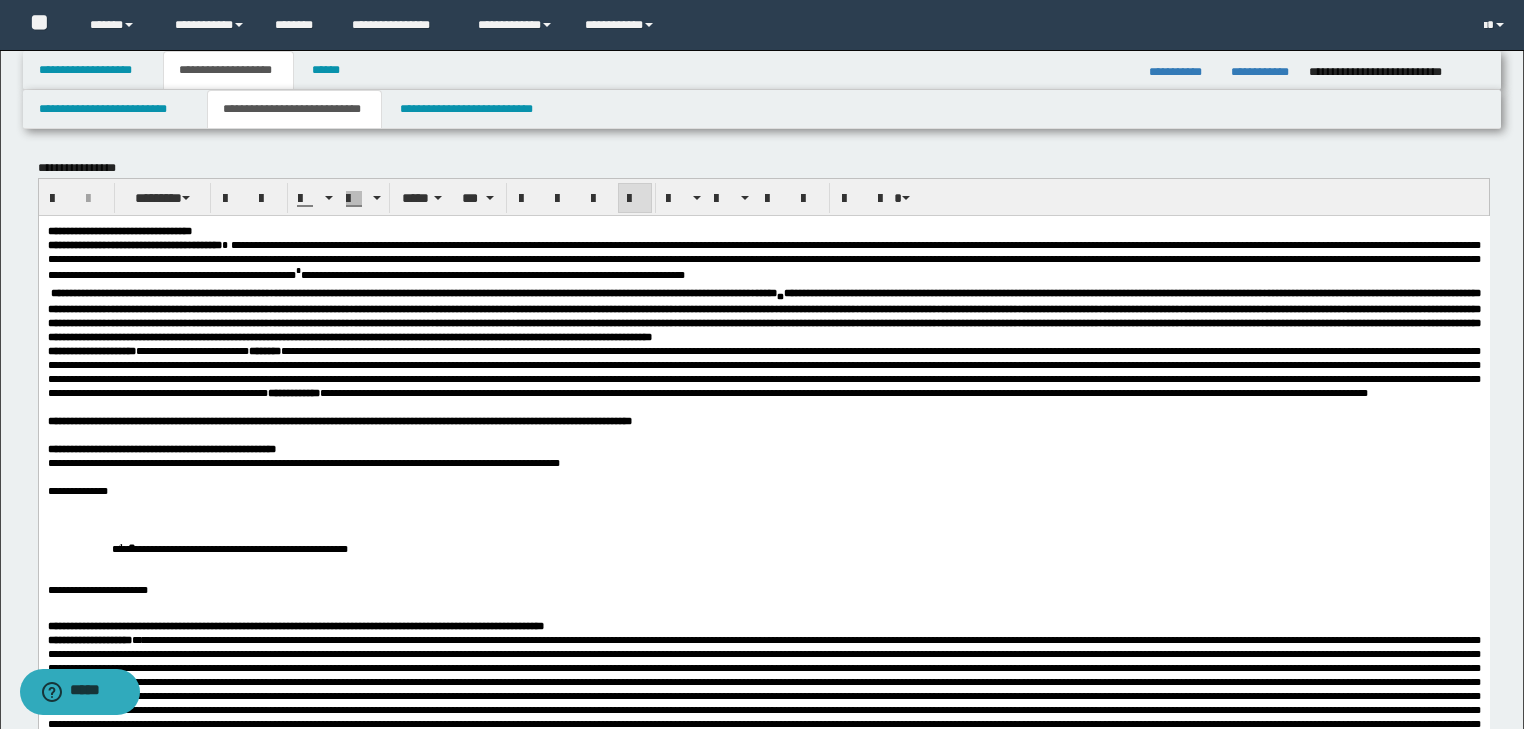 click on "**********" at bounding box center [763, 371] 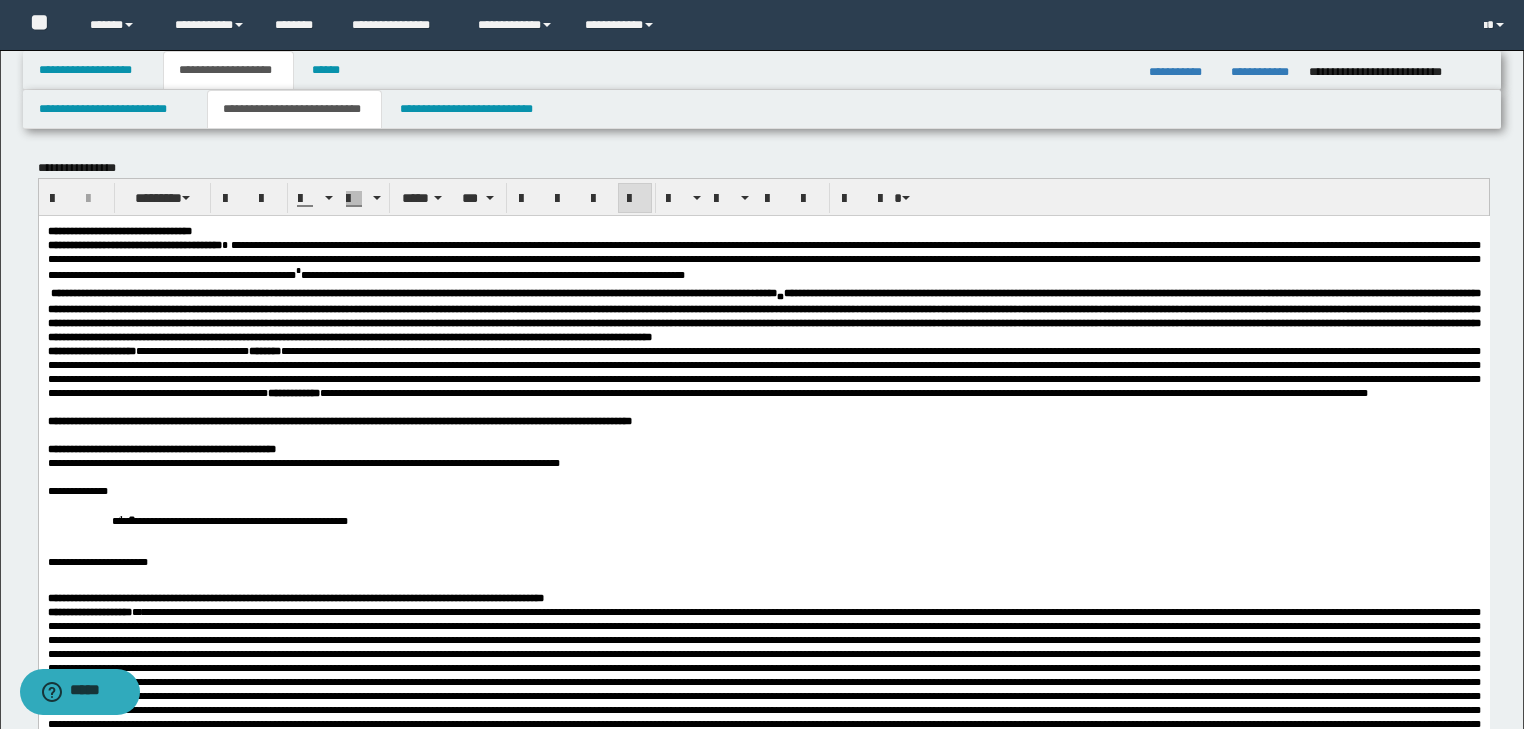 click on "**********" at bounding box center [763, 519] 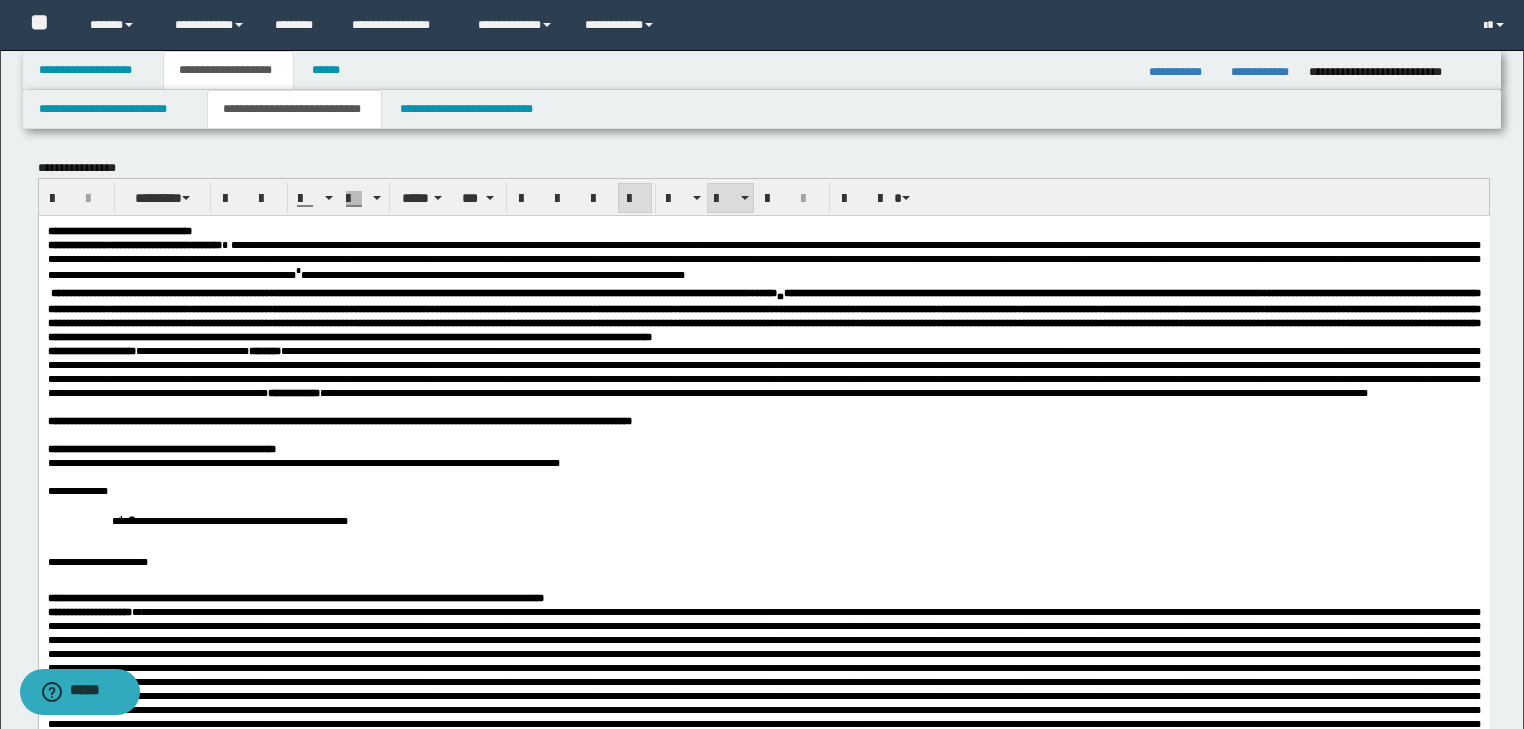 click on "**********" at bounding box center [807, 519] 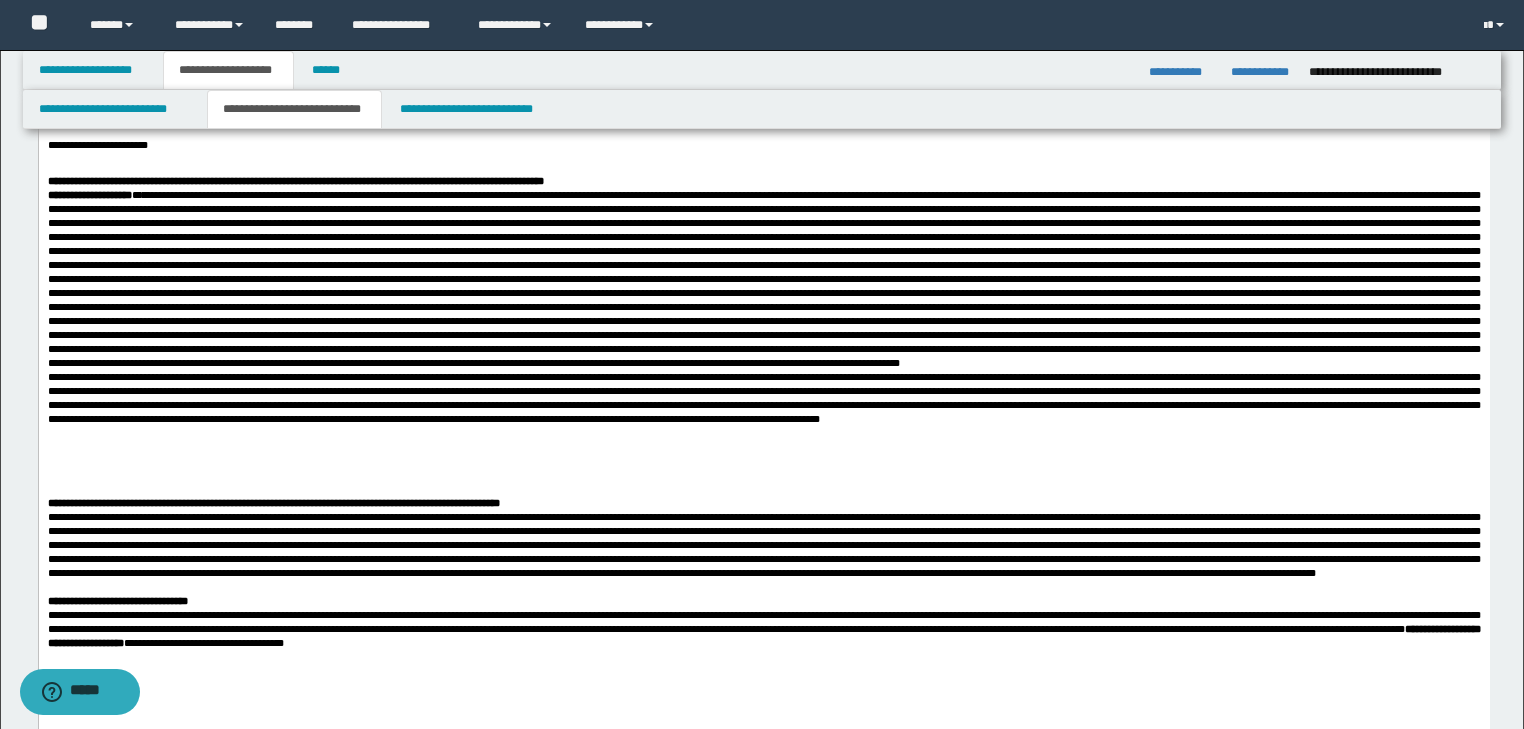 scroll, scrollTop: 480, scrollLeft: 0, axis: vertical 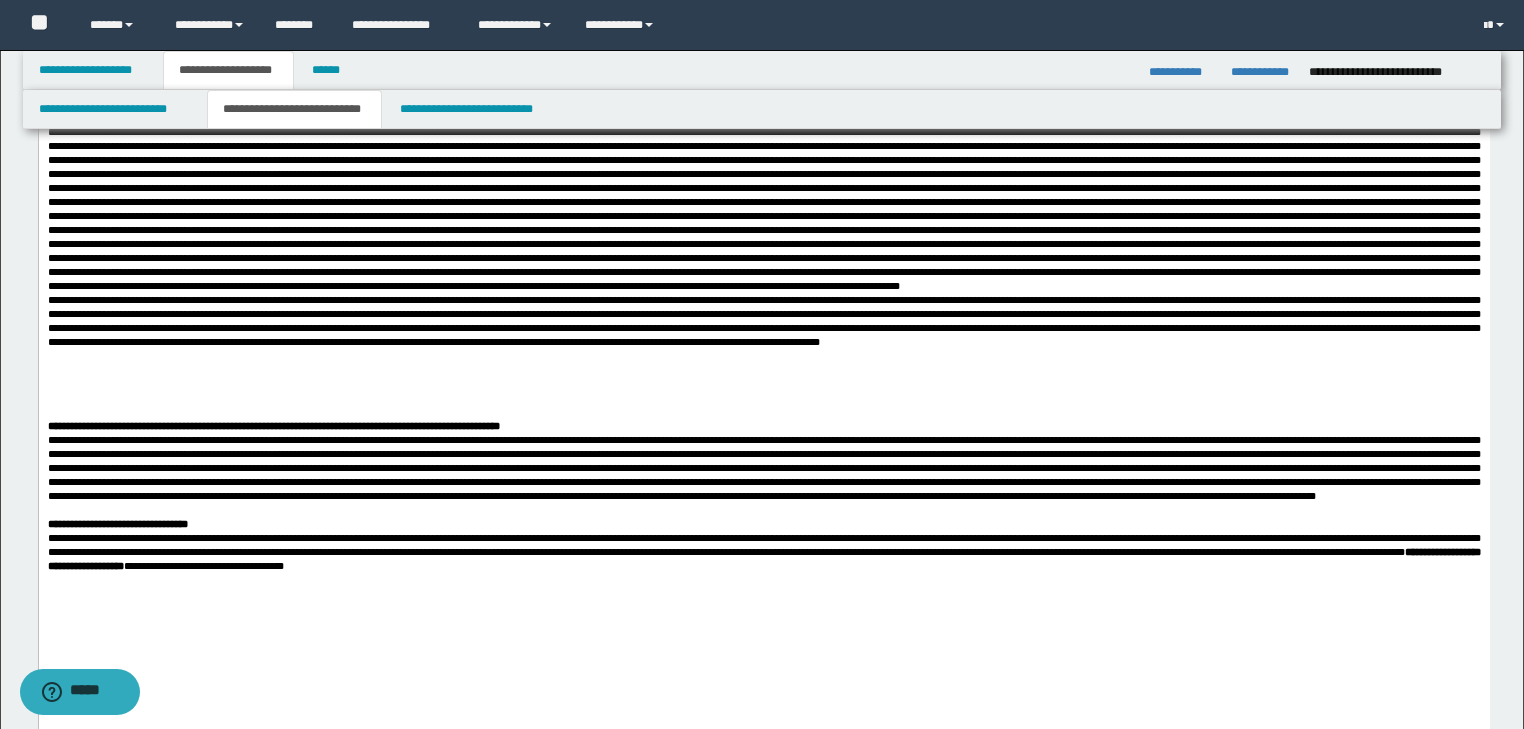 click at bounding box center [763, 321] 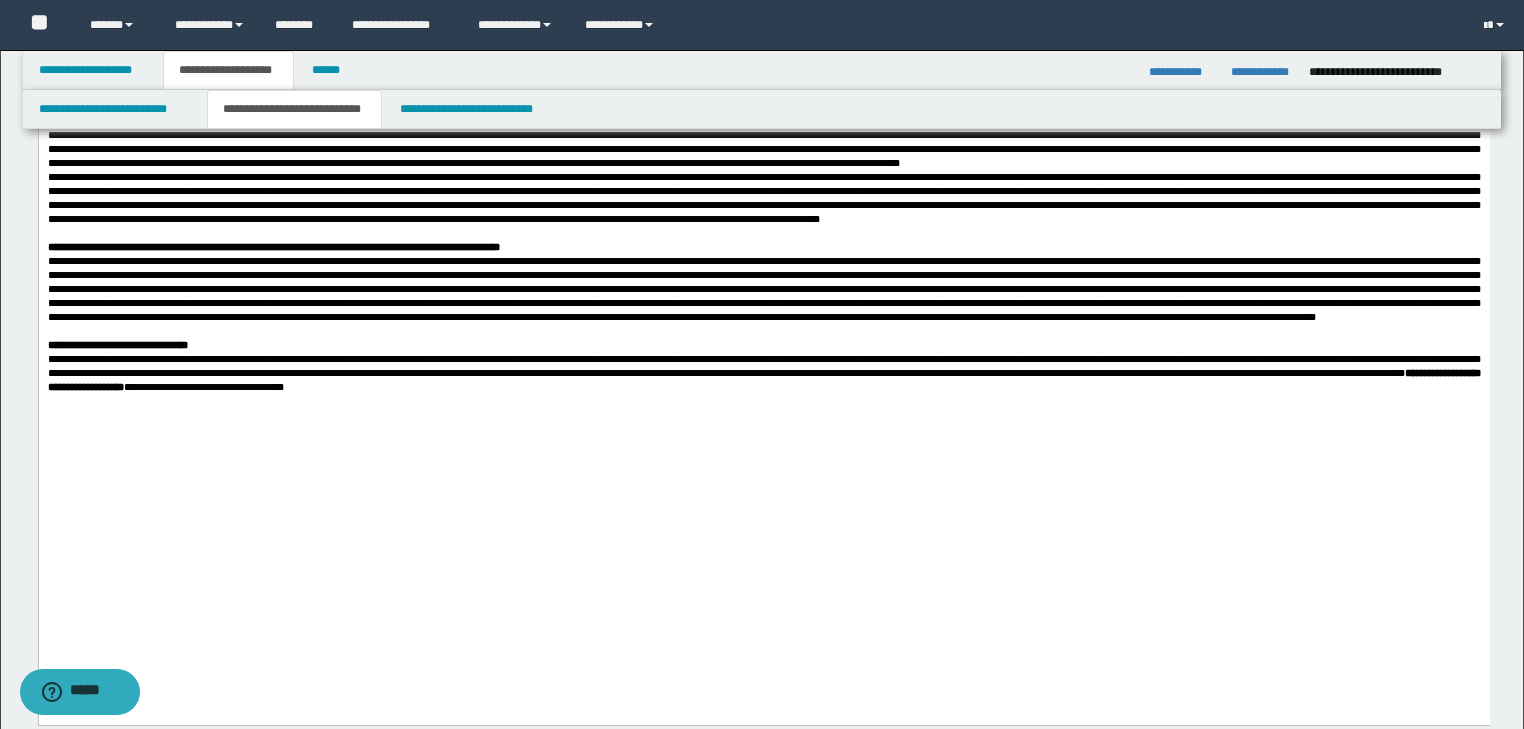 scroll, scrollTop: 800, scrollLeft: 0, axis: vertical 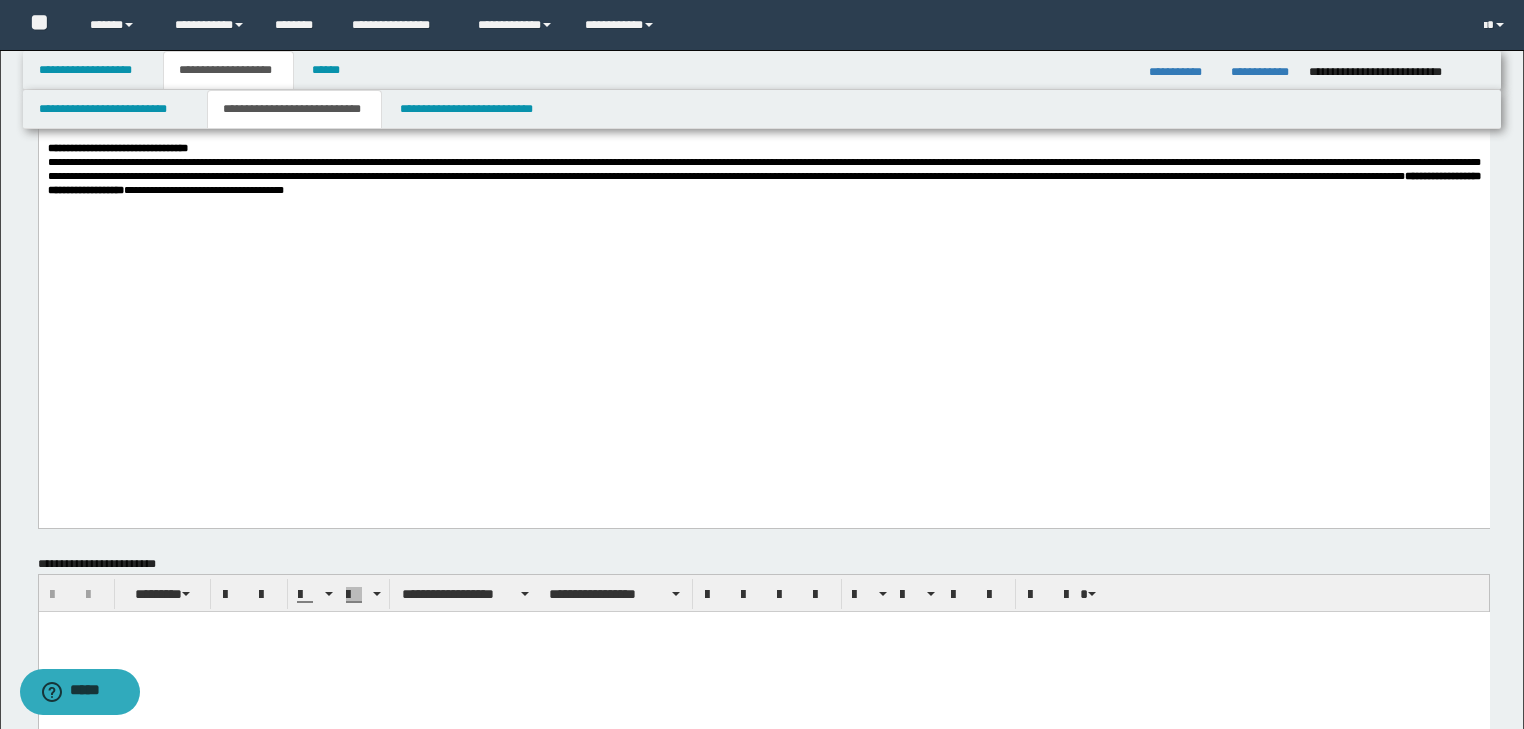 click on "**********" at bounding box center [763, 176] 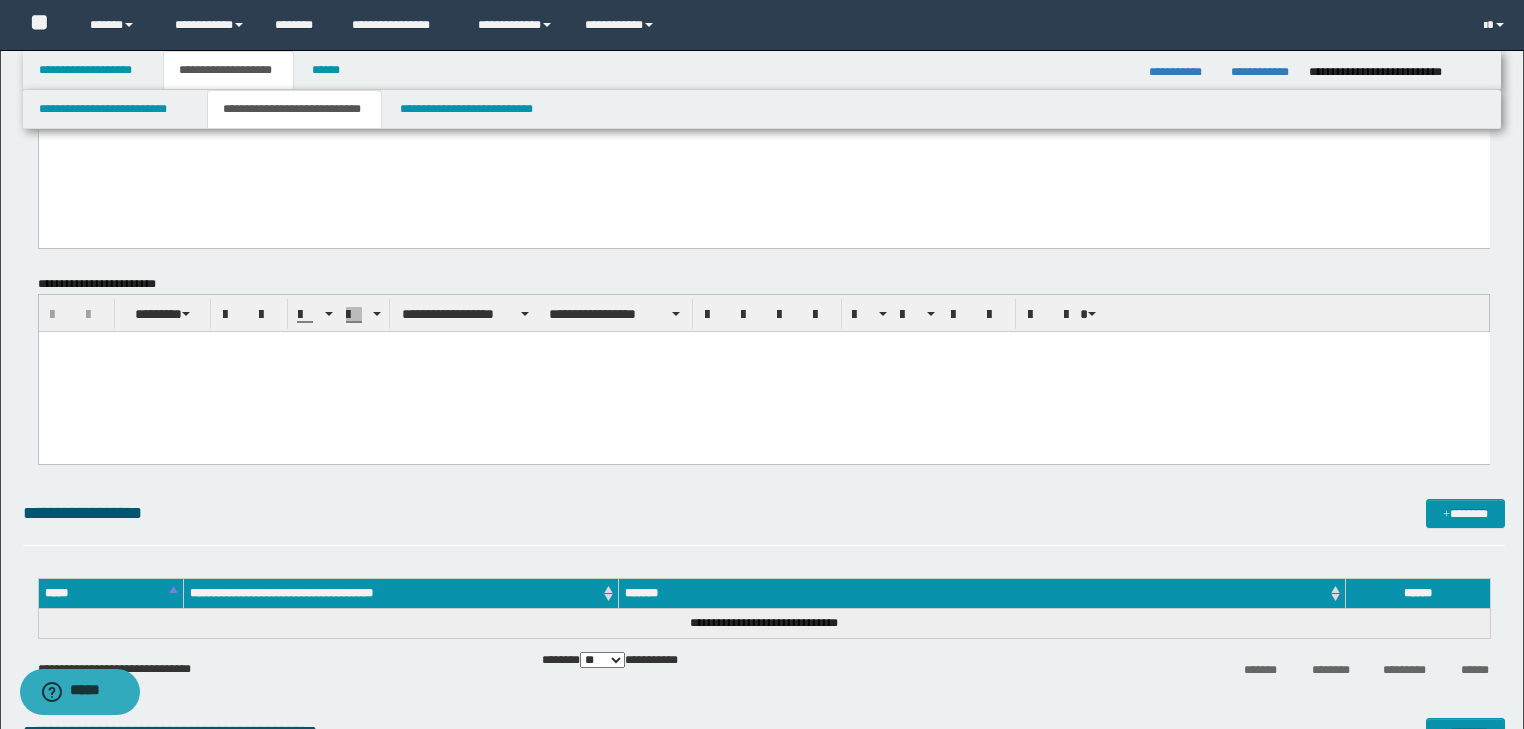 scroll, scrollTop: 1200, scrollLeft: 0, axis: vertical 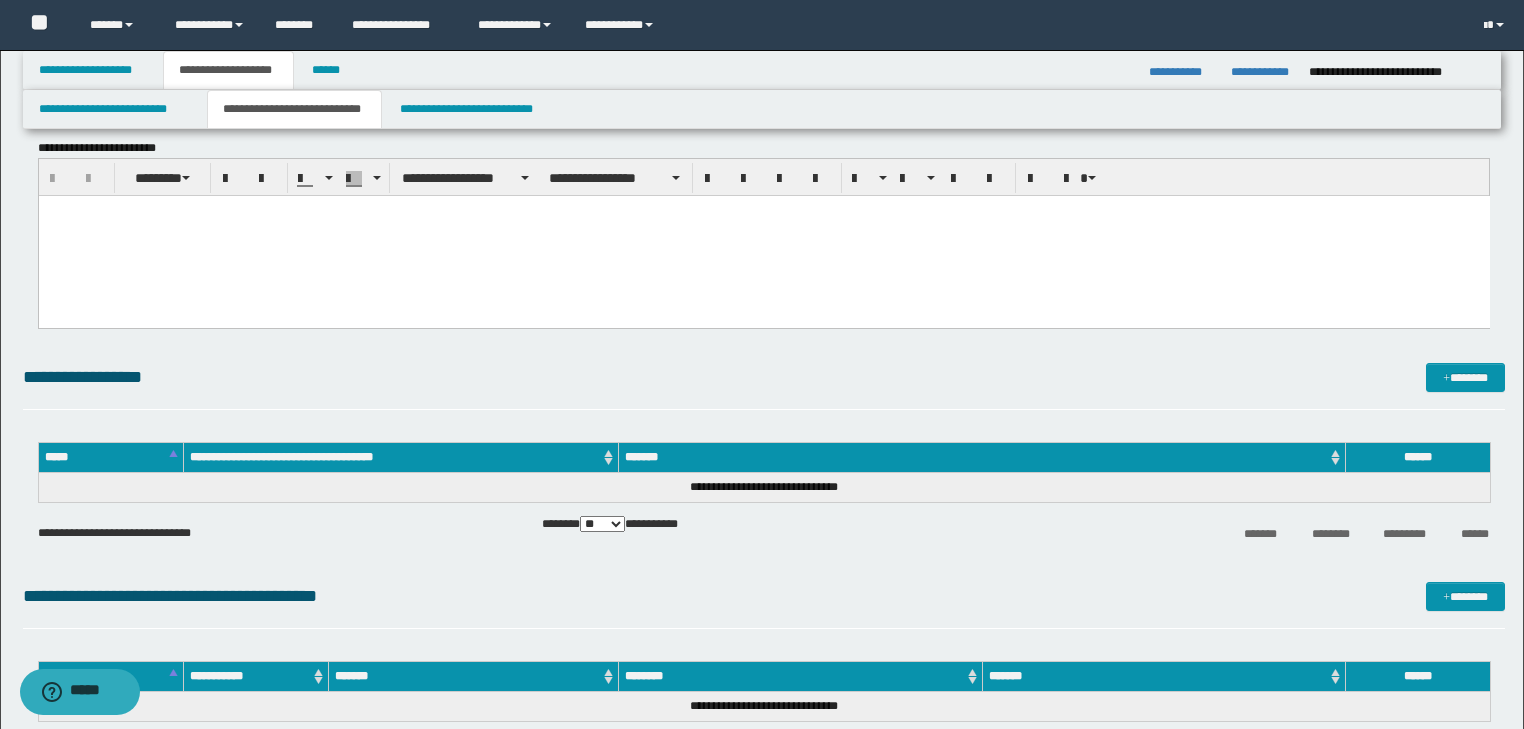click at bounding box center [763, 235] 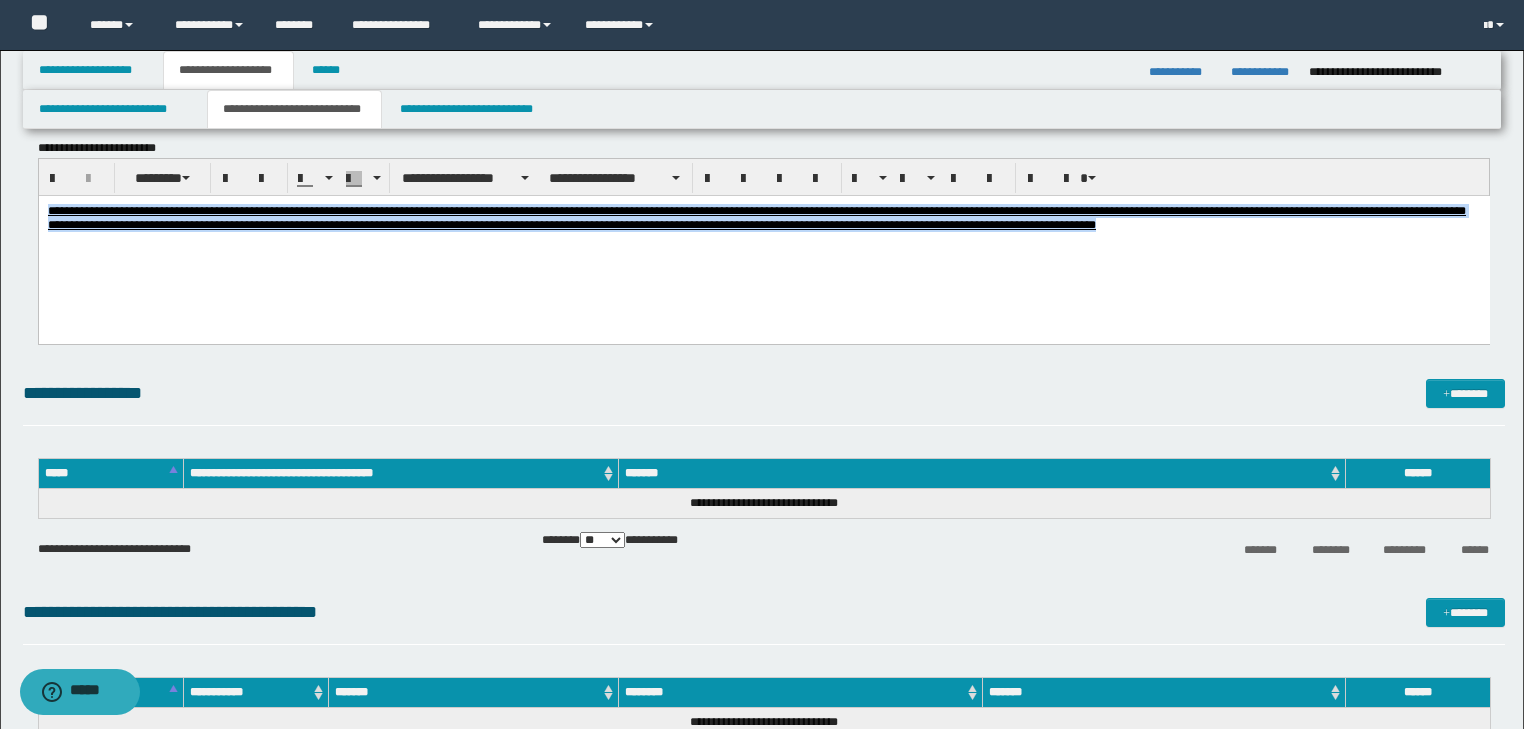 drag, startPoint x: 47, startPoint y: 206, endPoint x: 1094, endPoint y: 247, distance: 1047.8025 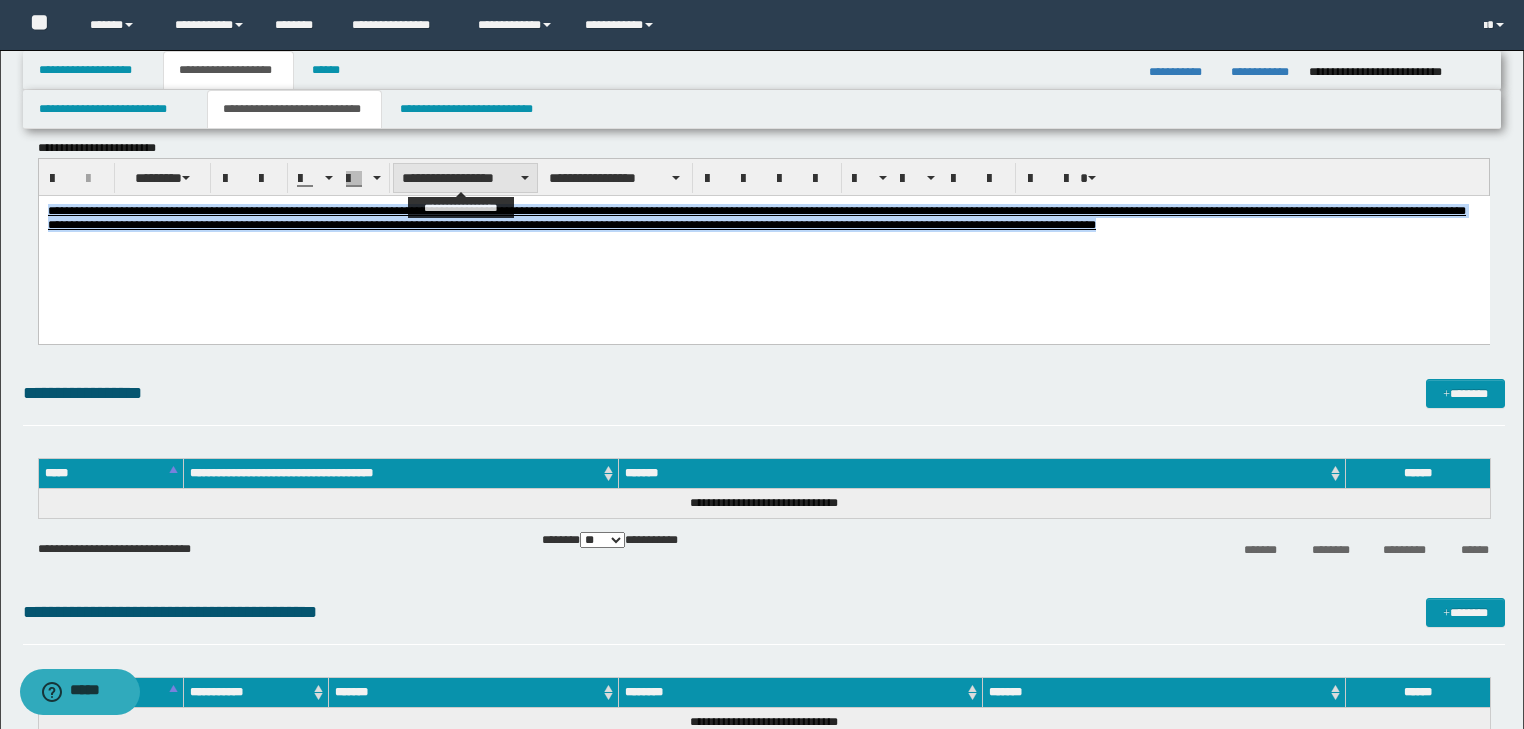 click on "**********" at bounding box center [465, 178] 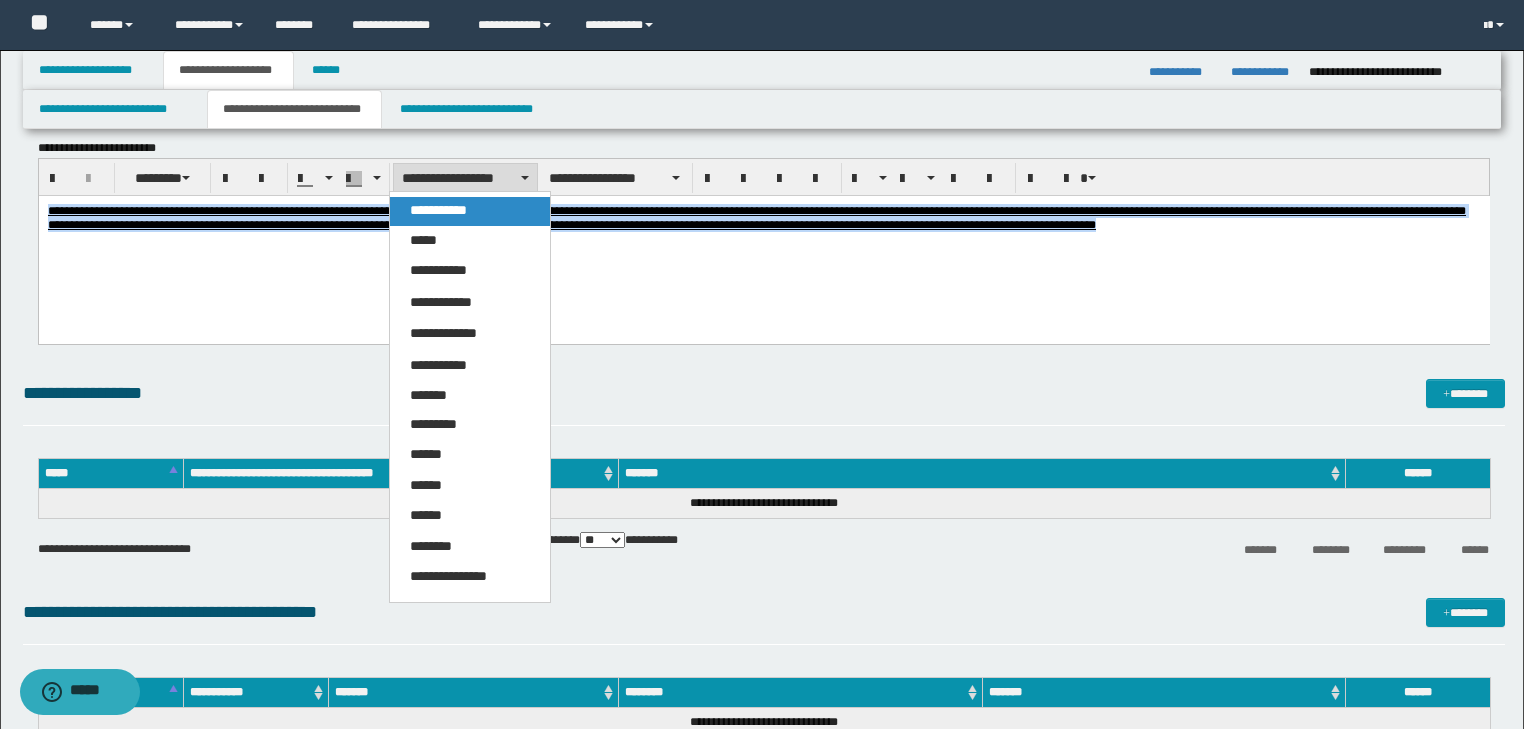 click on "**********" at bounding box center (438, 210) 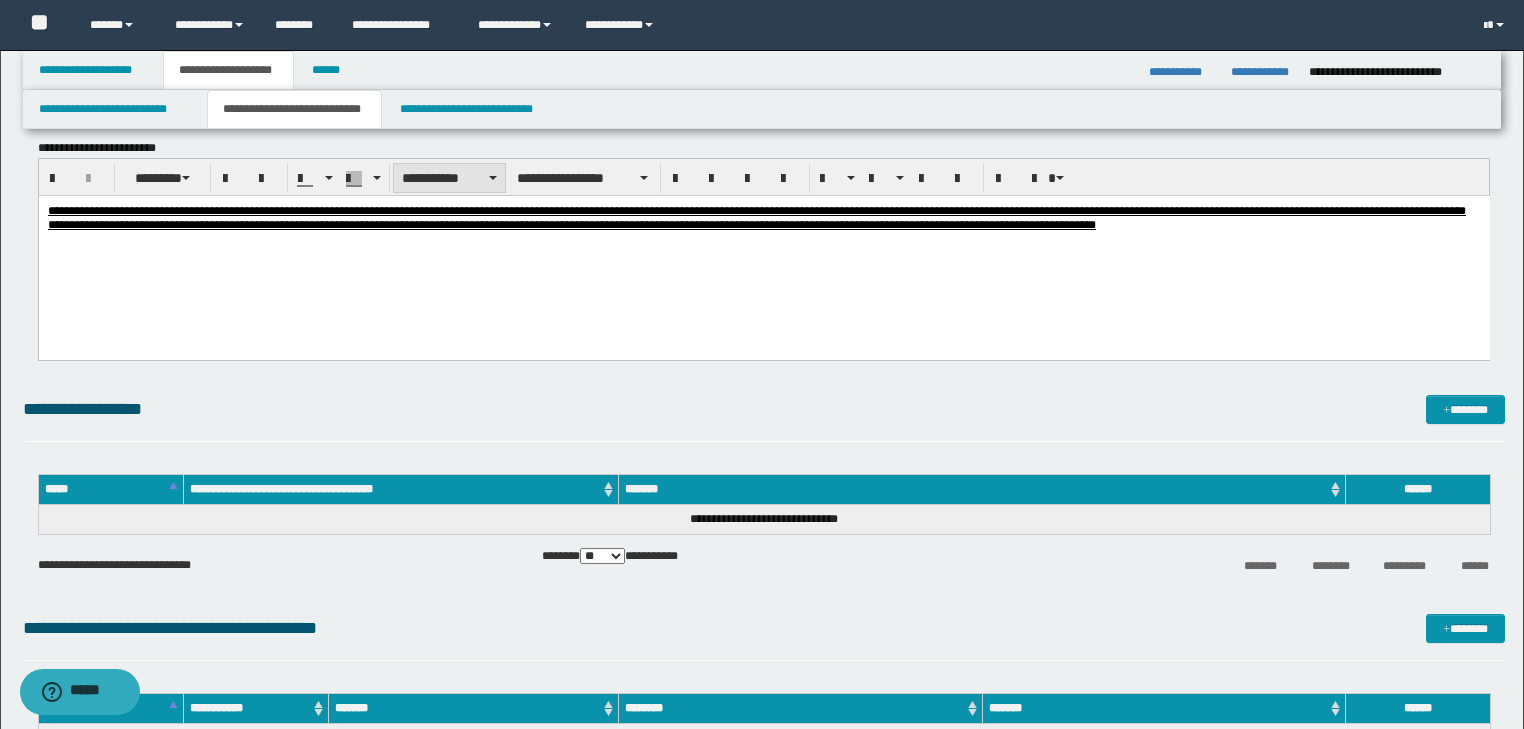 click on "**********" at bounding box center [449, 178] 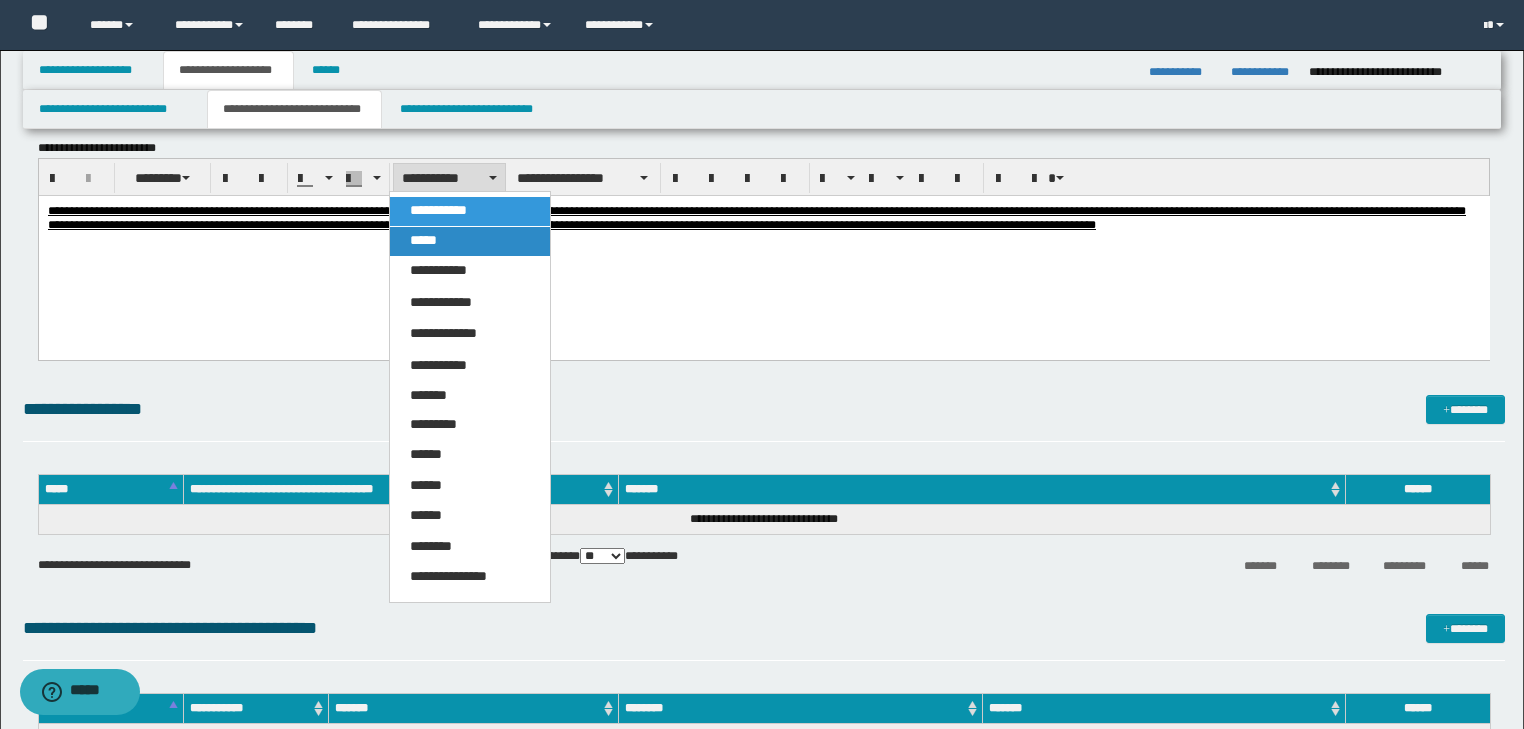 click on "*****" at bounding box center (470, 241) 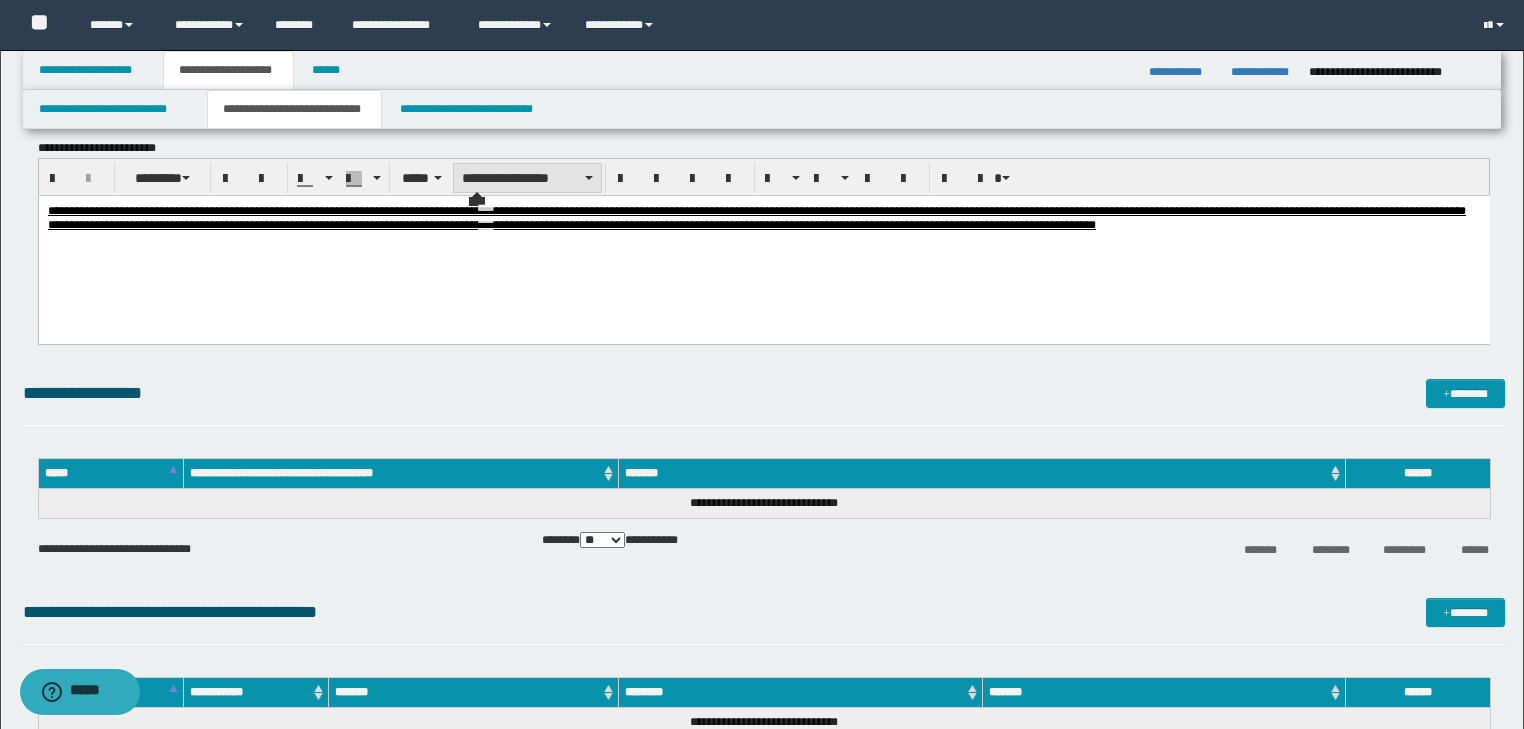 click on "**********" at bounding box center (527, 178) 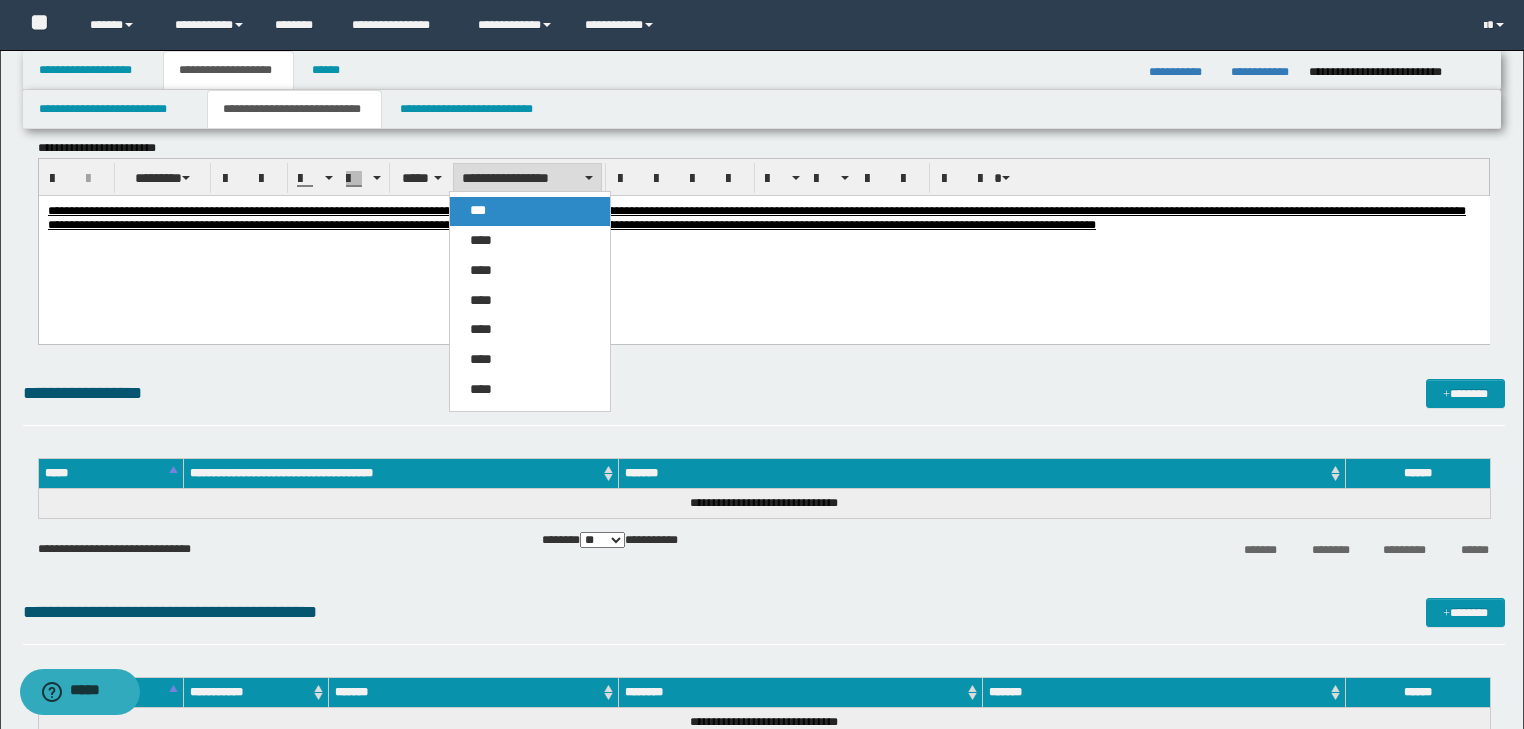 click on "***" at bounding box center [530, 211] 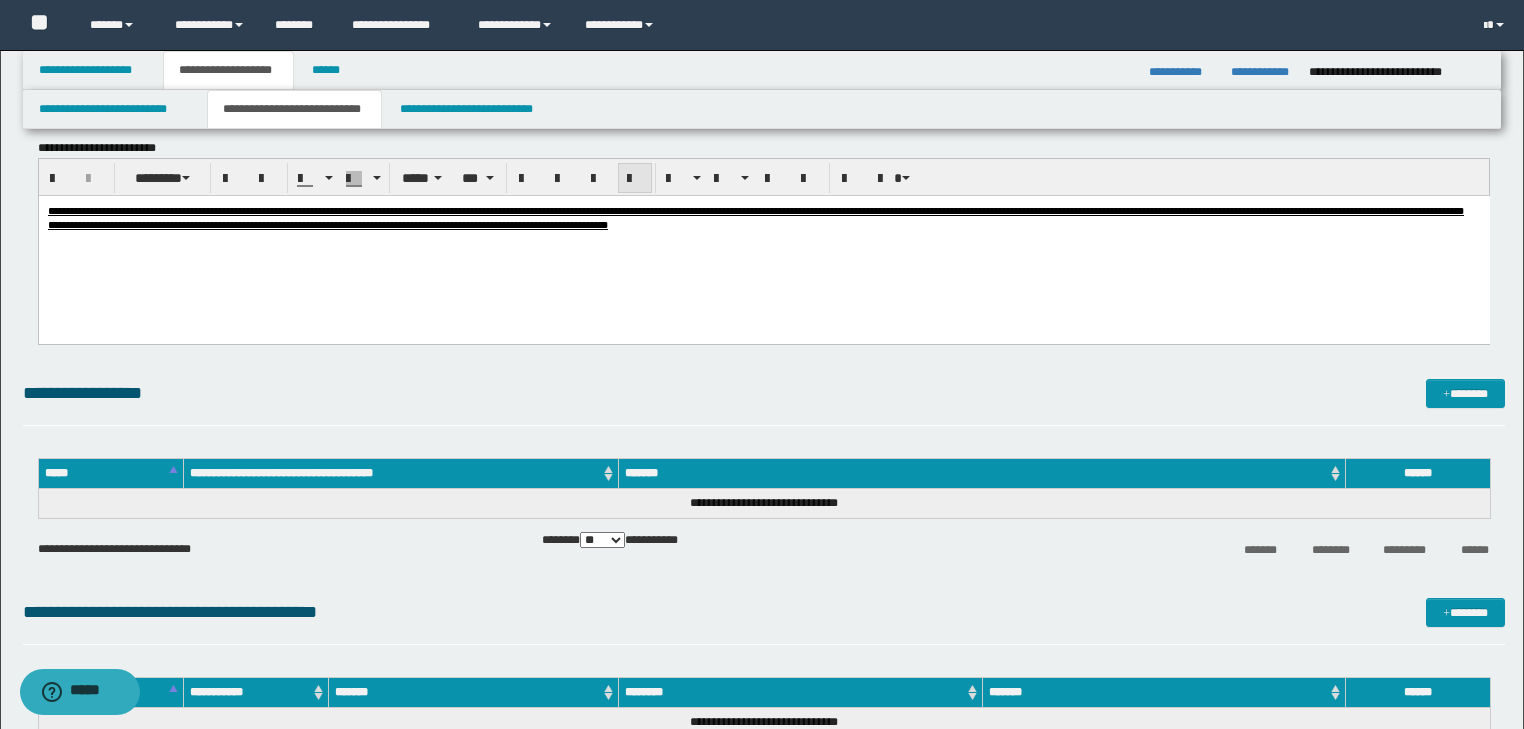 click at bounding box center (635, 179) 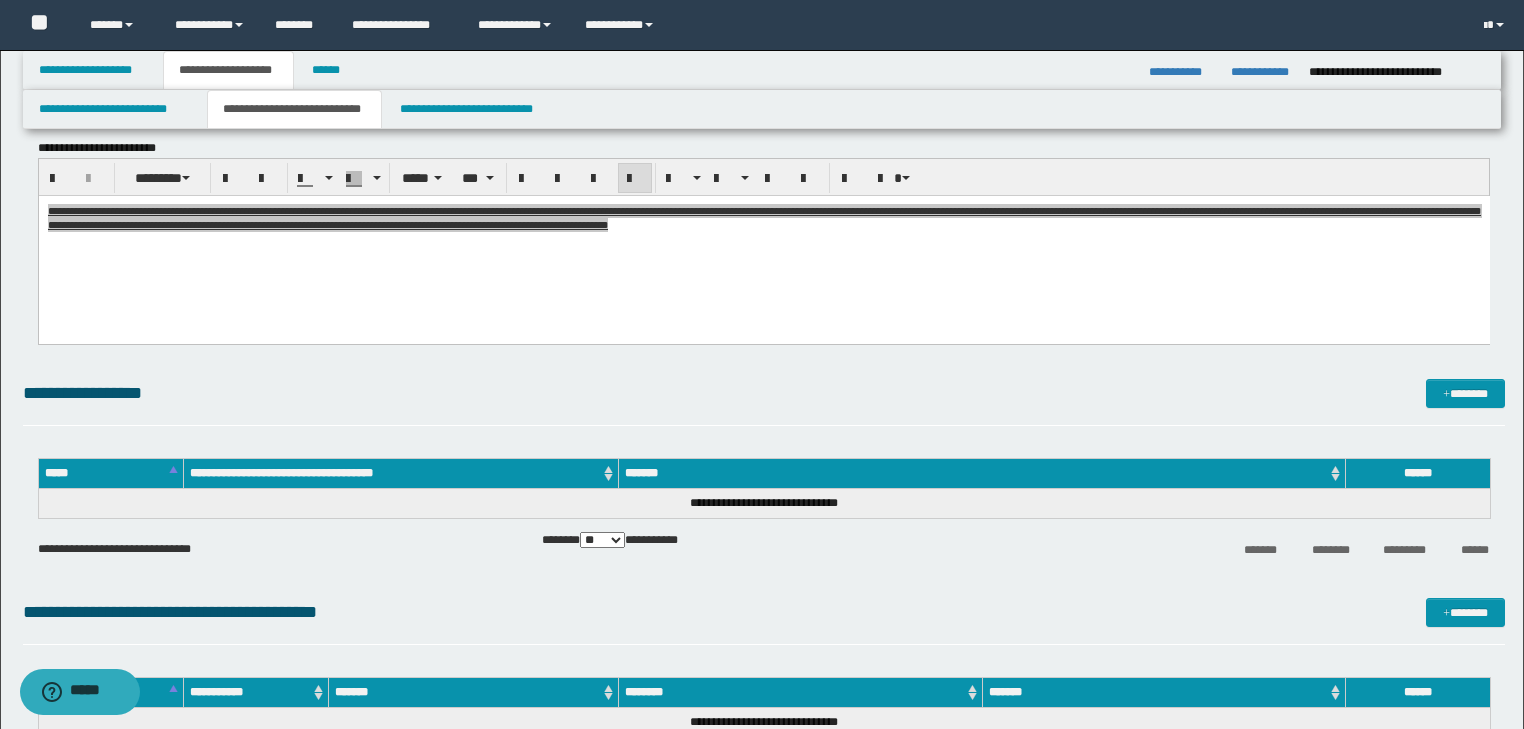 click on "**********" at bounding box center (764, 151) 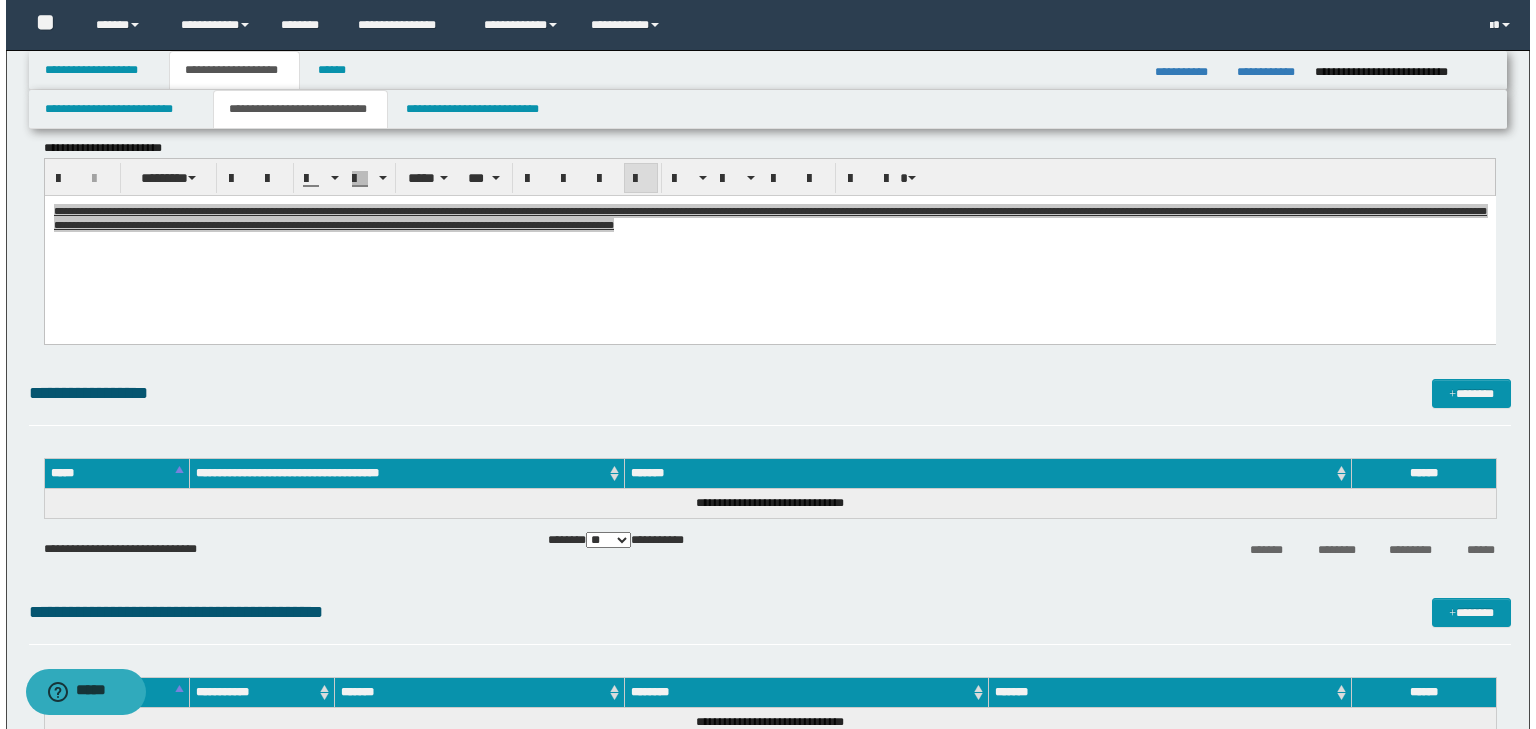scroll, scrollTop: 1440, scrollLeft: 0, axis: vertical 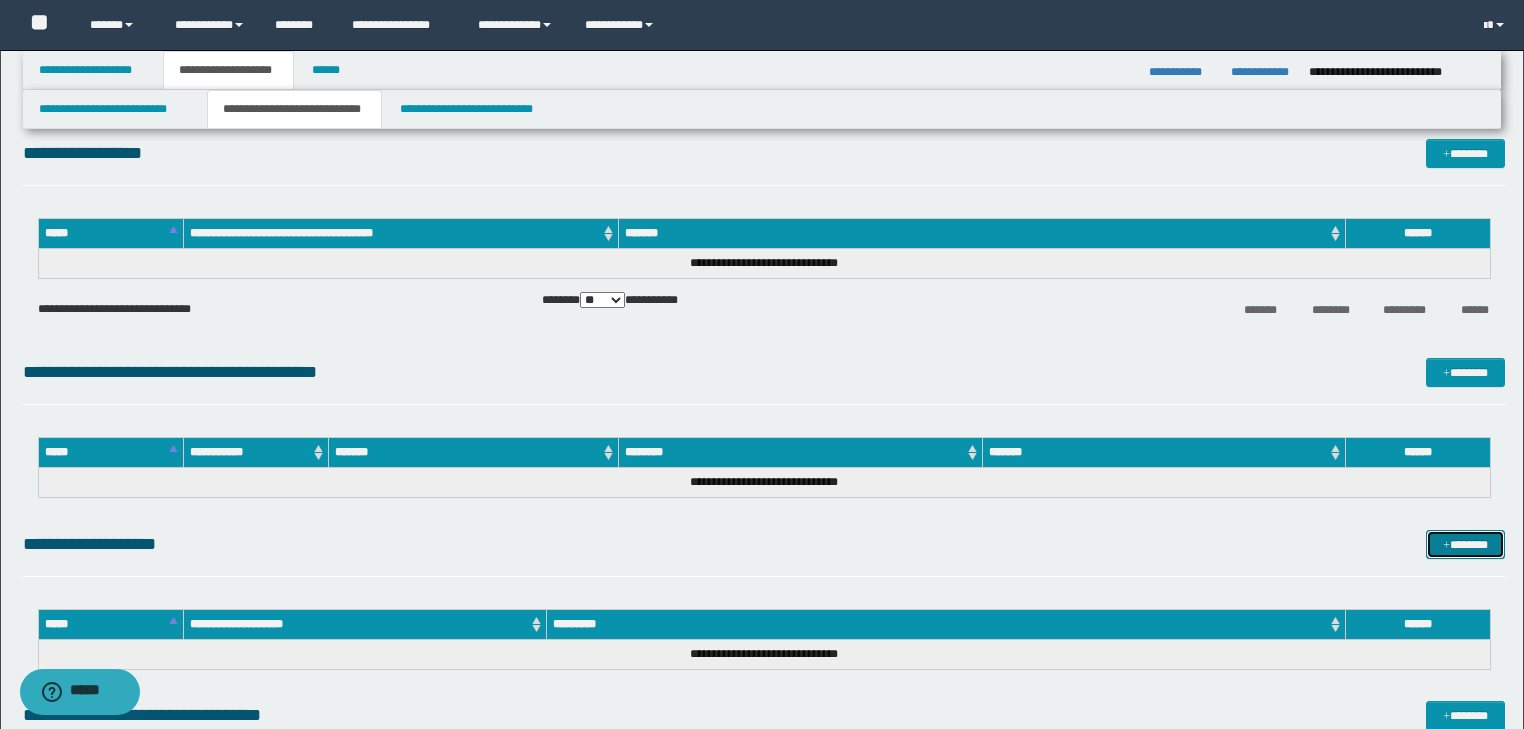 click on "*******" at bounding box center (1465, 545) 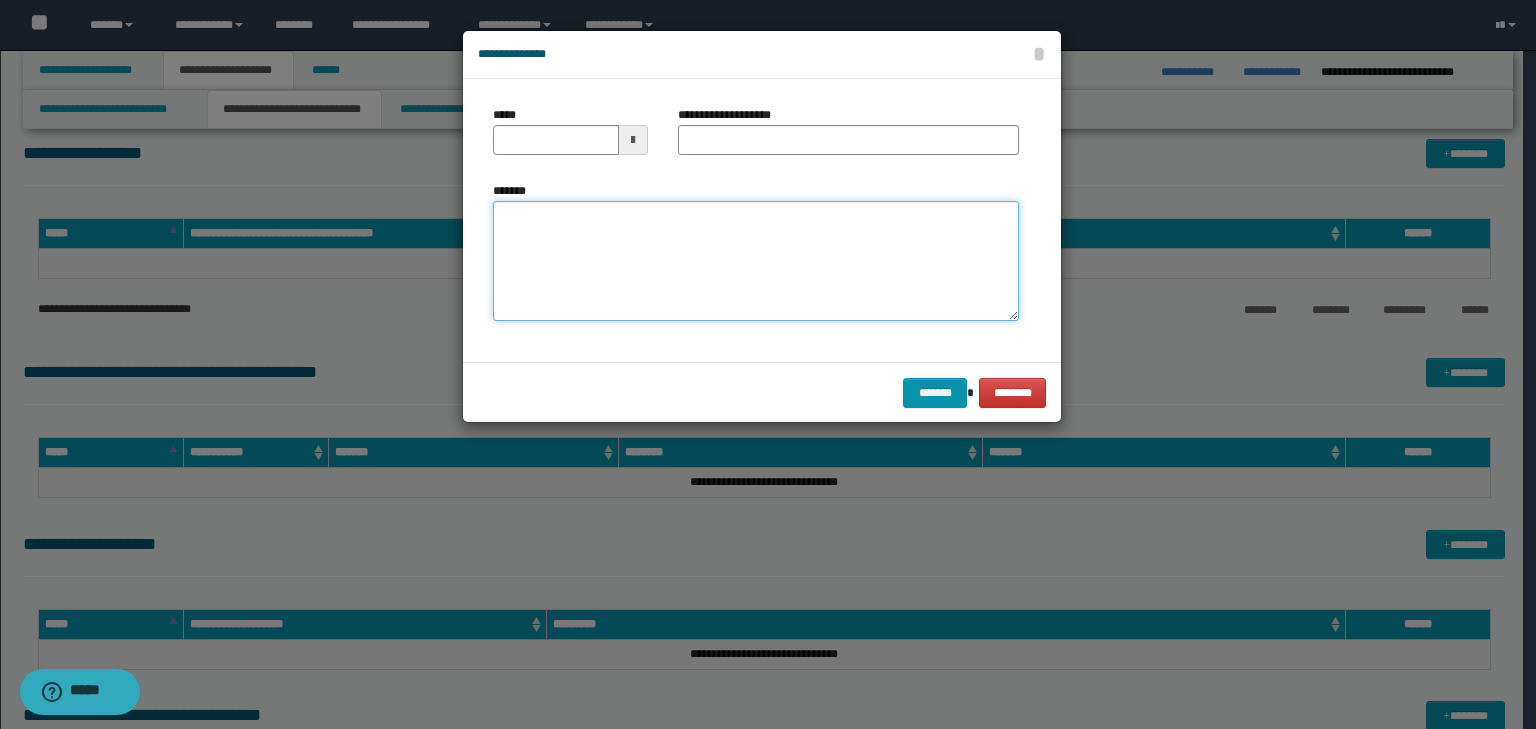 click on "*******" at bounding box center [756, 261] 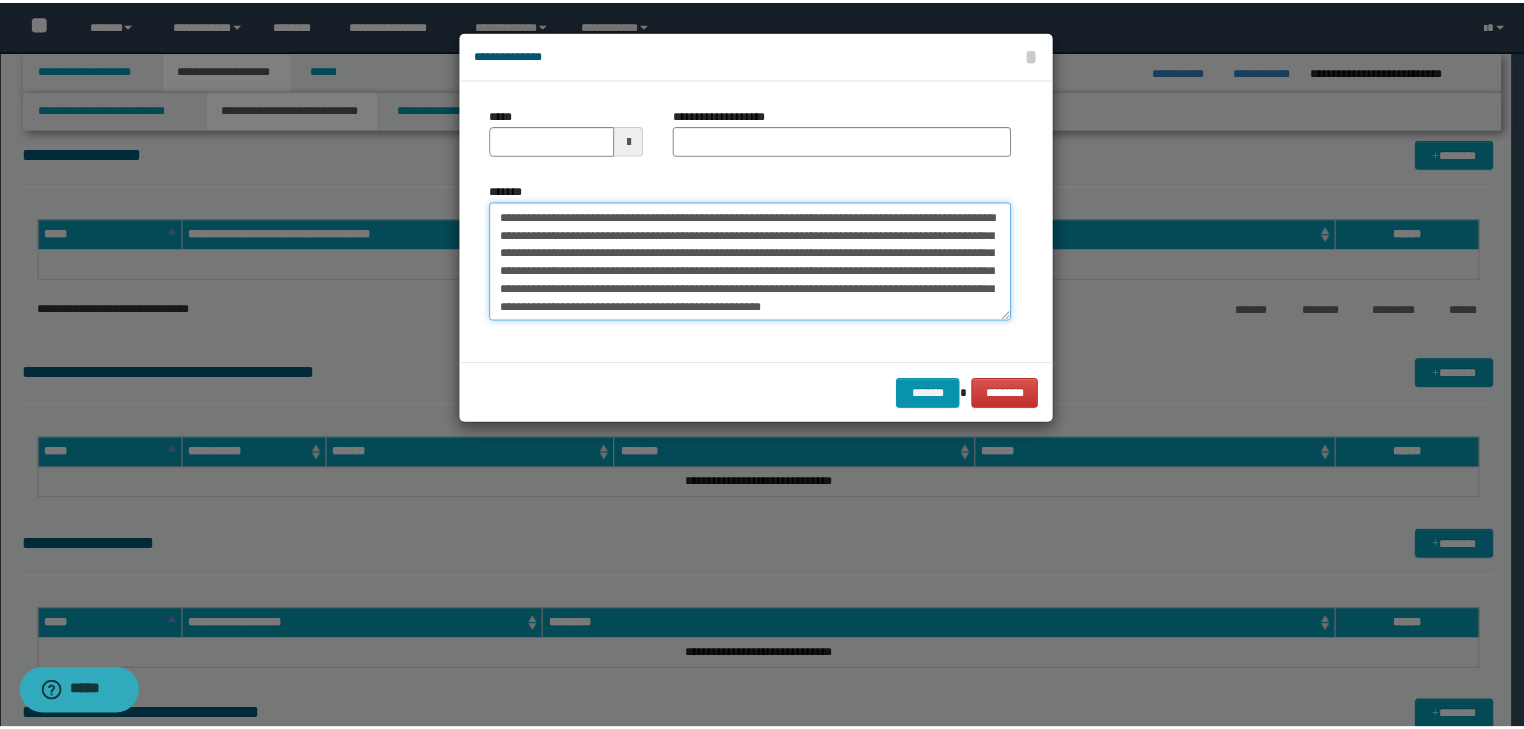 scroll, scrollTop: 0, scrollLeft: 0, axis: both 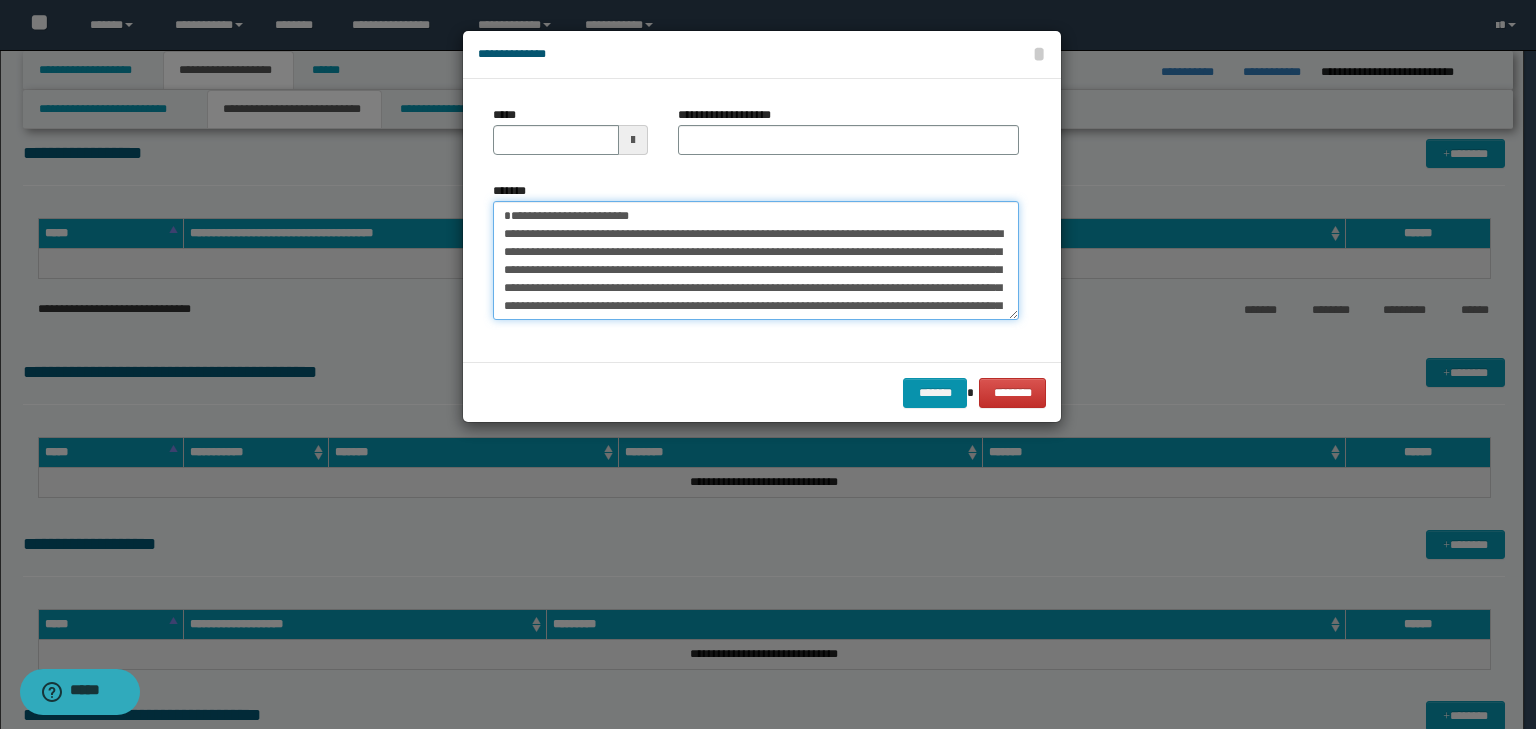 drag, startPoint x: 562, startPoint y: 228, endPoint x: 480, endPoint y: 207, distance: 84.646324 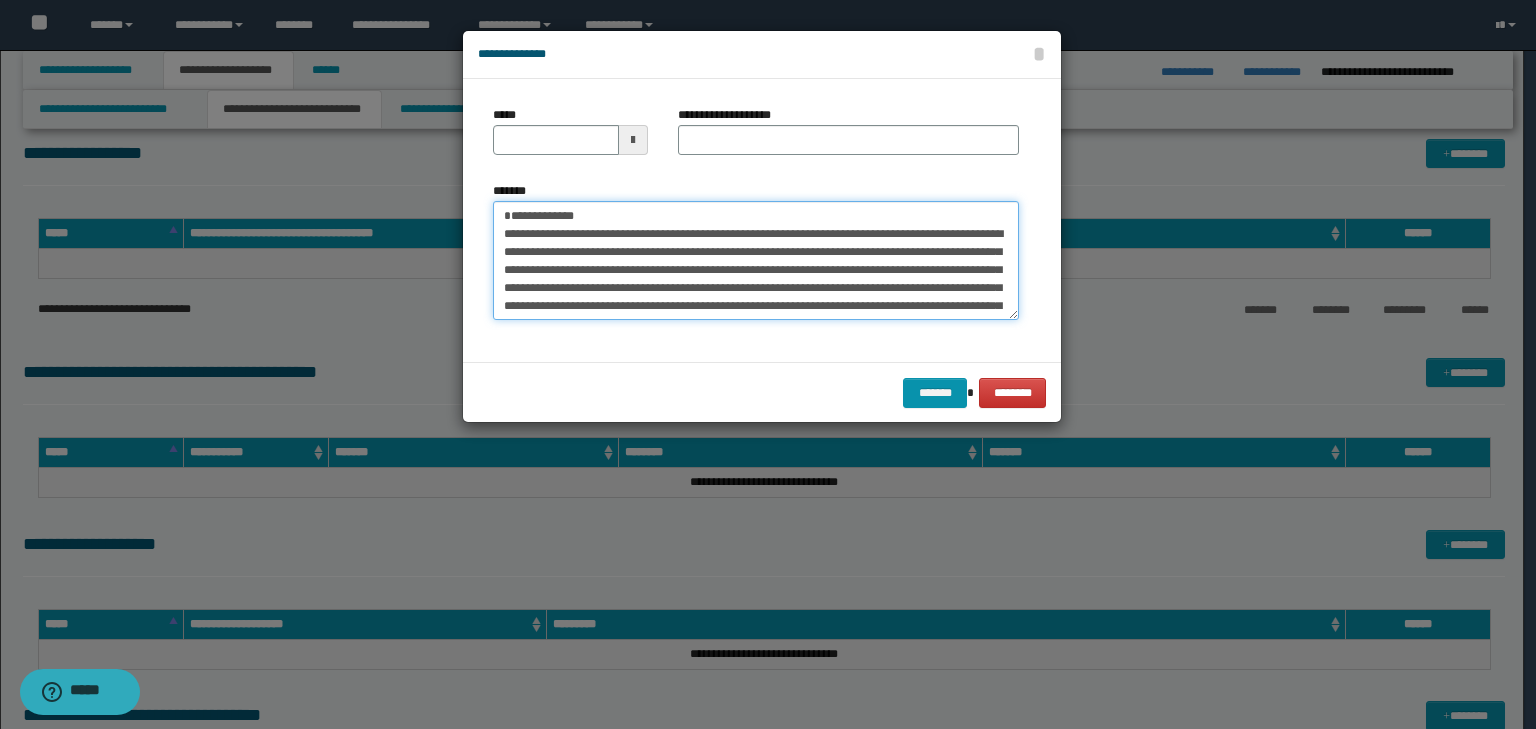 type 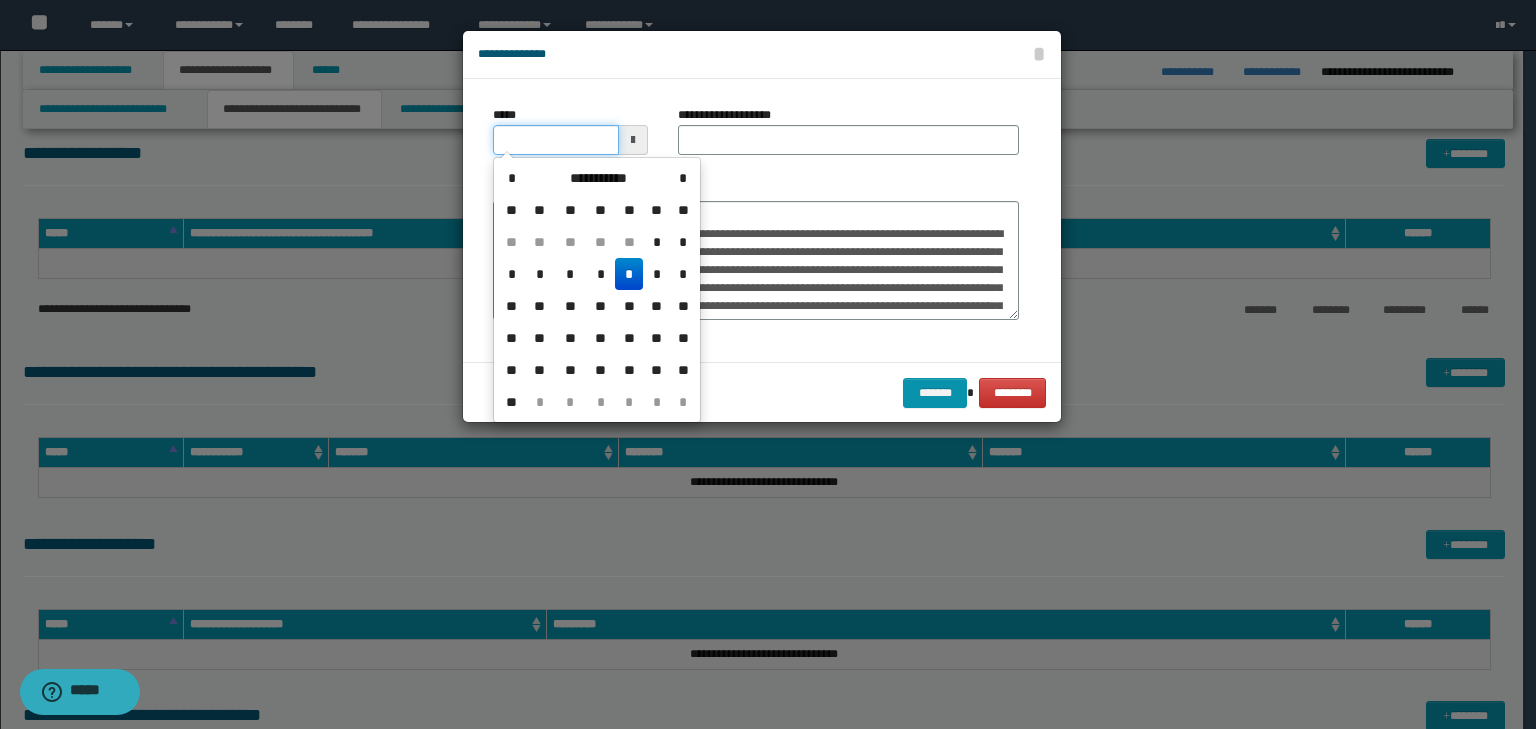 click on "*****" at bounding box center [556, 140] 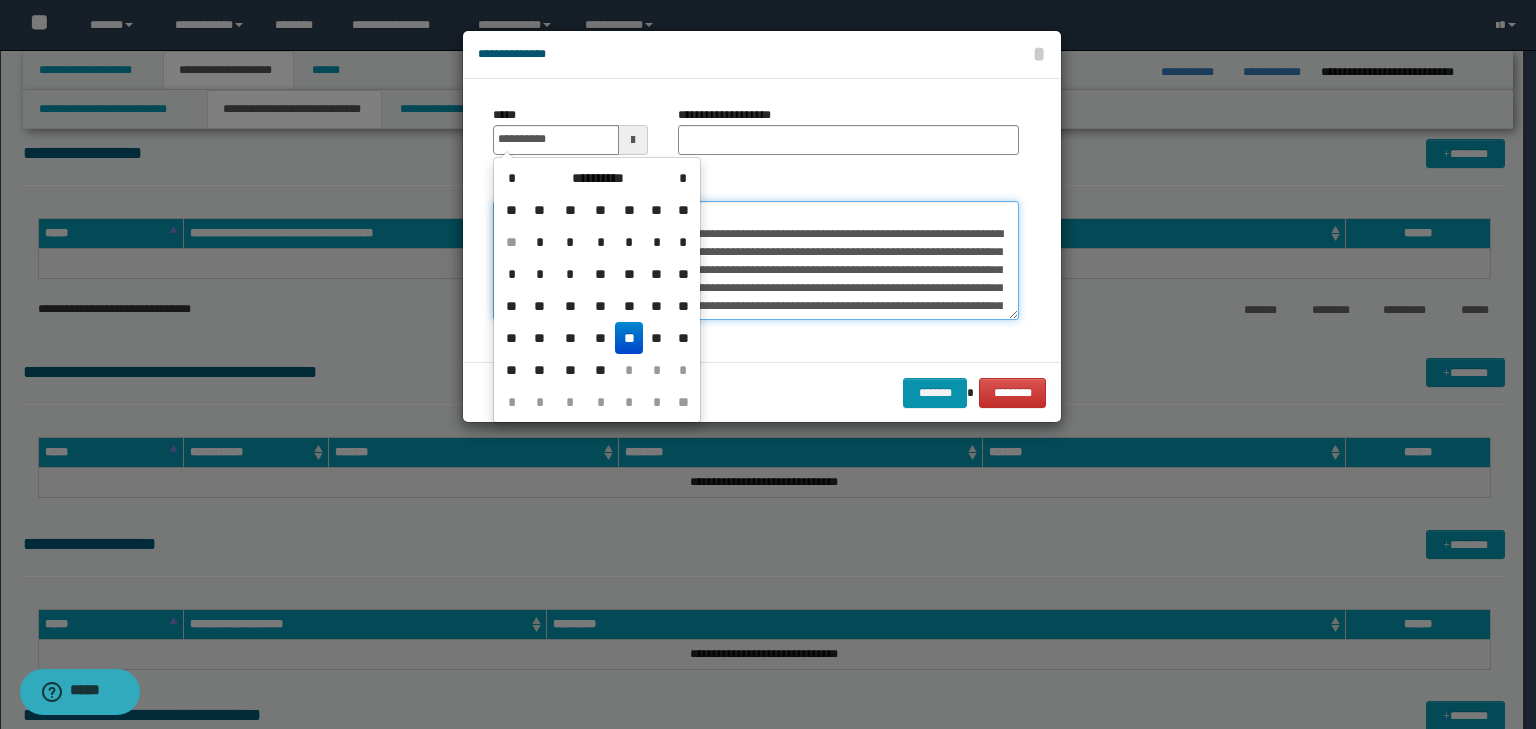 type on "**********" 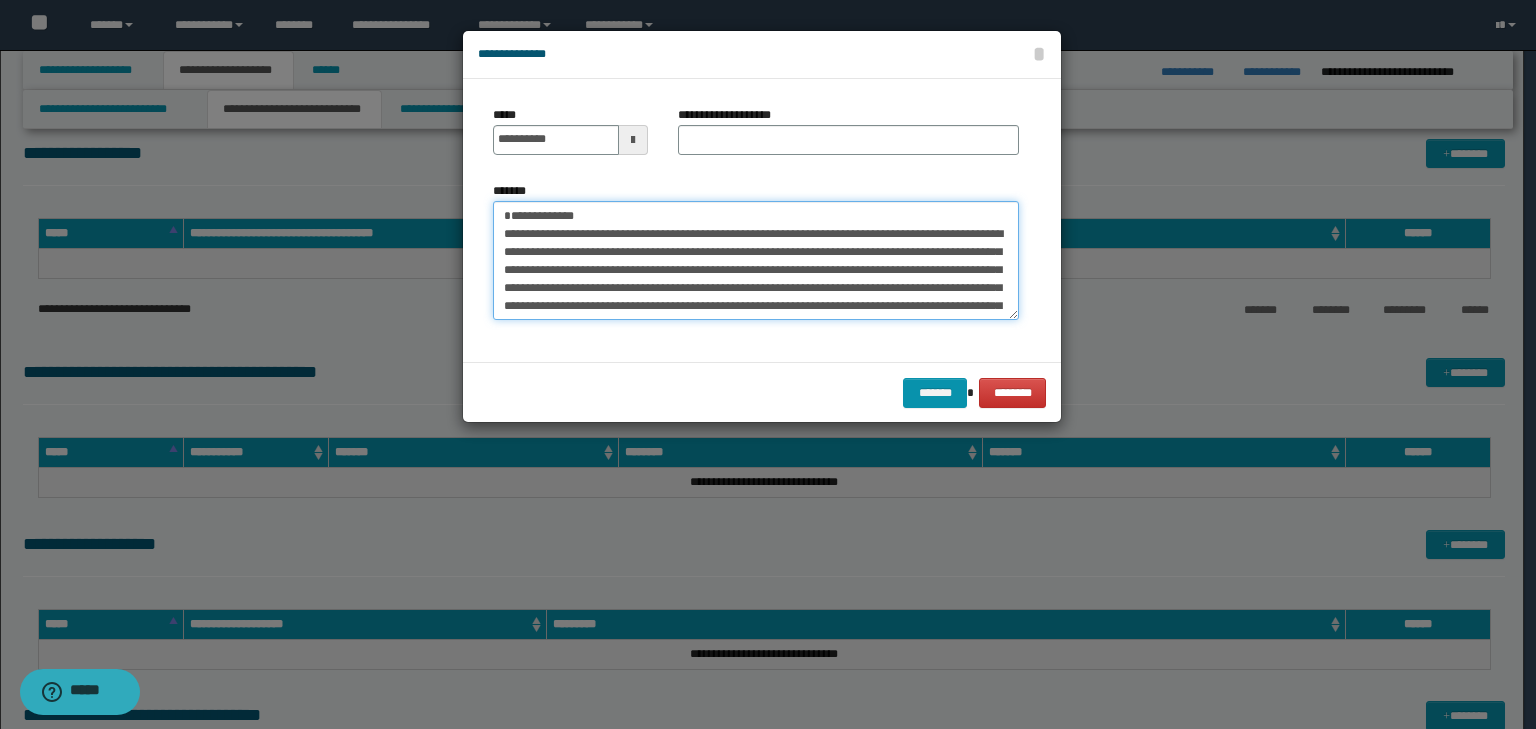 drag, startPoint x: 736, startPoint y: 213, endPoint x: 340, endPoint y: 213, distance: 396 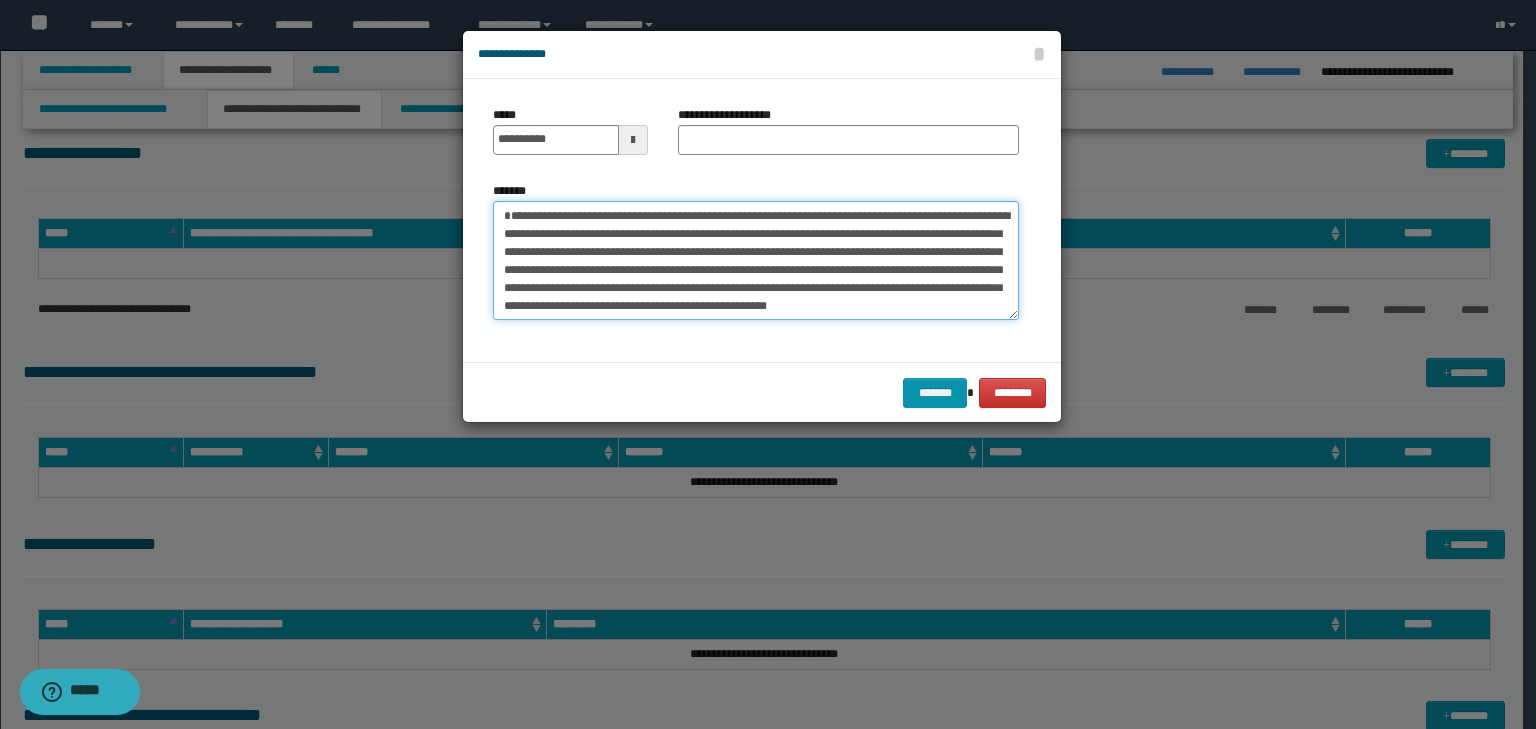 type on "**********" 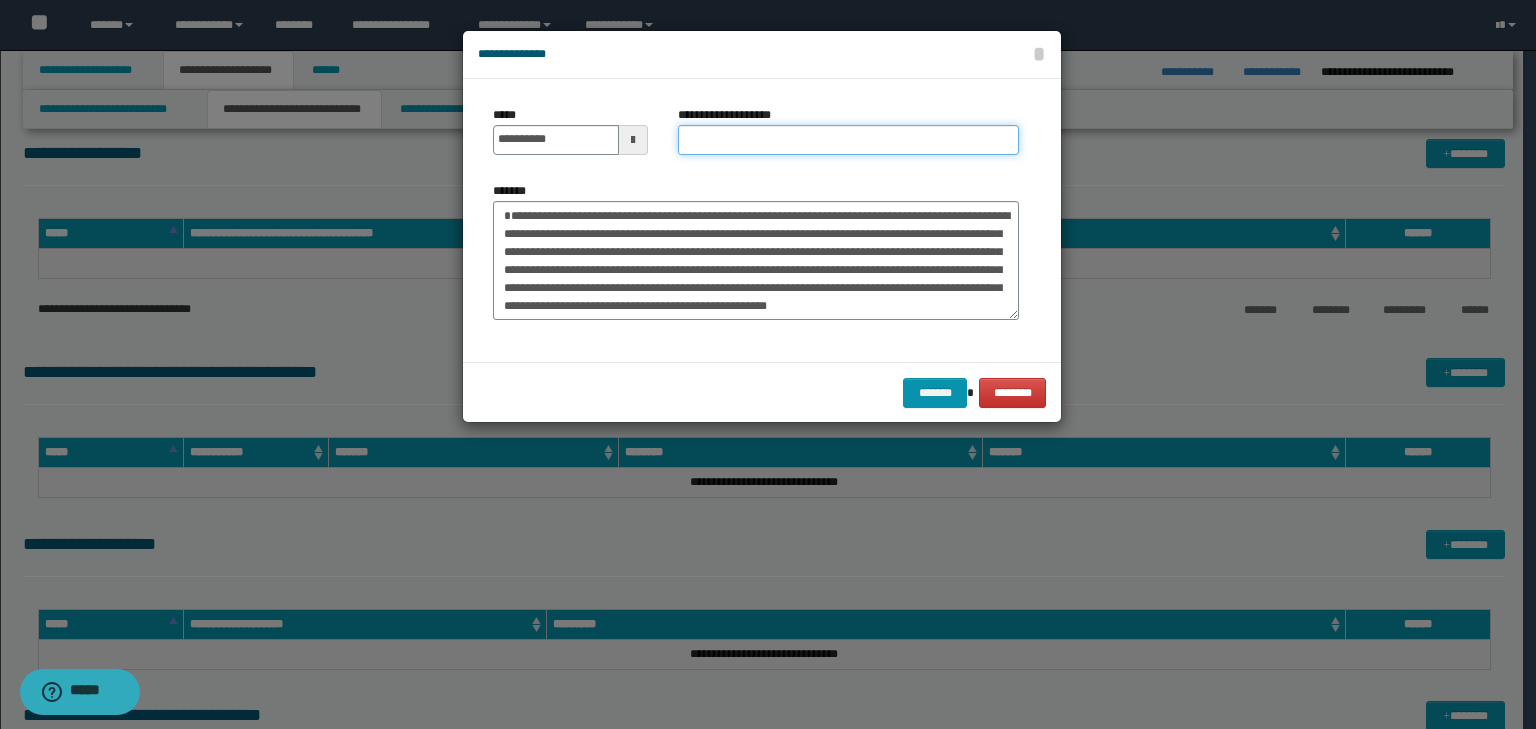 click on "**********" at bounding box center (848, 140) 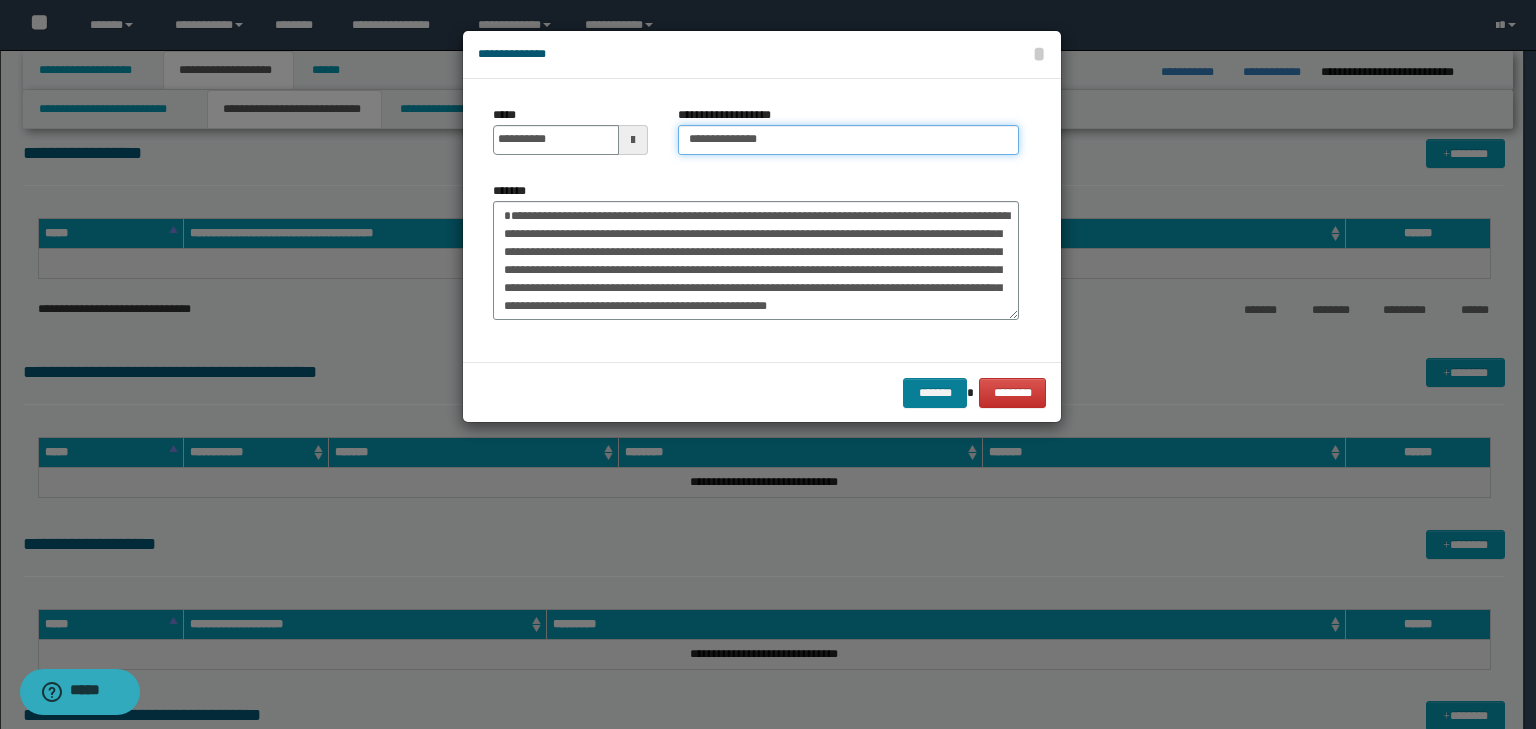 type on "**********" 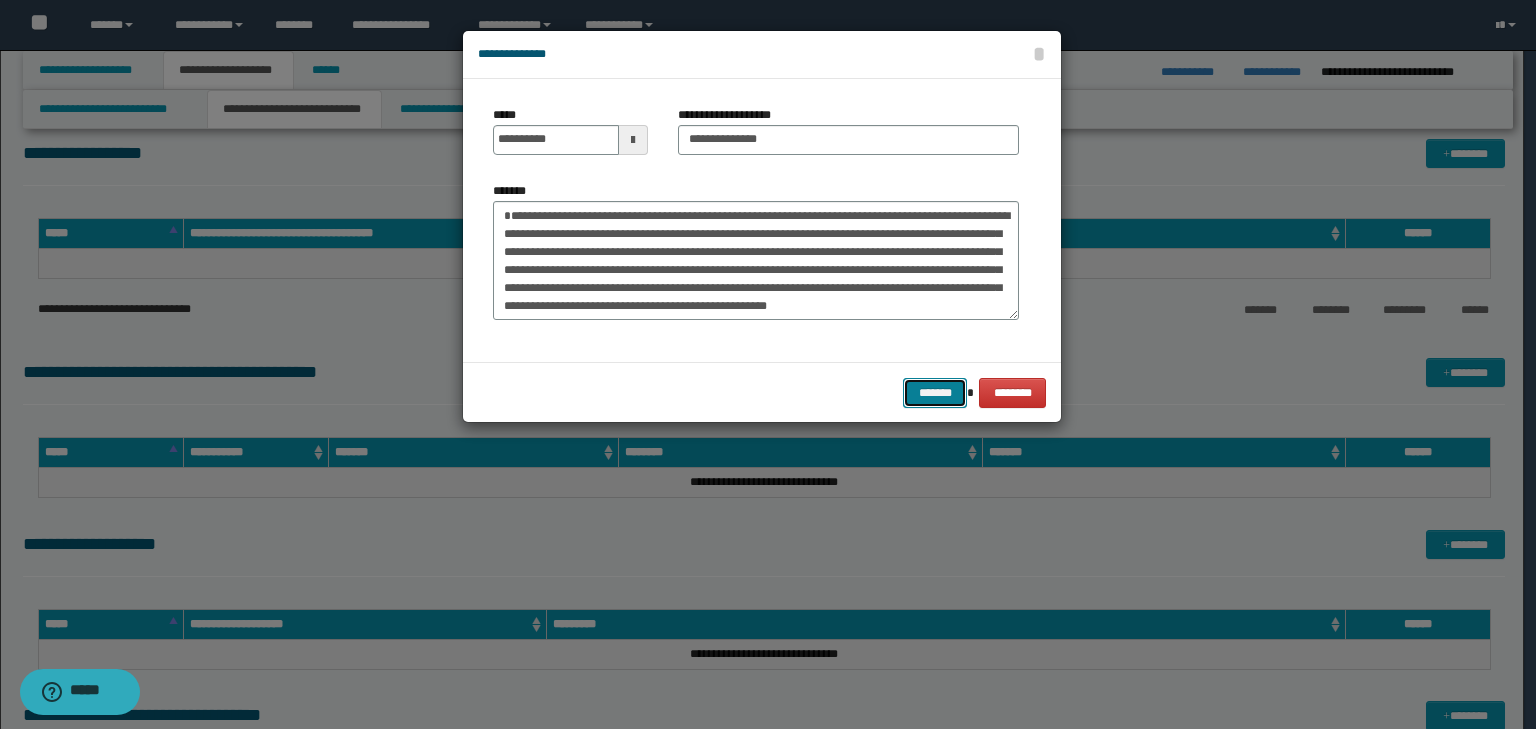 click on "*******" at bounding box center (935, 393) 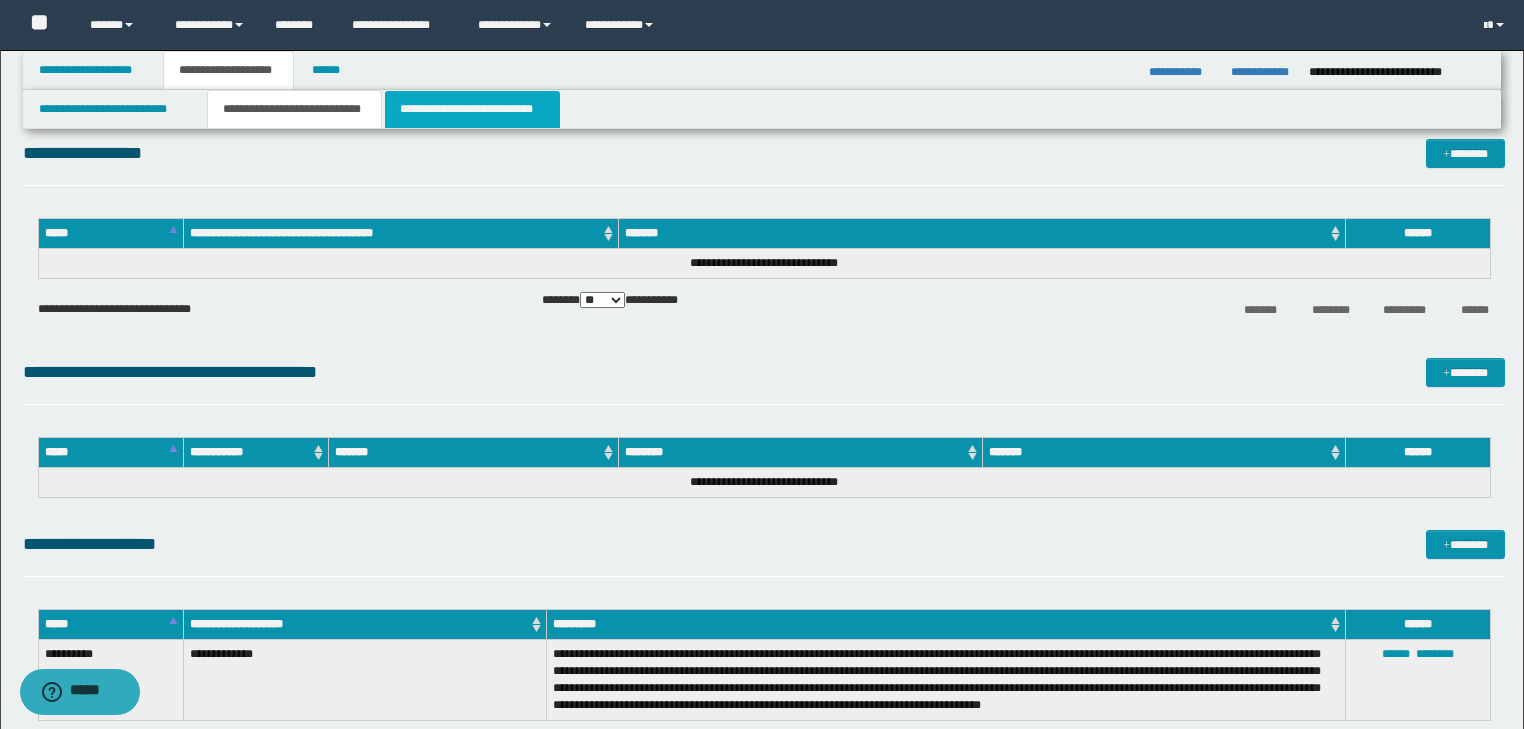 click on "**********" at bounding box center [472, 109] 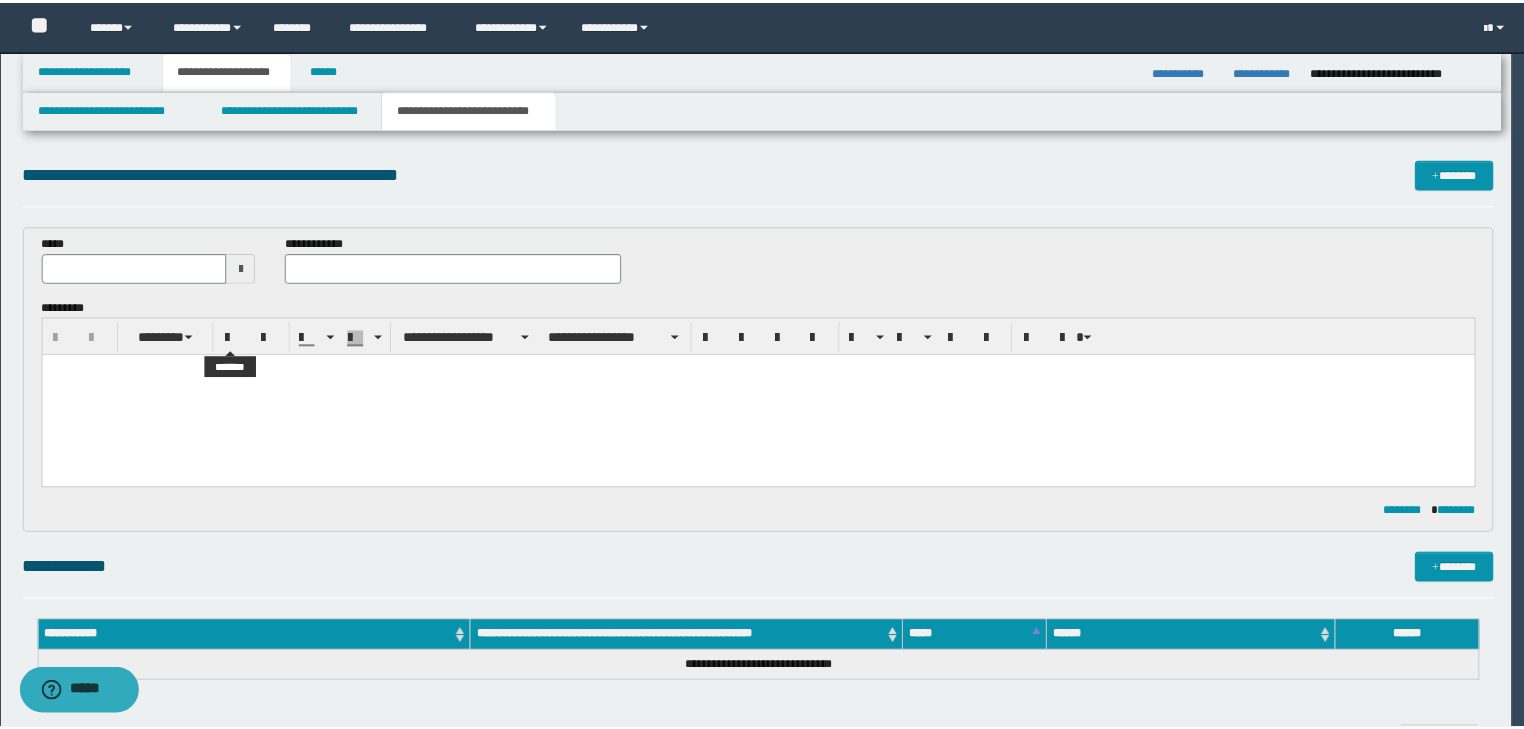 scroll, scrollTop: 0, scrollLeft: 0, axis: both 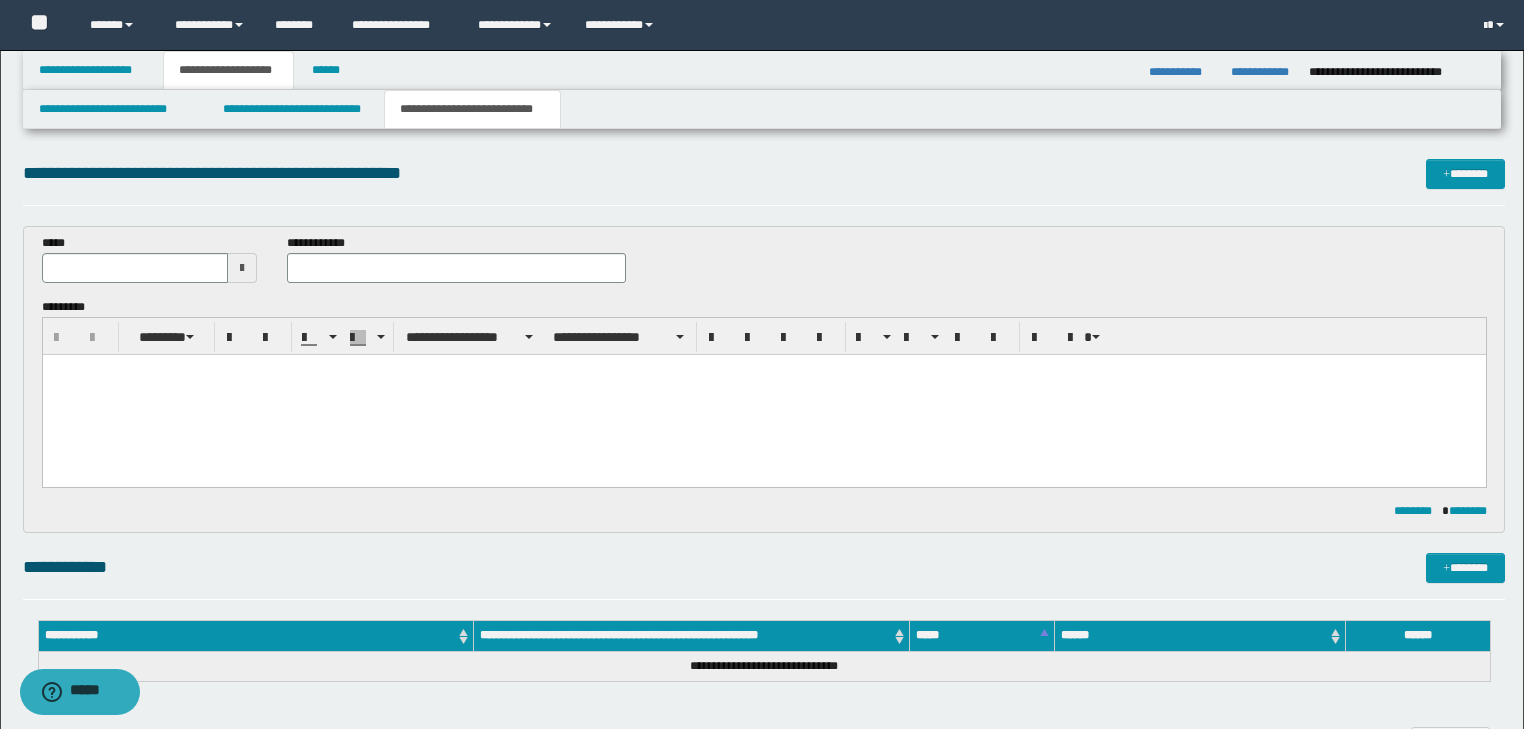click at bounding box center [763, 369] 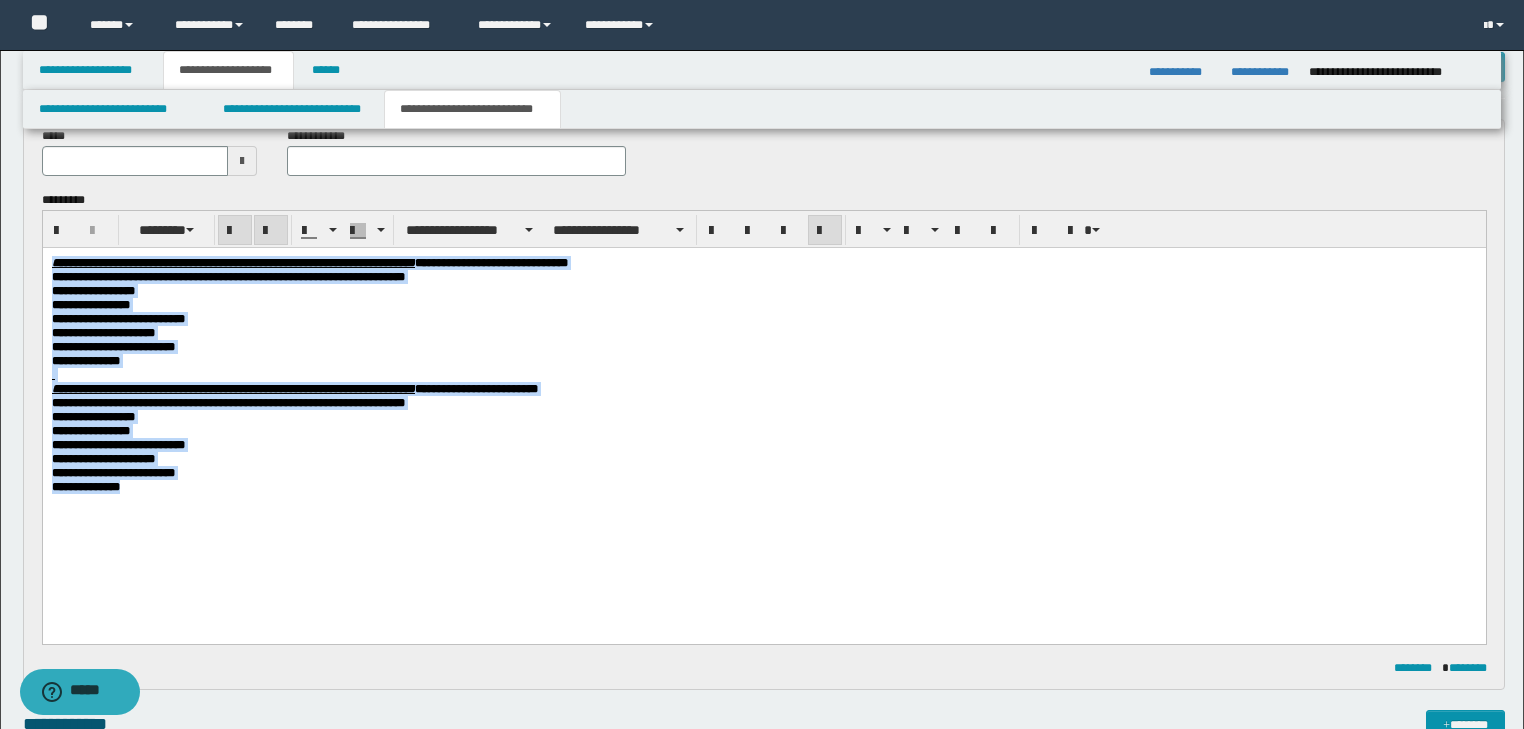drag, startPoint x: 53, startPoint y: 262, endPoint x: 348, endPoint y: 675, distance: 507.5372 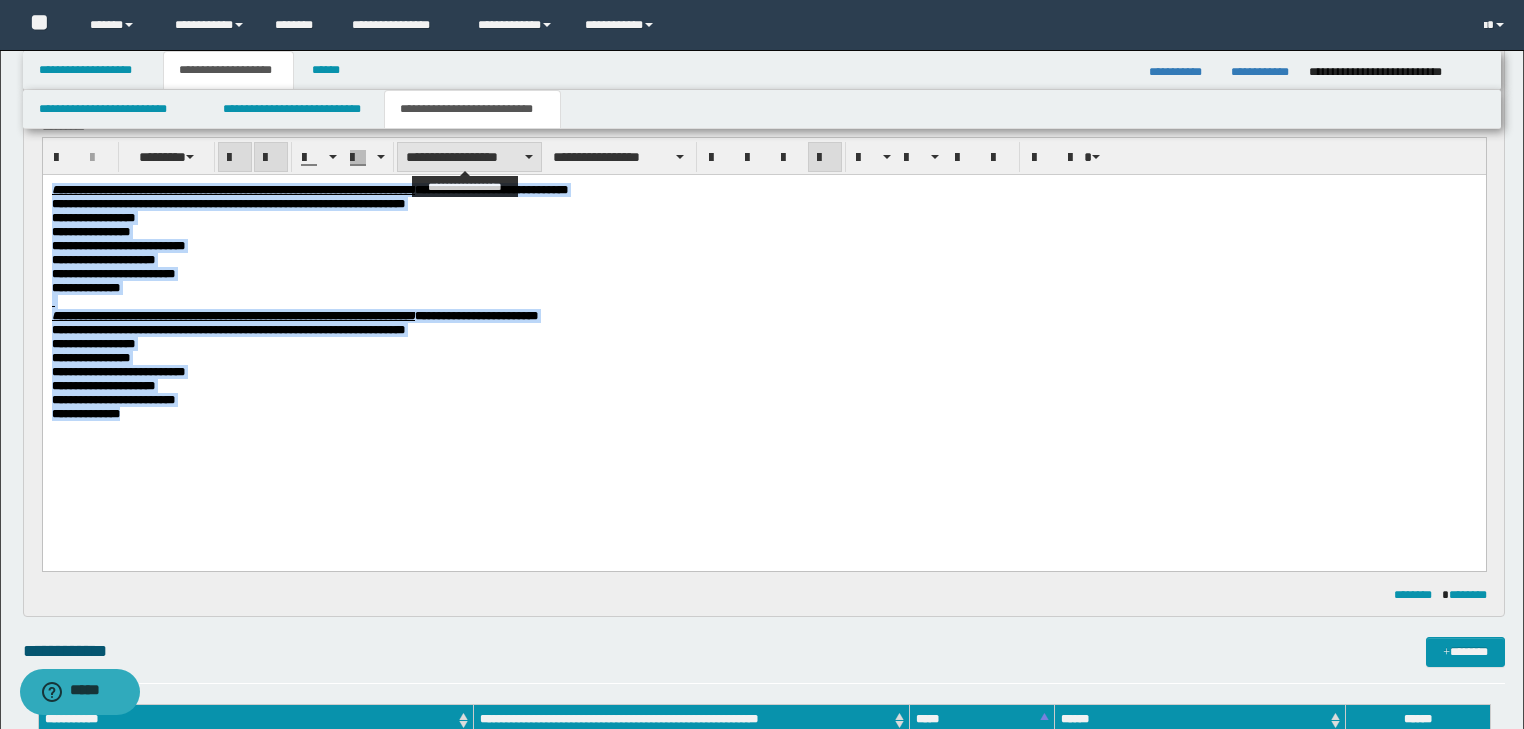 click on "**********" at bounding box center (469, 157) 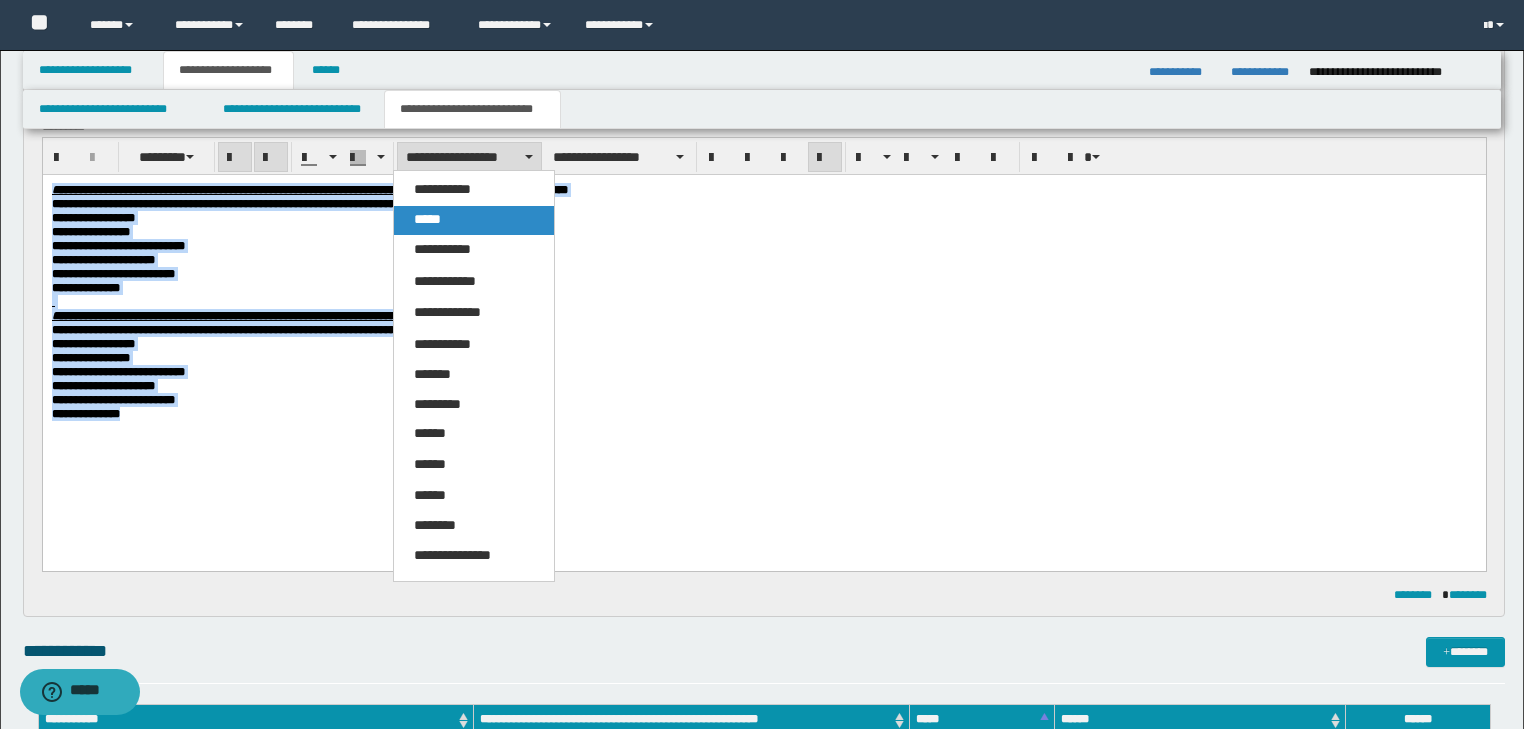 click on "*****" at bounding box center [427, 219] 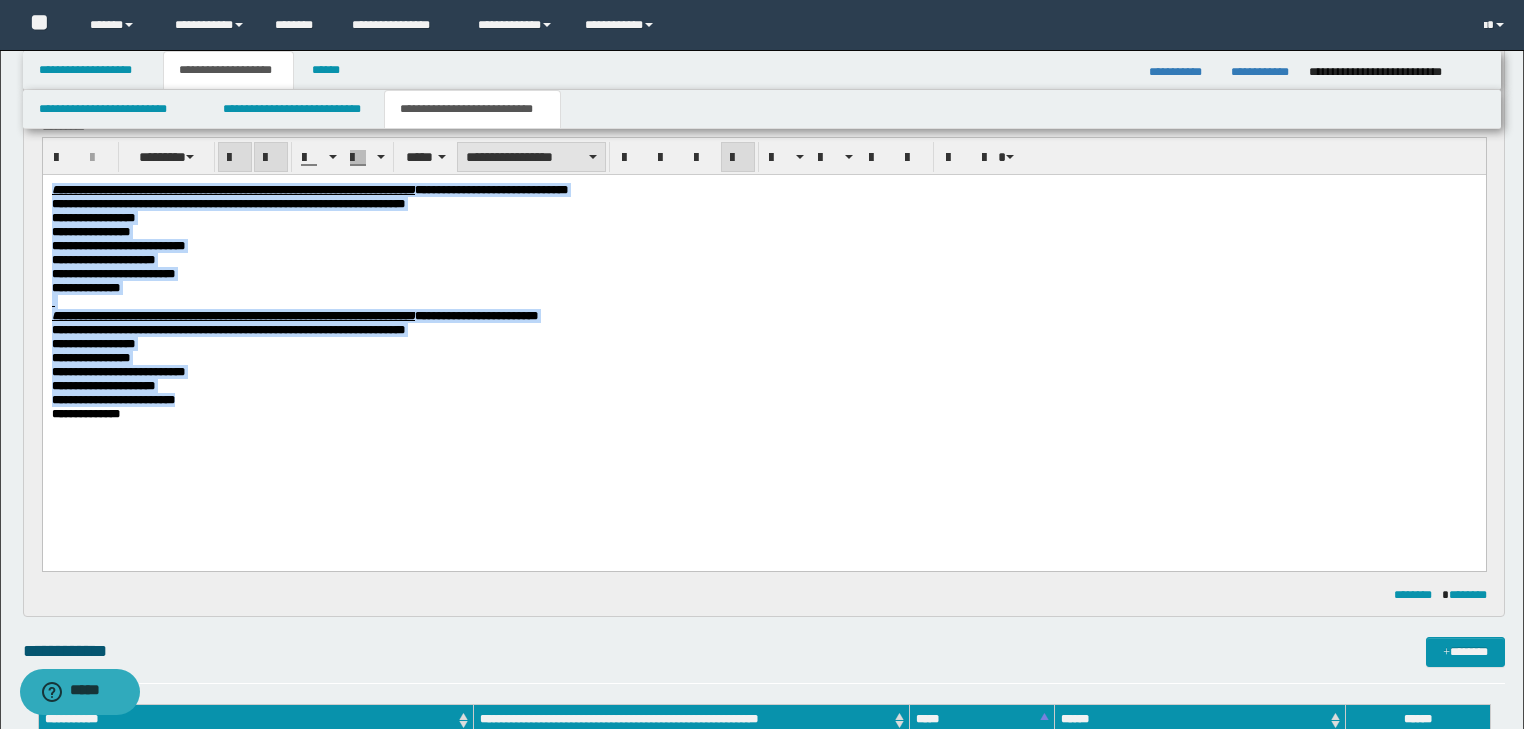click on "**********" at bounding box center [531, 157] 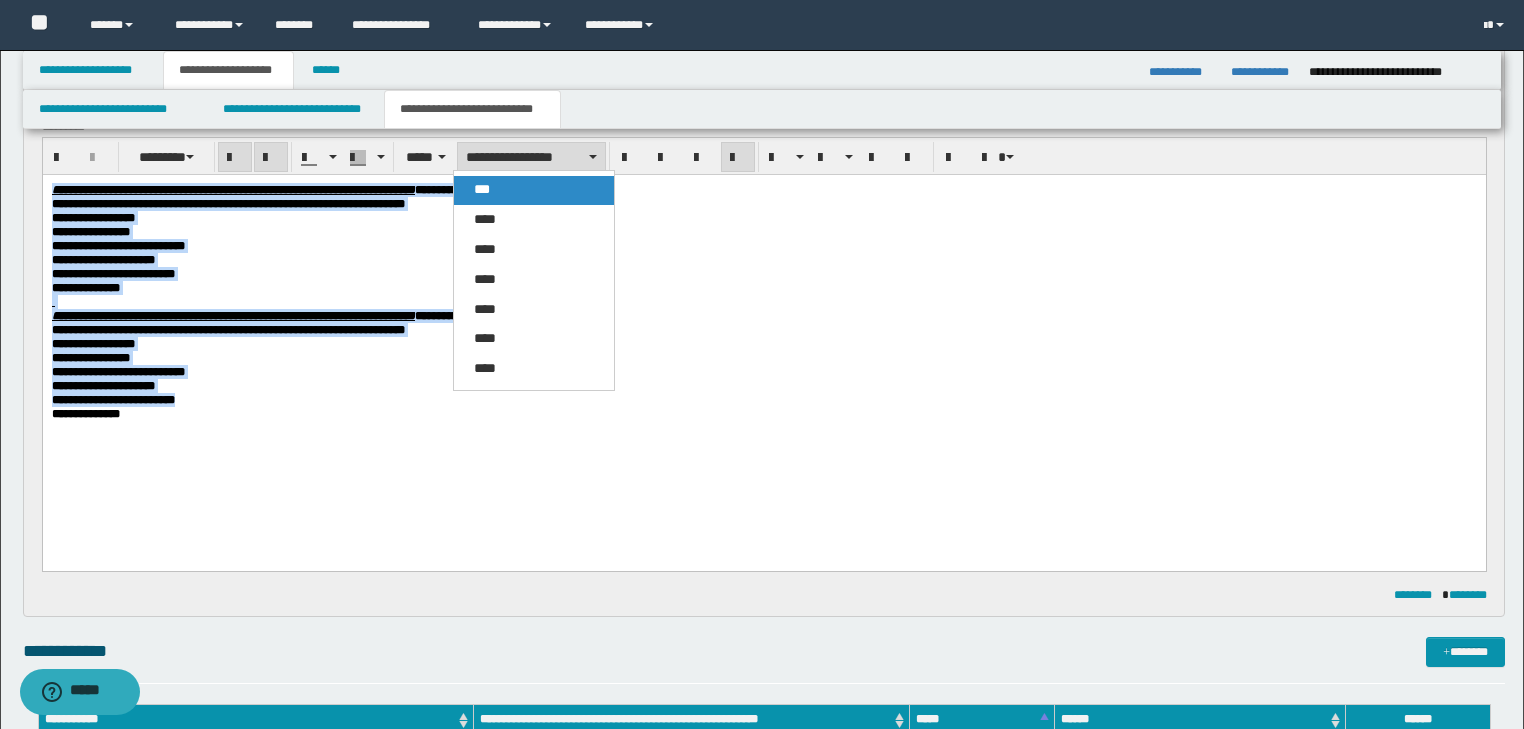 click on "***" at bounding box center [534, 190] 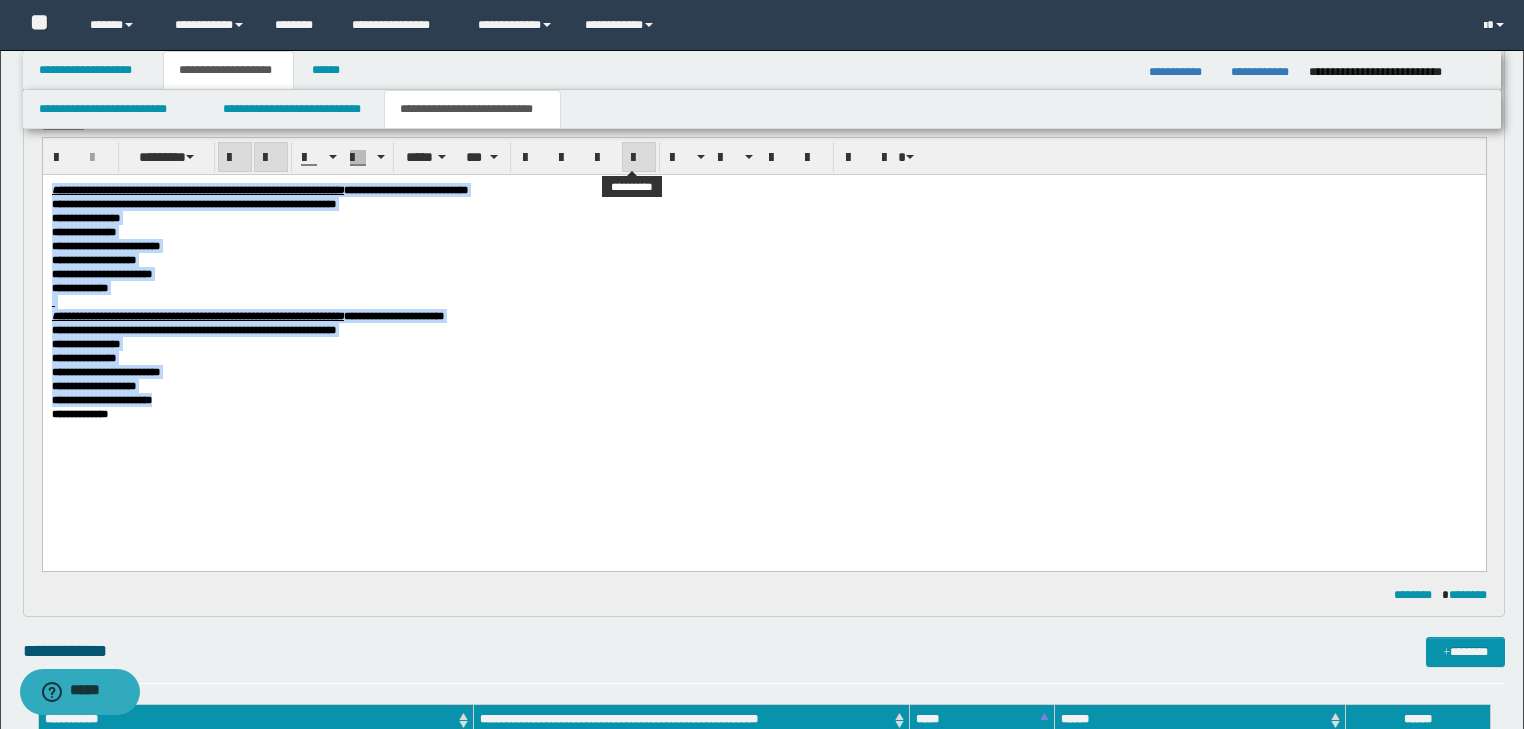 click at bounding box center (639, 157) 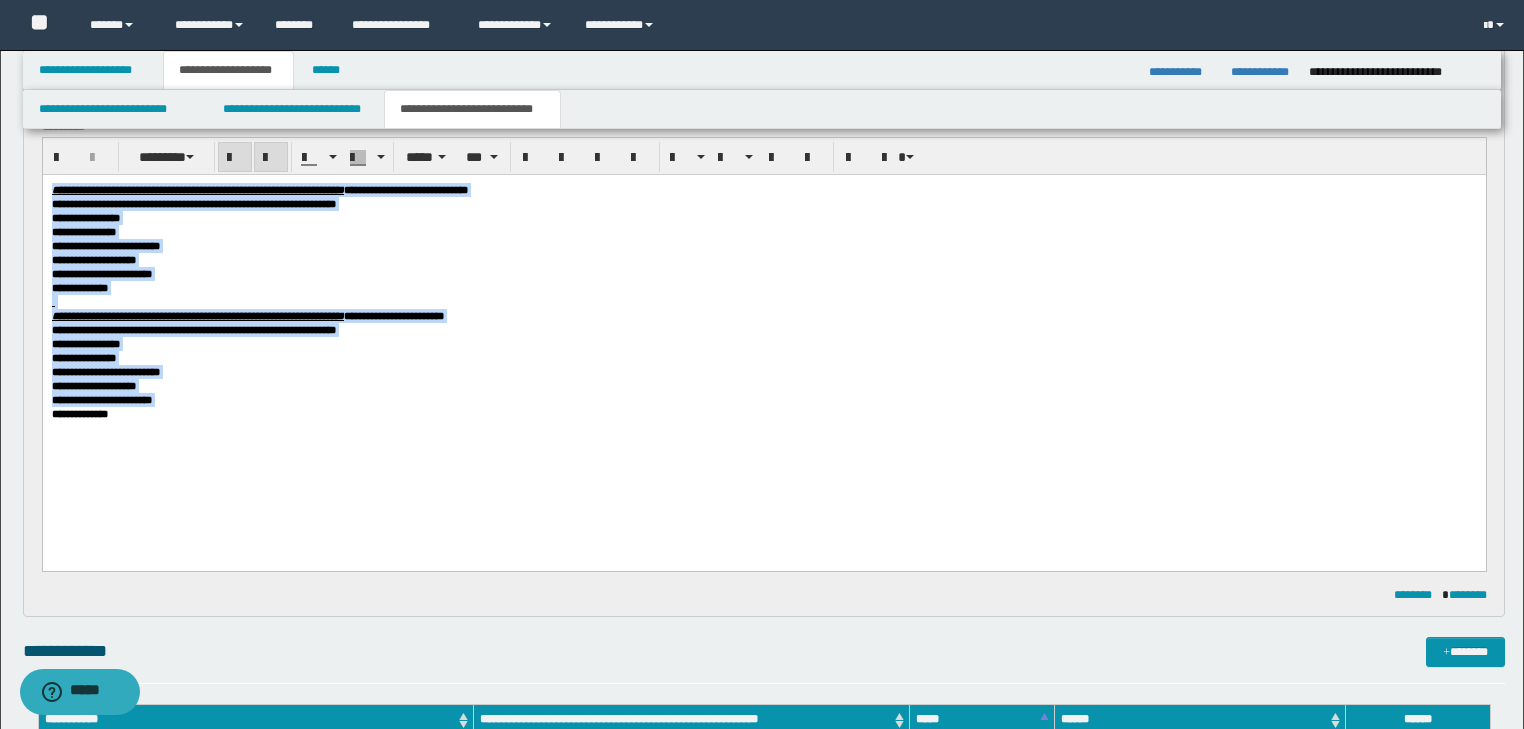 click on "**********" at bounding box center (763, 245) 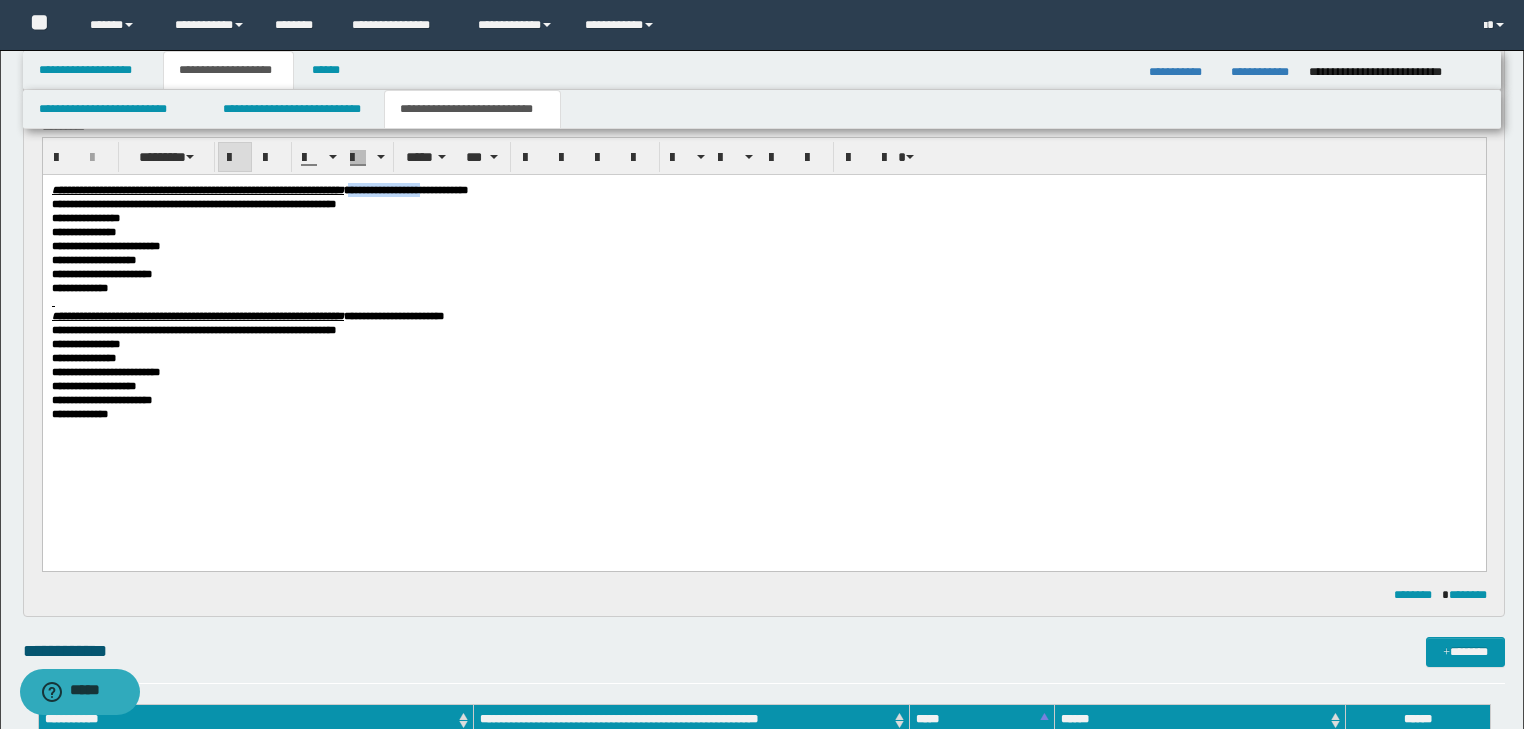 drag, startPoint x: 508, startPoint y: 187, endPoint x: 601, endPoint y: 184, distance: 93.04838 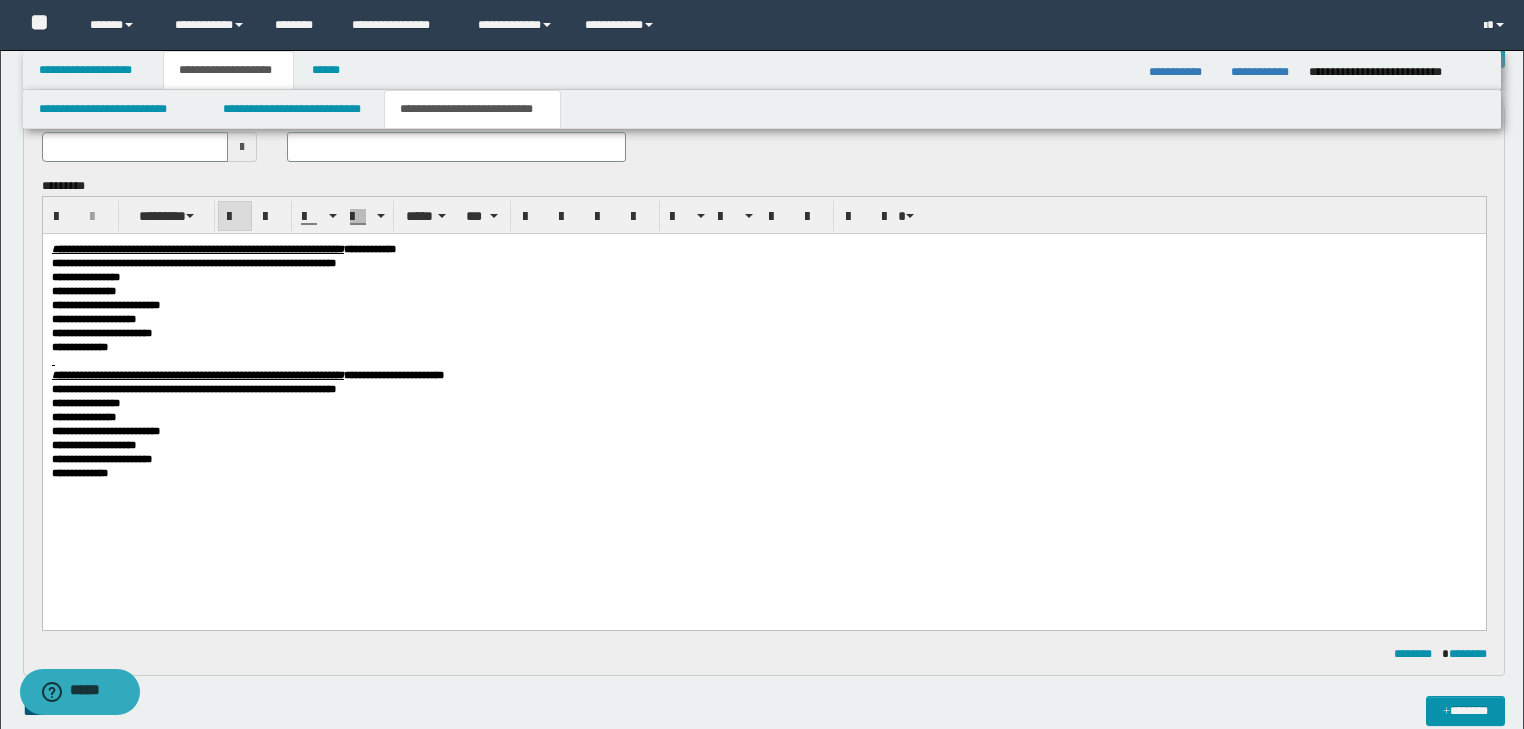 scroll, scrollTop: 0, scrollLeft: 0, axis: both 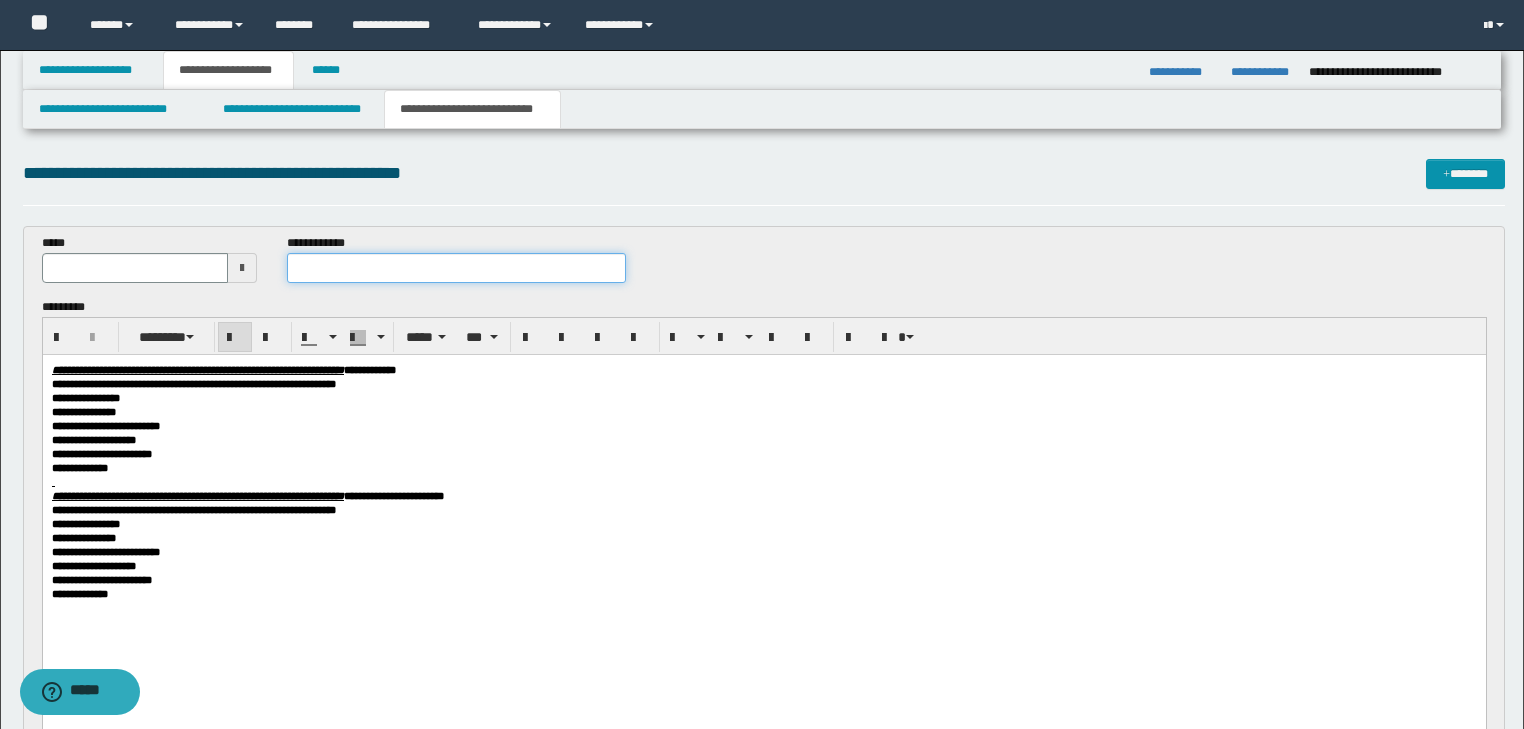 click at bounding box center (456, 268) 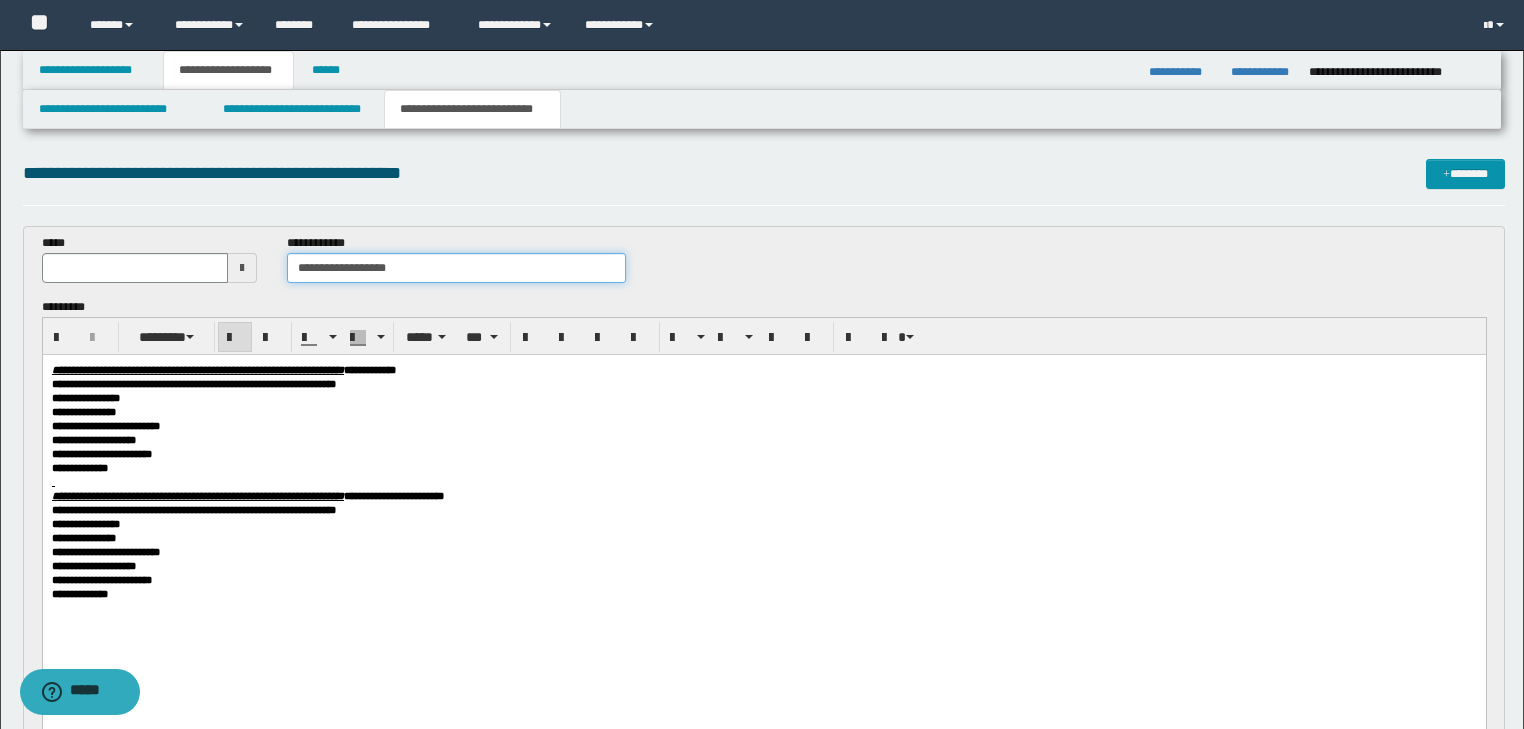 type on "**********" 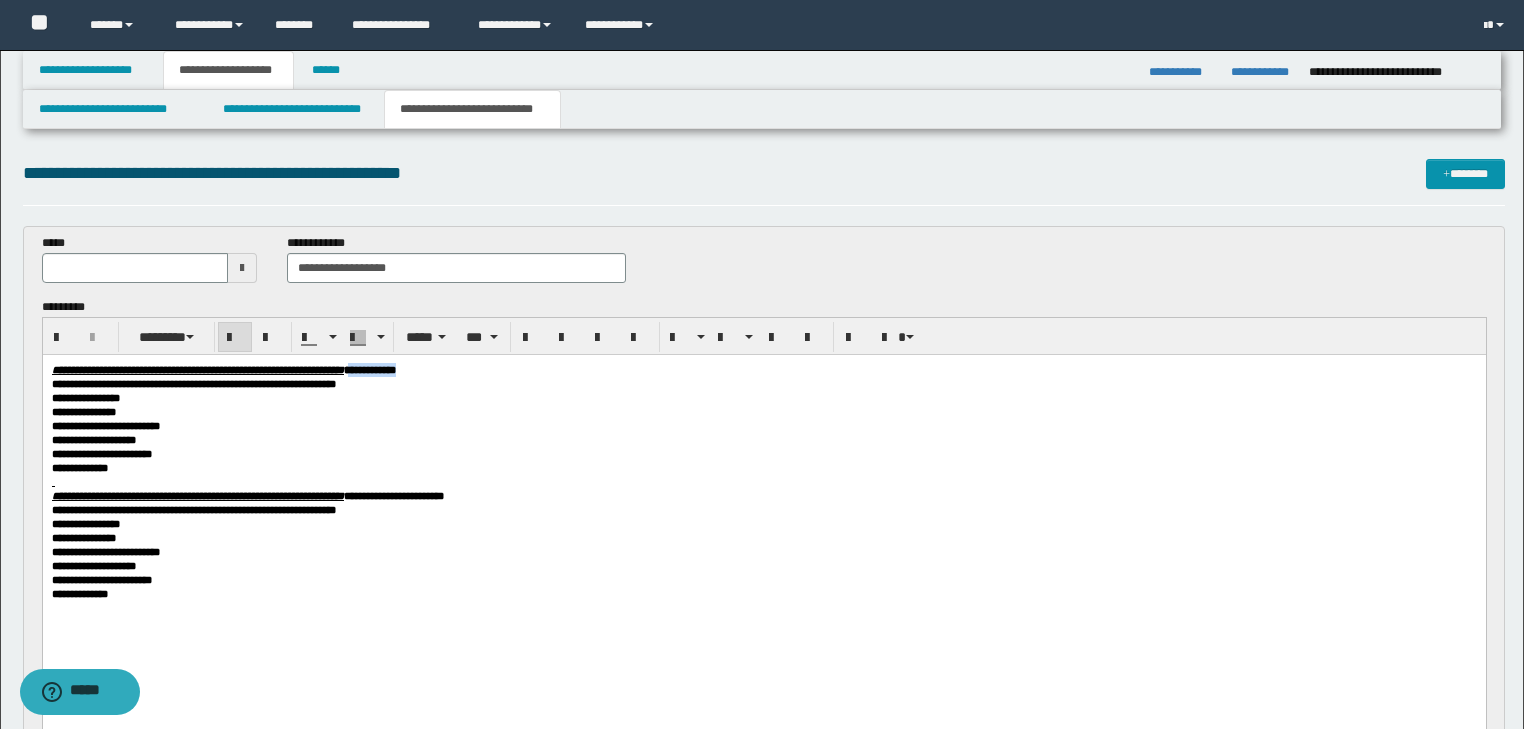 drag, startPoint x: 527, startPoint y: 370, endPoint x: 594, endPoint y: 363, distance: 67.36468 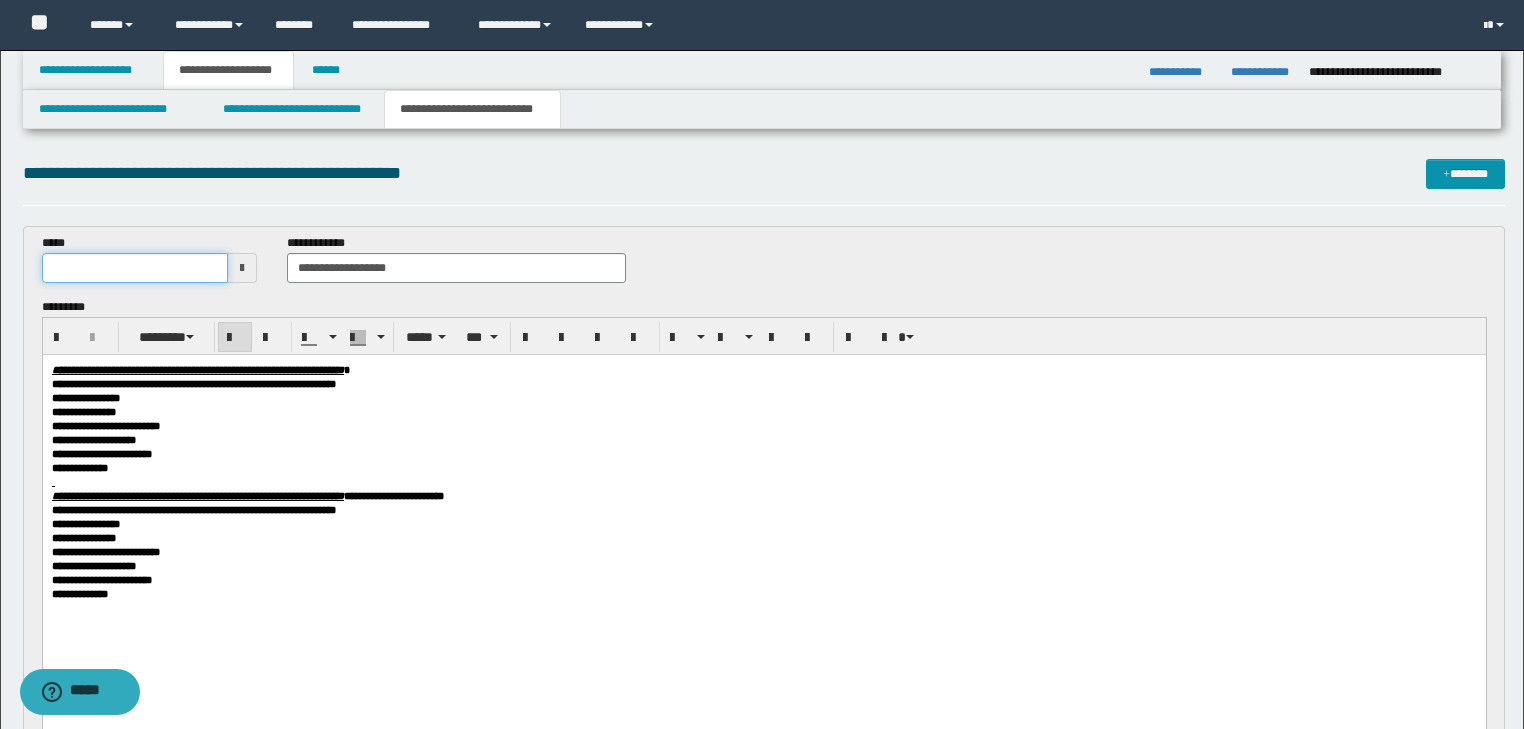 click at bounding box center (135, 268) 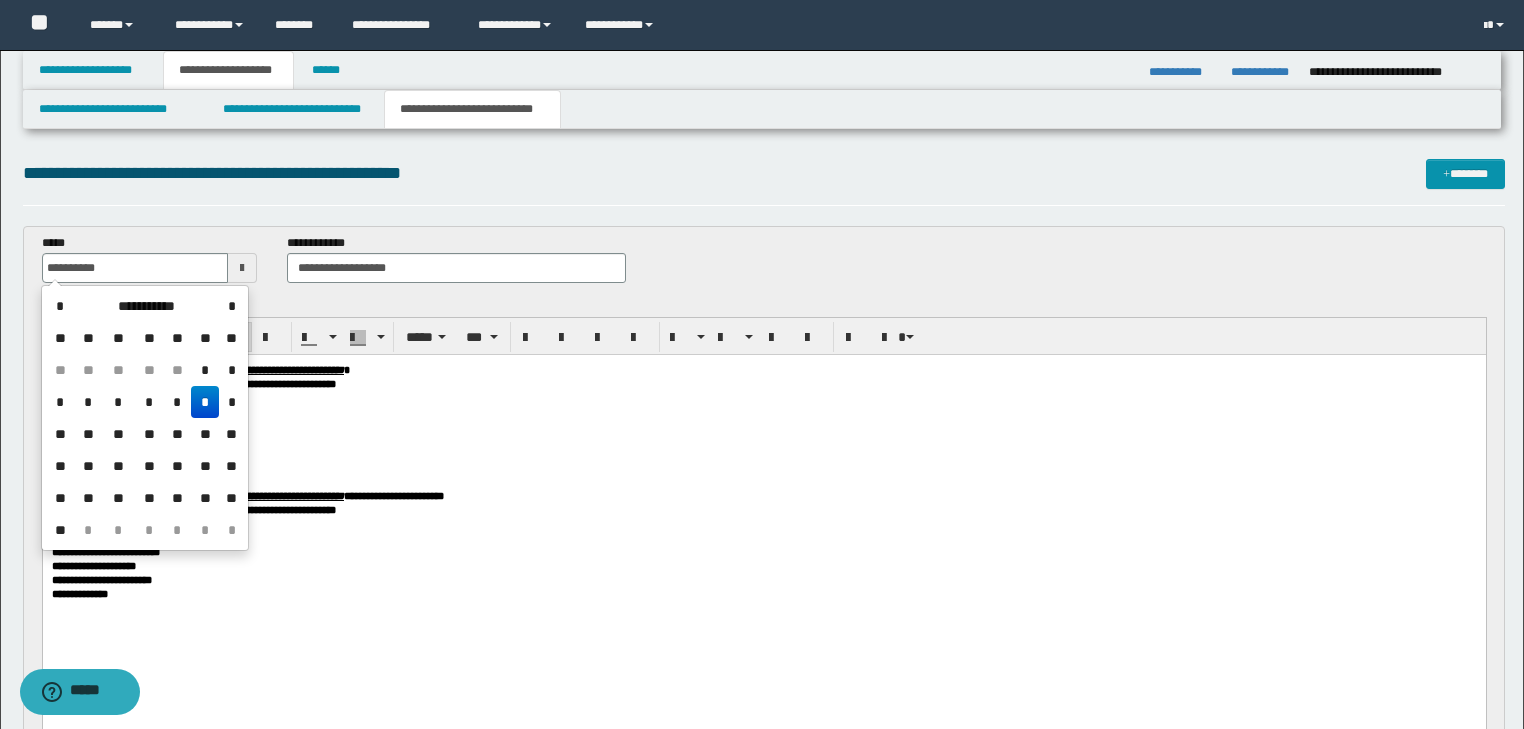 click on "**********" at bounding box center (763, 425) 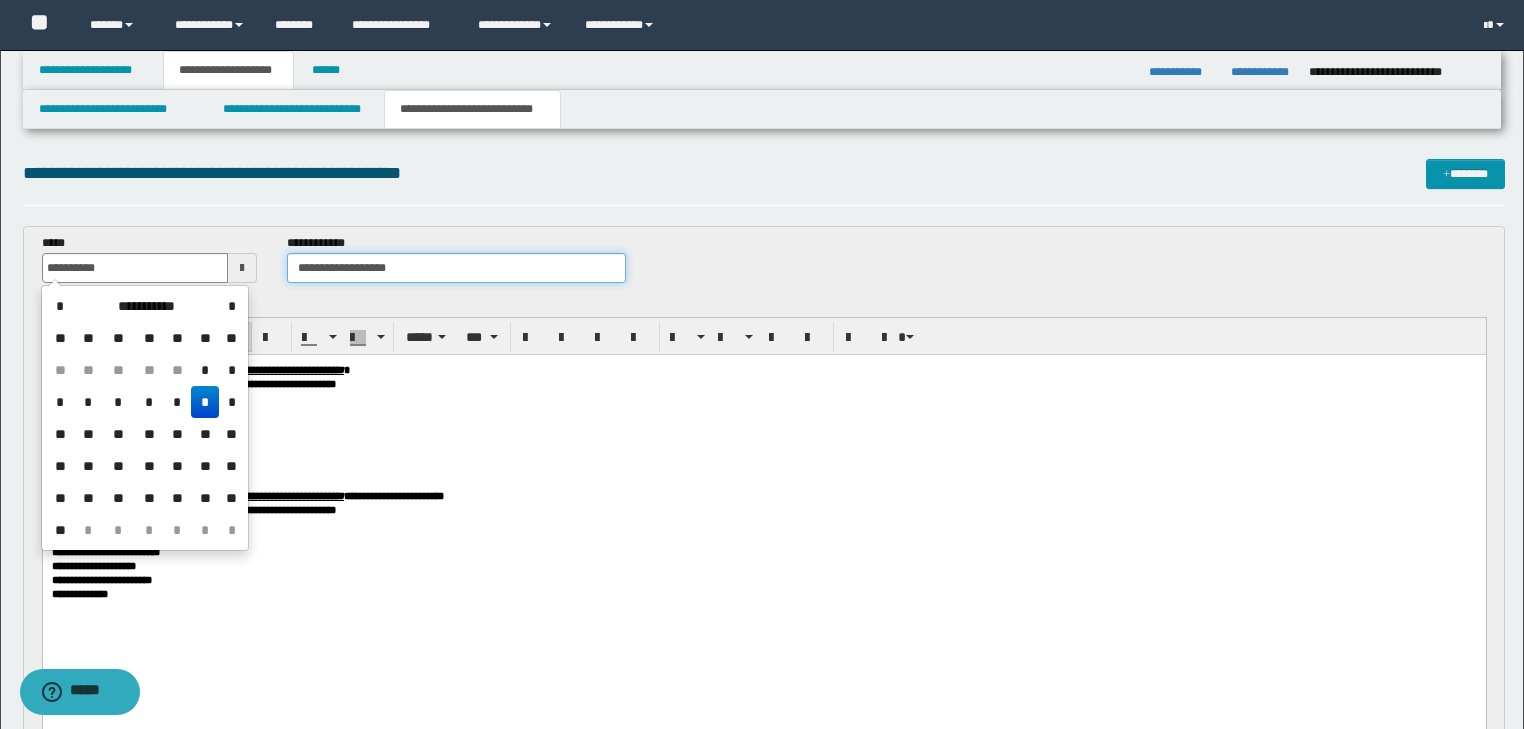 type on "**********" 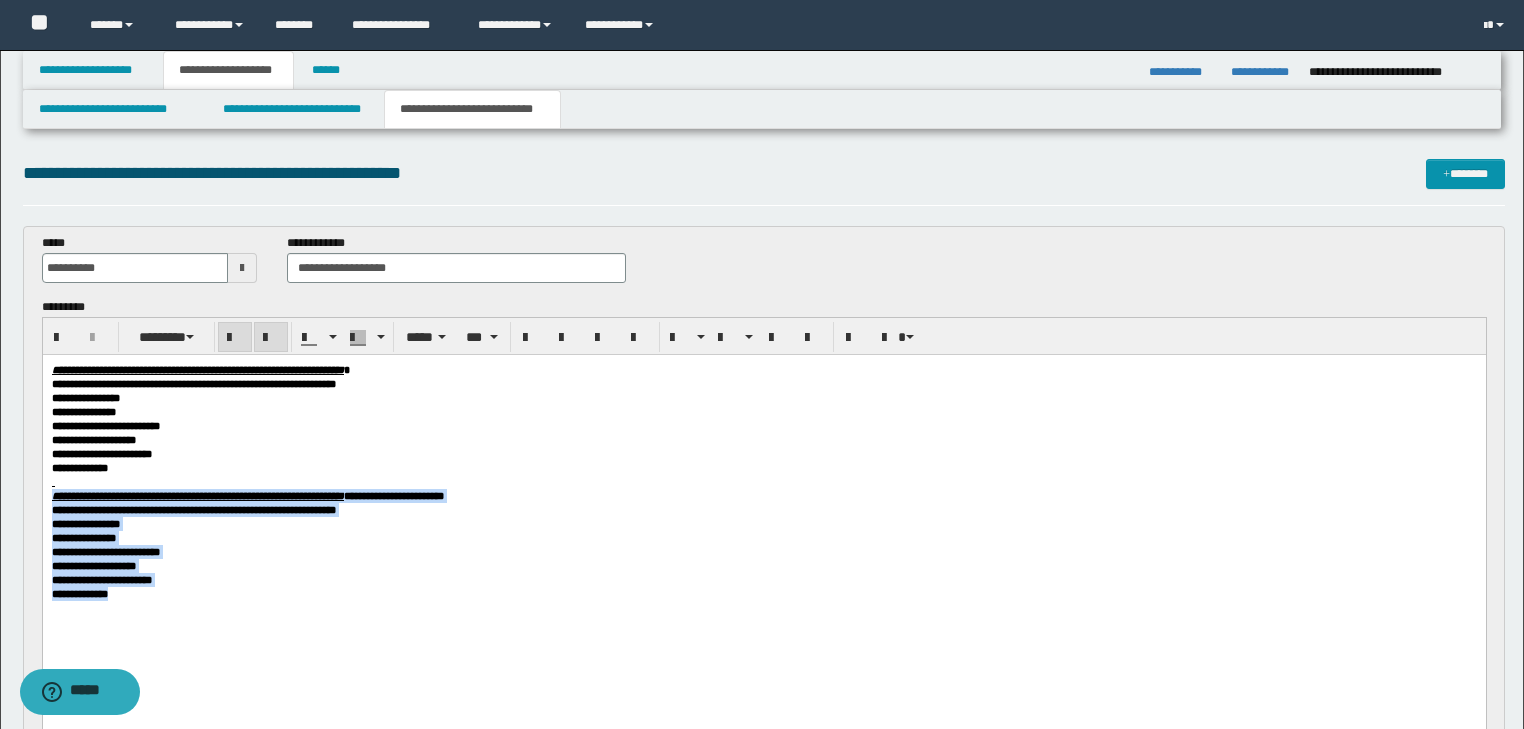 drag, startPoint x: 270, startPoint y: 495, endPoint x: 288, endPoint y: 696, distance: 201.80437 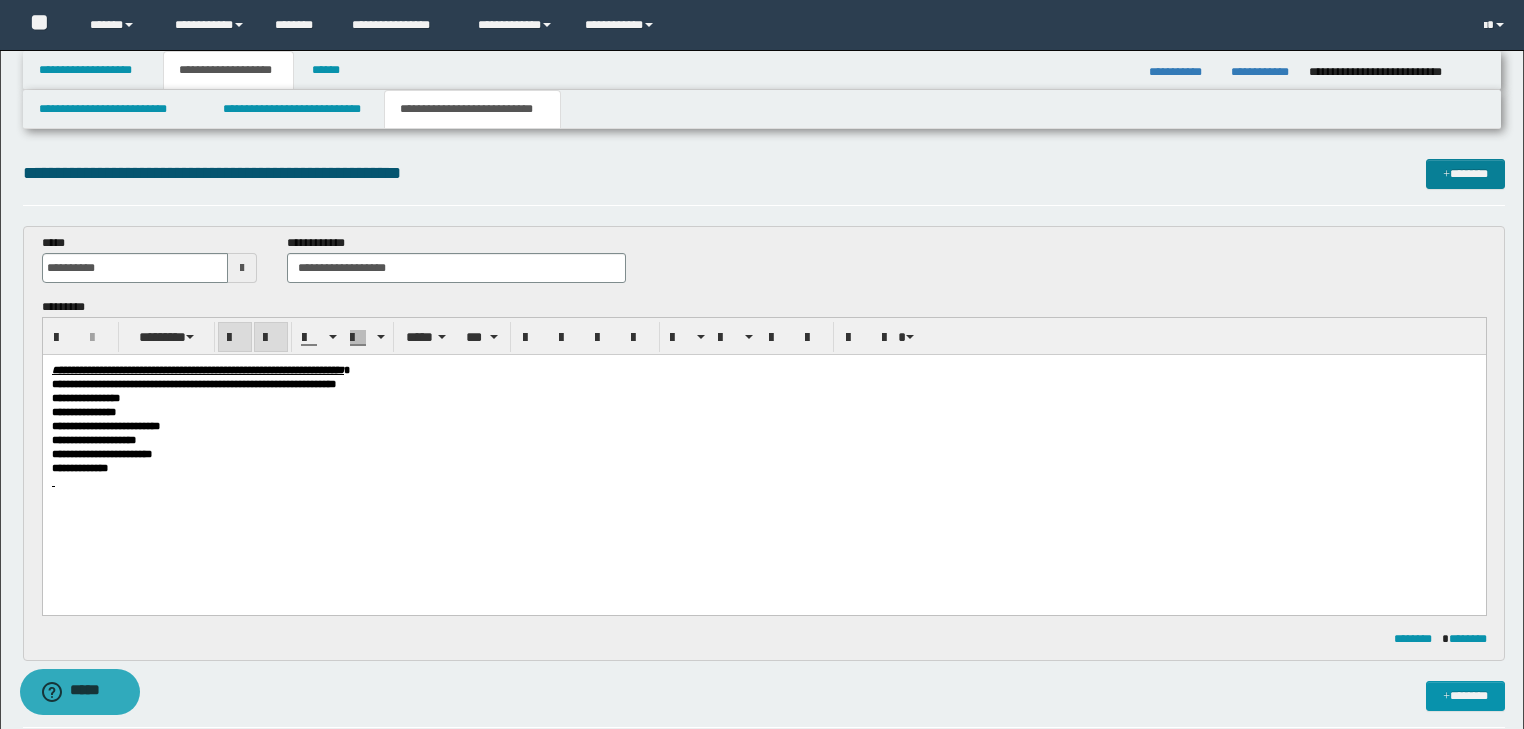 click on "*******" at bounding box center (1465, 174) 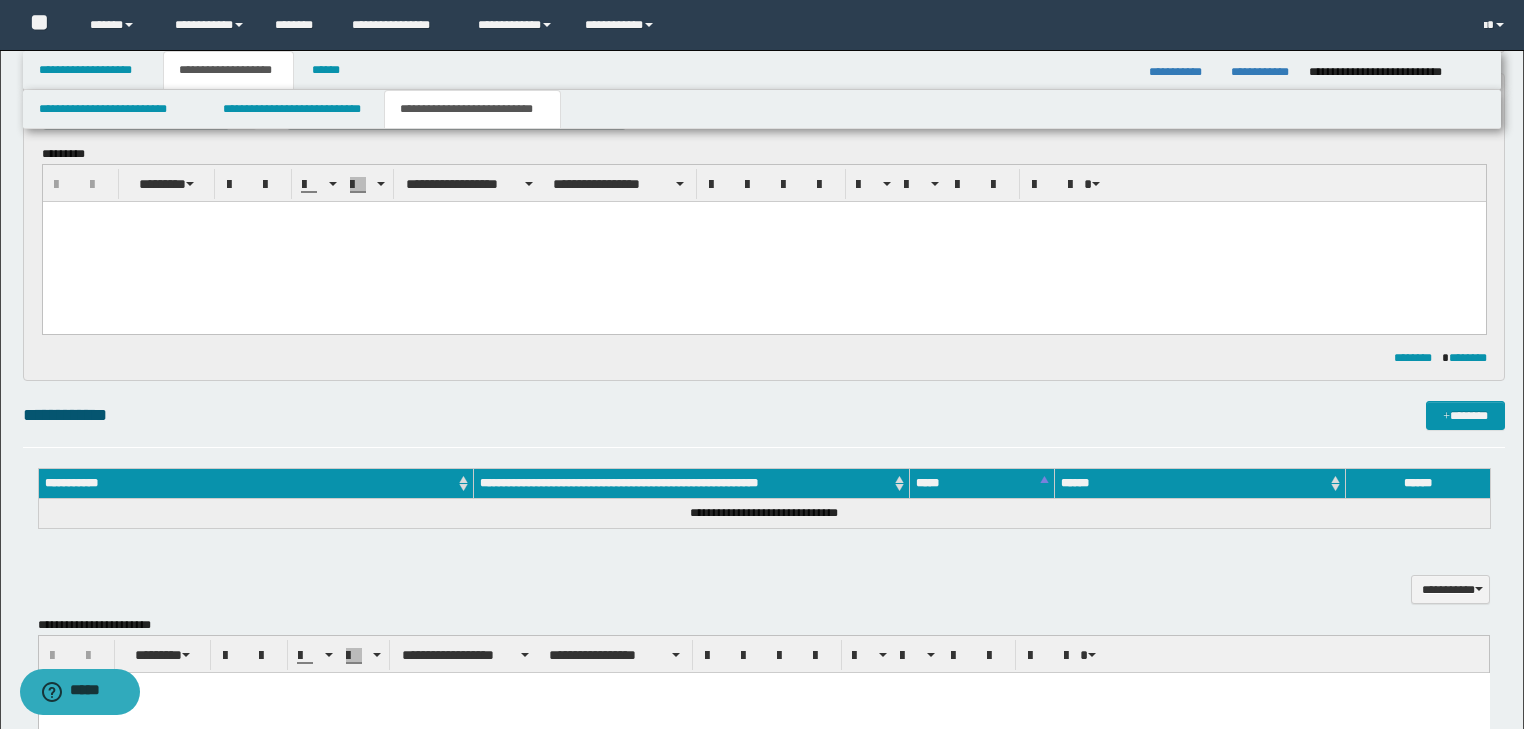 scroll, scrollTop: 0, scrollLeft: 0, axis: both 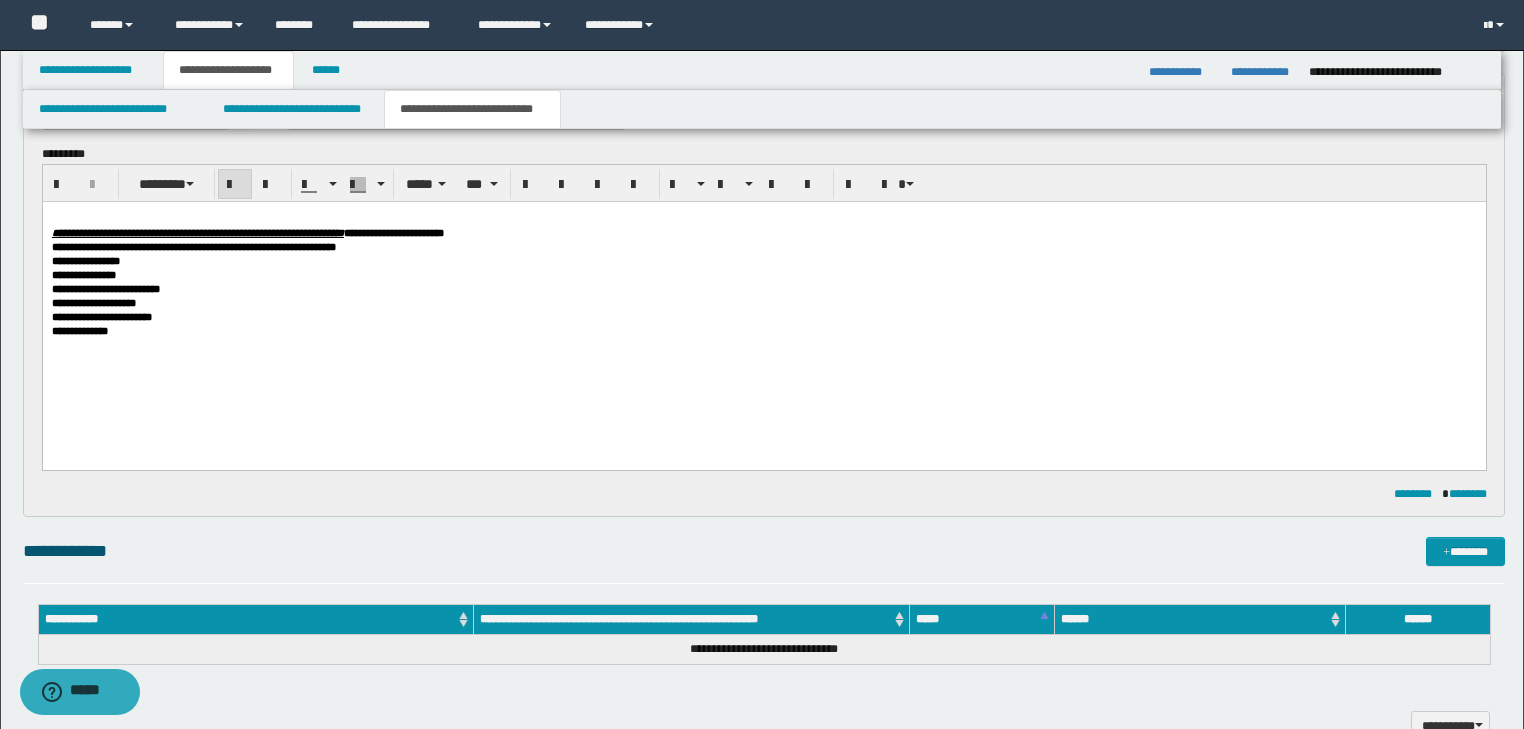 click on "**********" at bounding box center (393, 233) 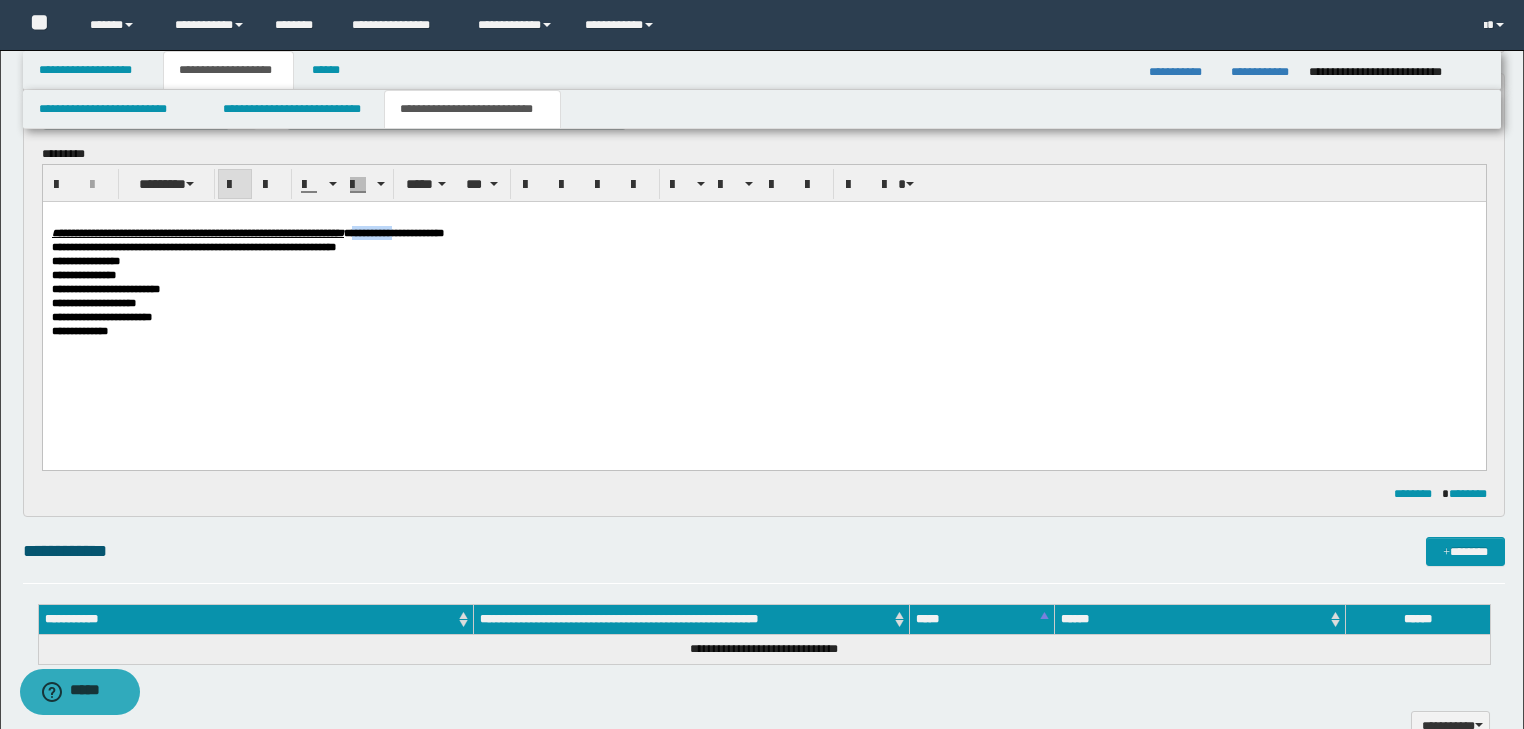click on "**********" at bounding box center [393, 233] 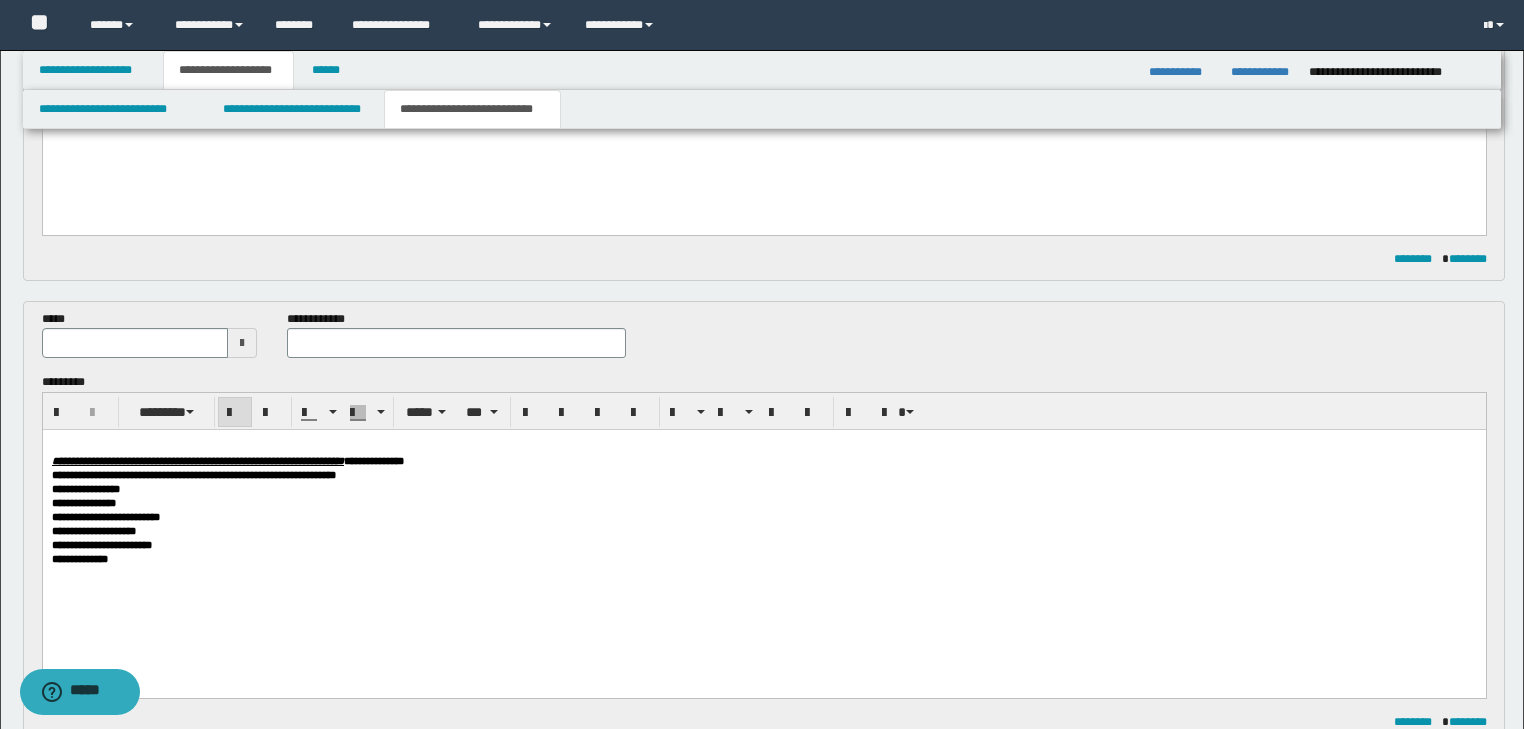 scroll, scrollTop: 368, scrollLeft: 0, axis: vertical 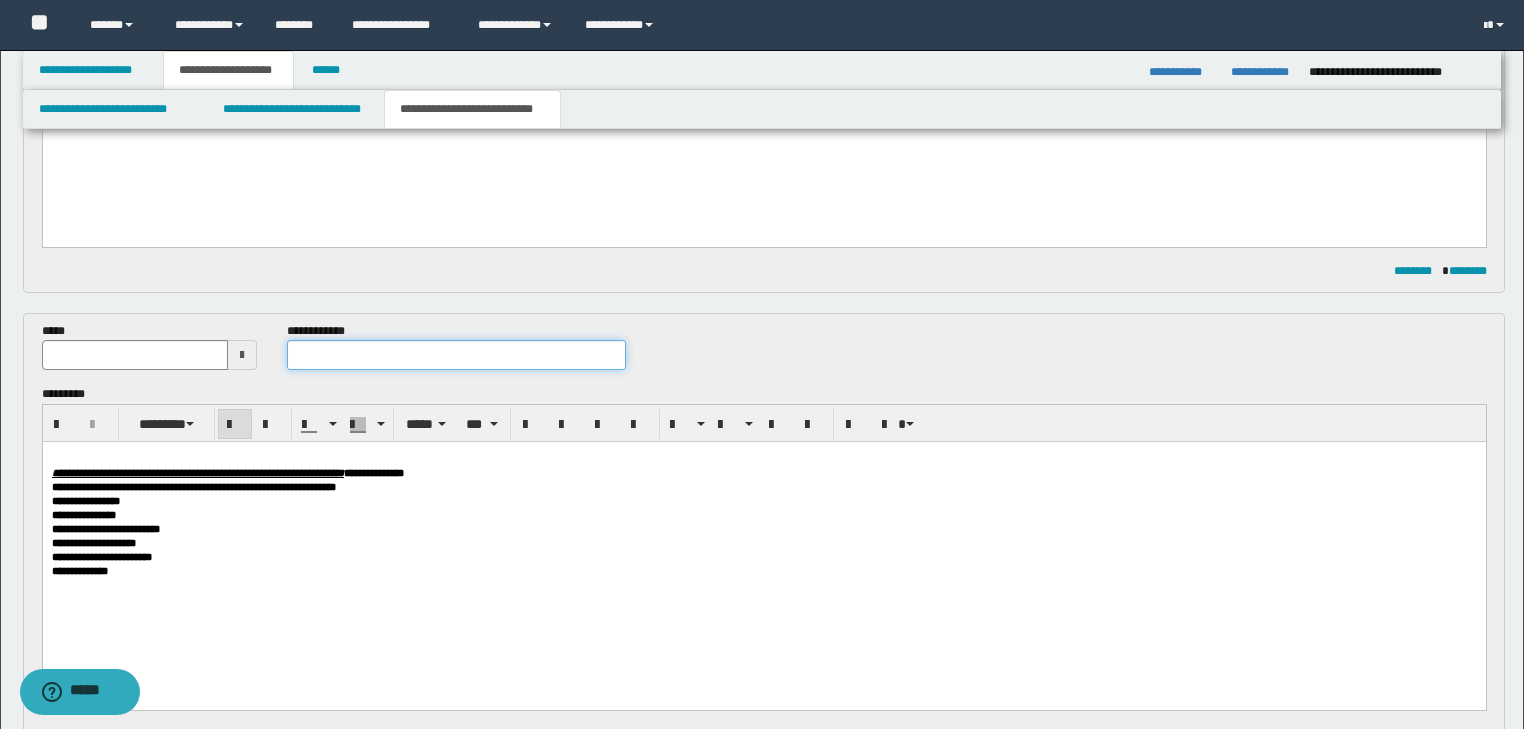 click at bounding box center (456, 355) 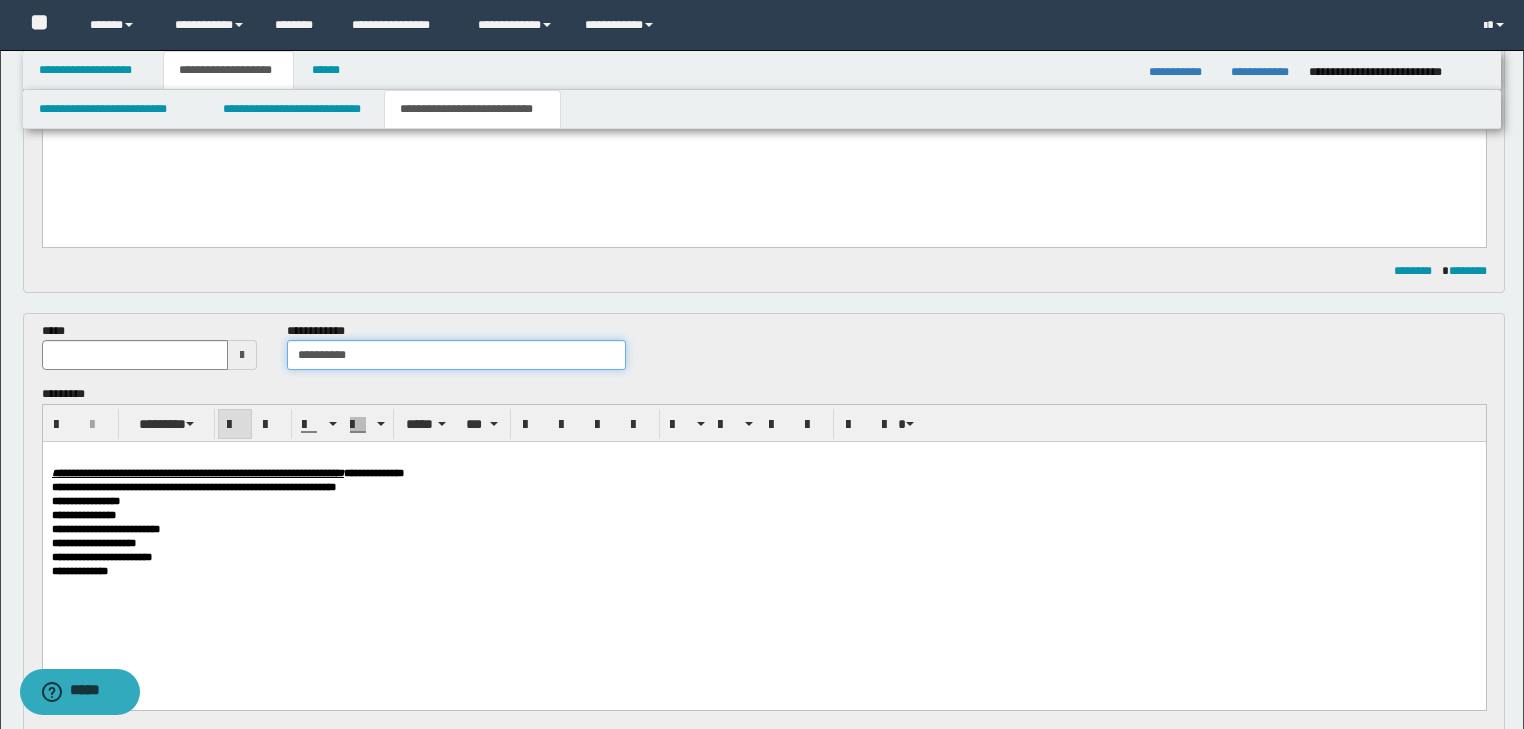 type on "**********" 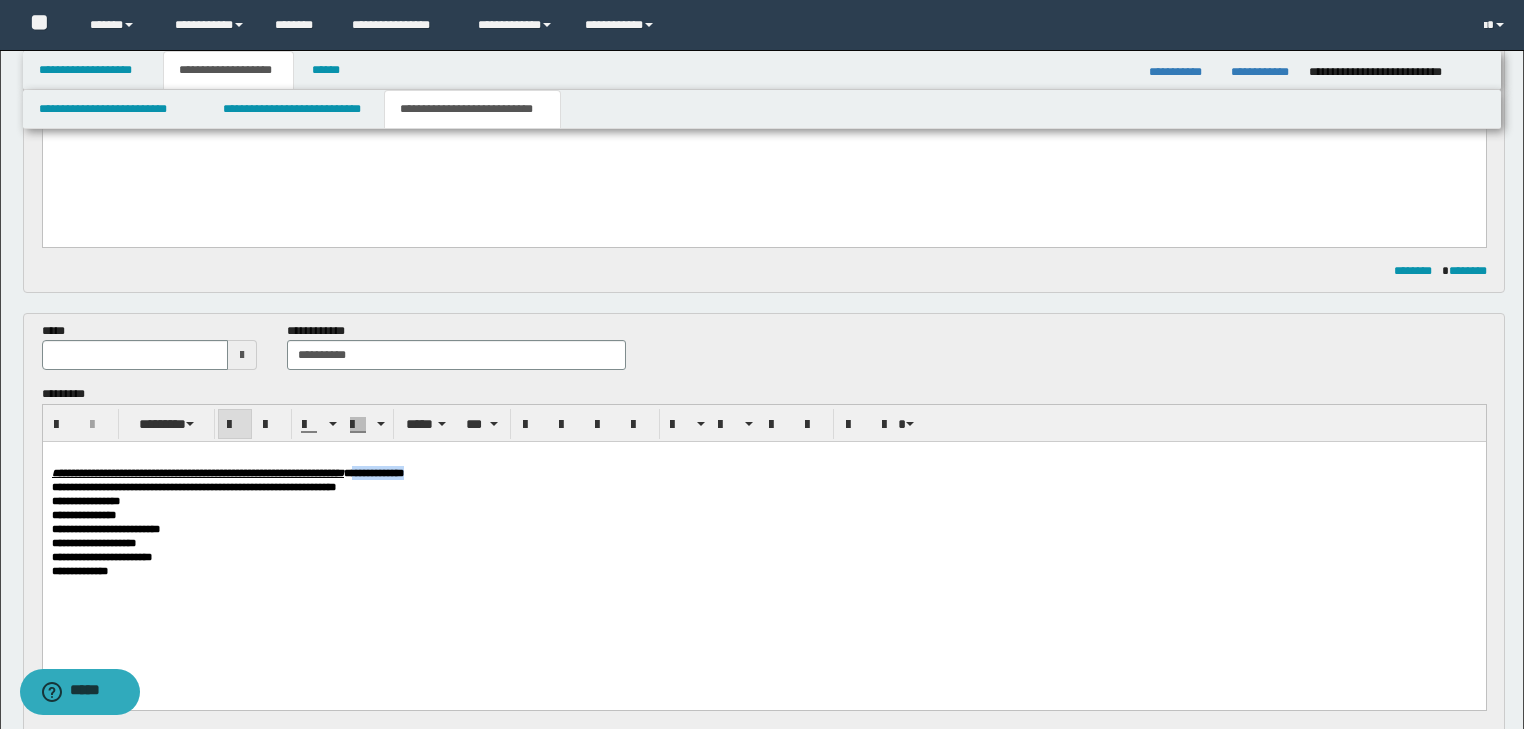 drag, startPoint x: 581, startPoint y: 472, endPoint x: 653, endPoint y: 474, distance: 72.02777 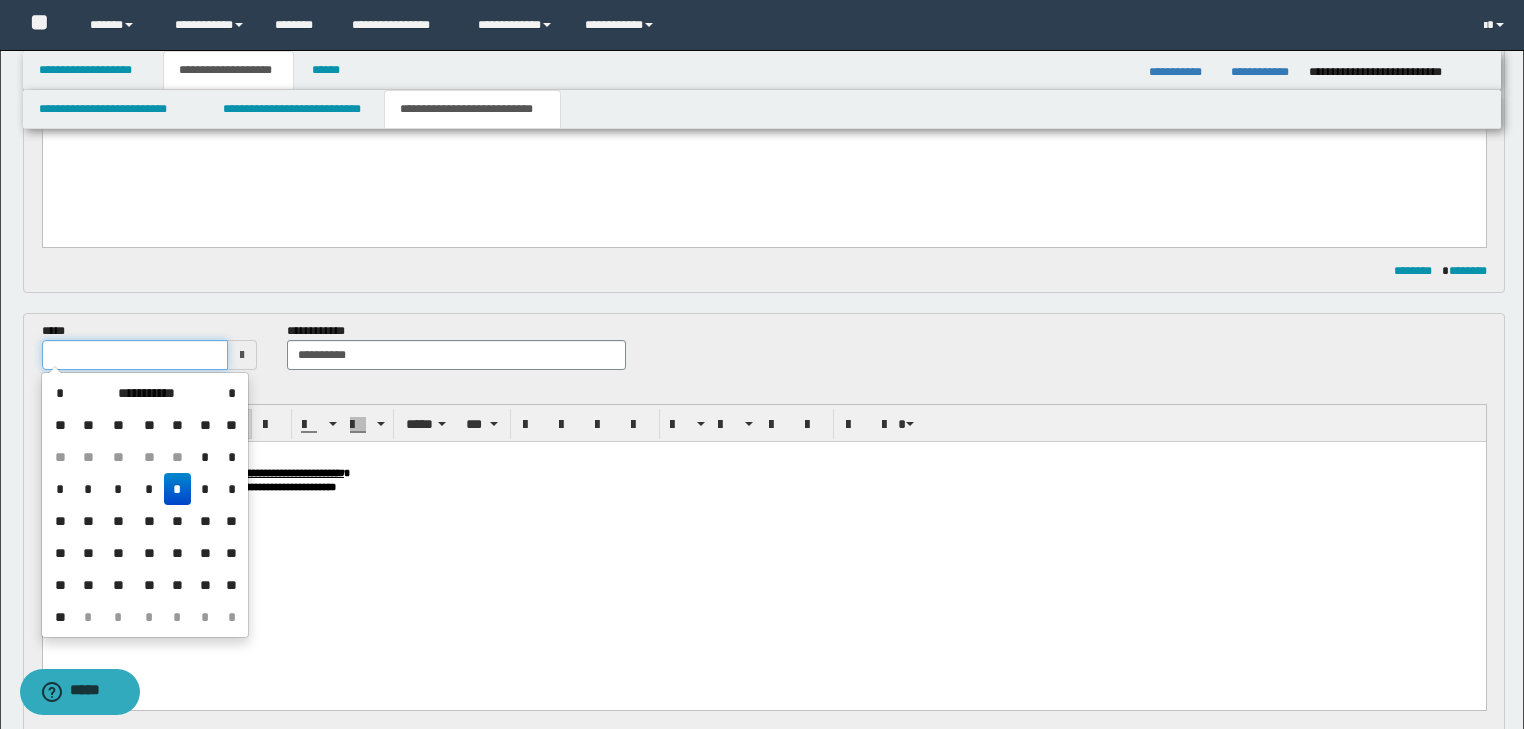 click at bounding box center [135, 355] 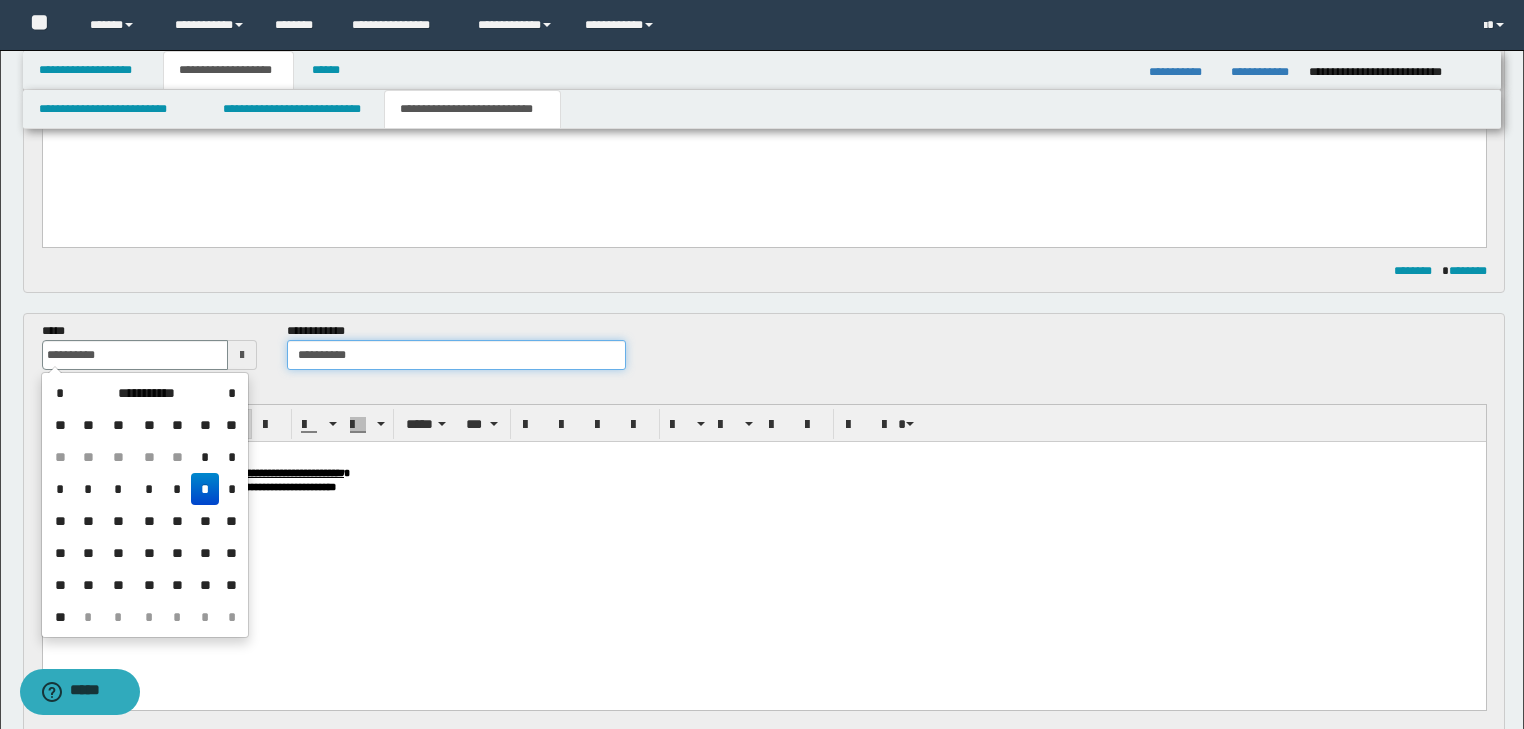 type on "**********" 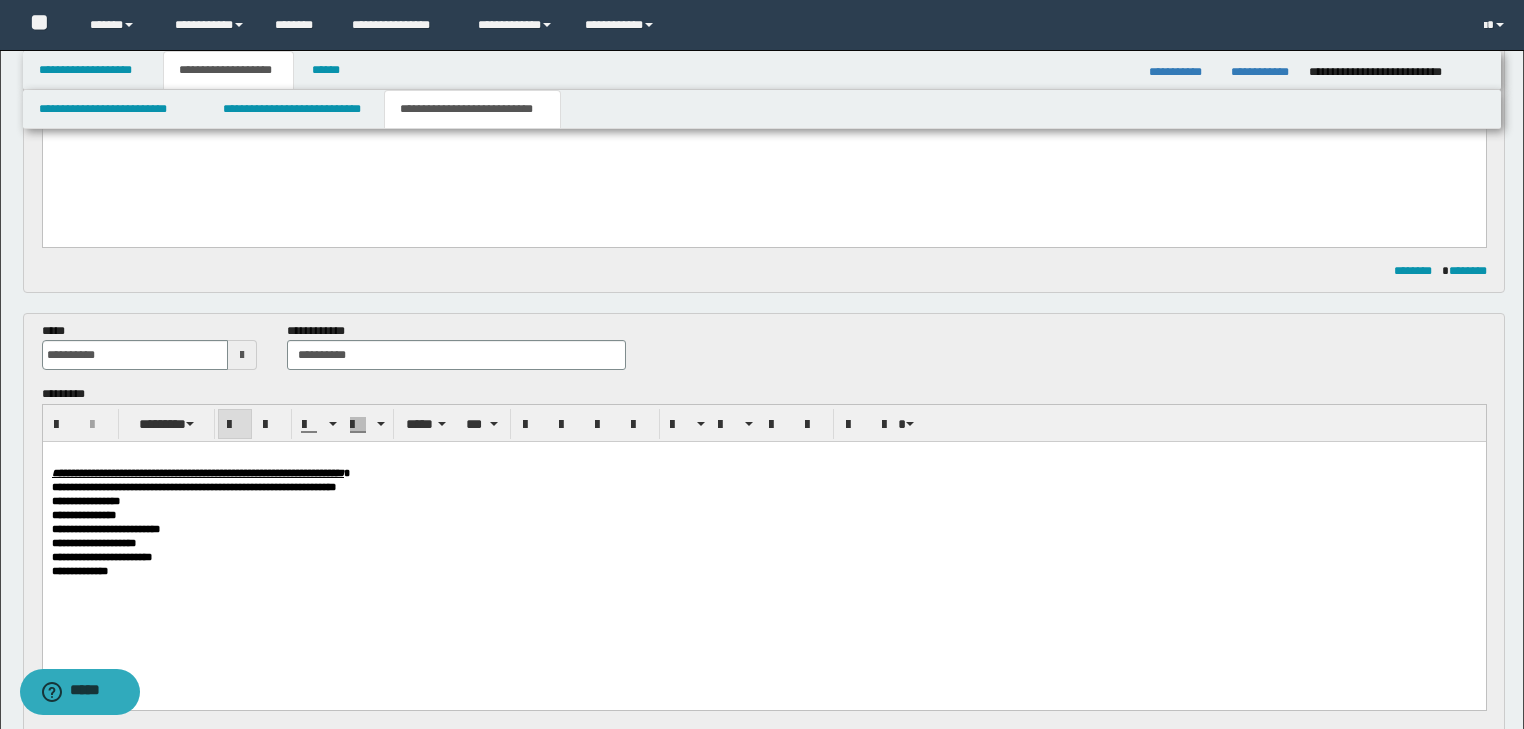 click on "**********" at bounding box center (763, 543) 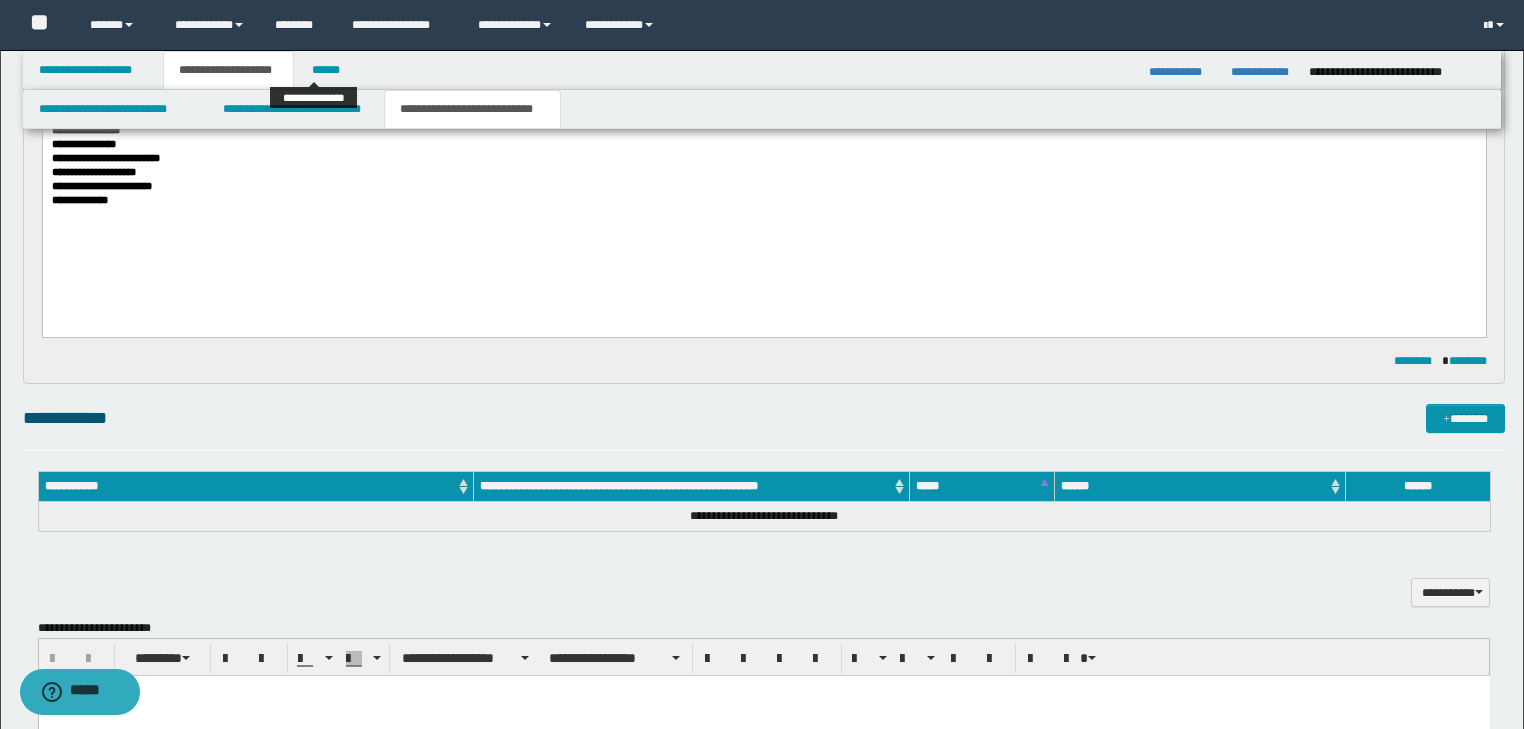 scroll, scrollTop: 848, scrollLeft: 0, axis: vertical 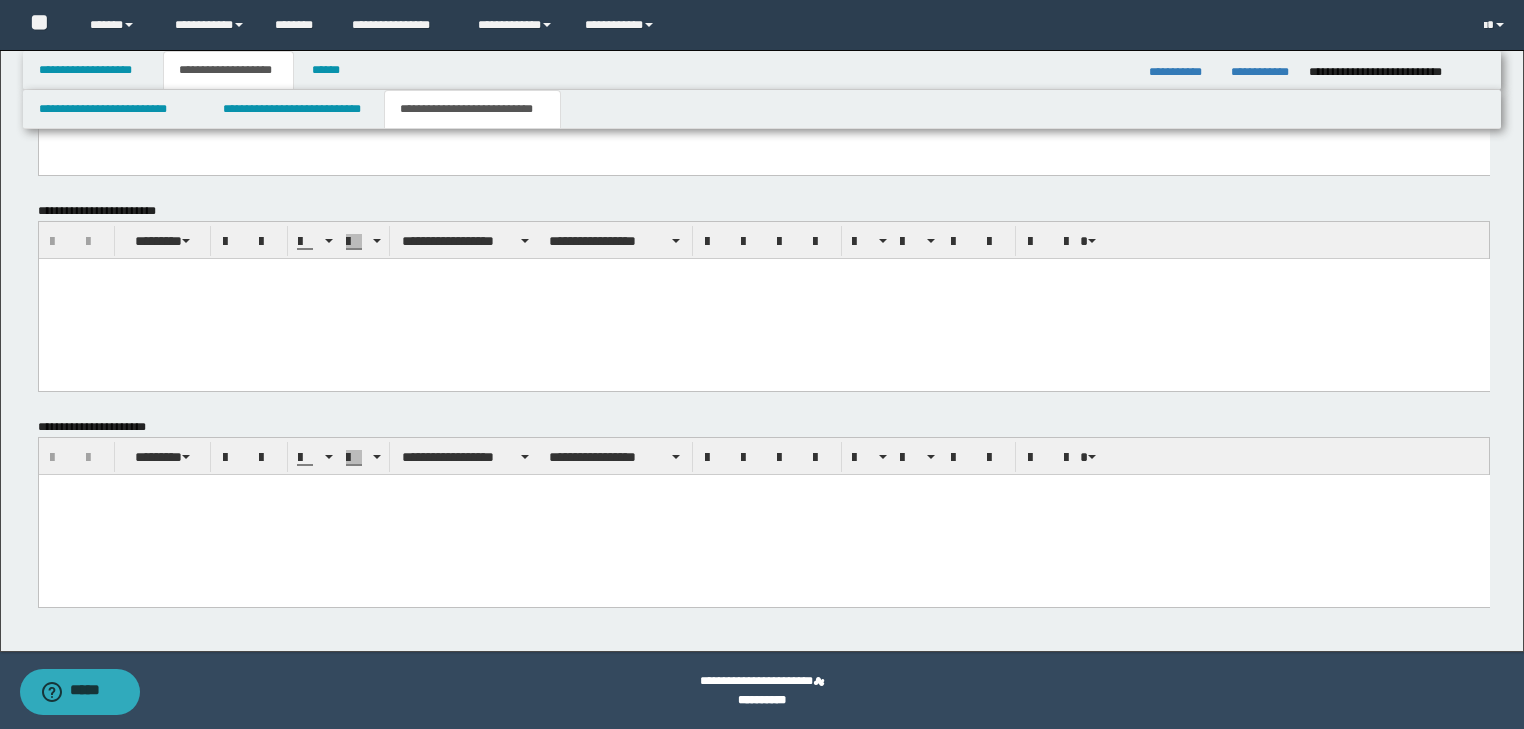 click at bounding box center (763, 489) 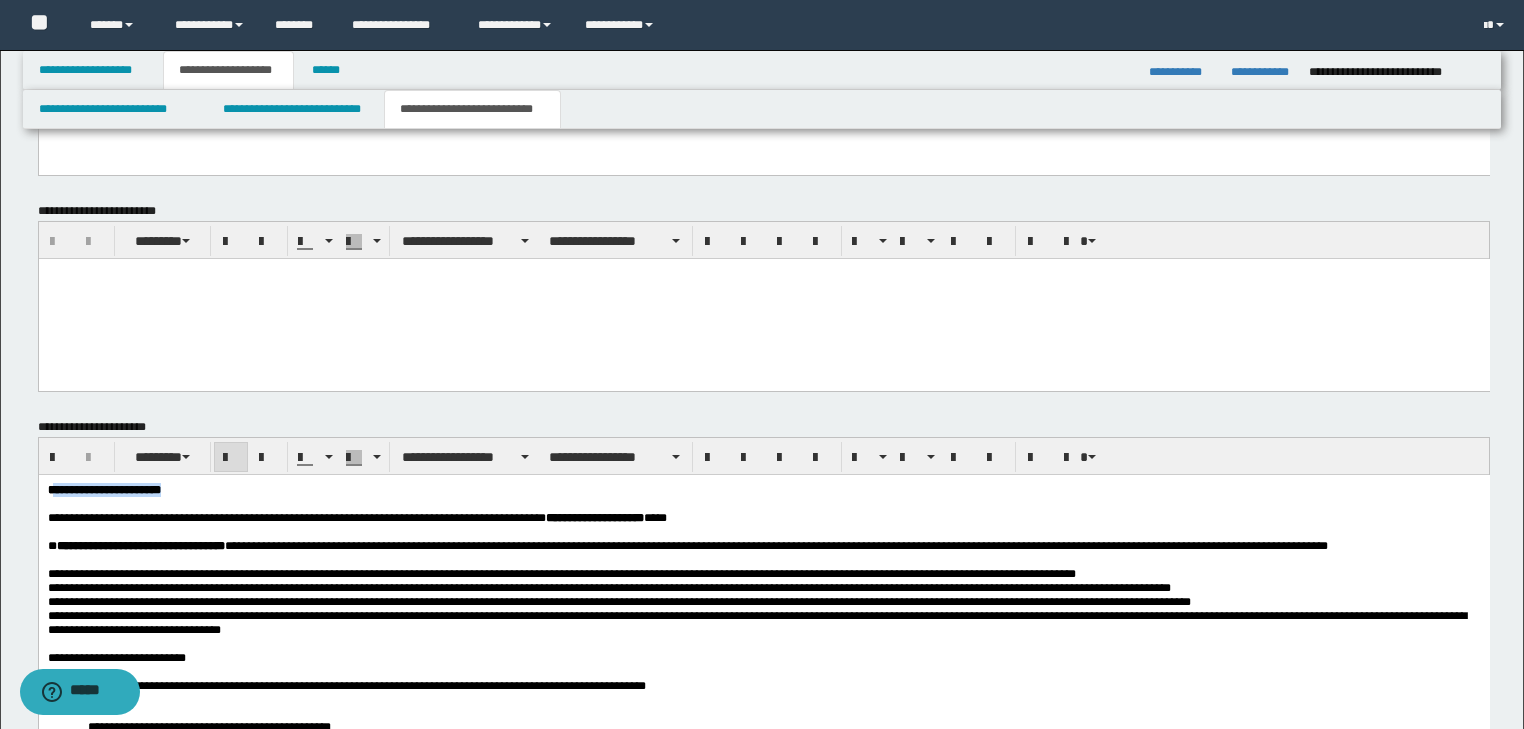 drag, startPoint x: 51, startPoint y: 485, endPoint x: 58, endPoint y: 509, distance: 25 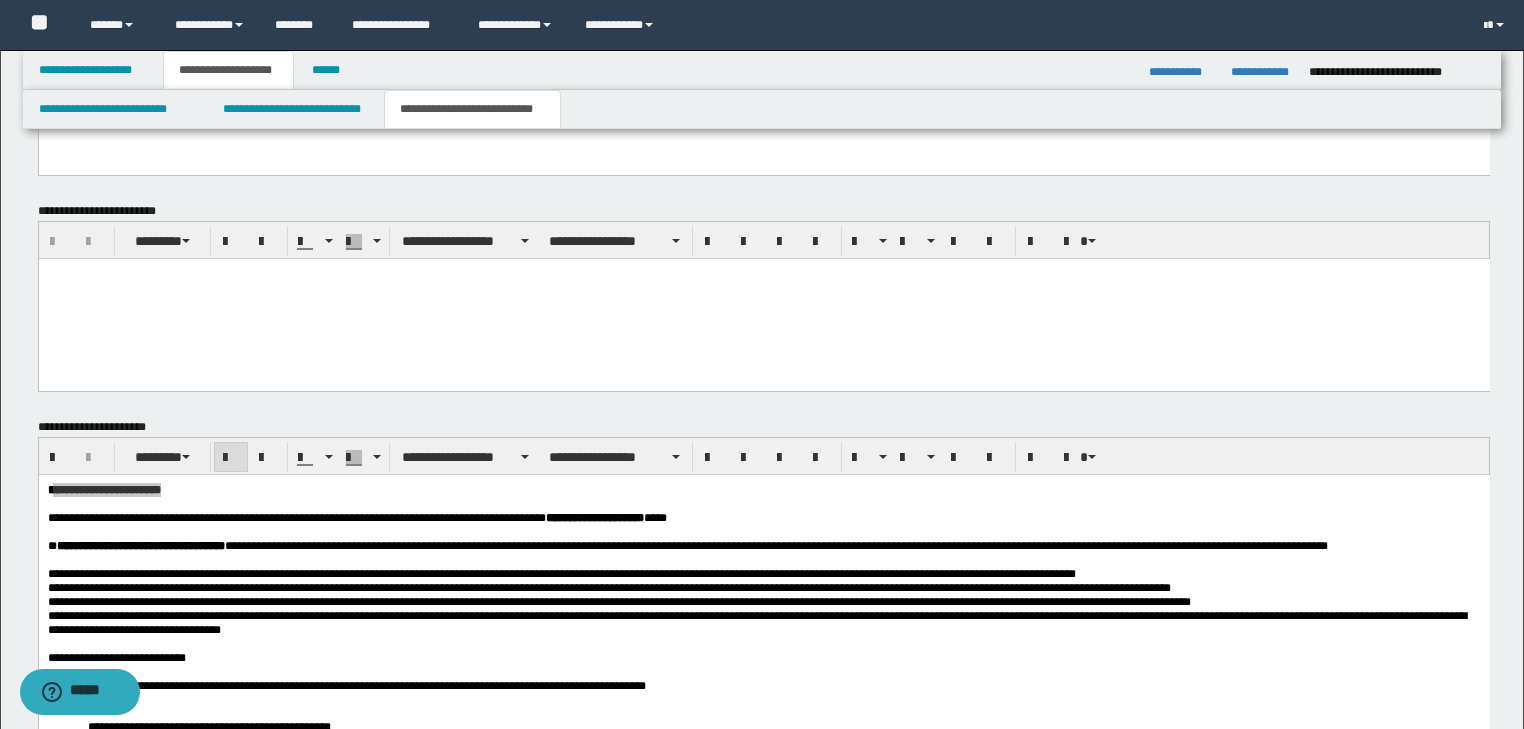 click on "**********" at bounding box center [764, 701] 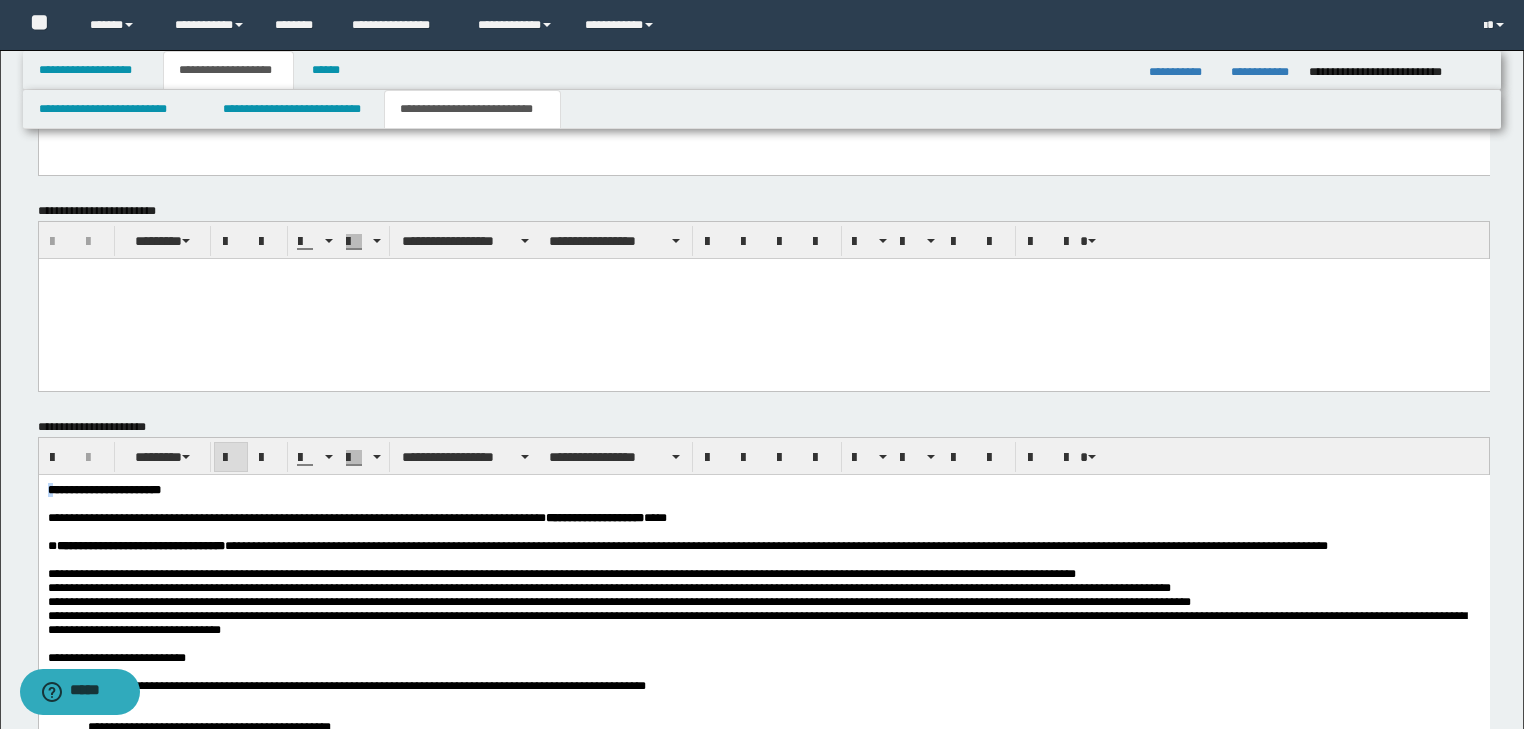click on "**********" at bounding box center (763, 674) 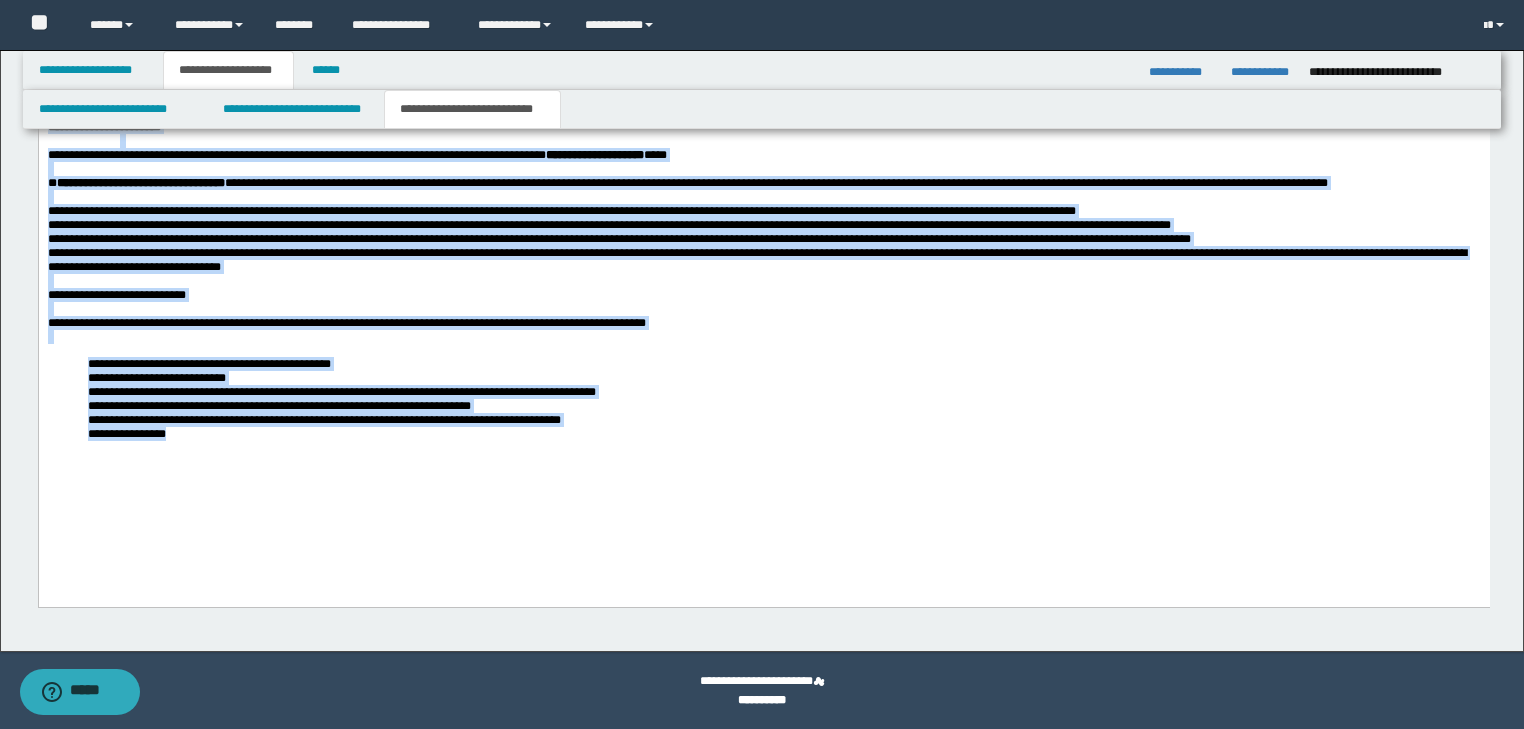 drag, startPoint x: 46, startPoint y: 122, endPoint x: 419, endPoint y: 541, distance: 560.97235 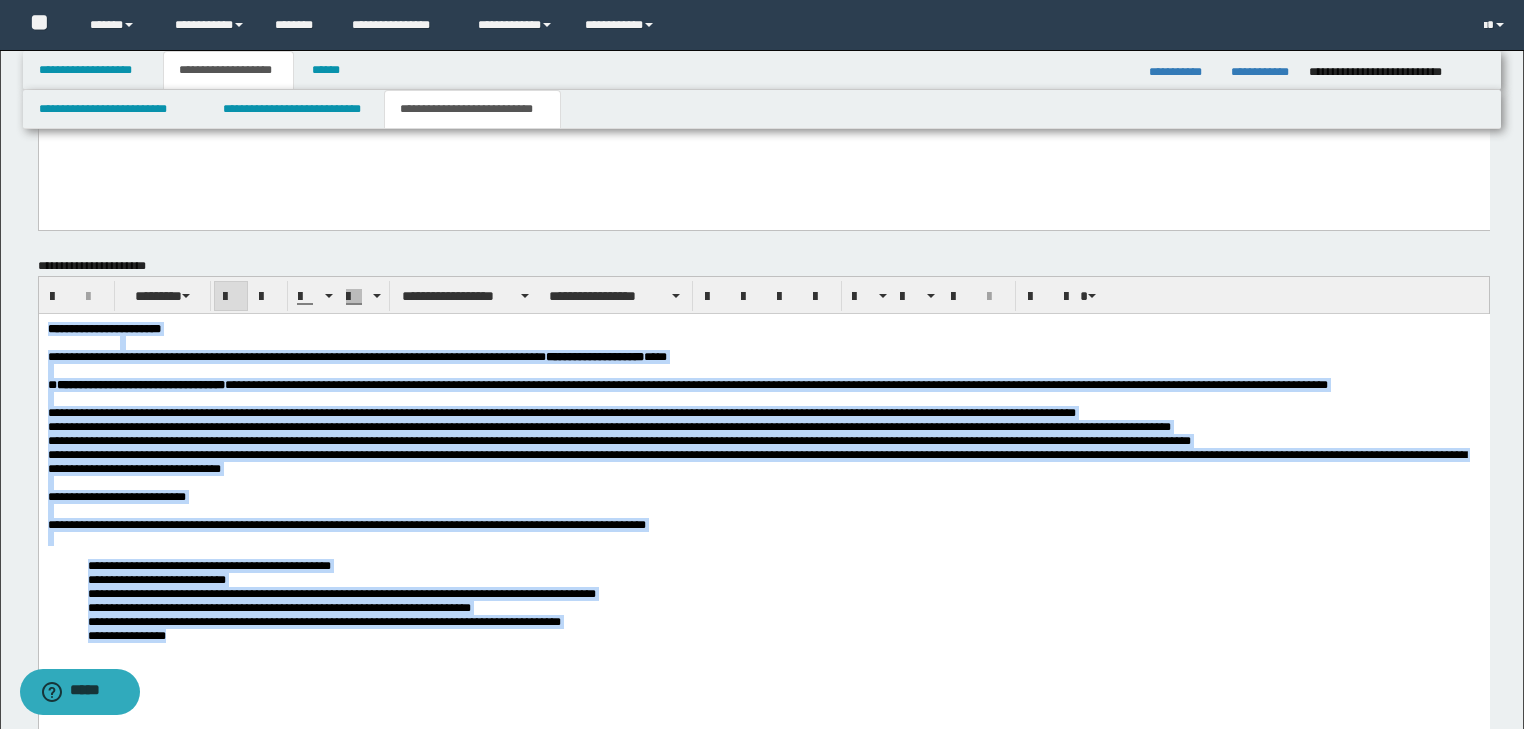 scroll, scrollTop: 1401, scrollLeft: 0, axis: vertical 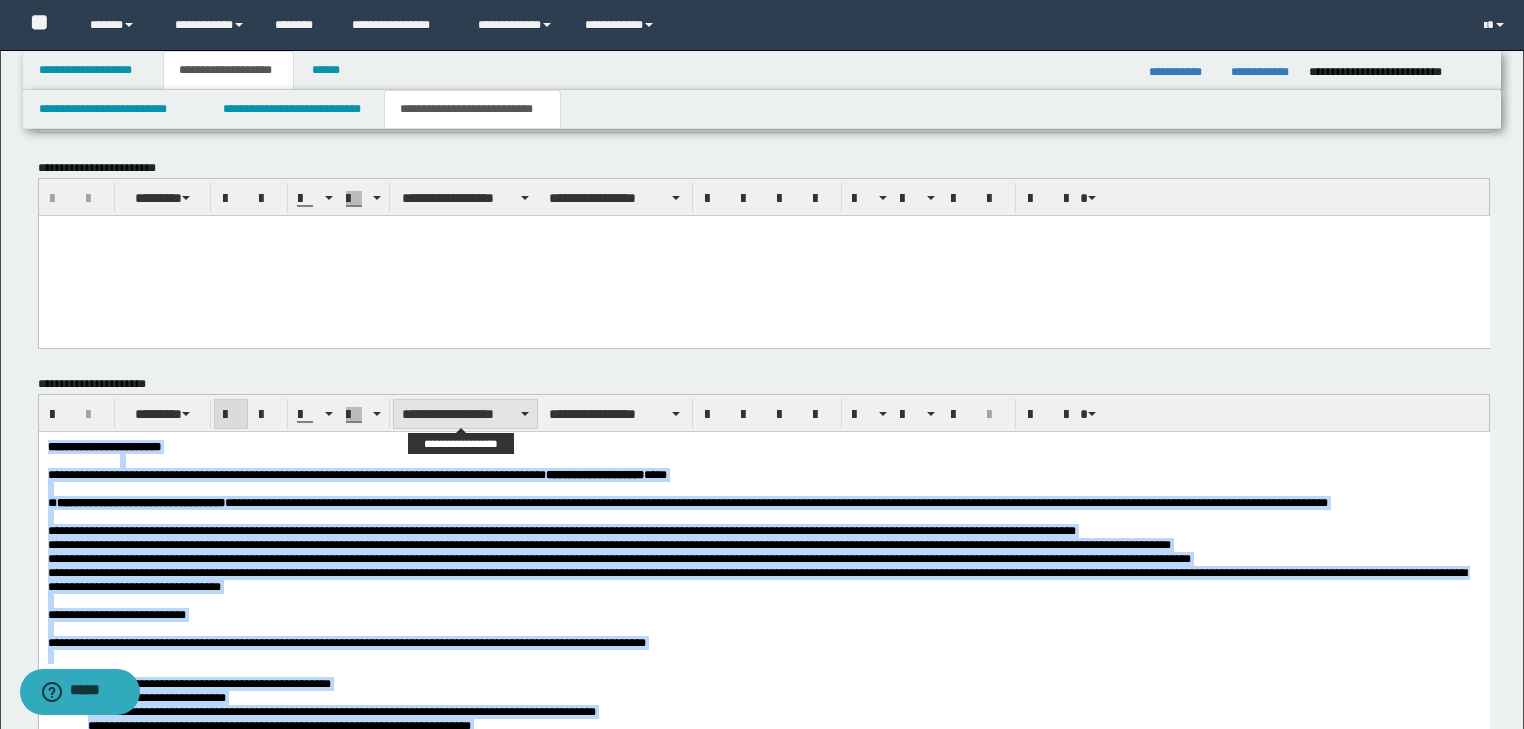 click on "**********" at bounding box center [465, 414] 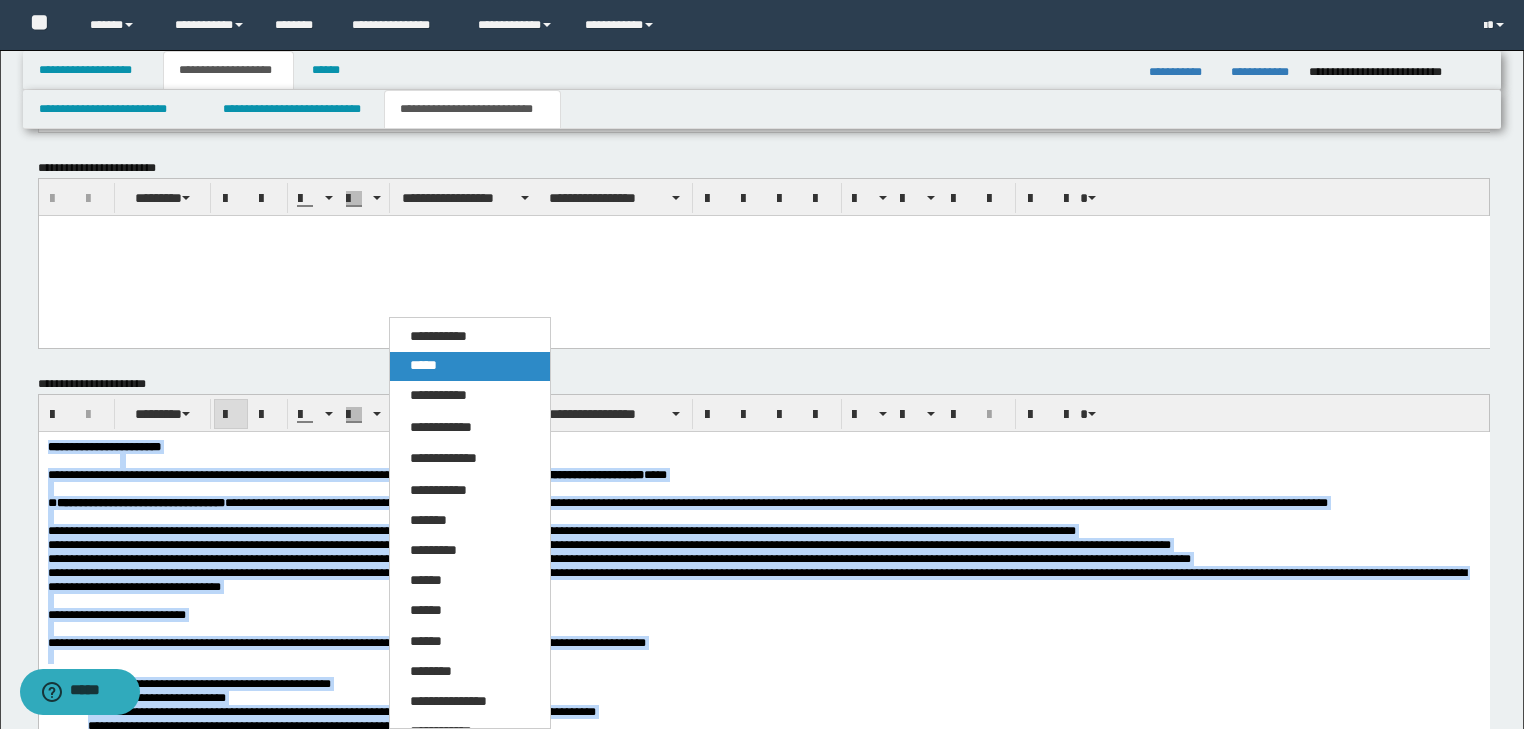 click on "*****" at bounding box center [423, 365] 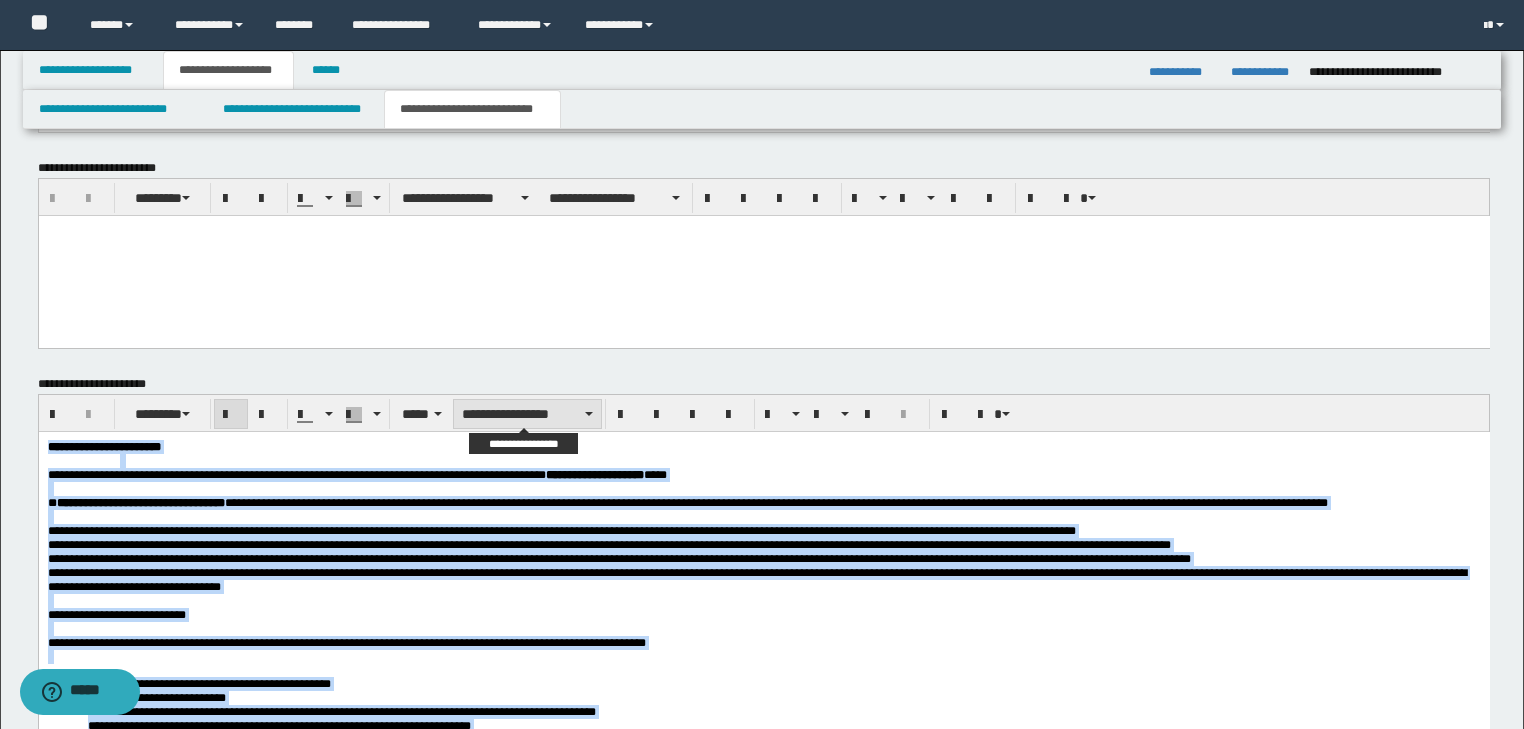 click on "**********" at bounding box center (527, 414) 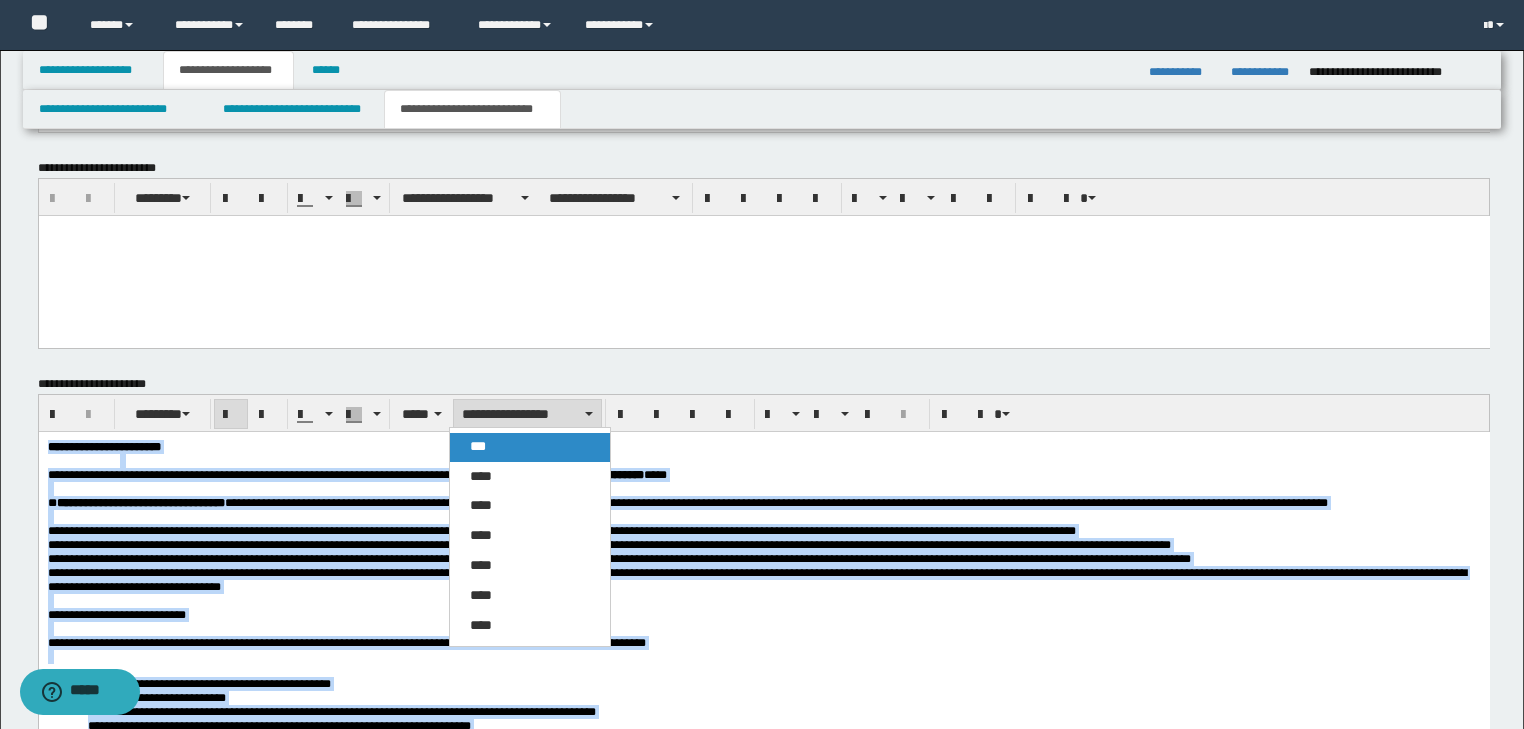 click on "***" at bounding box center [478, 446] 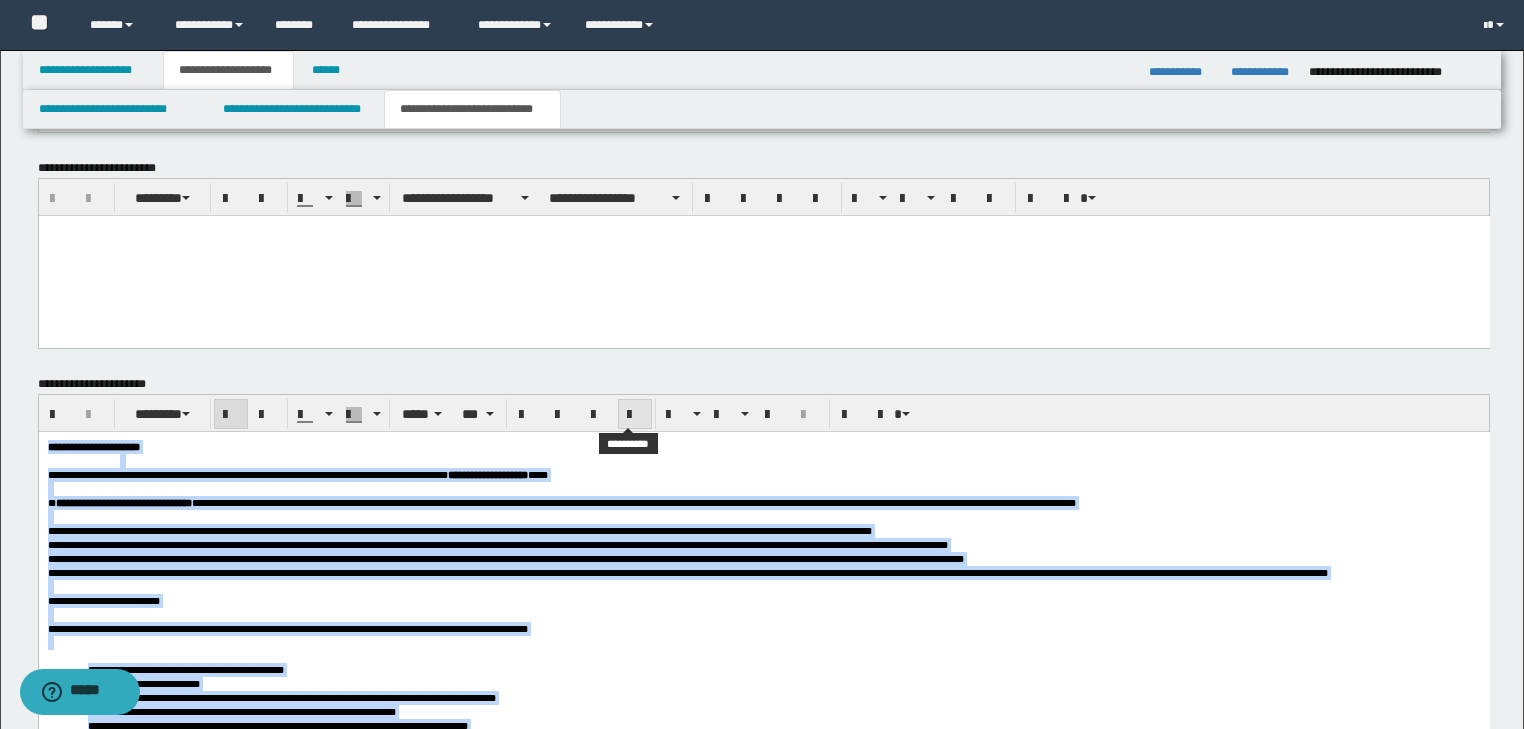 click at bounding box center [635, 415] 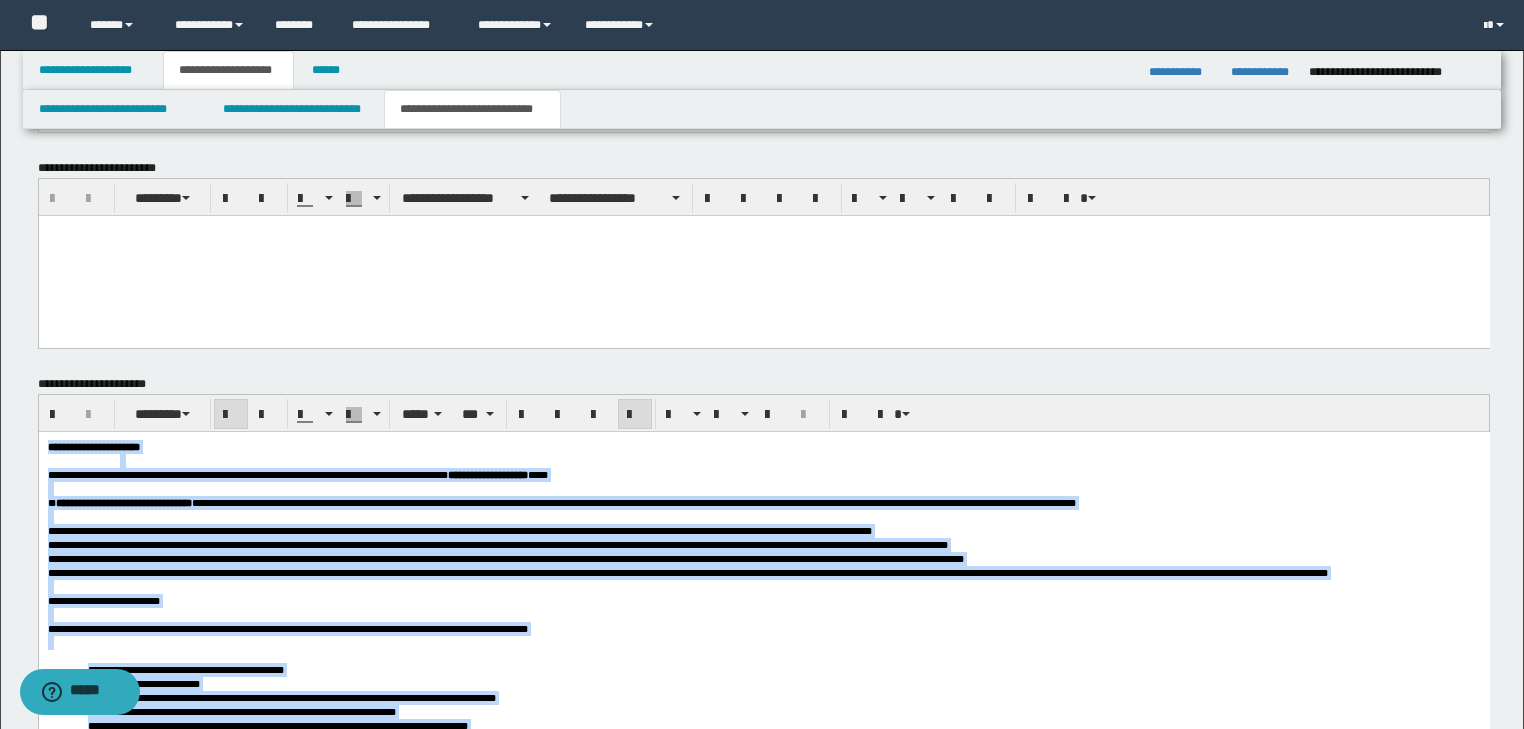 click at bounding box center (635, 415) 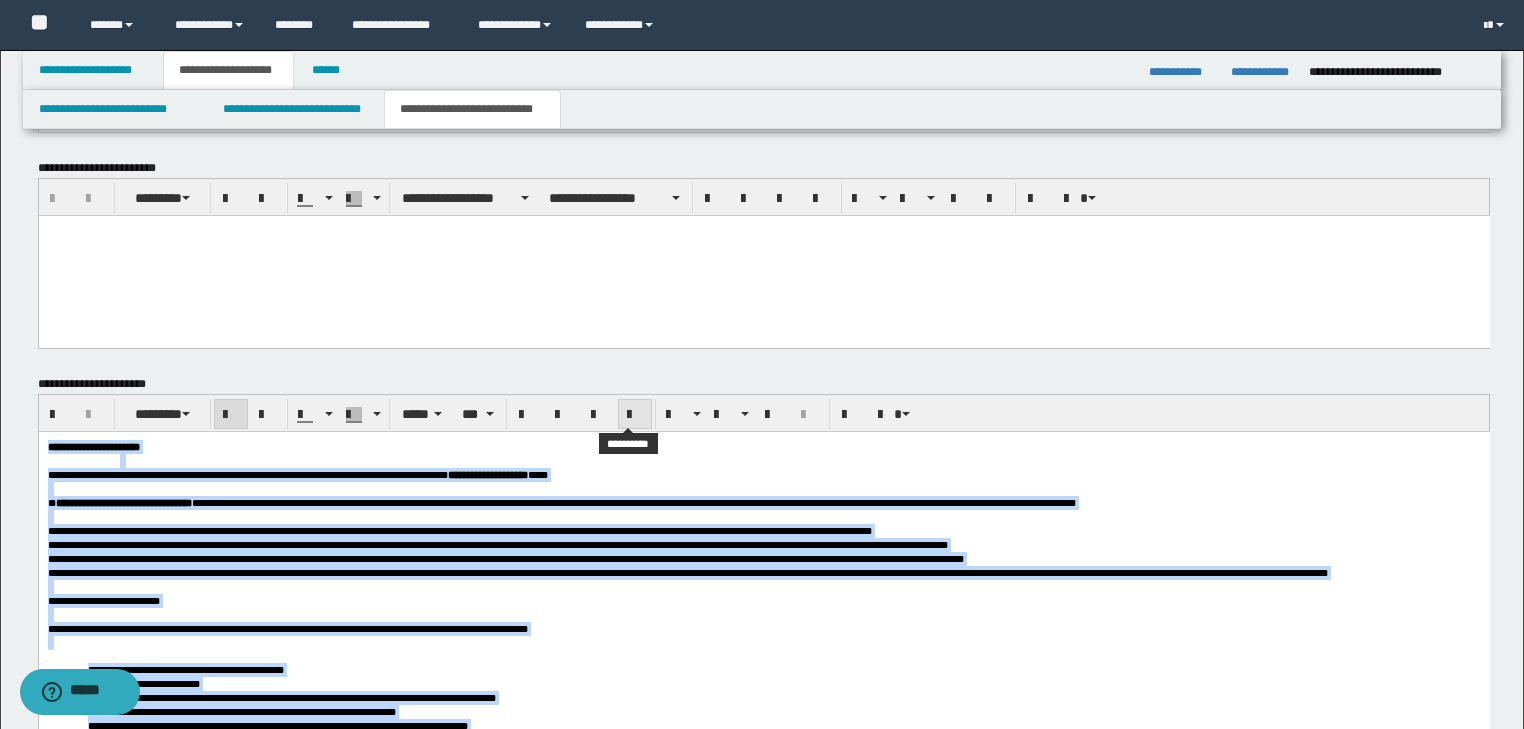 click at bounding box center [635, 415] 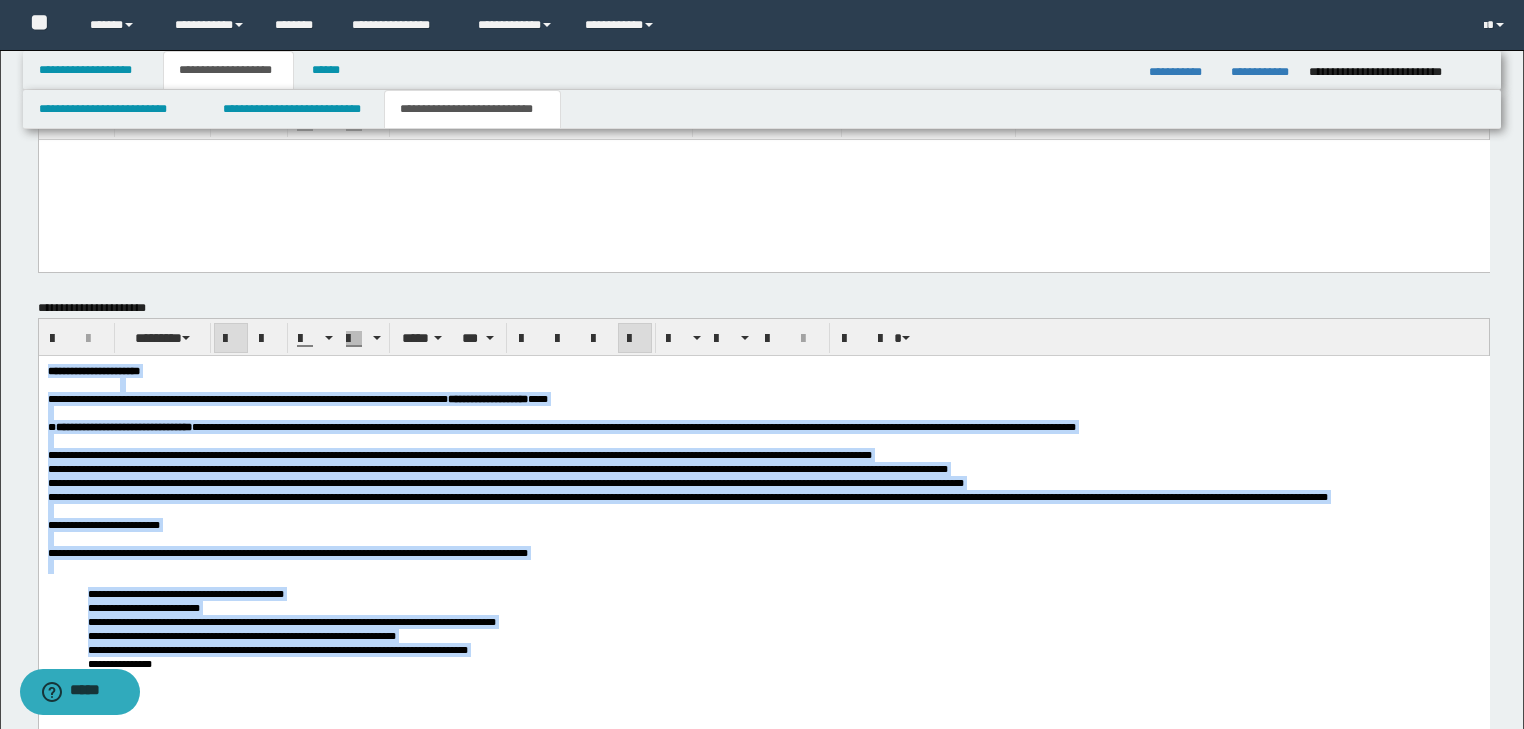 scroll, scrollTop: 1561, scrollLeft: 0, axis: vertical 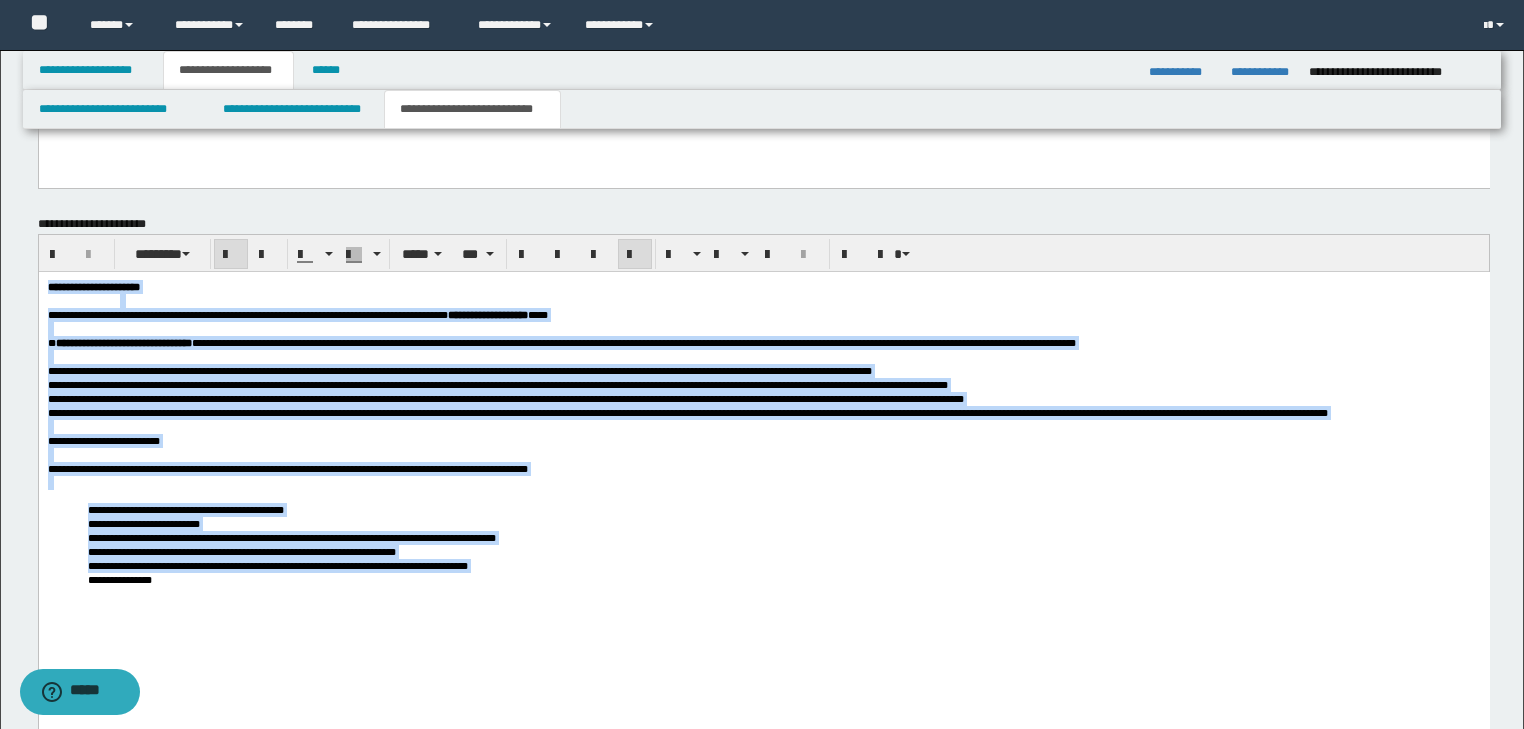click at bounding box center (763, 426) 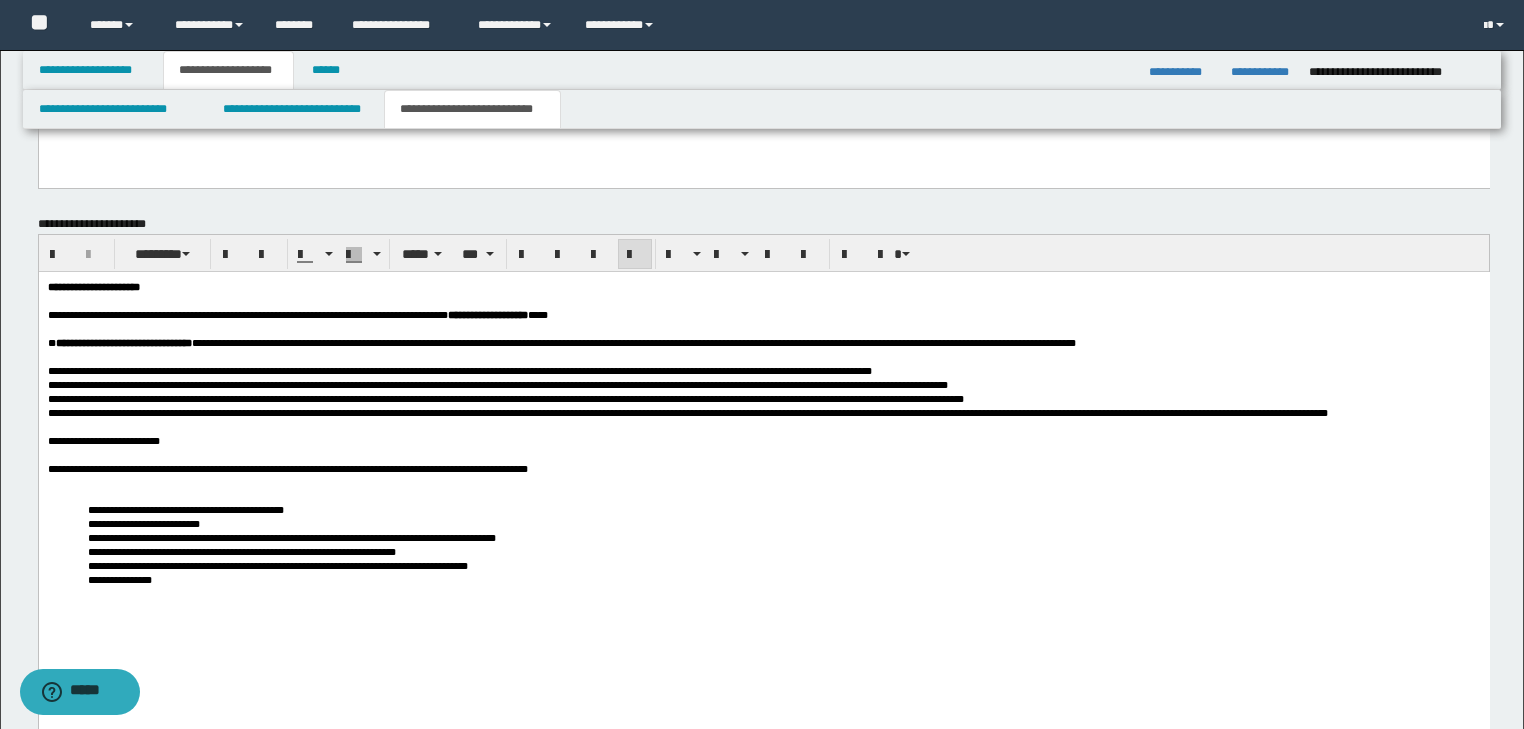 click on "**********" at bounding box center (763, 468) 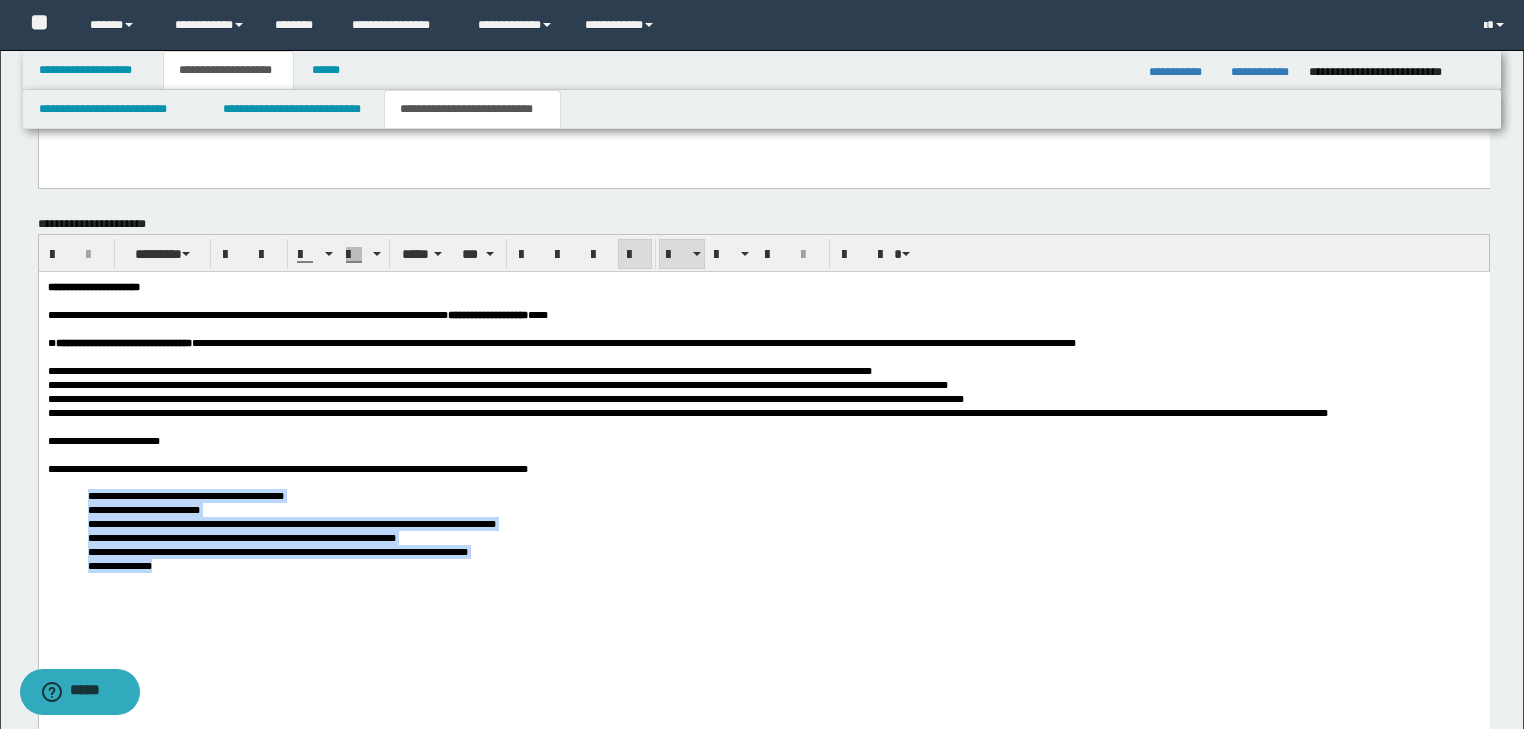 drag, startPoint x: 78, startPoint y: 542, endPoint x: 267, endPoint y: 583, distance: 193.39597 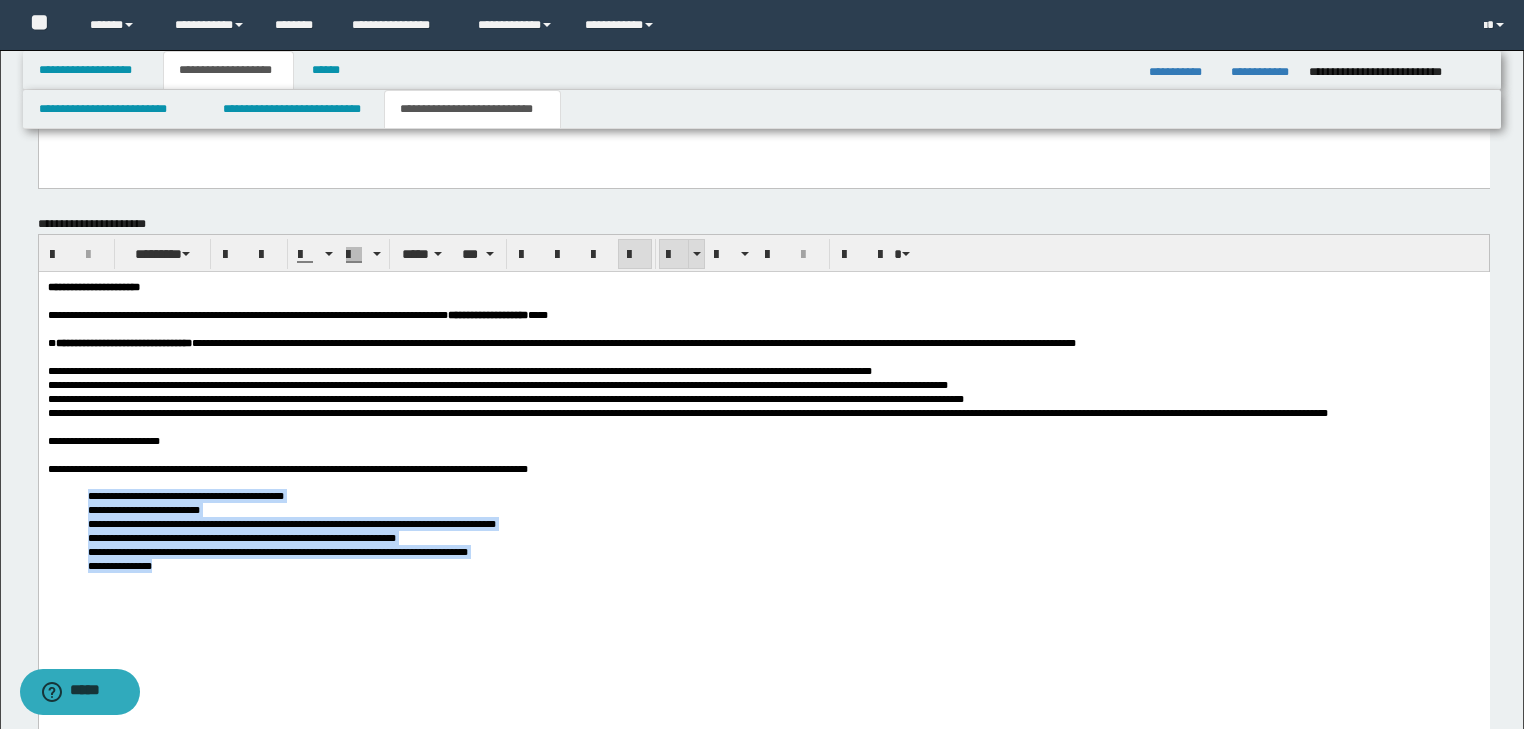click at bounding box center [674, 255] 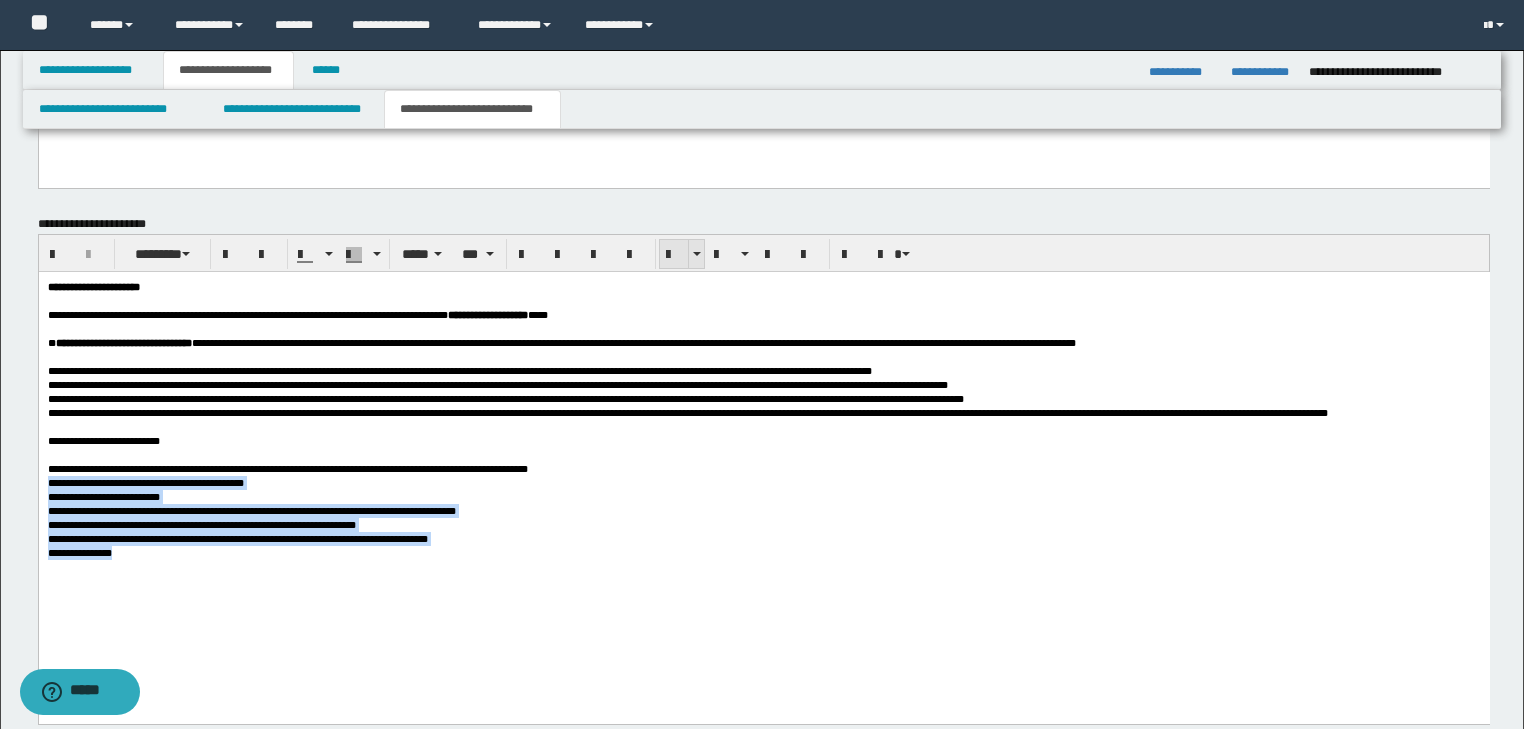 click at bounding box center [674, 255] 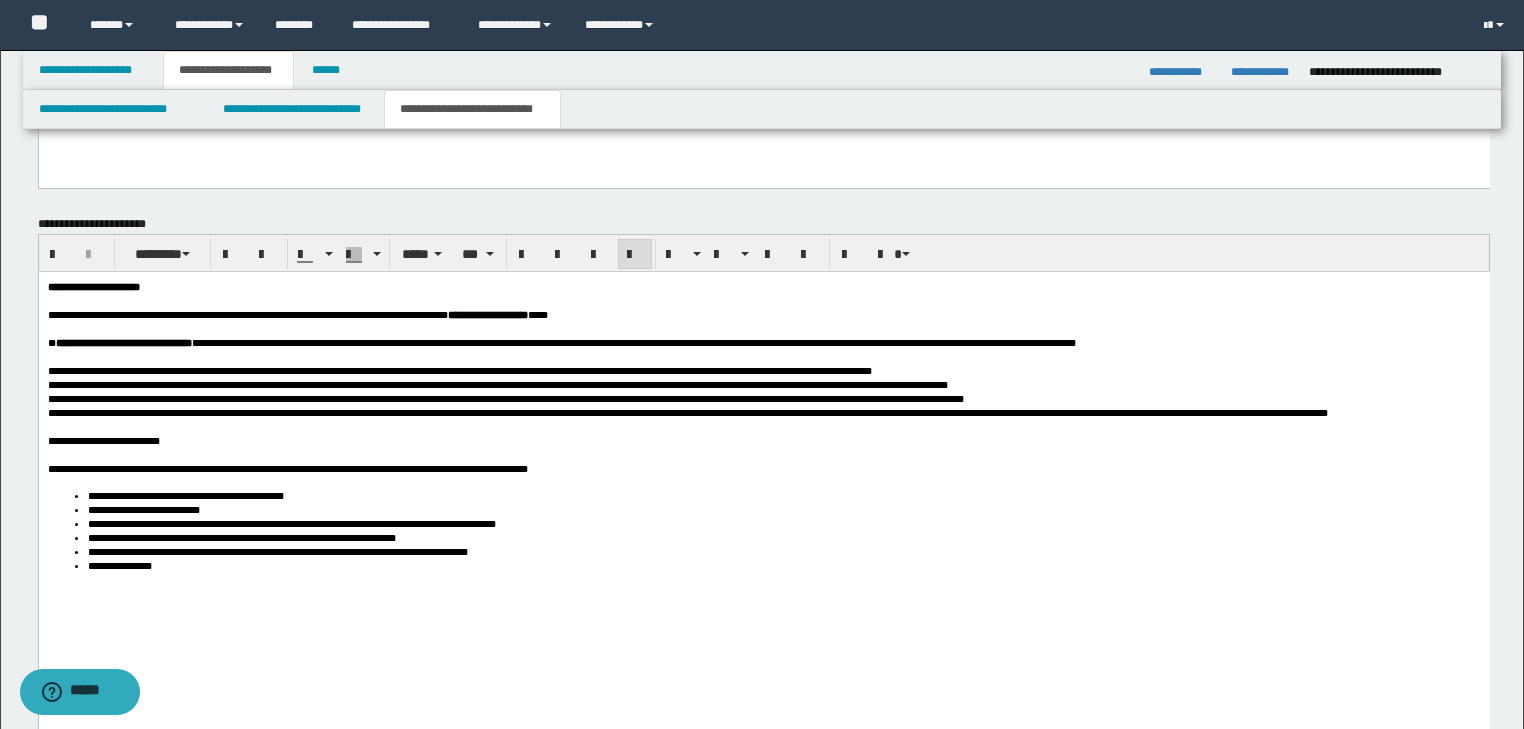 click on "**********" at bounding box center [763, 440] 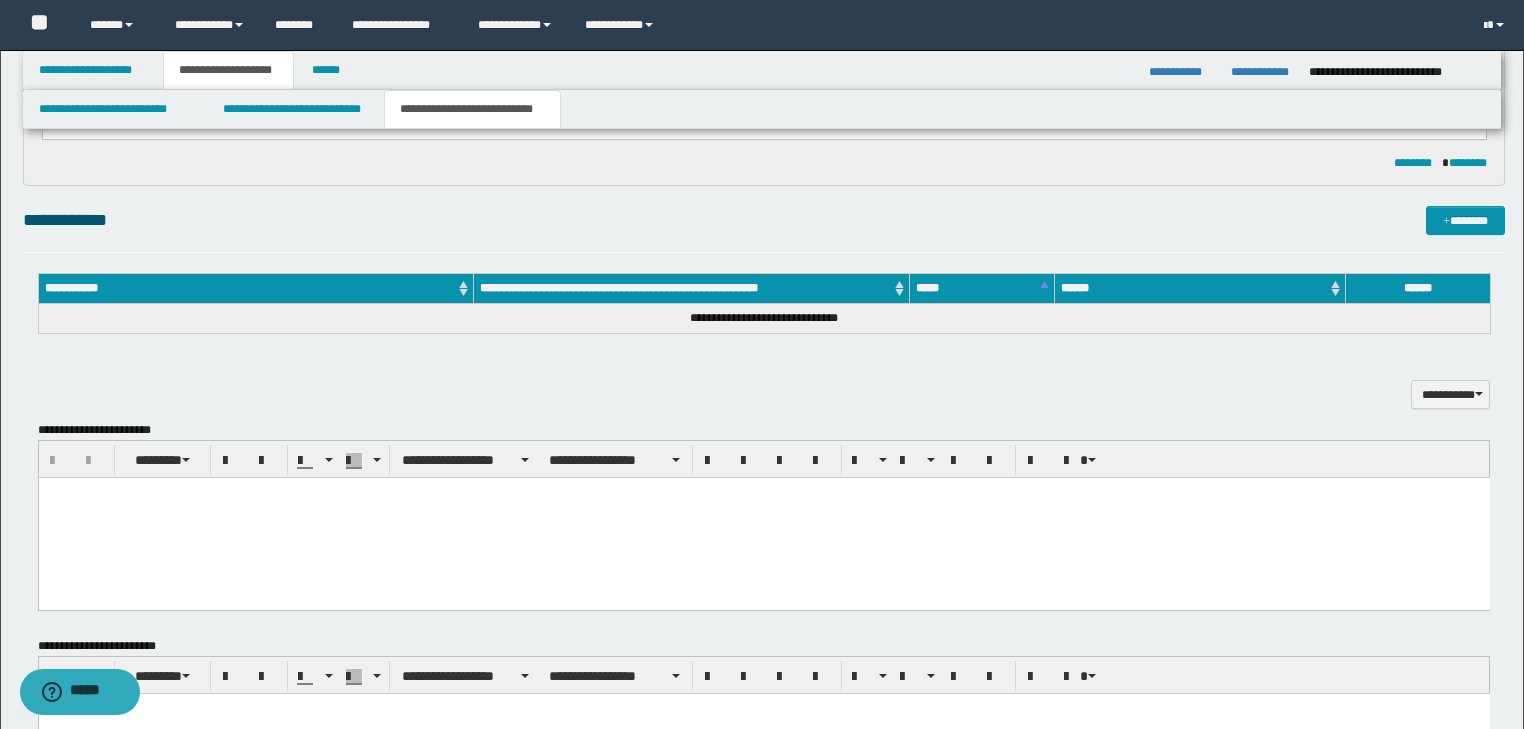 scroll, scrollTop: 745, scrollLeft: 0, axis: vertical 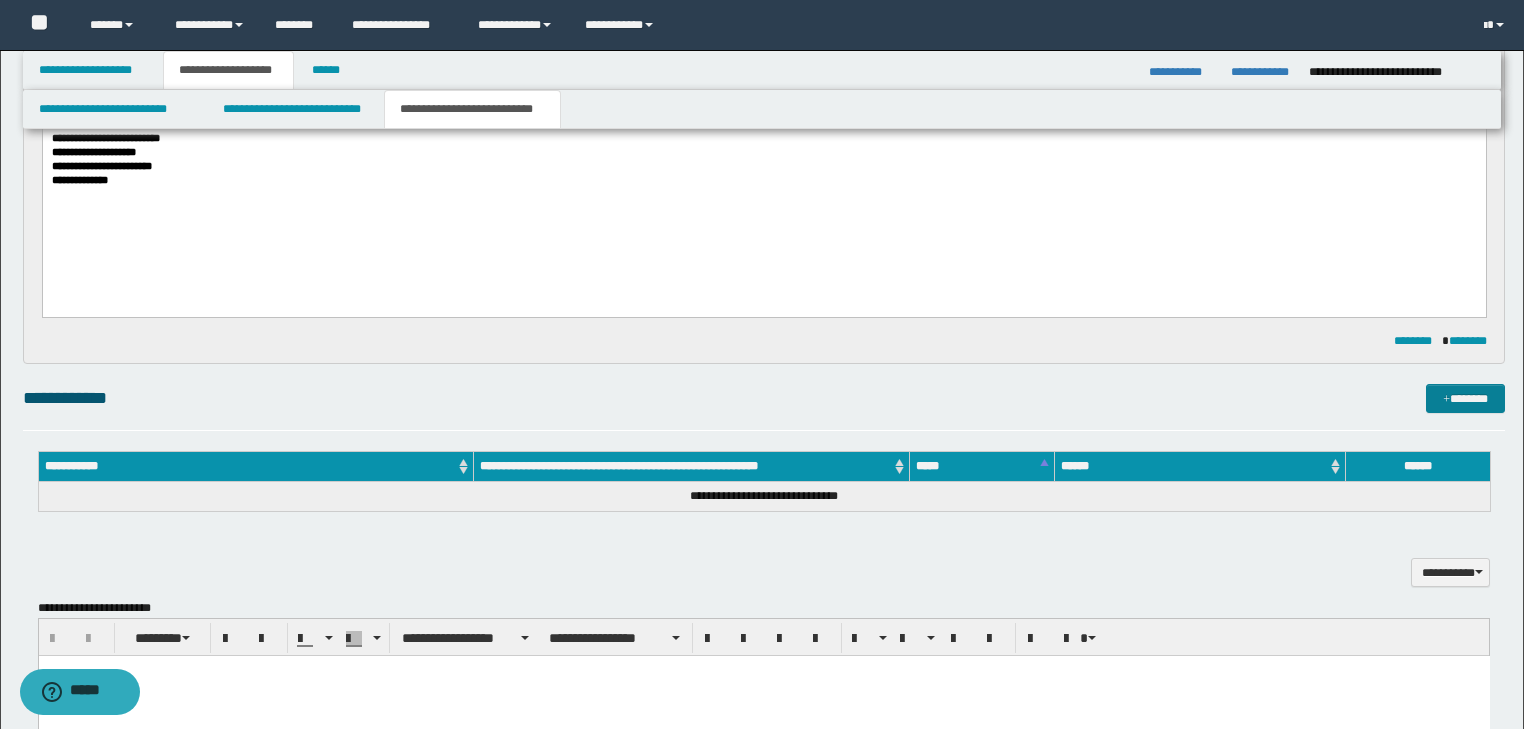 click at bounding box center (1446, 400) 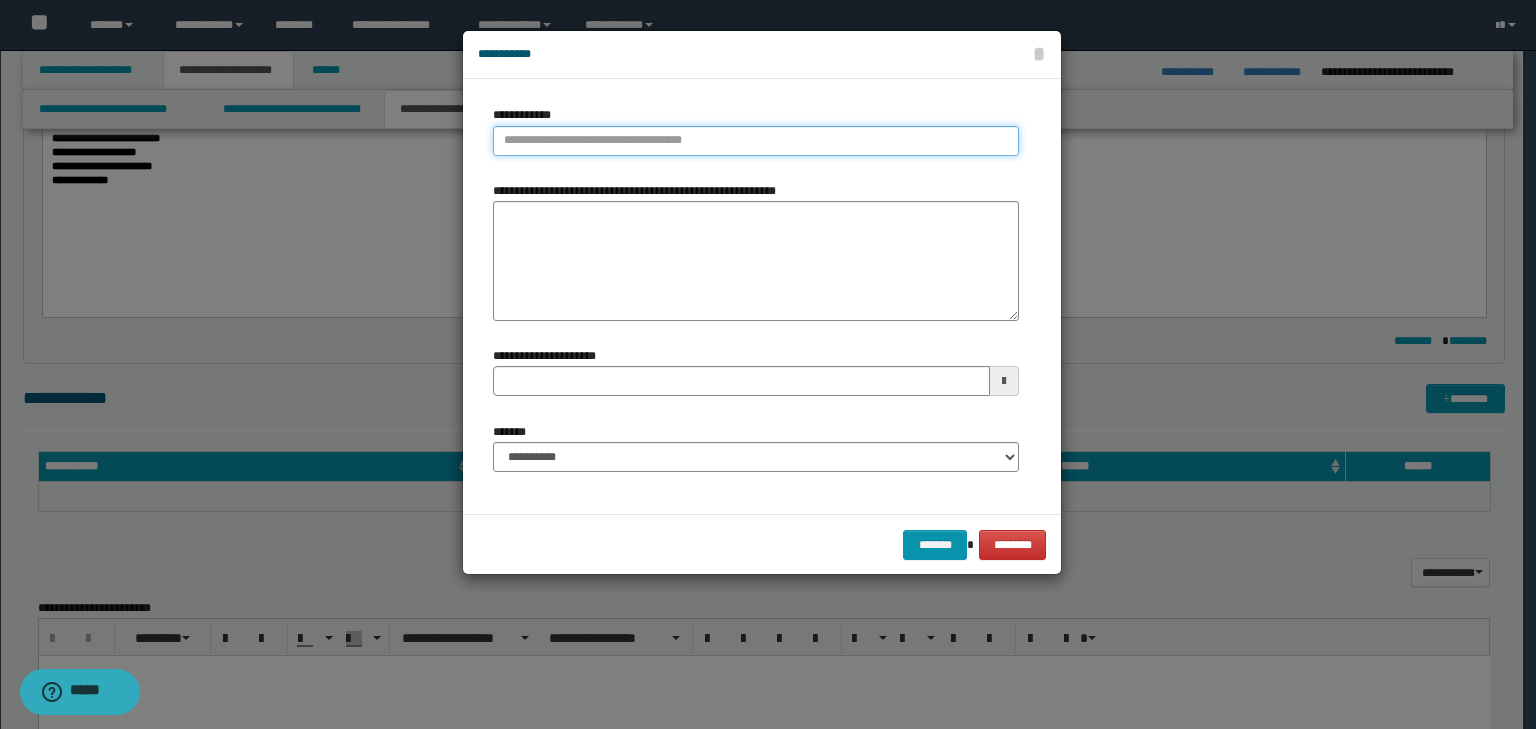 click on "**********" at bounding box center (756, 141) 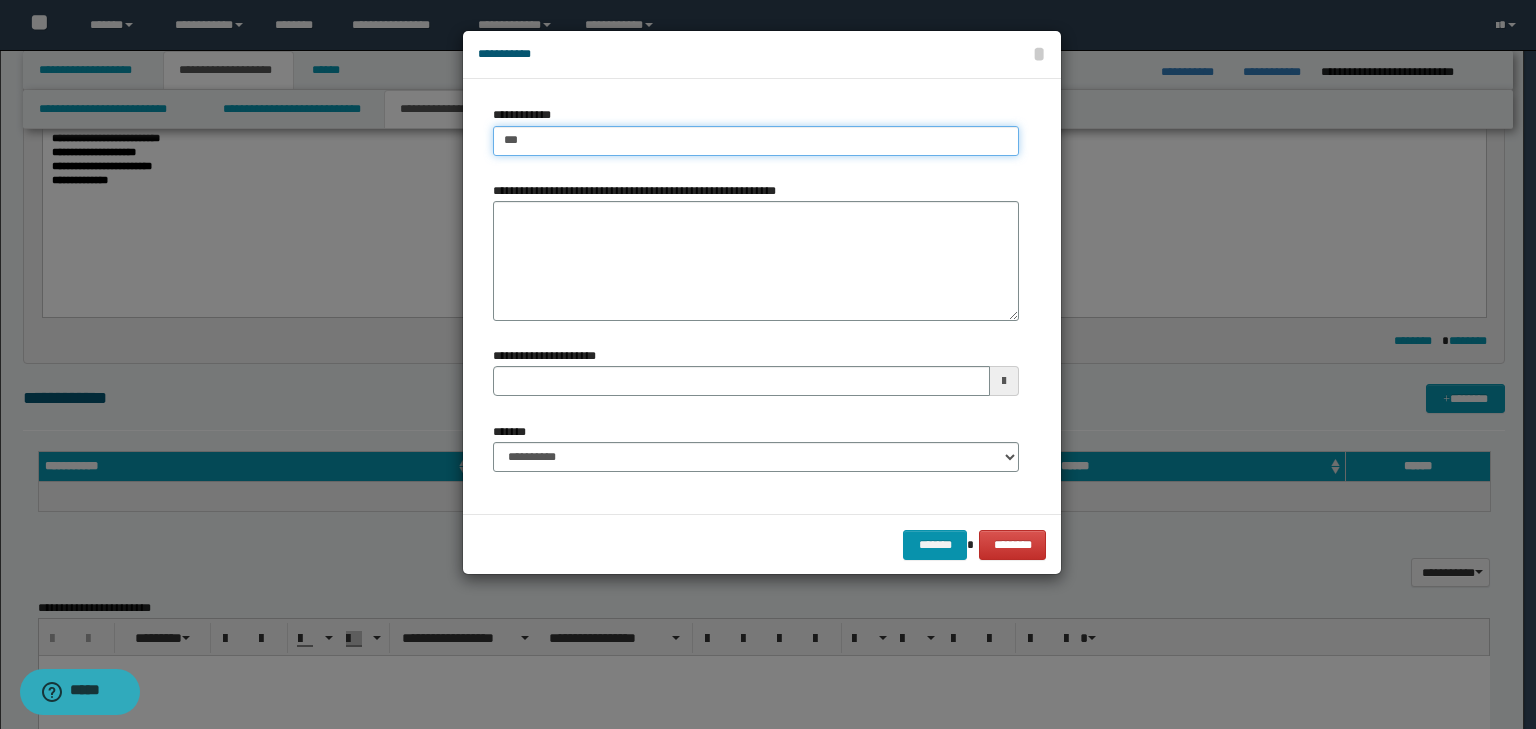 type on "****" 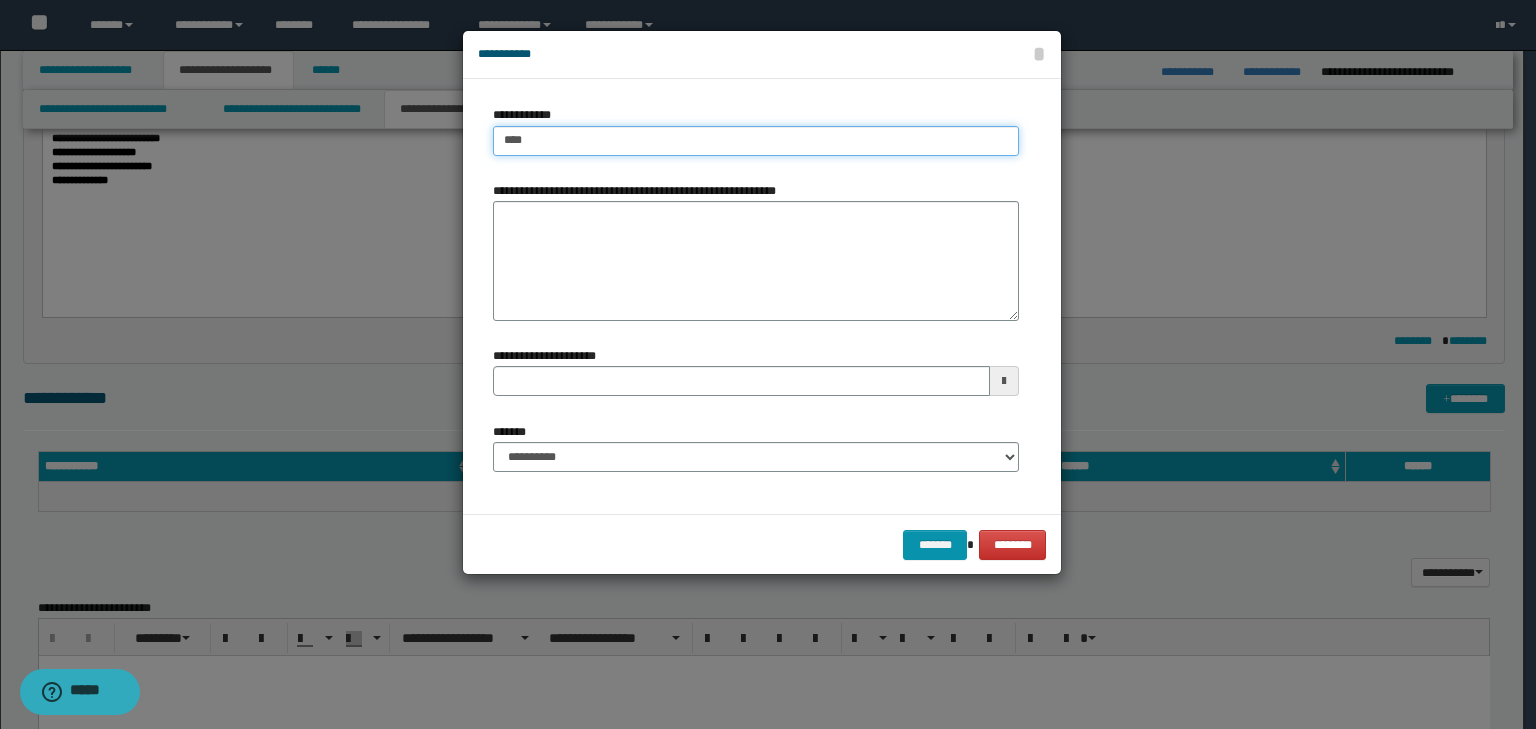 type on "****" 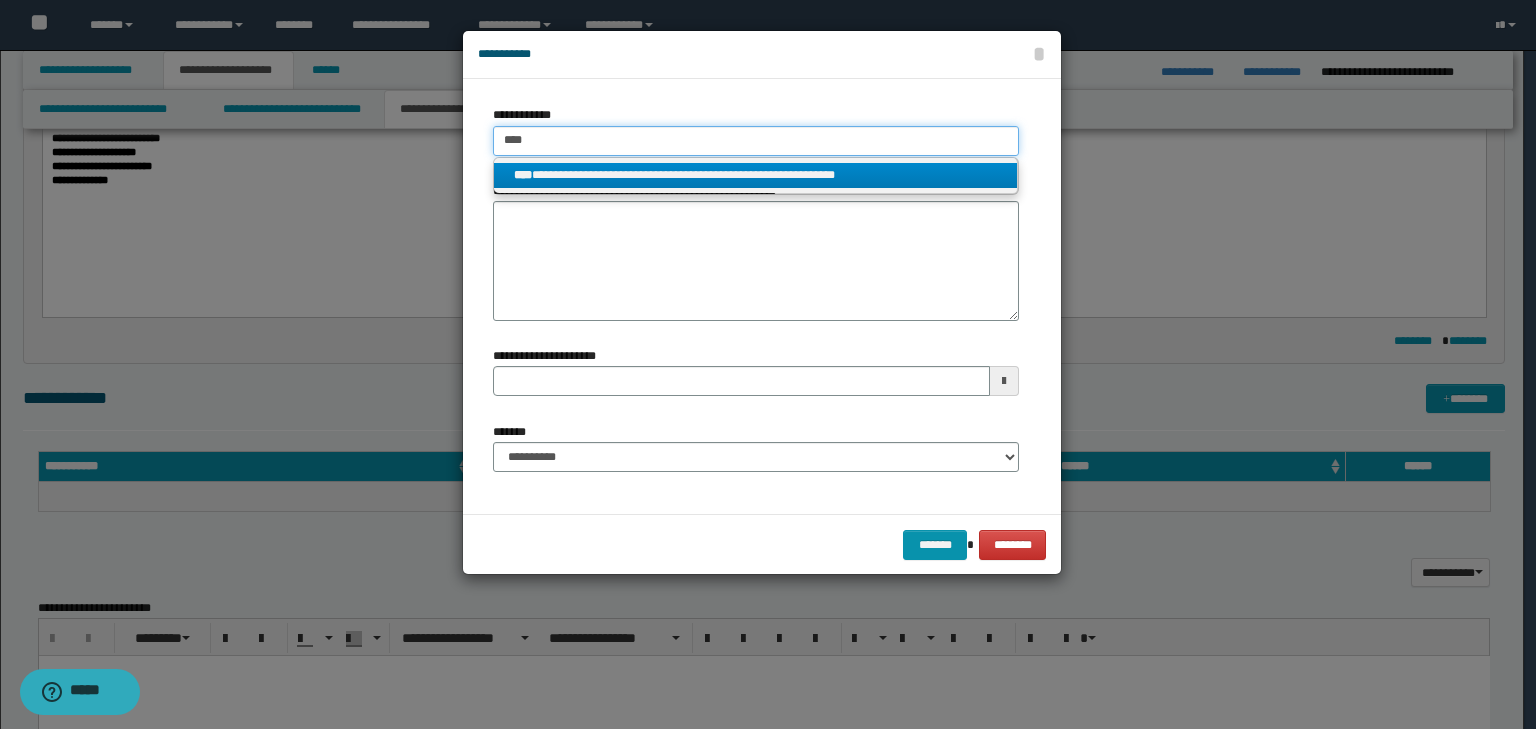 type on "****" 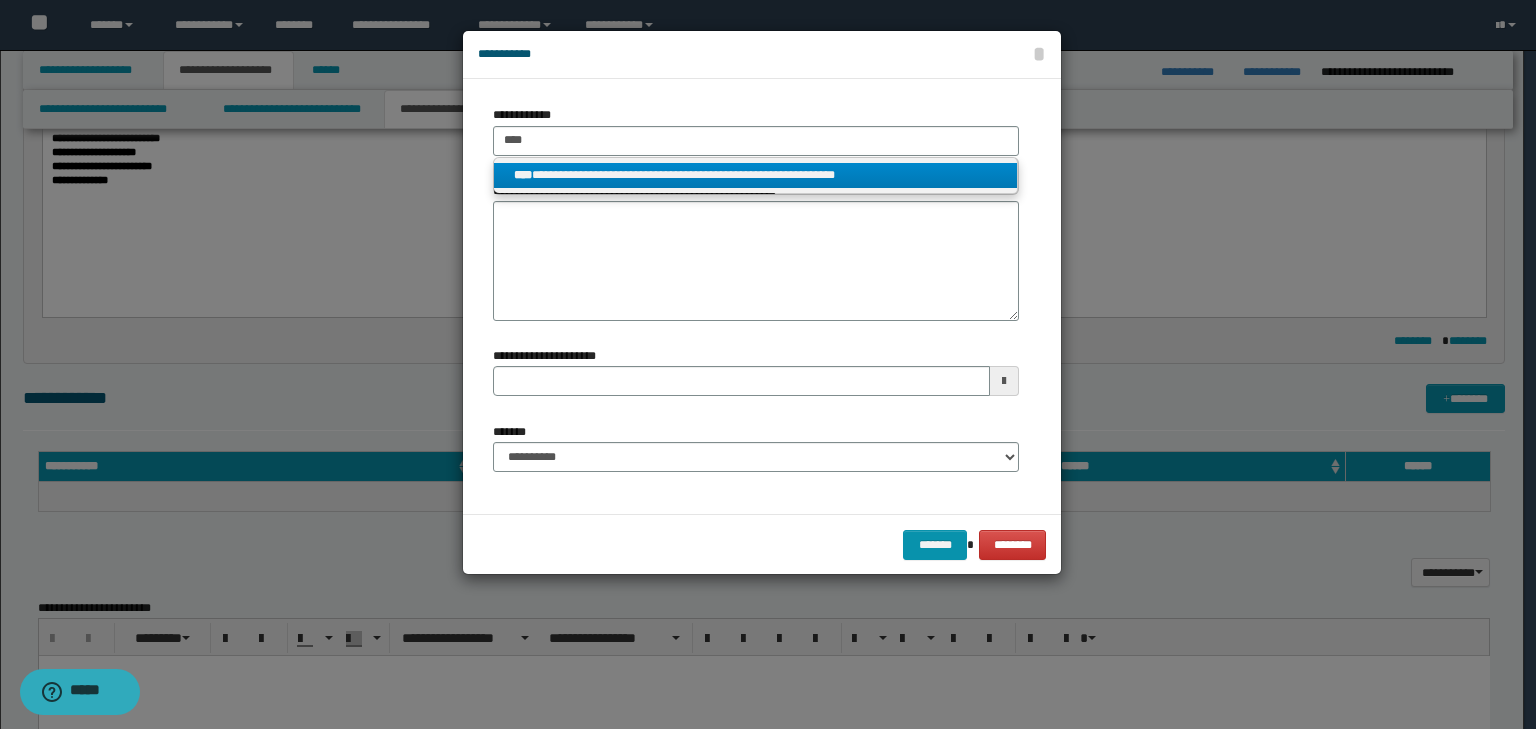 click on "**********" at bounding box center (756, 175) 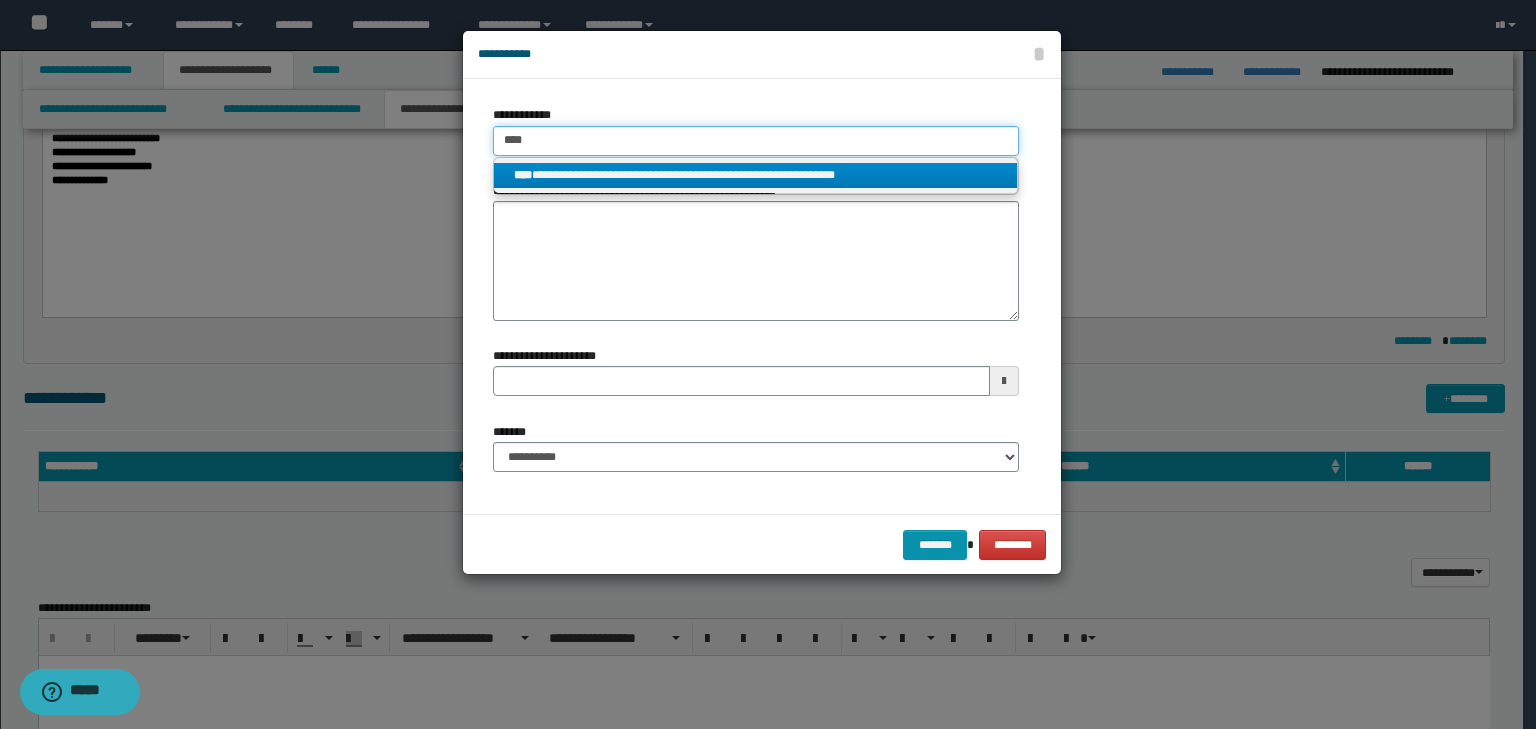 type 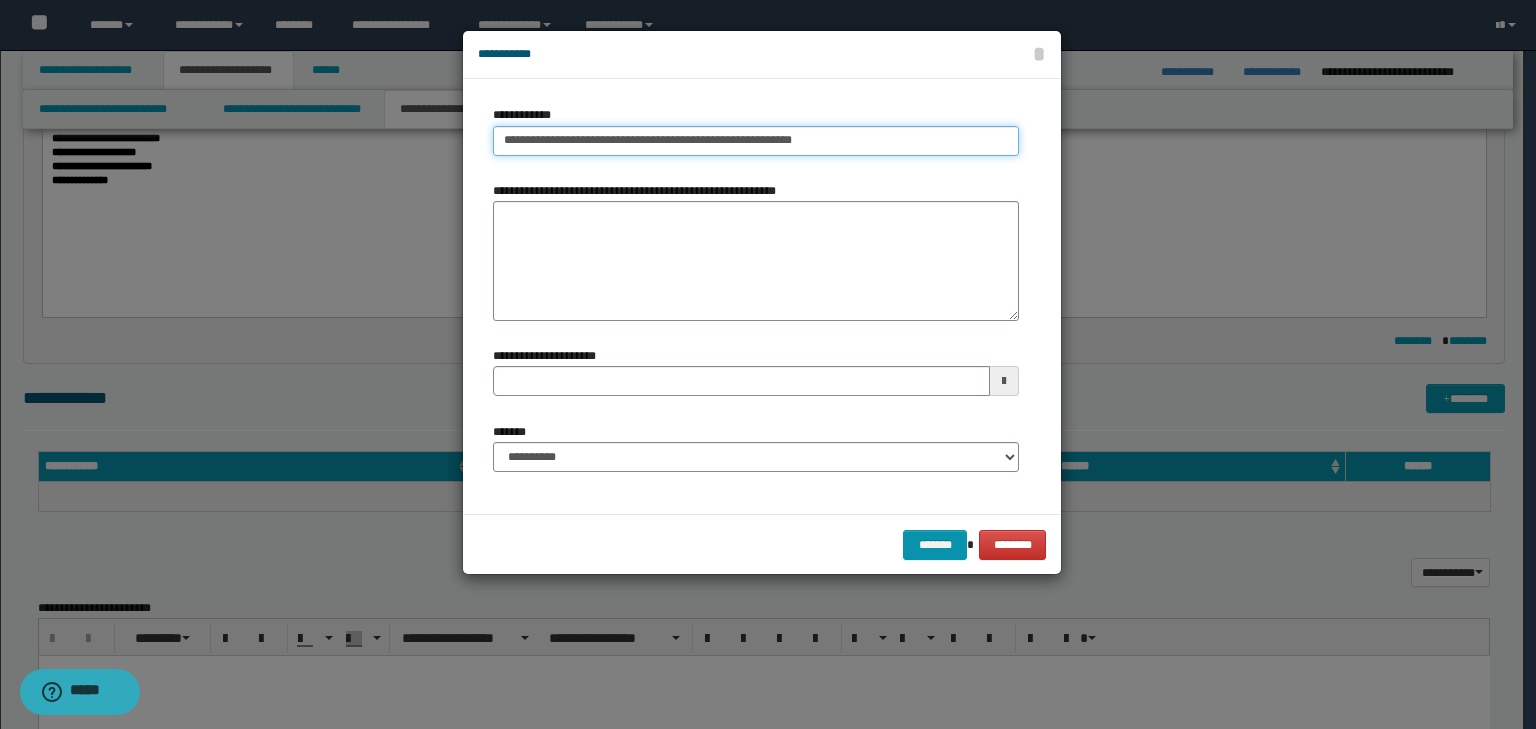 type 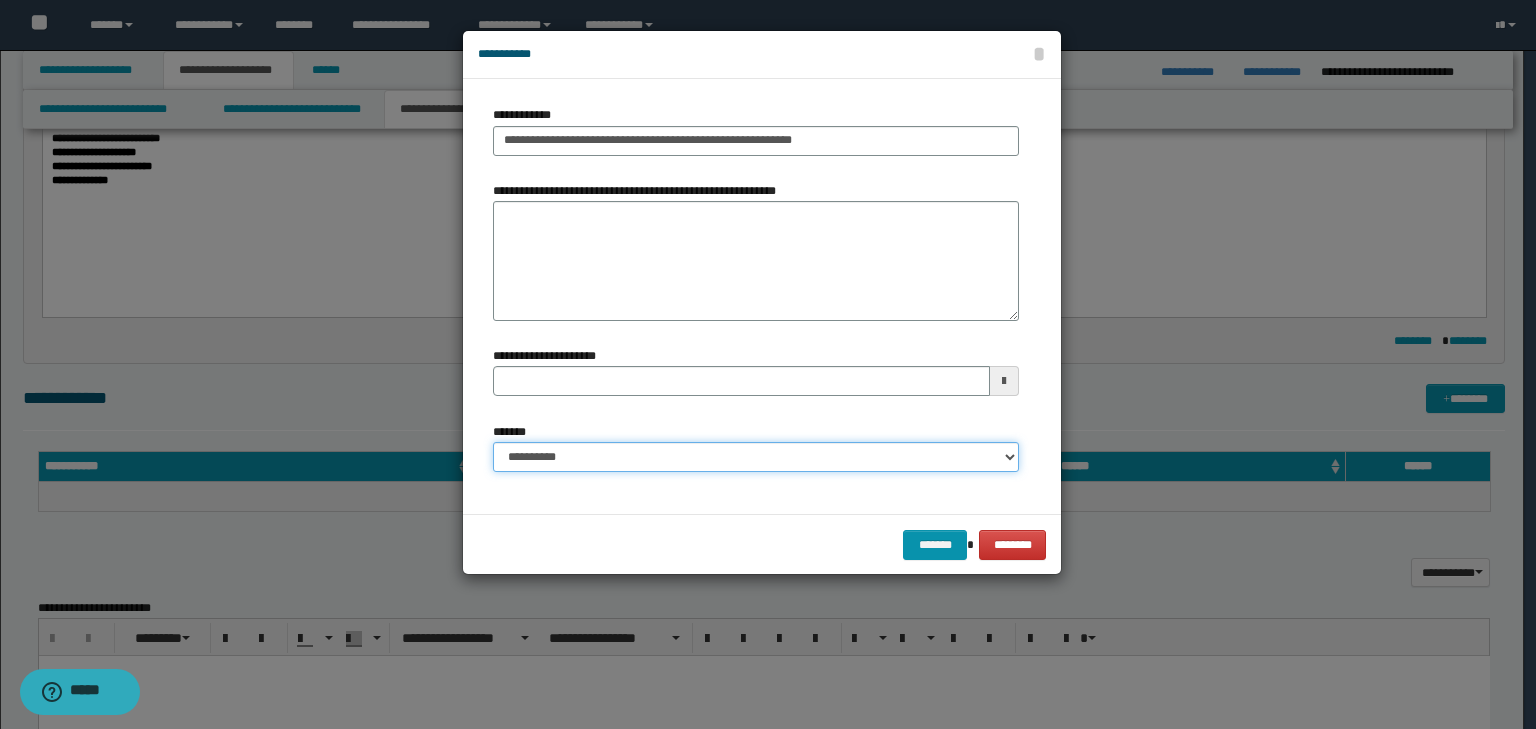 click on "**********" at bounding box center (756, 457) 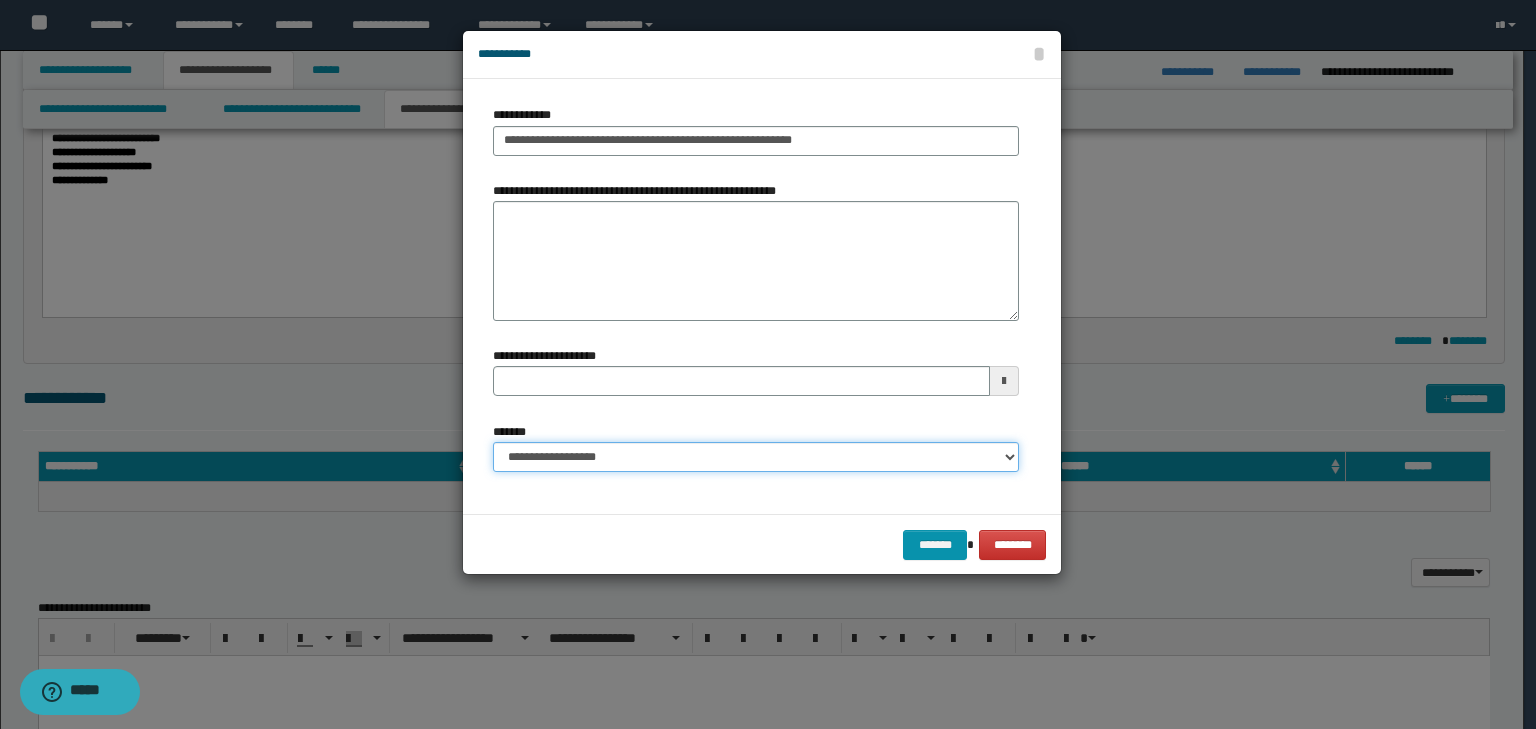 click on "**********" at bounding box center (756, 457) 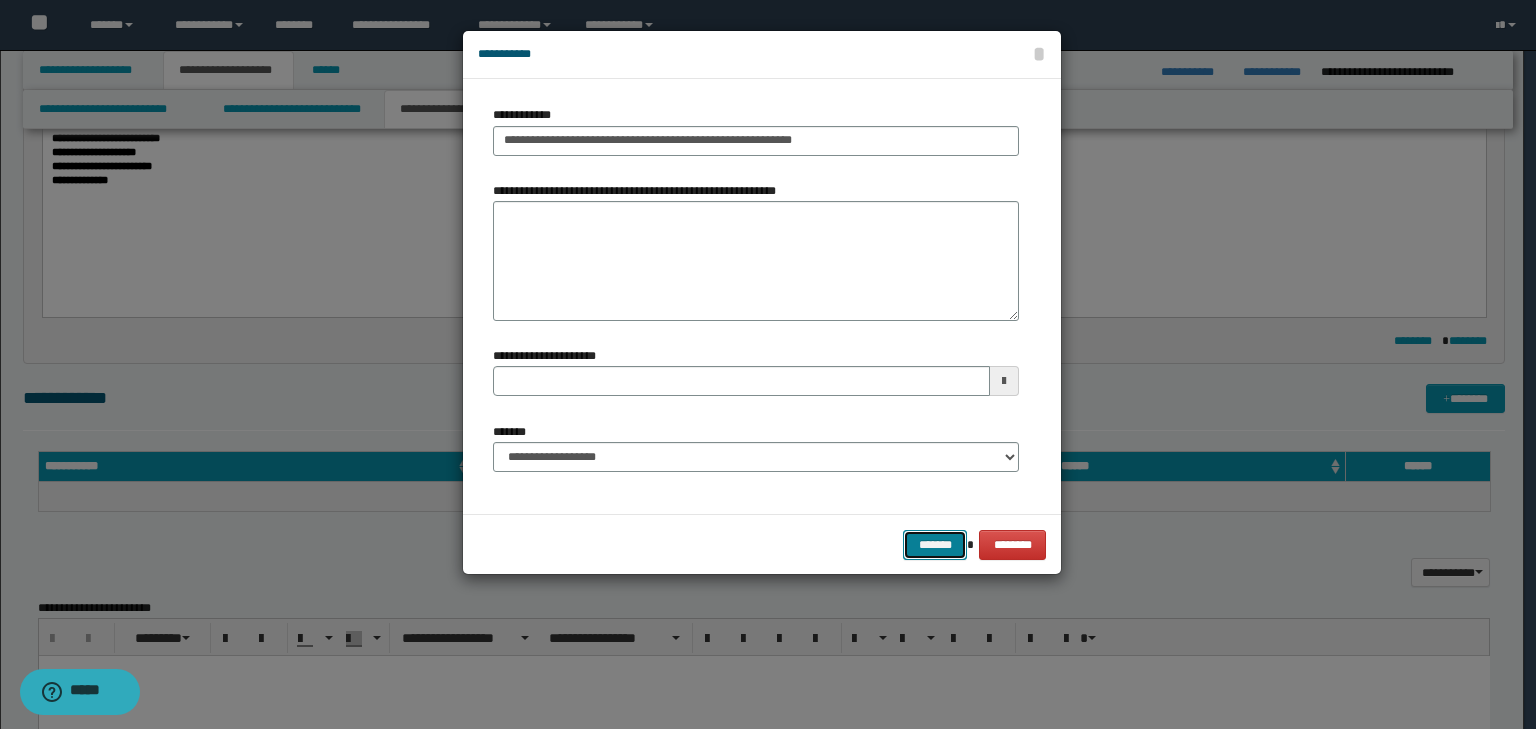 click on "*******" at bounding box center [935, 545] 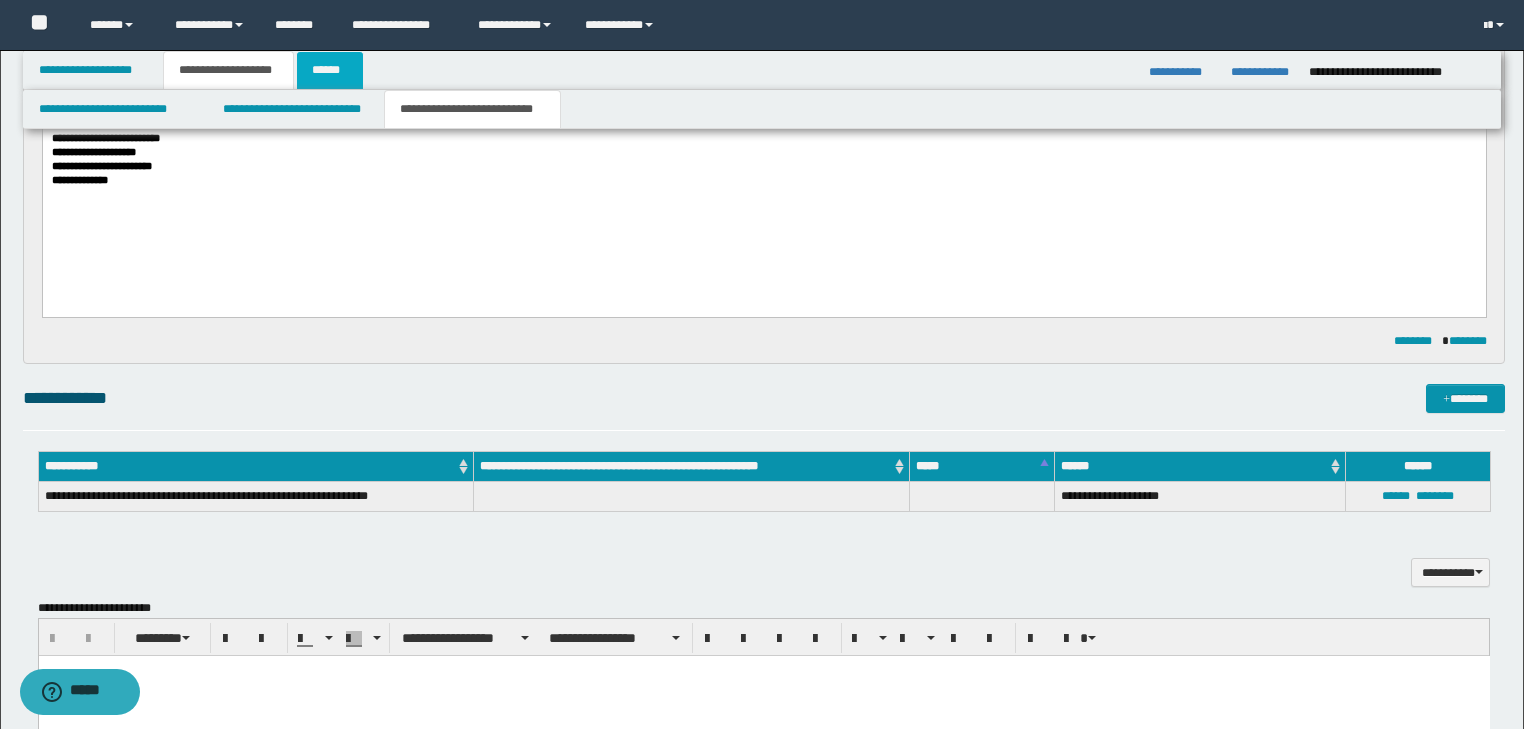 click on "******" at bounding box center (330, 70) 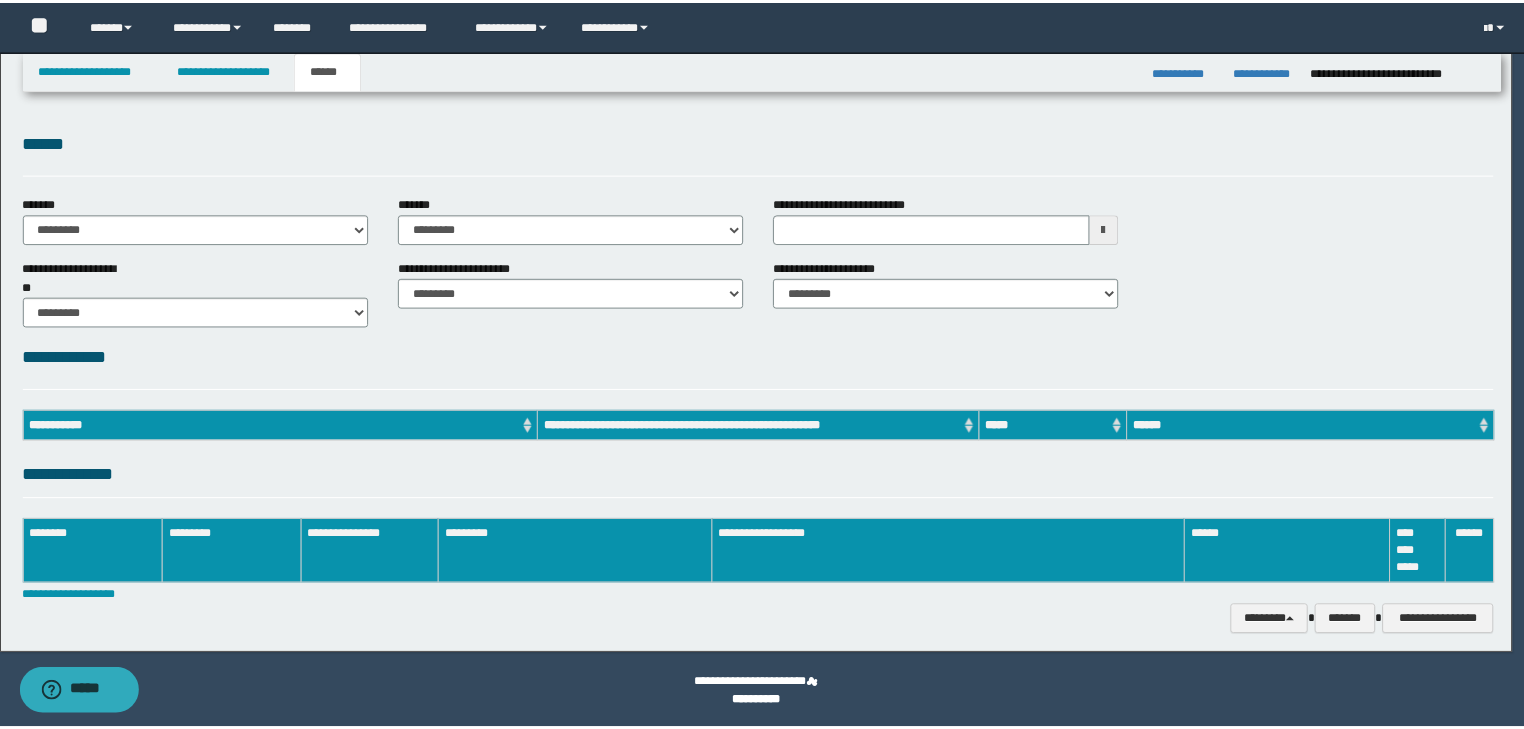 scroll, scrollTop: 0, scrollLeft: 0, axis: both 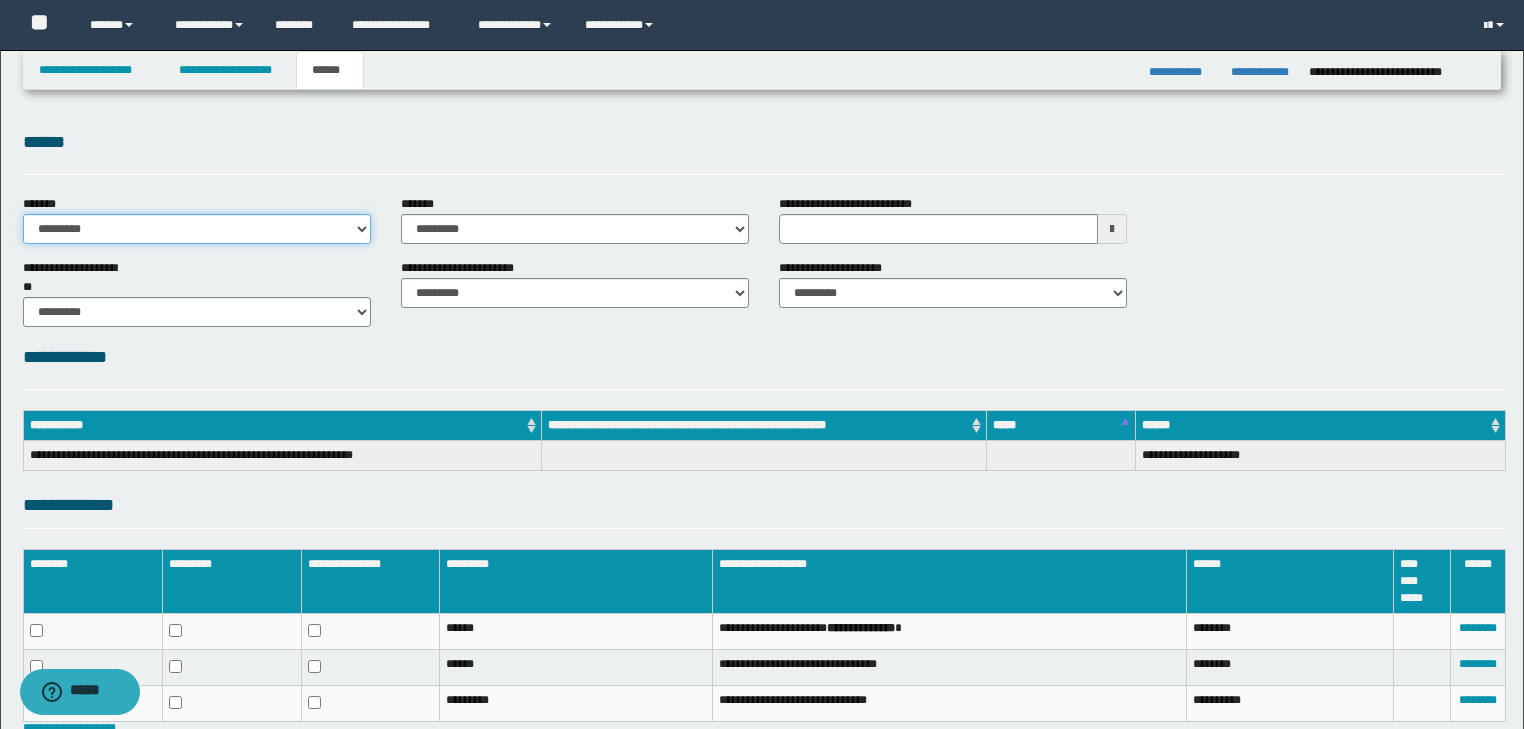 click on "**********" at bounding box center [197, 229] 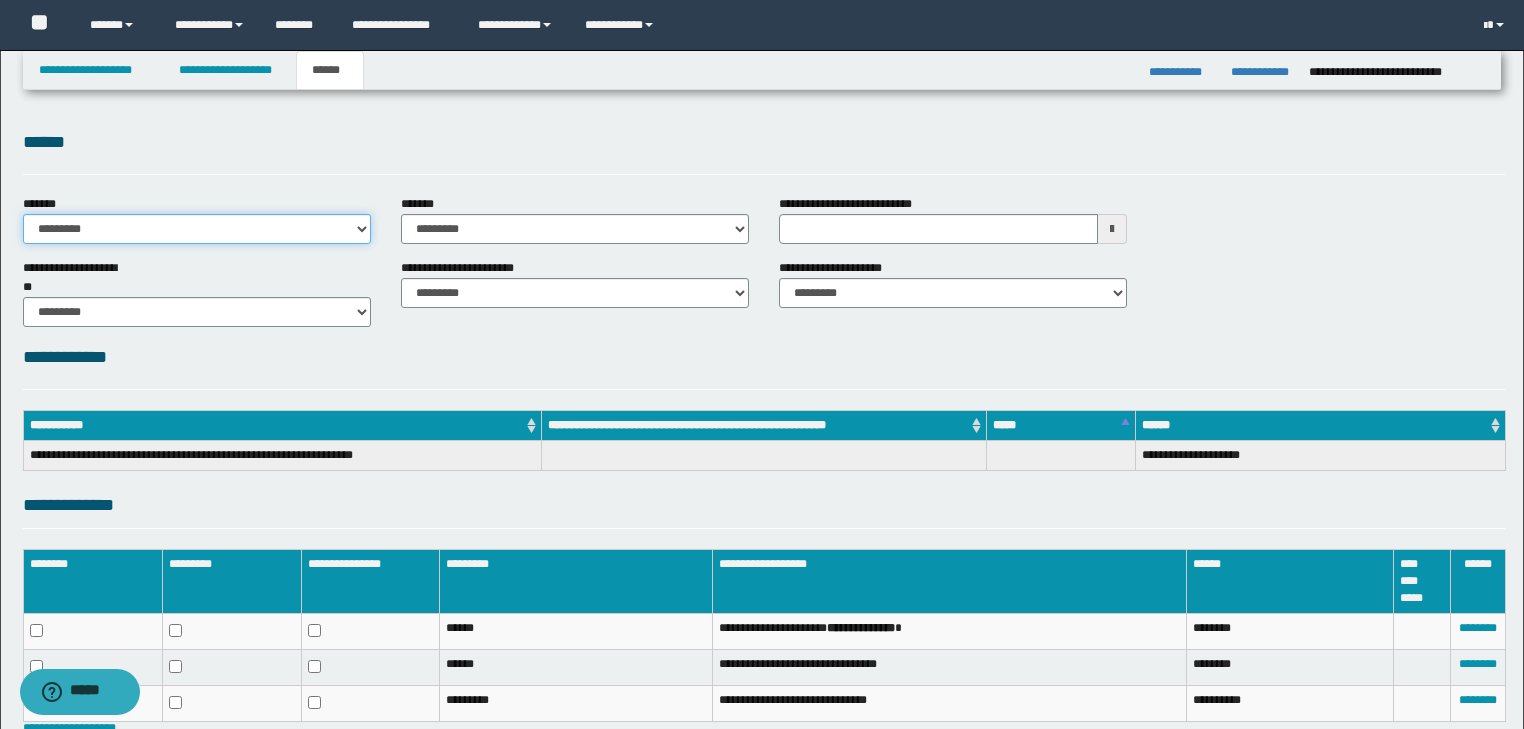 select on "*" 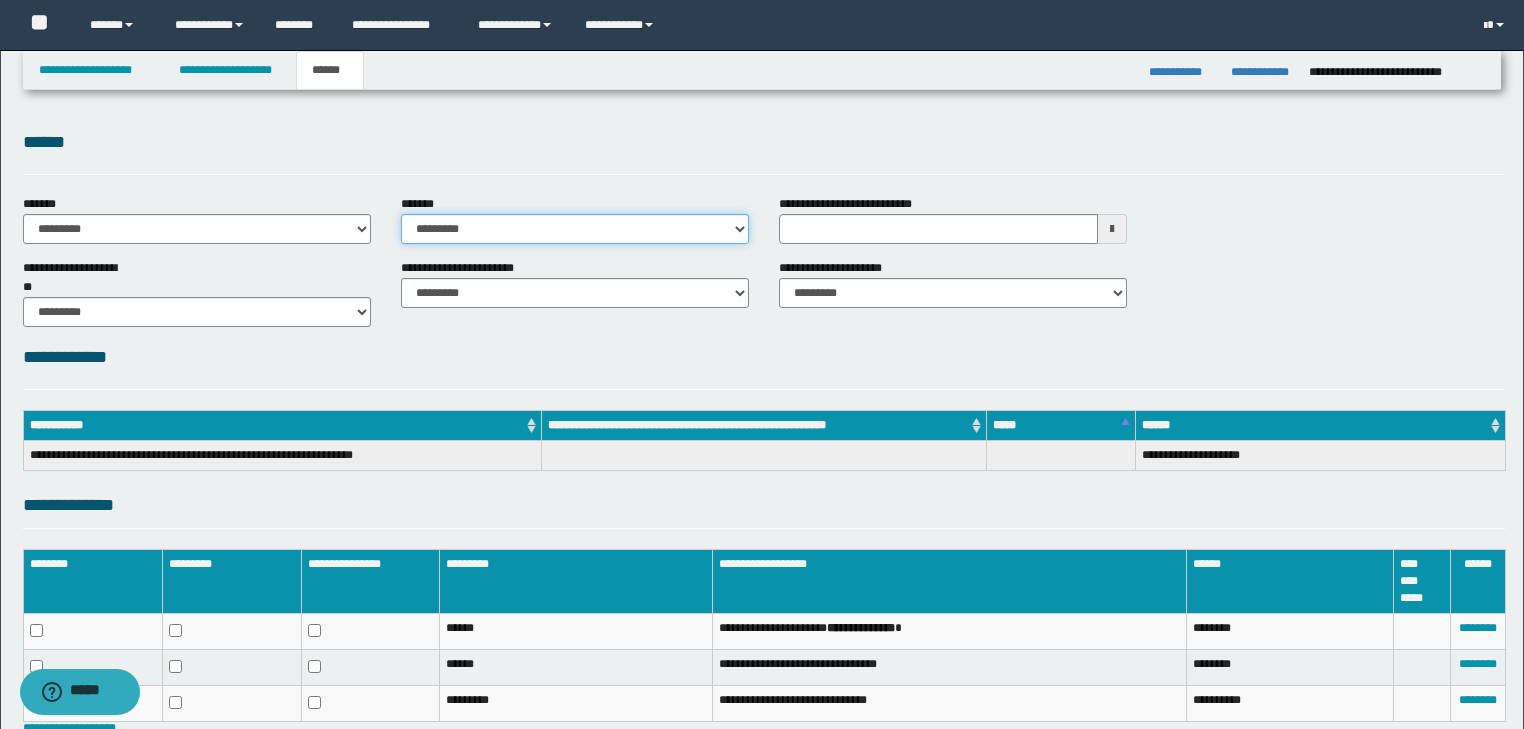 click on "**********" at bounding box center (575, 229) 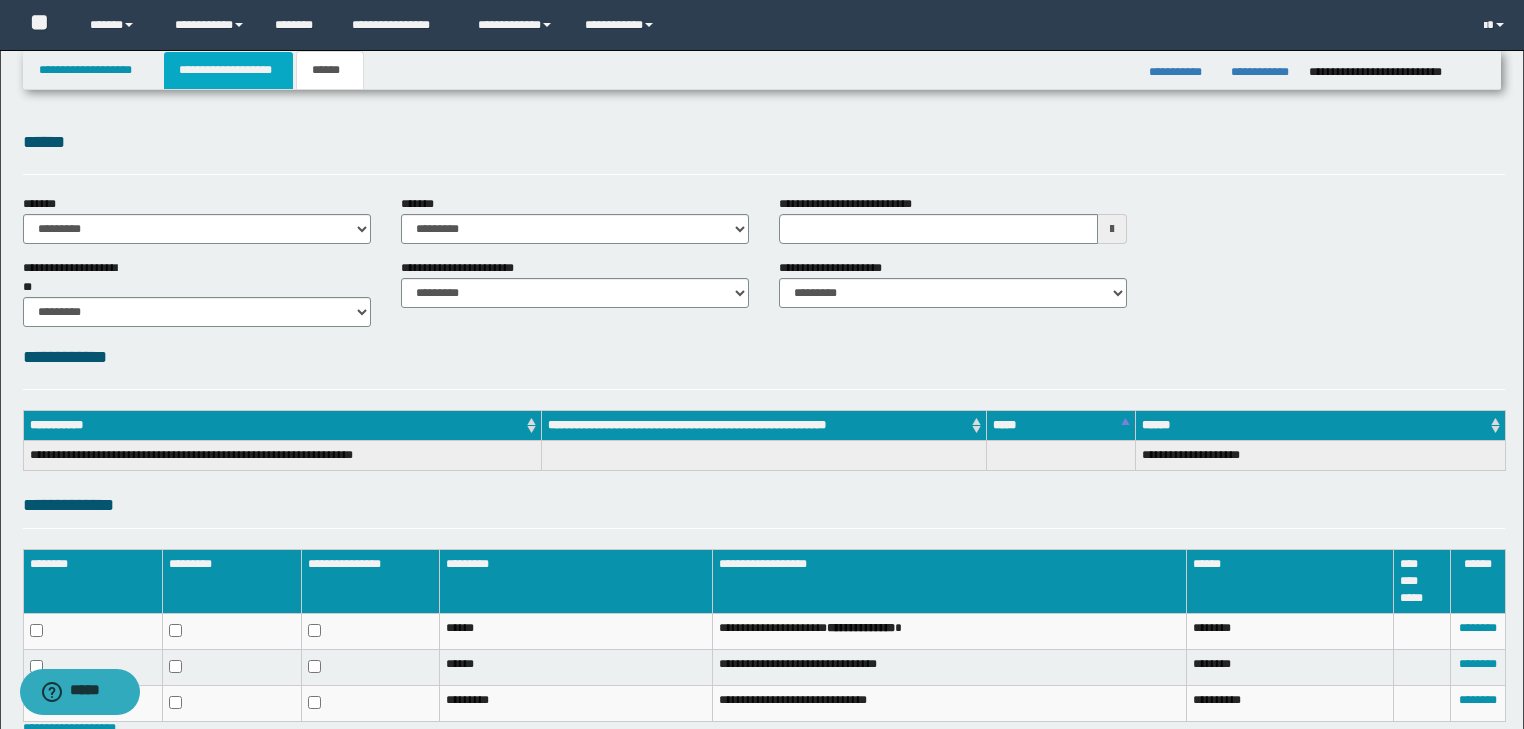 click on "**********" at bounding box center (228, 70) 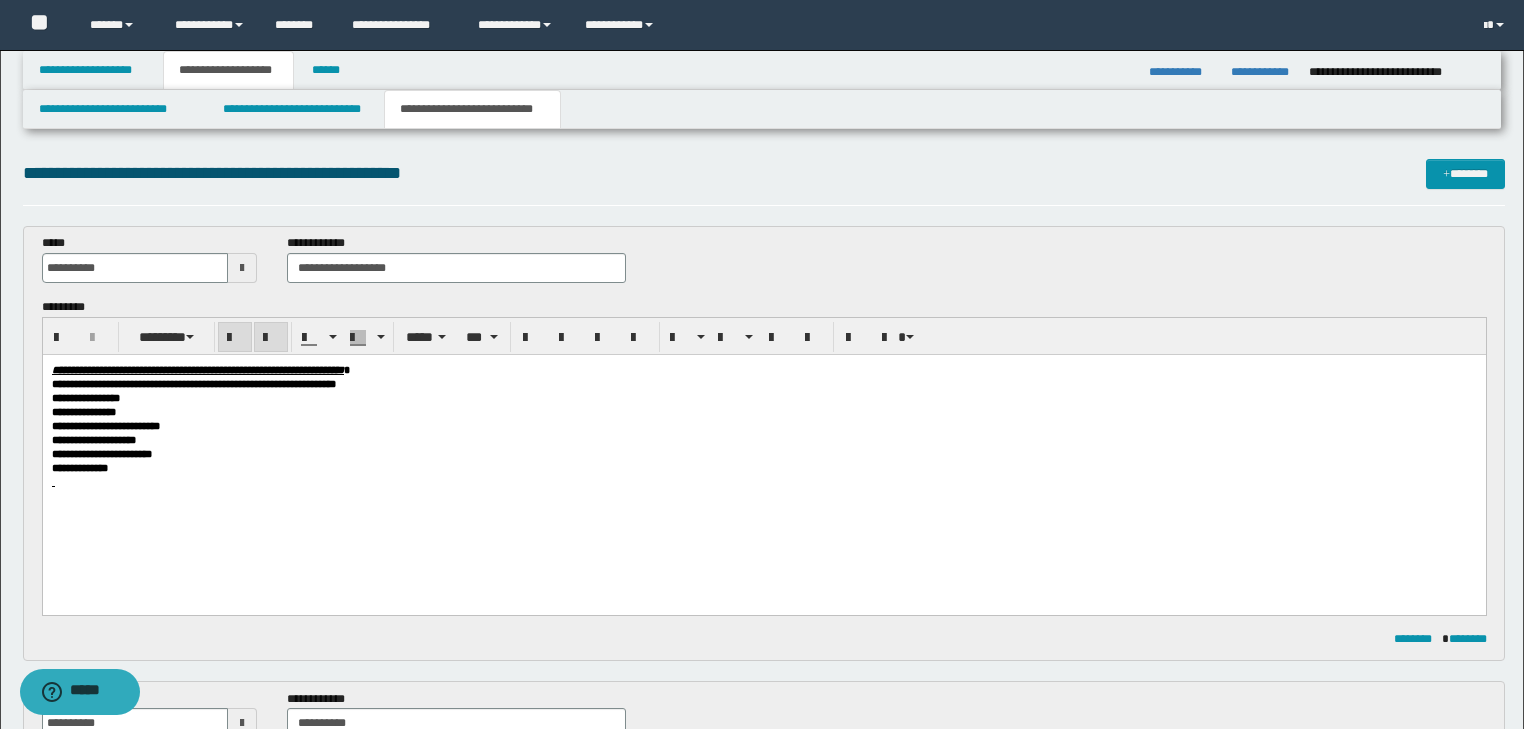 click at bounding box center [763, 481] 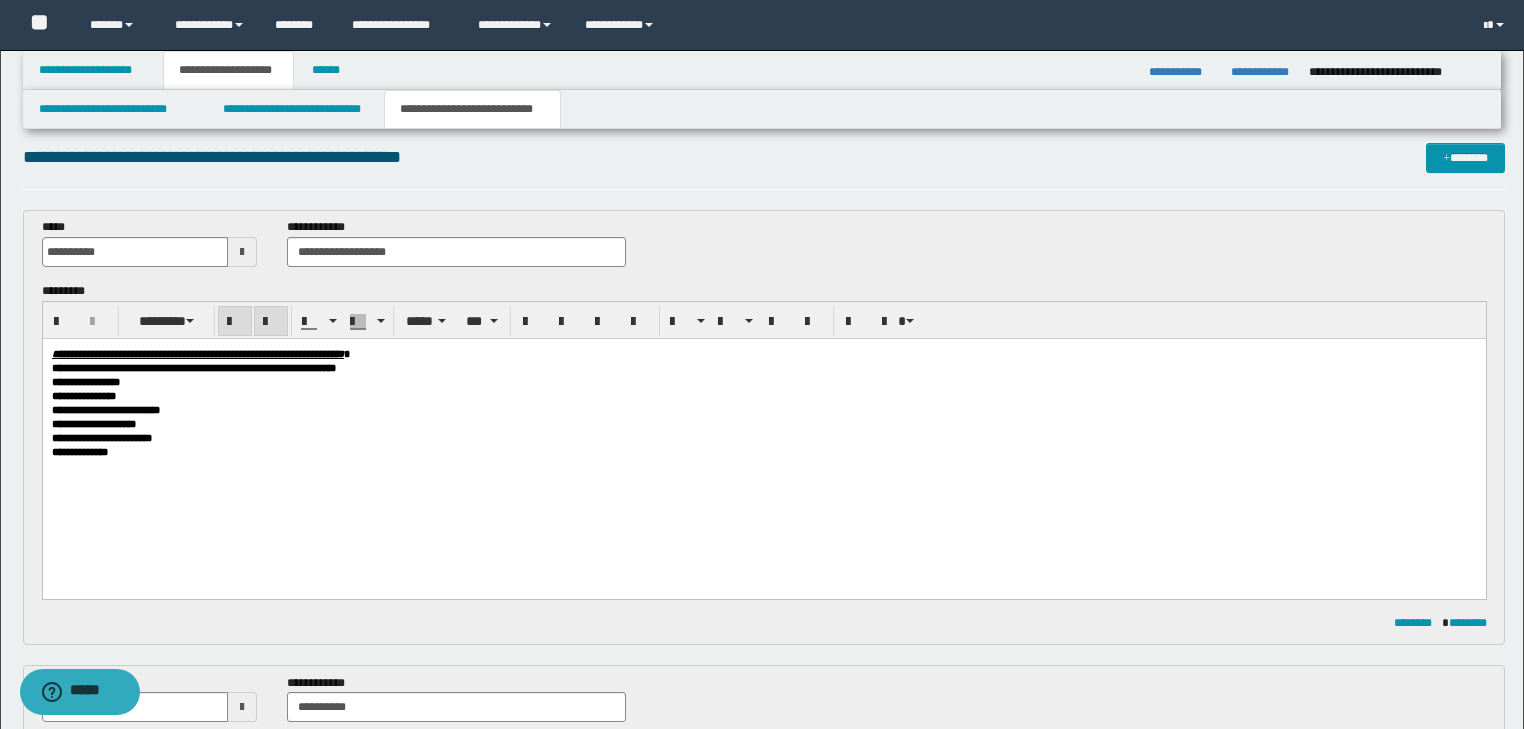 scroll, scrollTop: 0, scrollLeft: 0, axis: both 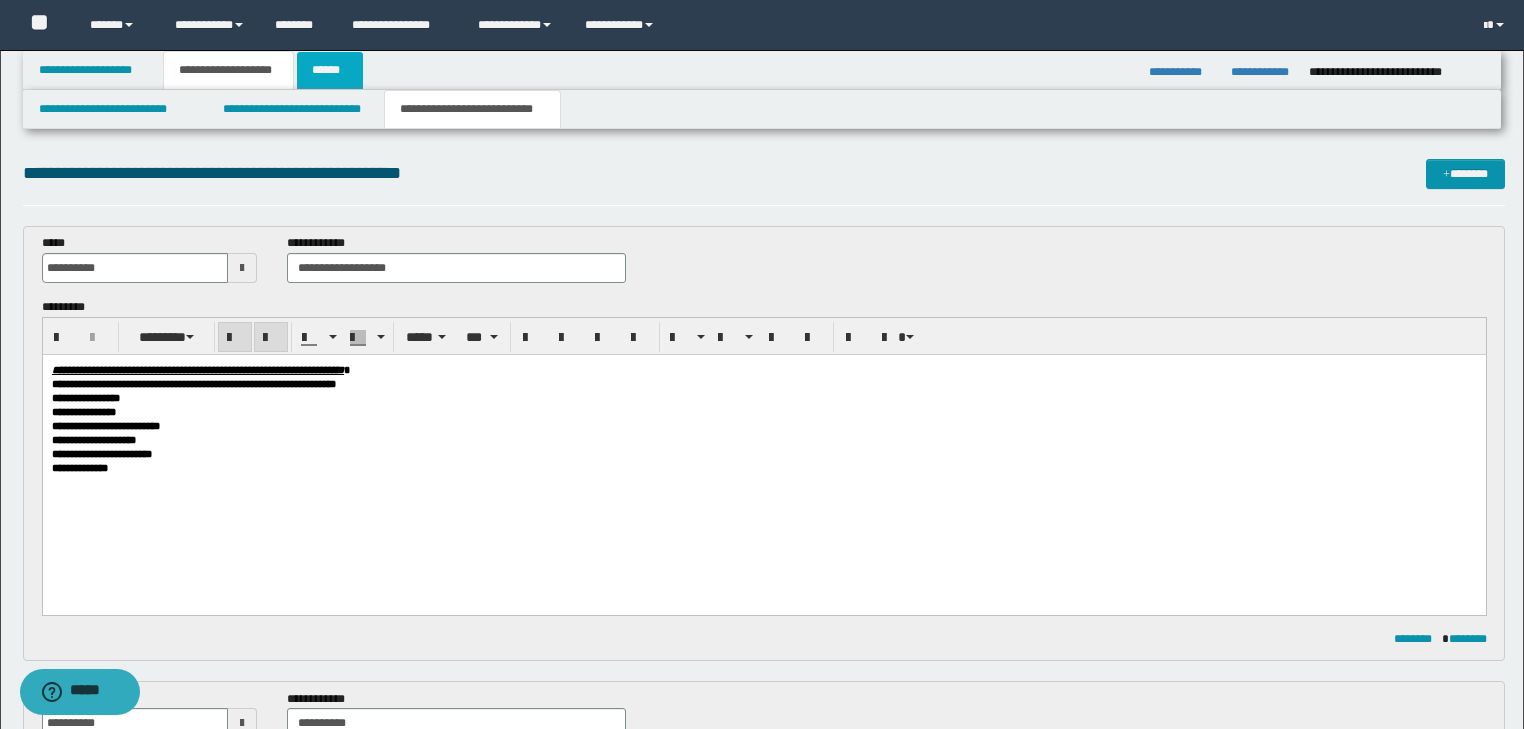 click on "******" at bounding box center [330, 70] 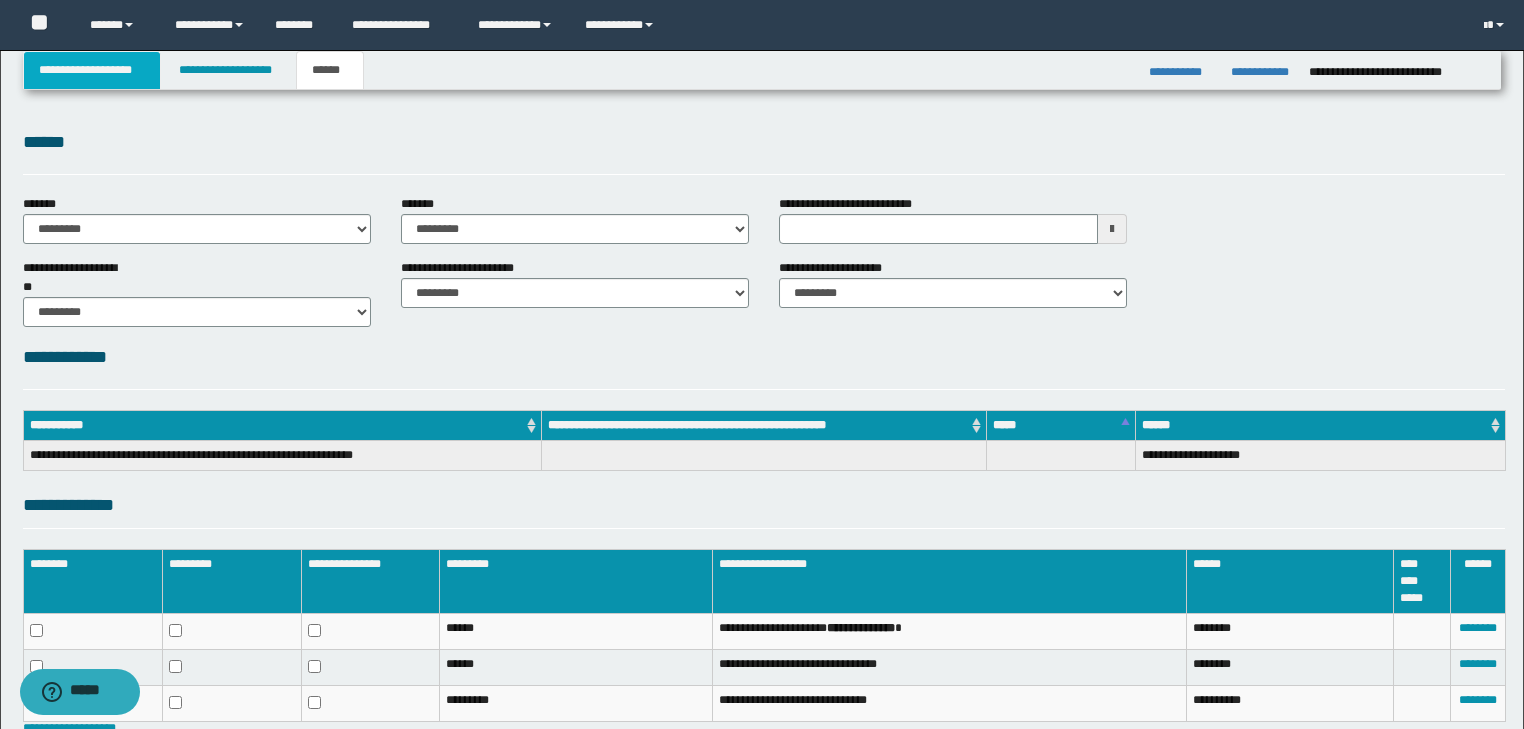 click on "**********" at bounding box center (92, 70) 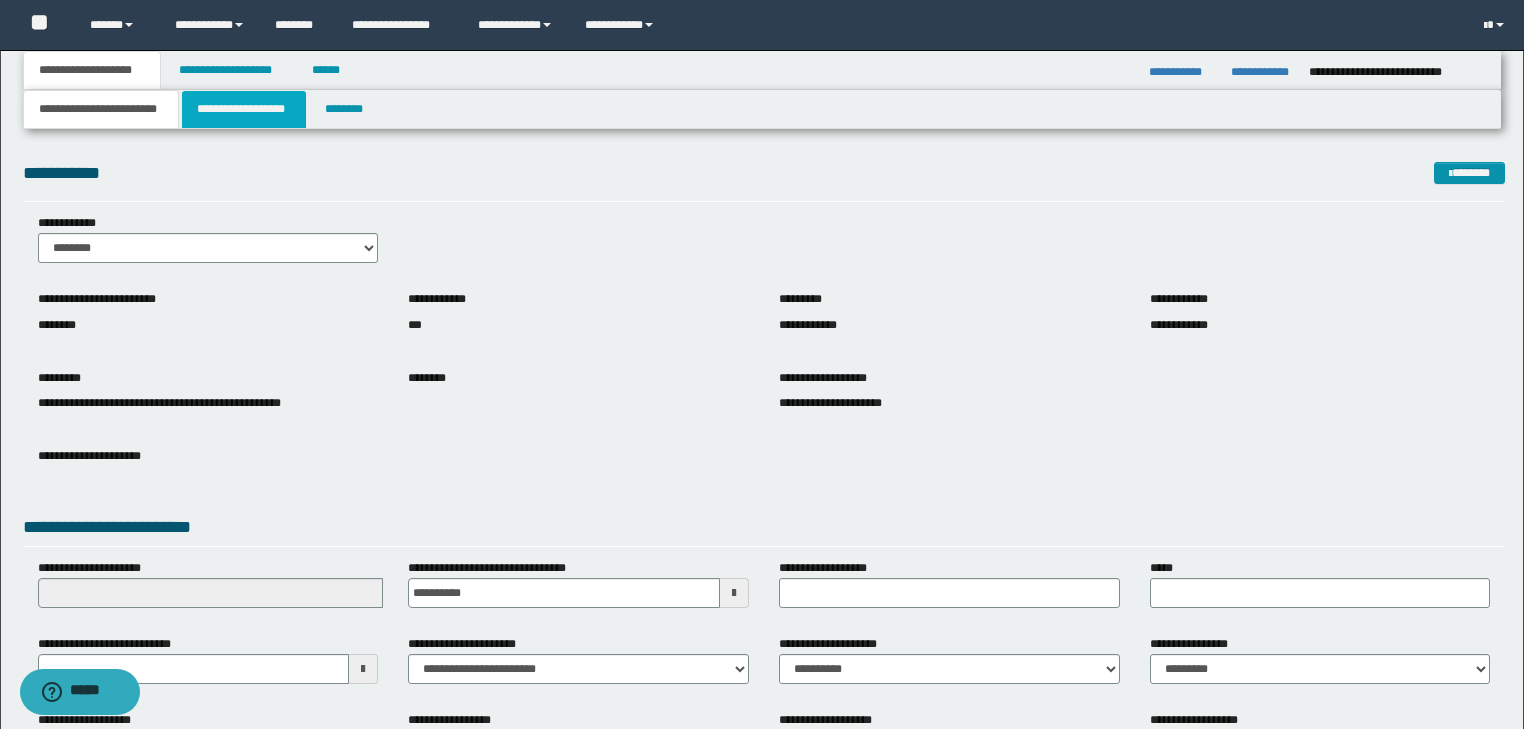 click on "**********" at bounding box center [244, 109] 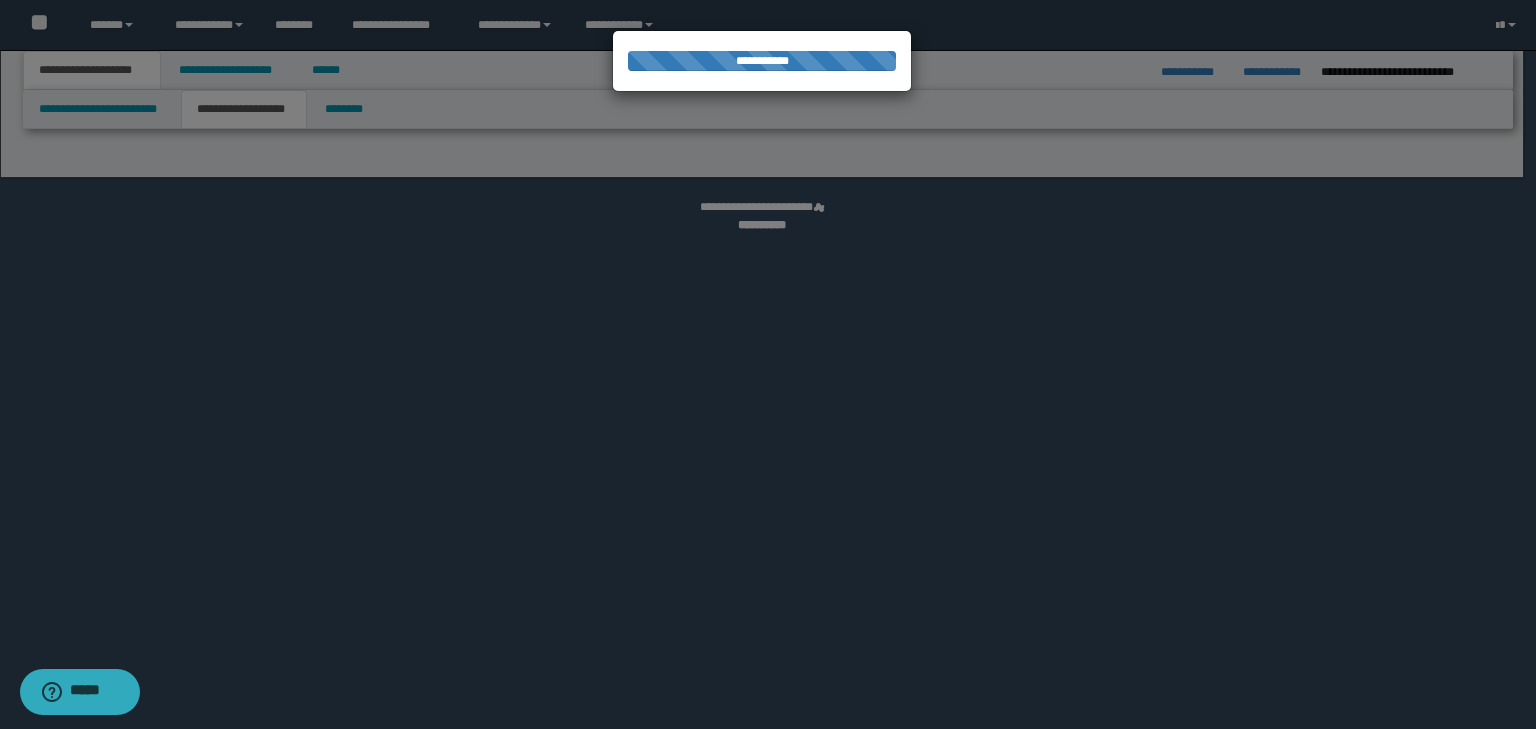 select on "*" 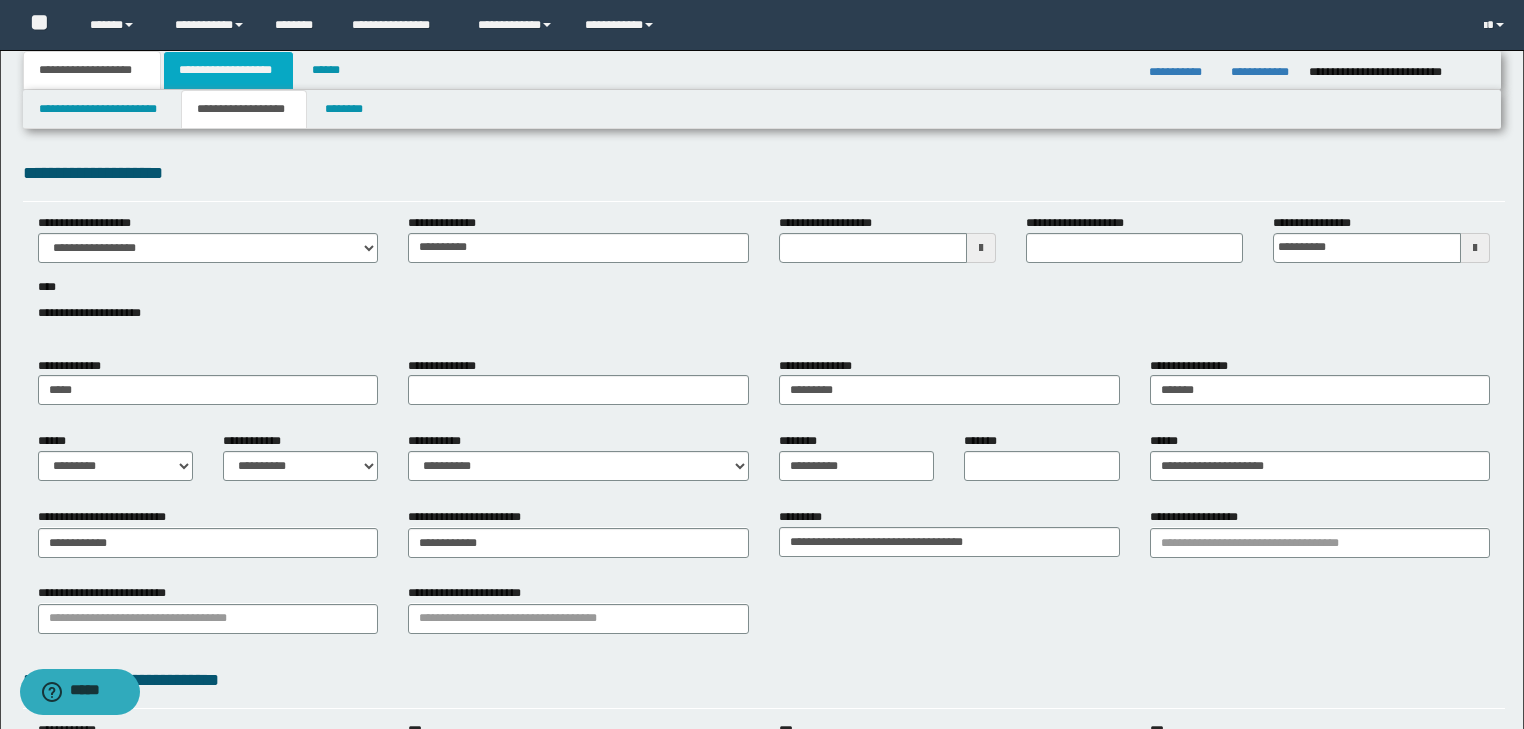 drag, startPoint x: 238, startPoint y: 68, endPoint x: 248, endPoint y: 77, distance: 13.453624 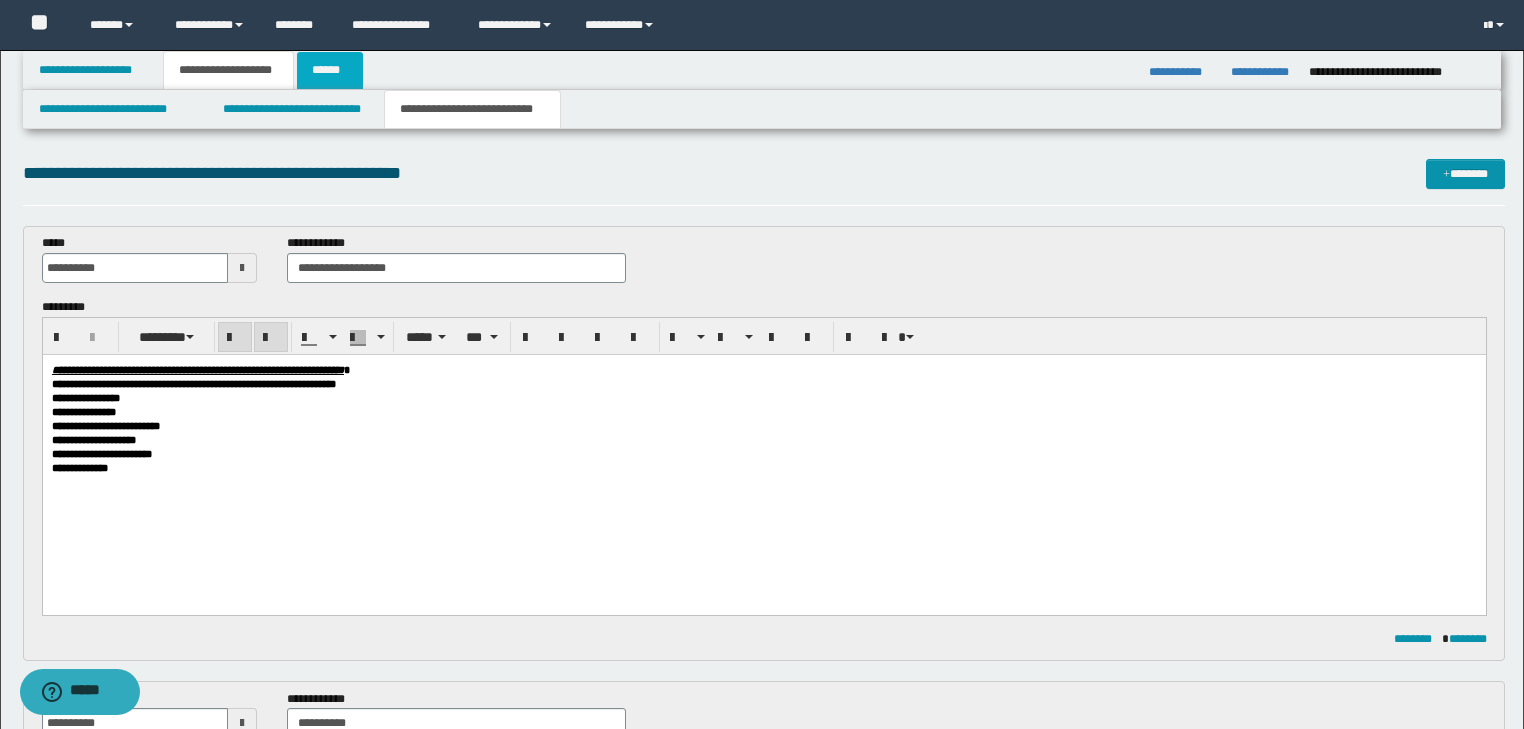click on "******" at bounding box center [330, 70] 